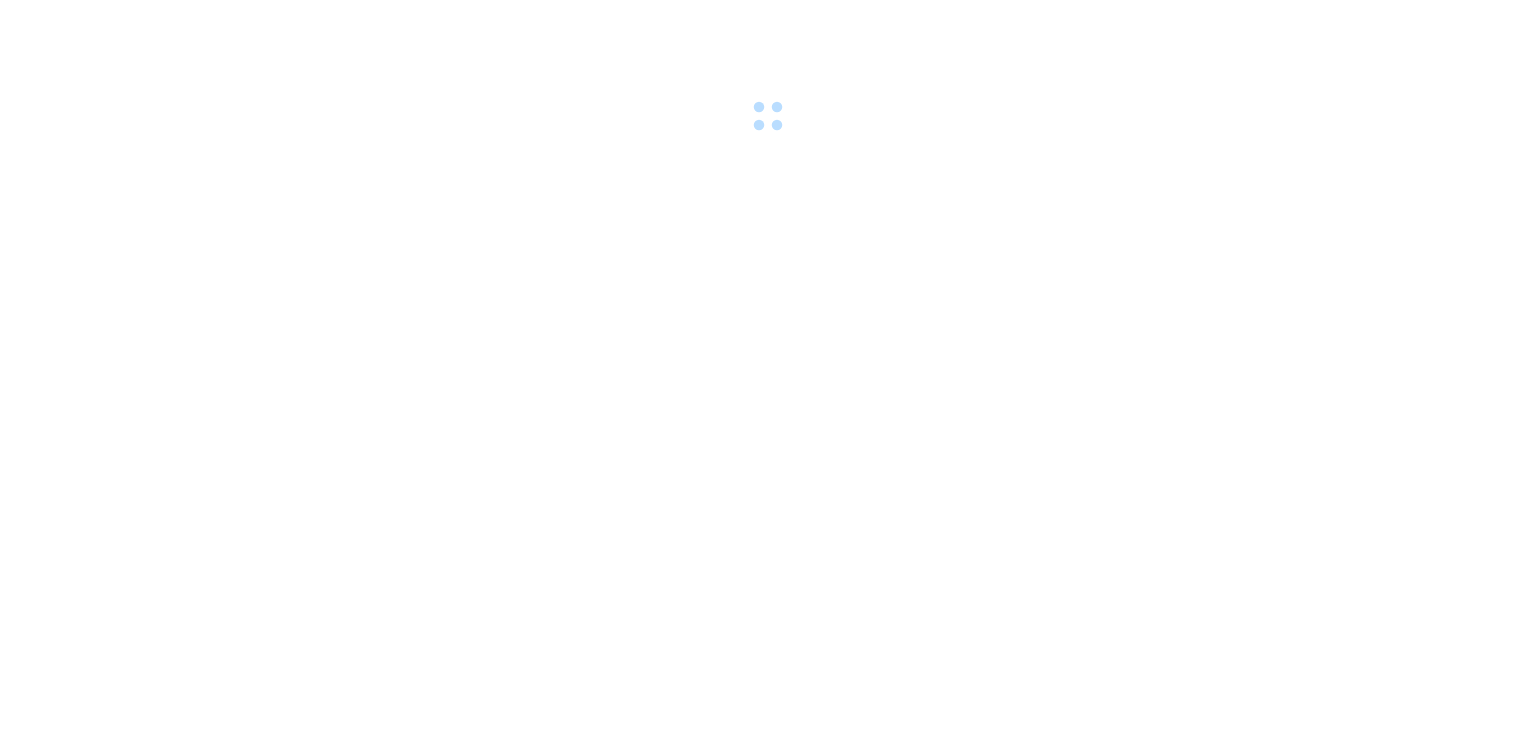 scroll, scrollTop: 0, scrollLeft: 0, axis: both 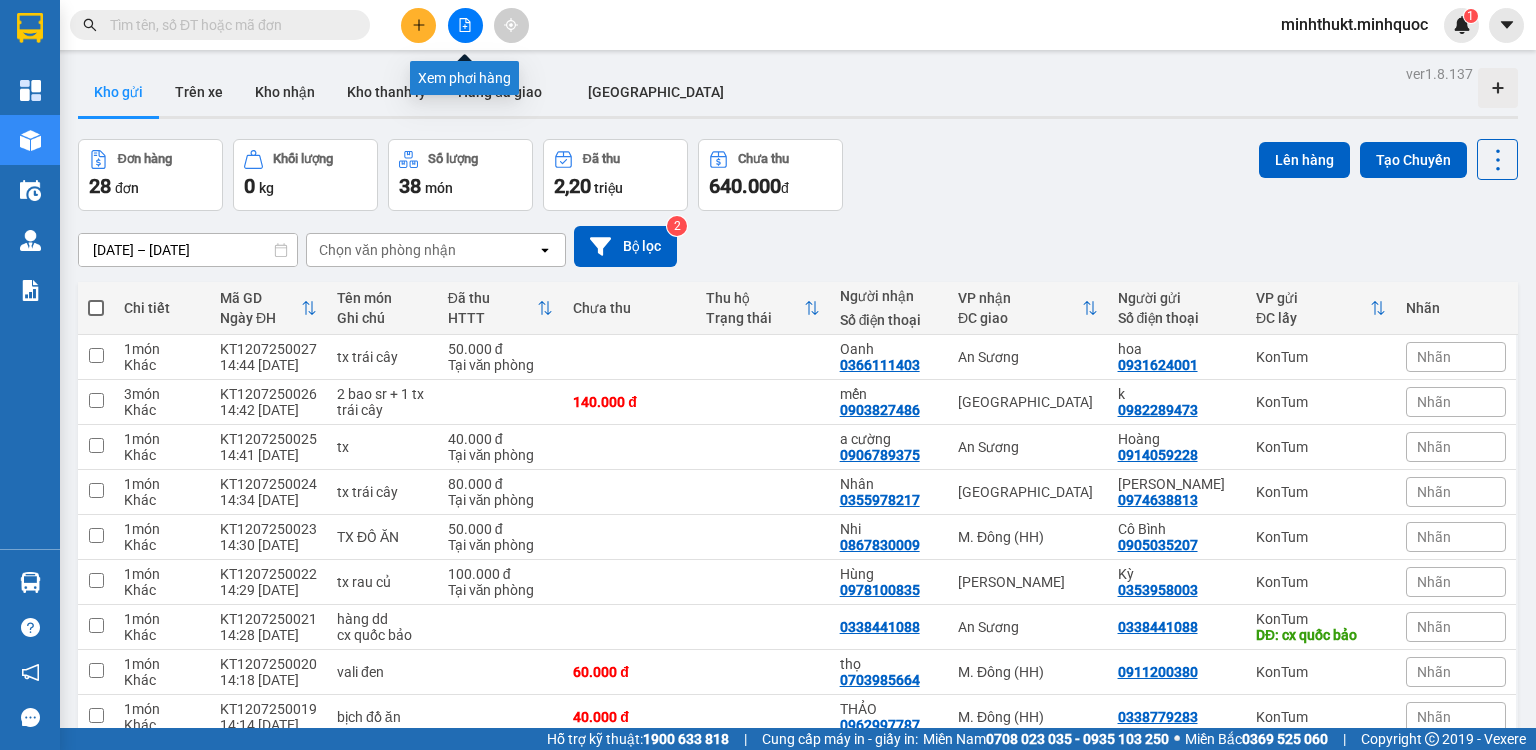 click 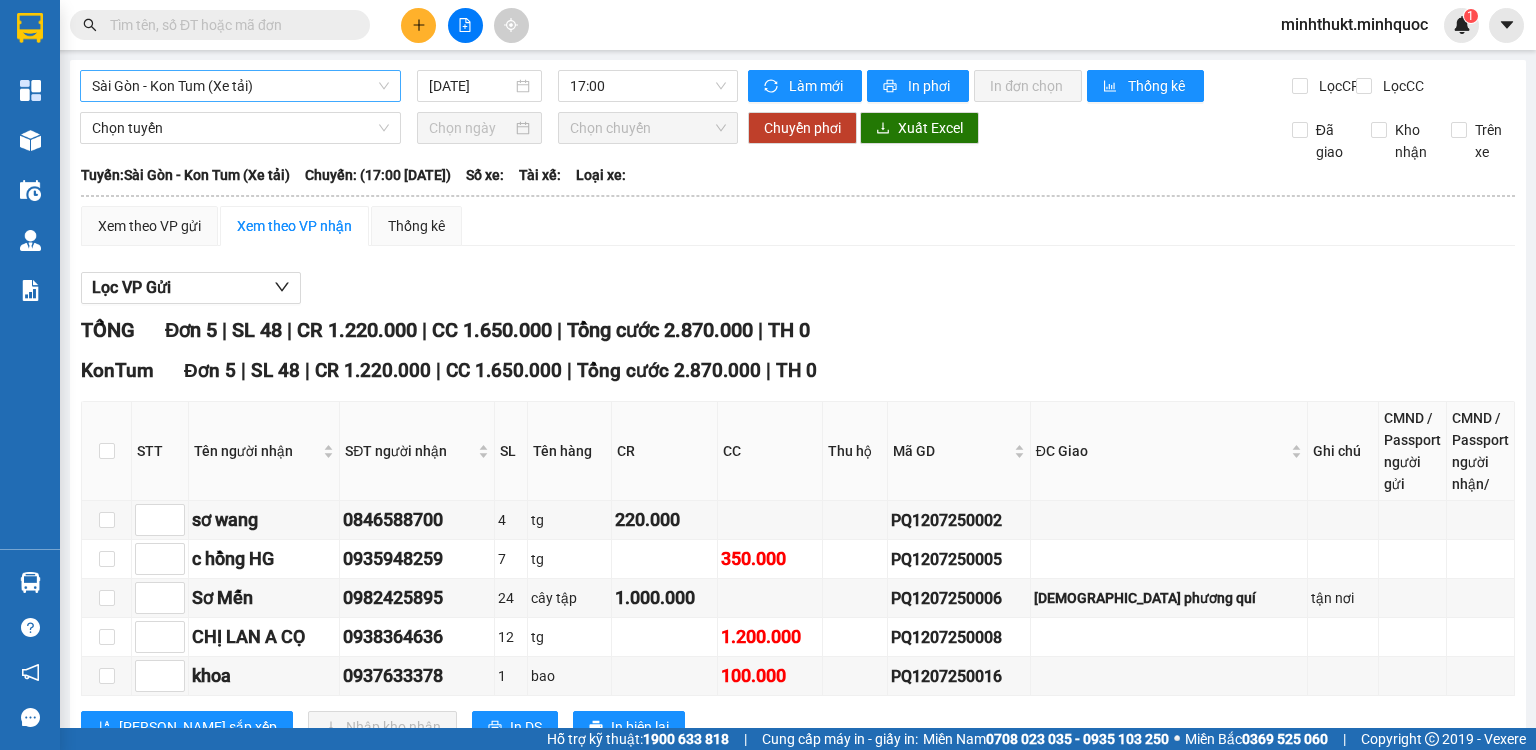click on "Sài Gòn - Kon Tum (Xe tải)" at bounding box center [240, 86] 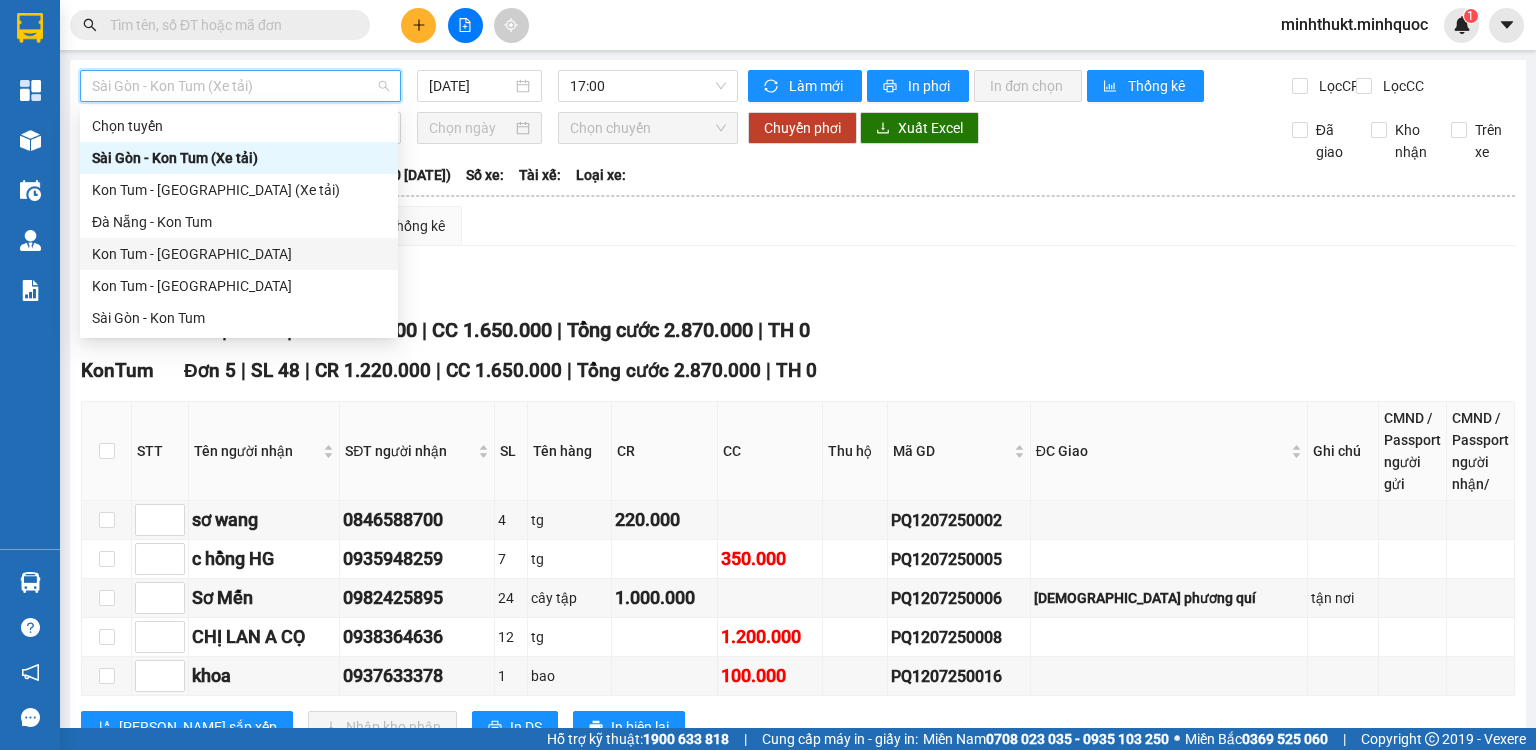 click on "Kon Tum - [GEOGRAPHIC_DATA]" at bounding box center (239, 254) 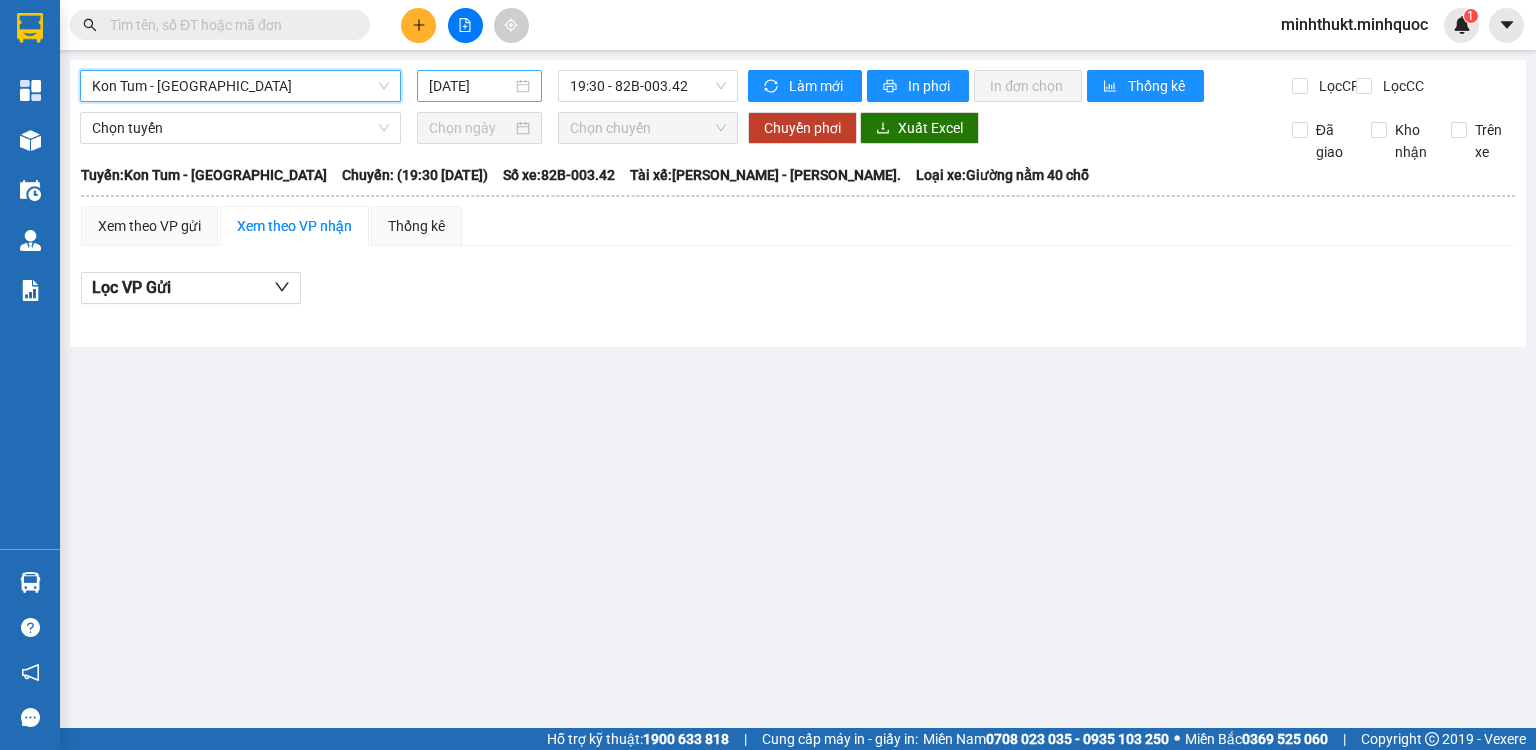 click on "[DATE]" at bounding box center [470, 86] 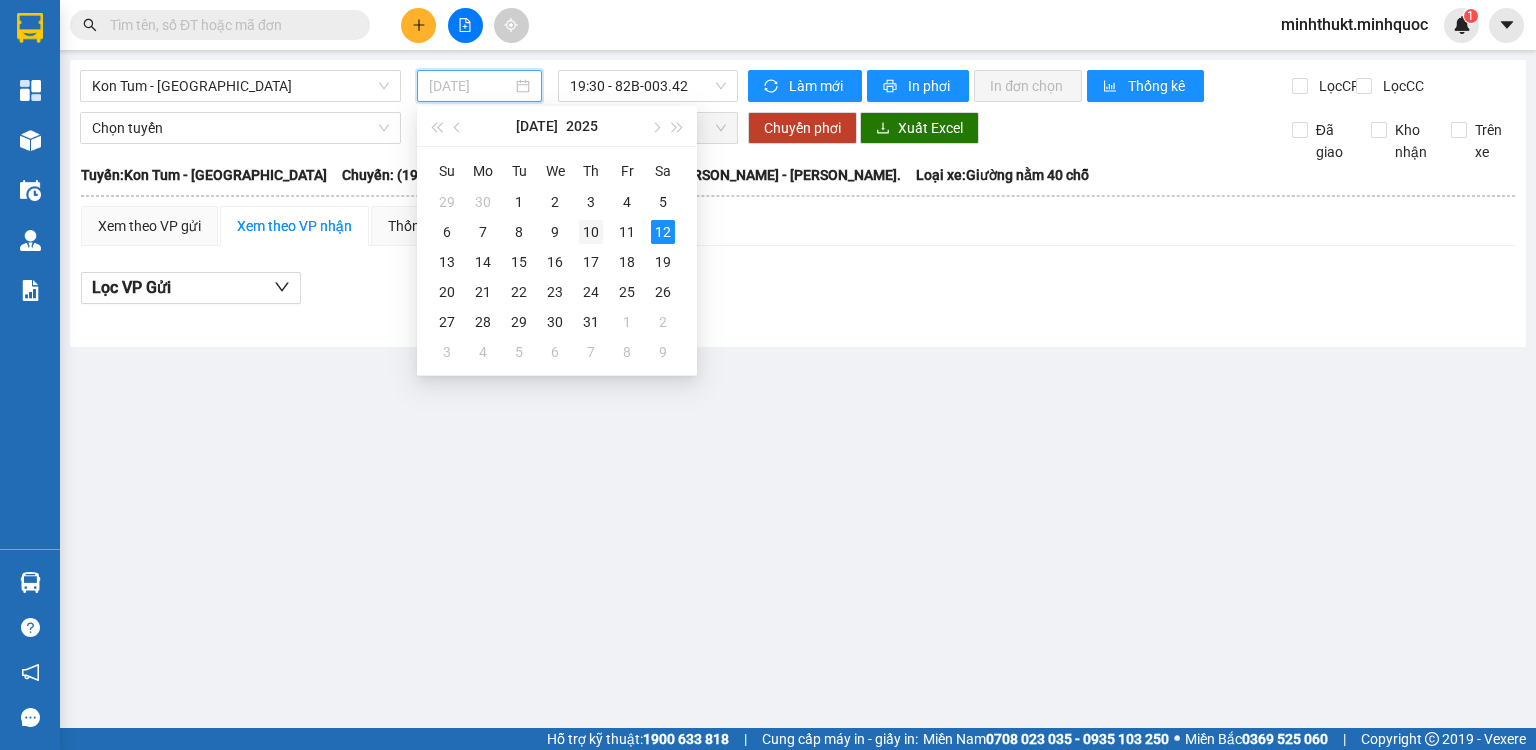 click on "10" at bounding box center [591, 232] 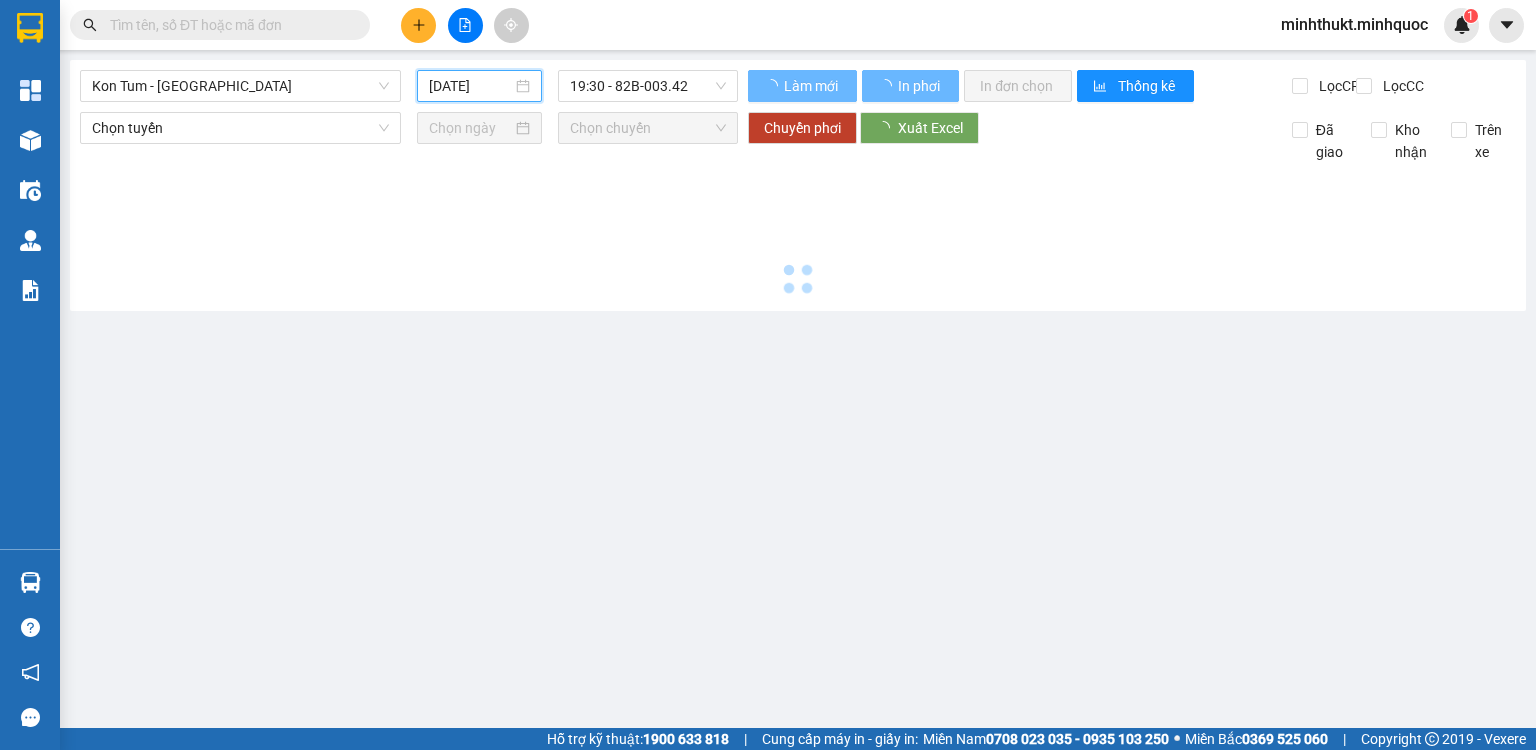 type on "[DATE]" 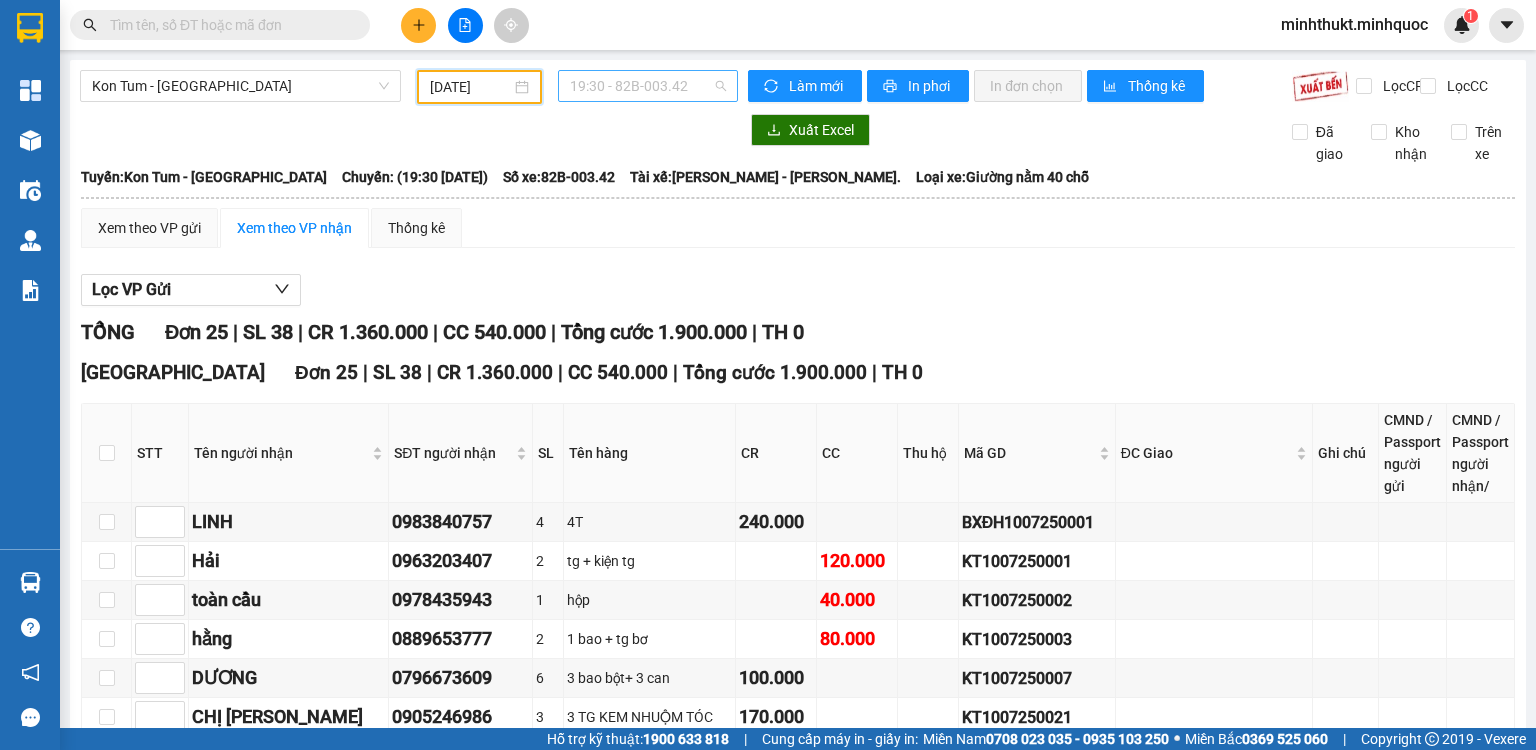 click on "19:30     - 82B-003.42" at bounding box center [648, 86] 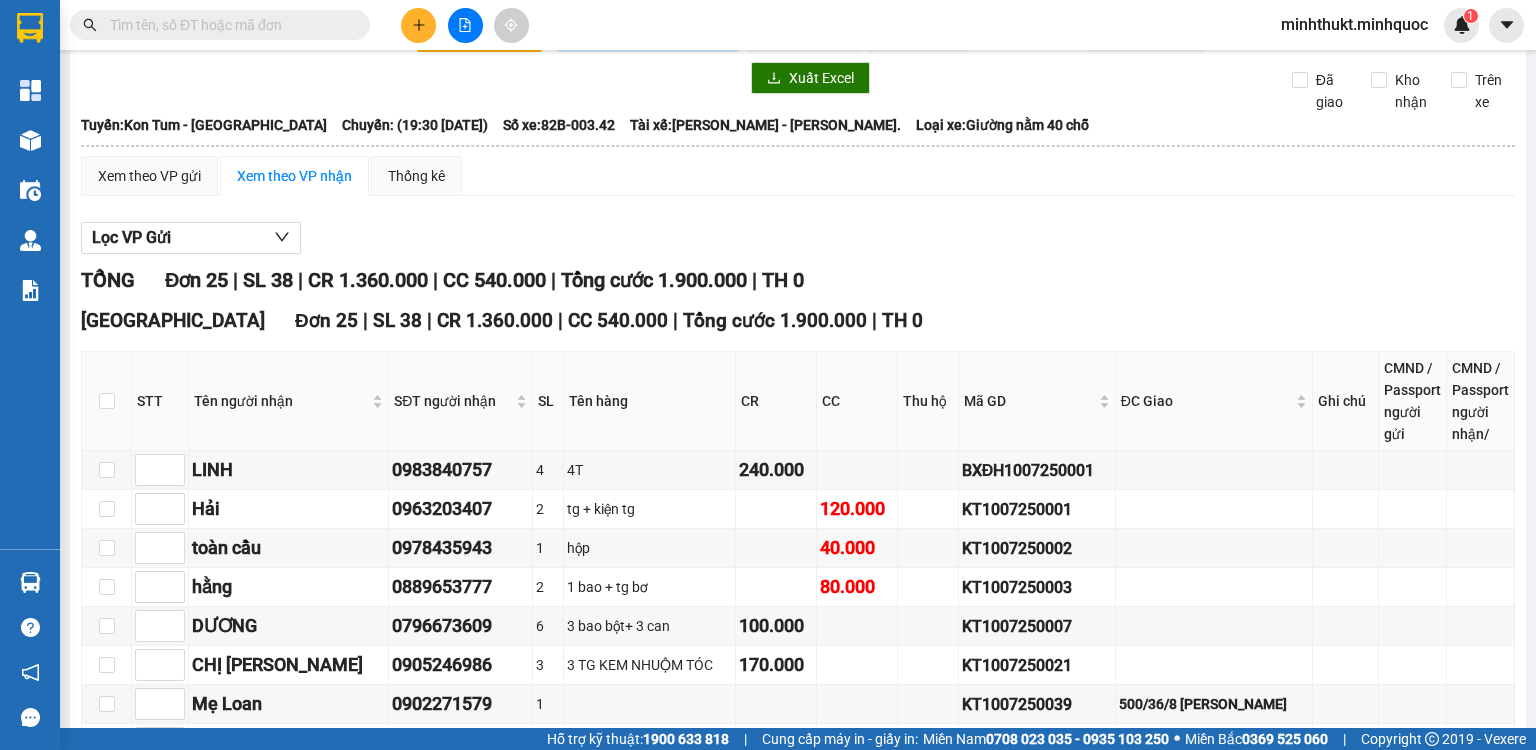 scroll, scrollTop: 0, scrollLeft: 0, axis: both 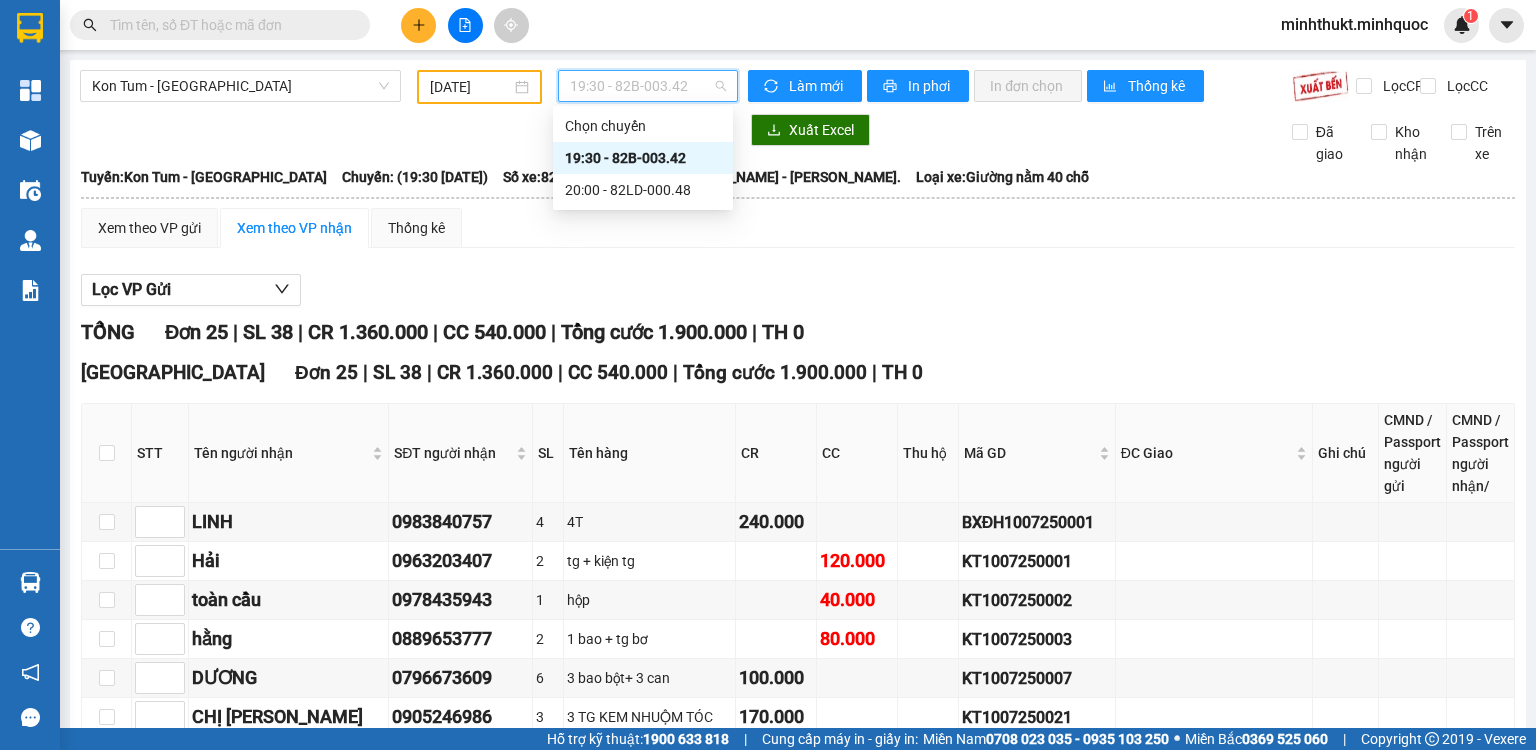 click on "19:30     - 82B-003.42" at bounding box center [648, 86] 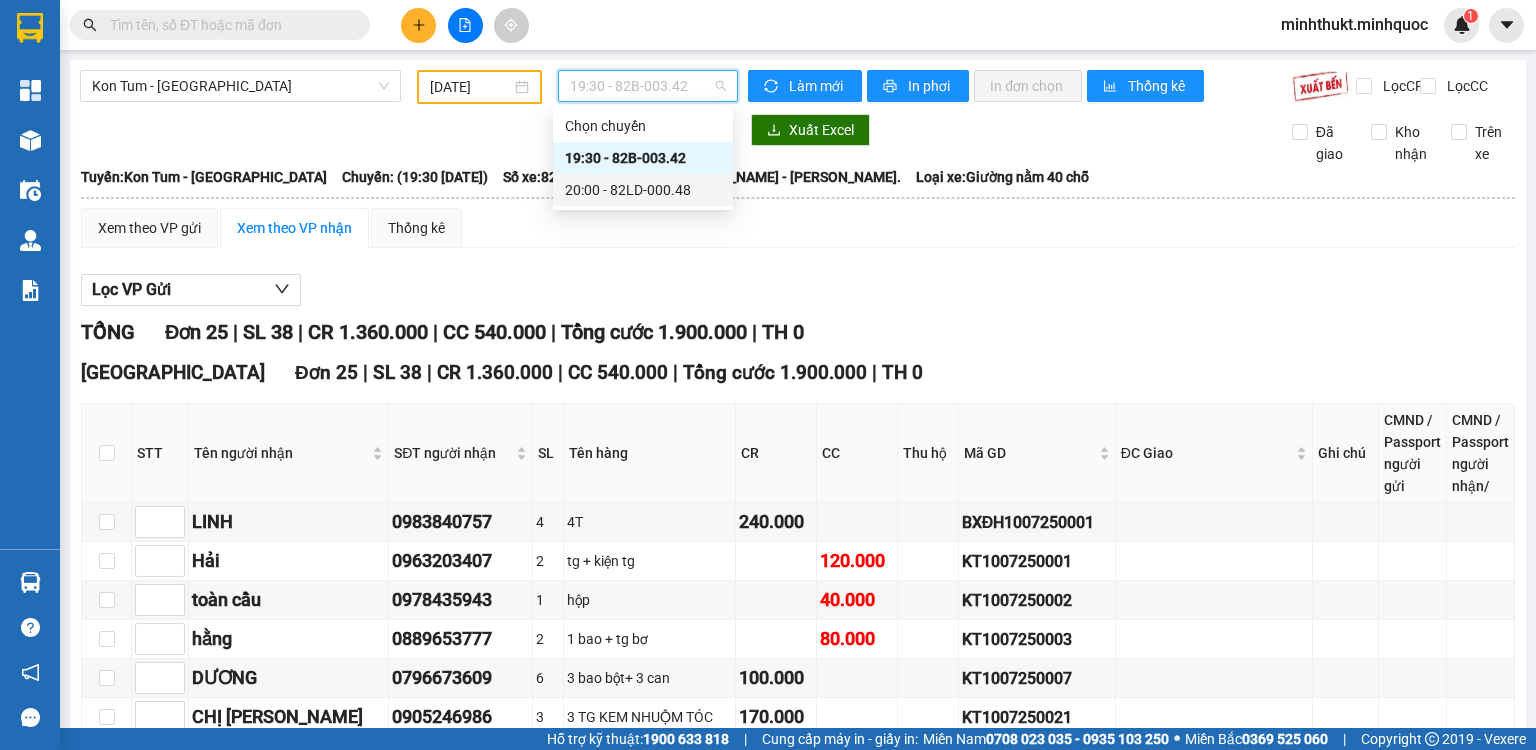 click on "20:00     - 82LD-000.48" at bounding box center [643, 190] 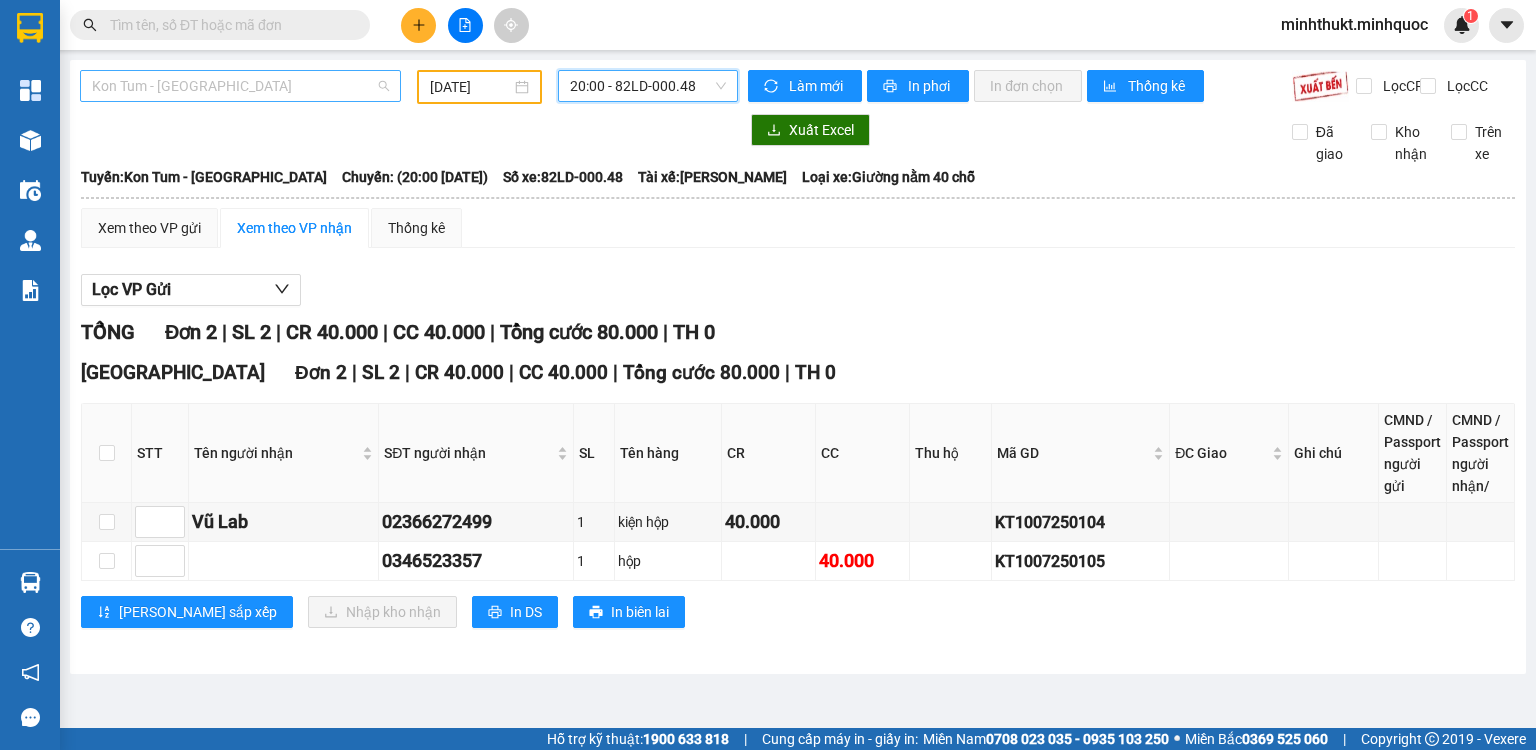 click on "Kon Tum - [GEOGRAPHIC_DATA]" at bounding box center [240, 86] 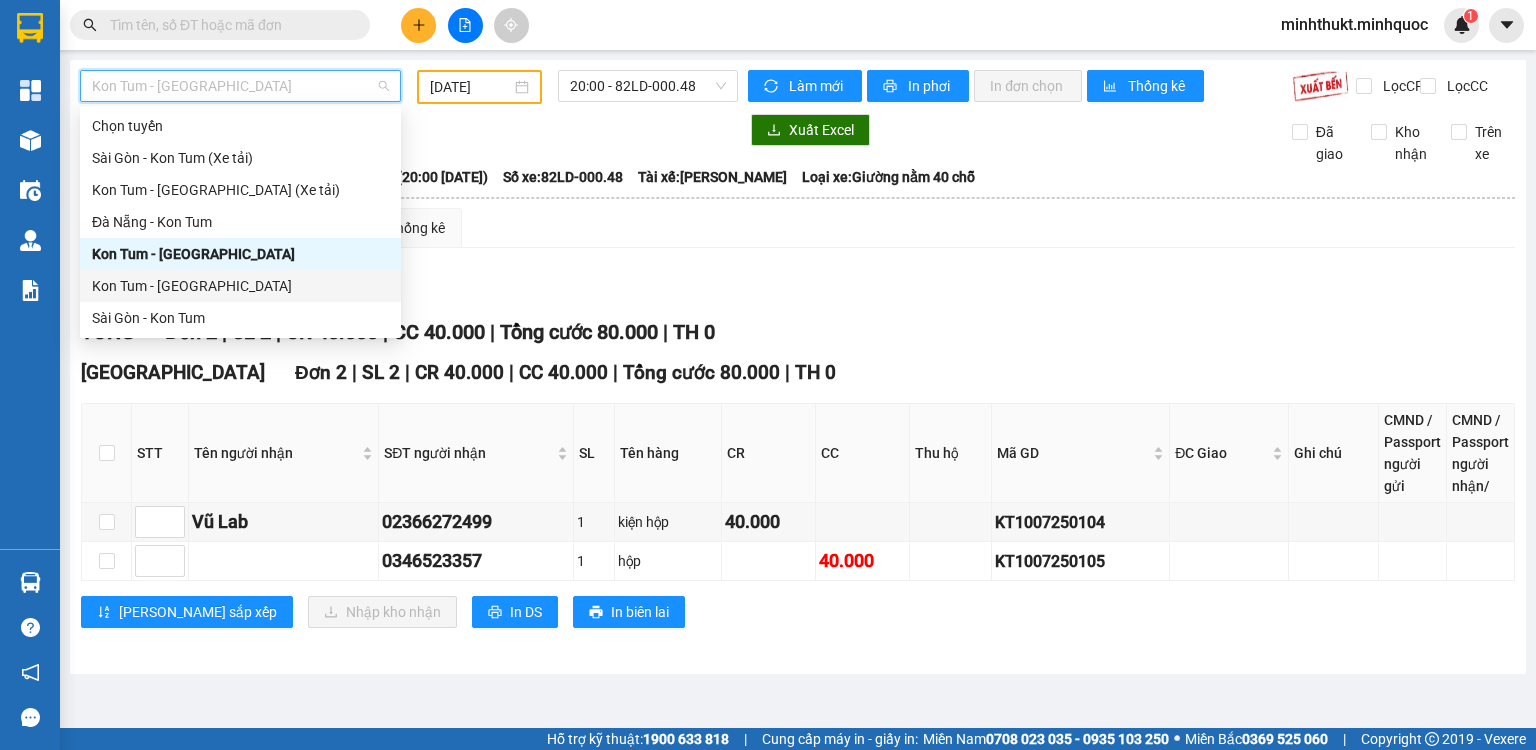 click on "Kon Tum - [GEOGRAPHIC_DATA]" at bounding box center [240, 286] 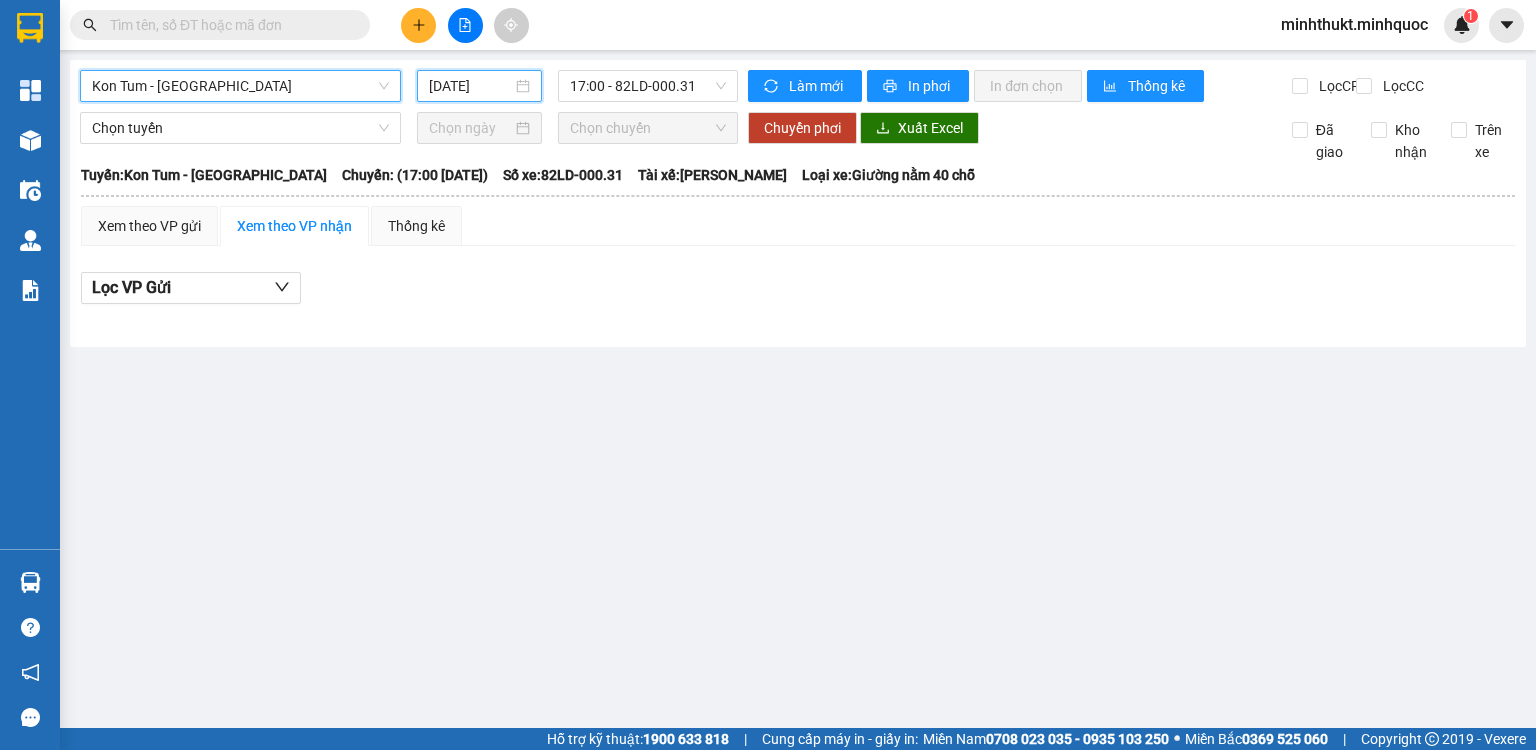 click on "[DATE]" at bounding box center (470, 86) 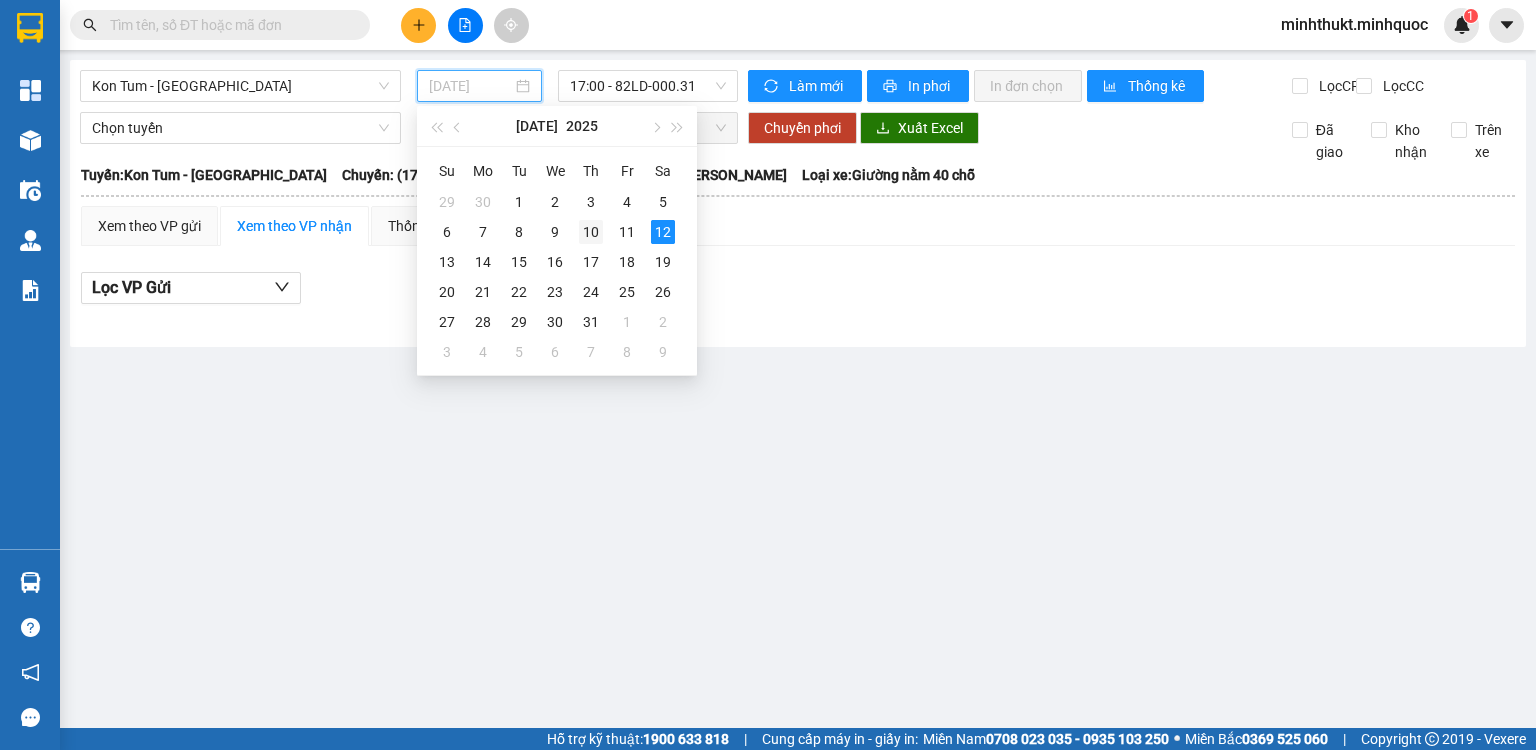 click on "10" at bounding box center [591, 232] 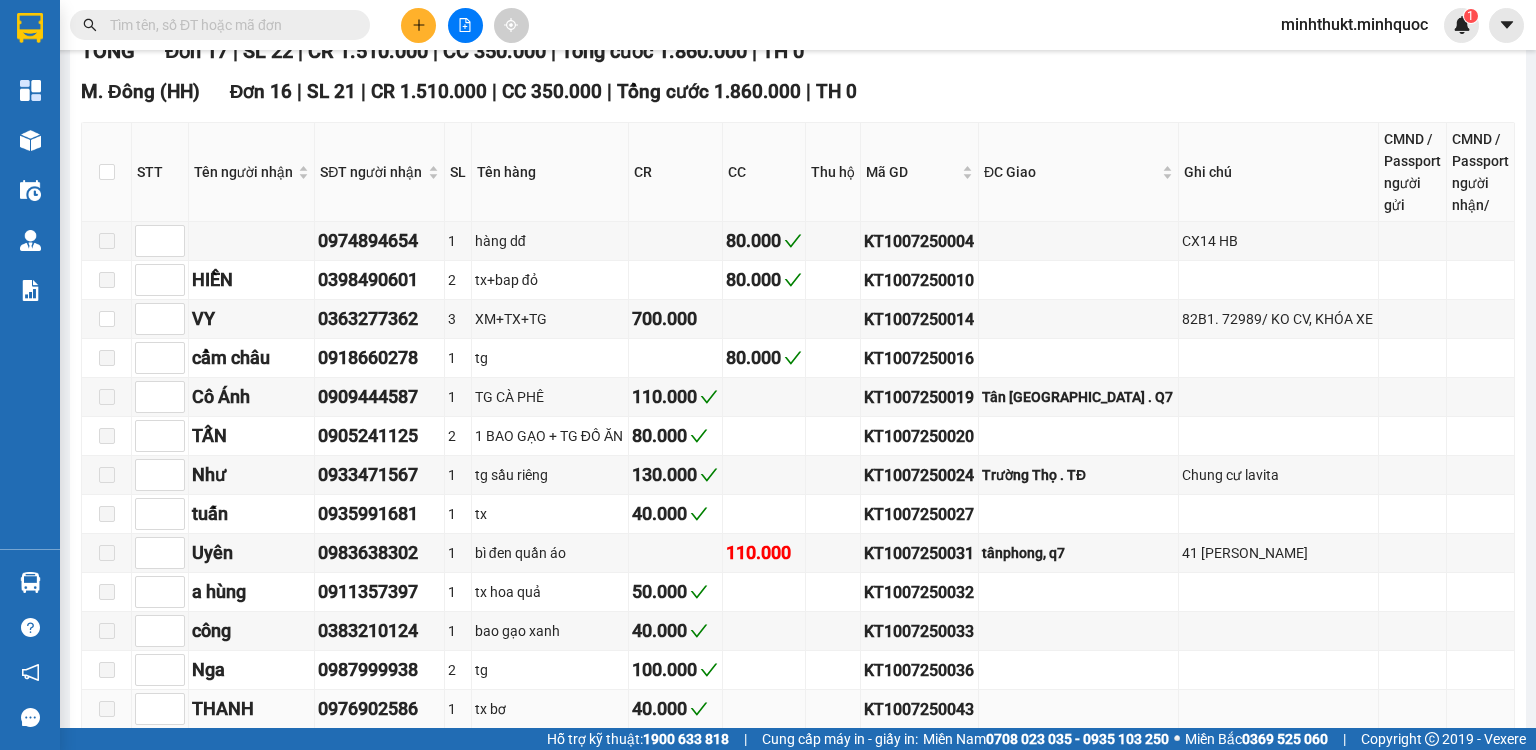 scroll, scrollTop: 0, scrollLeft: 0, axis: both 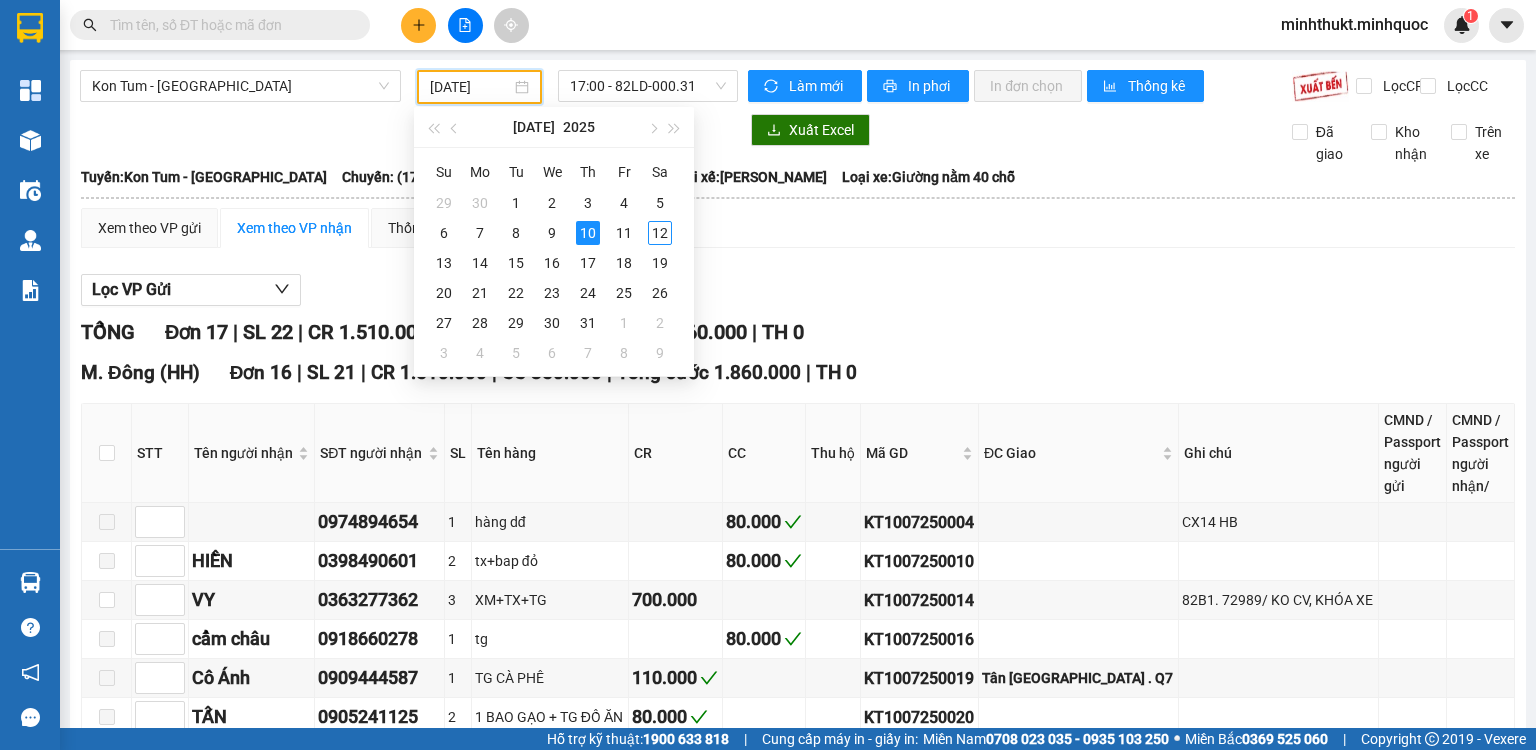 type on "[DATE]" 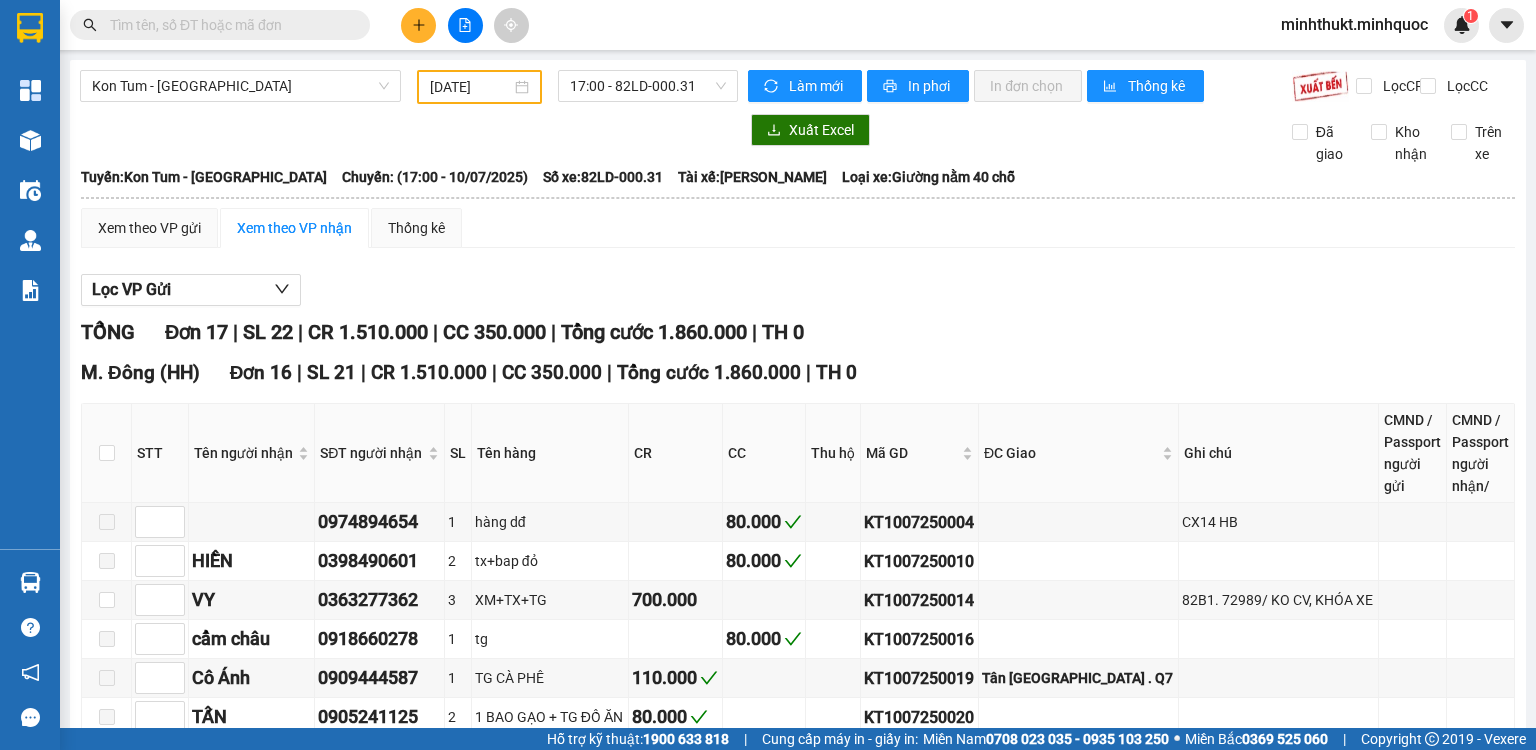 click on "TỔNG Đơn   17 | SL   22 | CR   1.510.000 | CC   350.000 | Tổng cước   1.860.000 | TH   0 M. Đông (HH) Đơn   16 | SL   21 | CR   1.510.000 | CC   350.000 | Tổng cước   1.860.000 | TH   0 STT Tên người nhận SĐT người nhận SL Tên hàng CR CC Thu hộ Mã GD ĐC Giao Ghi chú CMND / Passport người gửi CMND / Passport người nhận/ Ký nhận                               0974894654 1 hàng dđ 80.000 KT1007250004 CX14 HB HIỀN 0398490601 2 tx+bap đỏ 80.000 KT1007250010 VY 0363277362 3 XM+TX+TG 700.000 KT1007250014 82B1. 72989/ KO CV, KHÓA XE [GEOGRAPHIC_DATA] 0918660278 1 tg 80.000 KT1007250016 Cô Ánh 0909444587 1 TG CÀ PHÊ 110.000 KT1007250019 [GEOGRAPHIC_DATA] . Q7 TẤN 0905241125 2 1 BAO GẠO + TG ĐỒ ĂN 80.000 KT1007250020 Như 0933471567 1 tg sầu riêng 130.000 KT1007250024 Trường Thọ . TĐ Chung cư lavita tuấn 0935991681 1 tx  40.000 KT1007250027 Uyên 0983638302 1 bì đen quần áo 110.000 KT1007250031 tânphong, q7 a hùng 1 công" at bounding box center (798, 886) 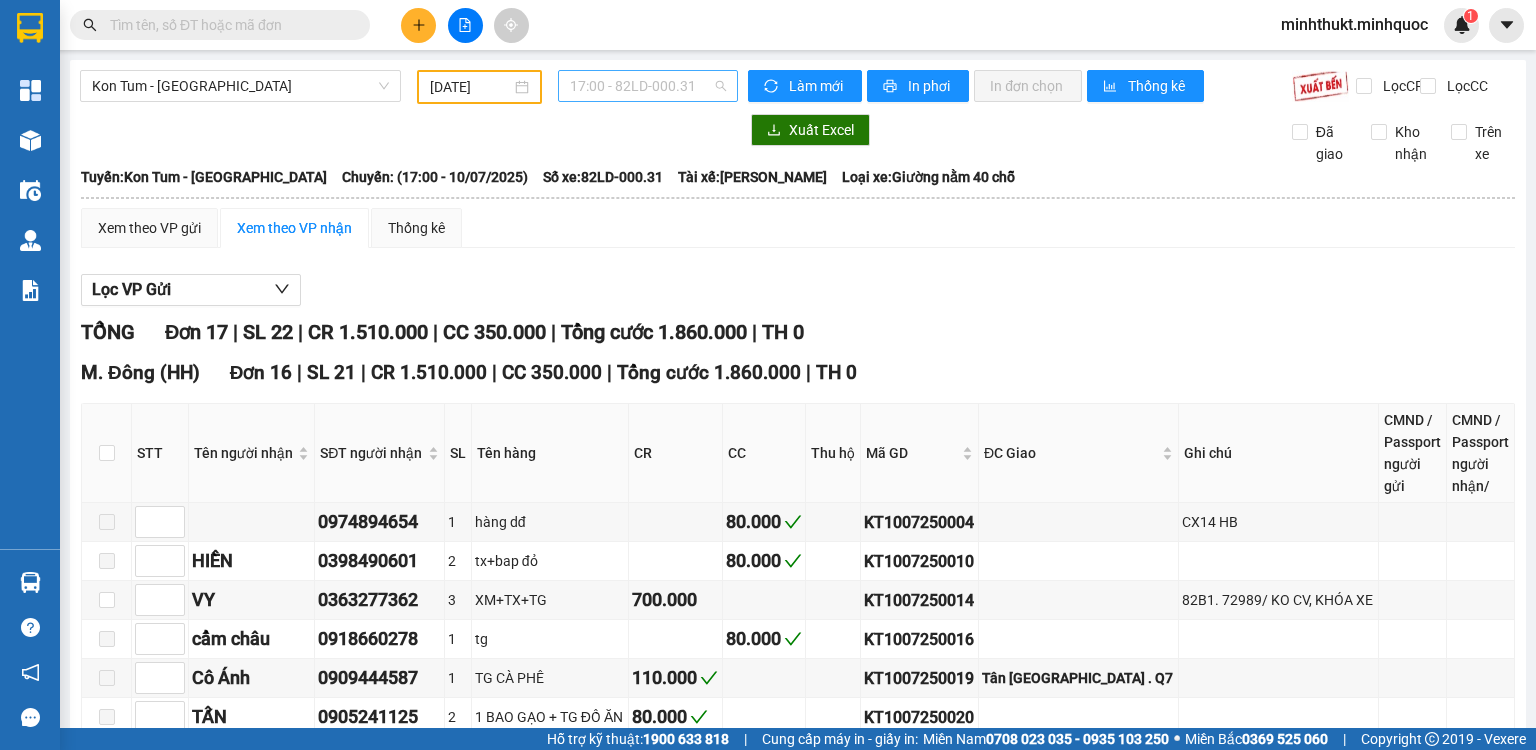click on "17:00     - 82LD-000.31" at bounding box center (648, 86) 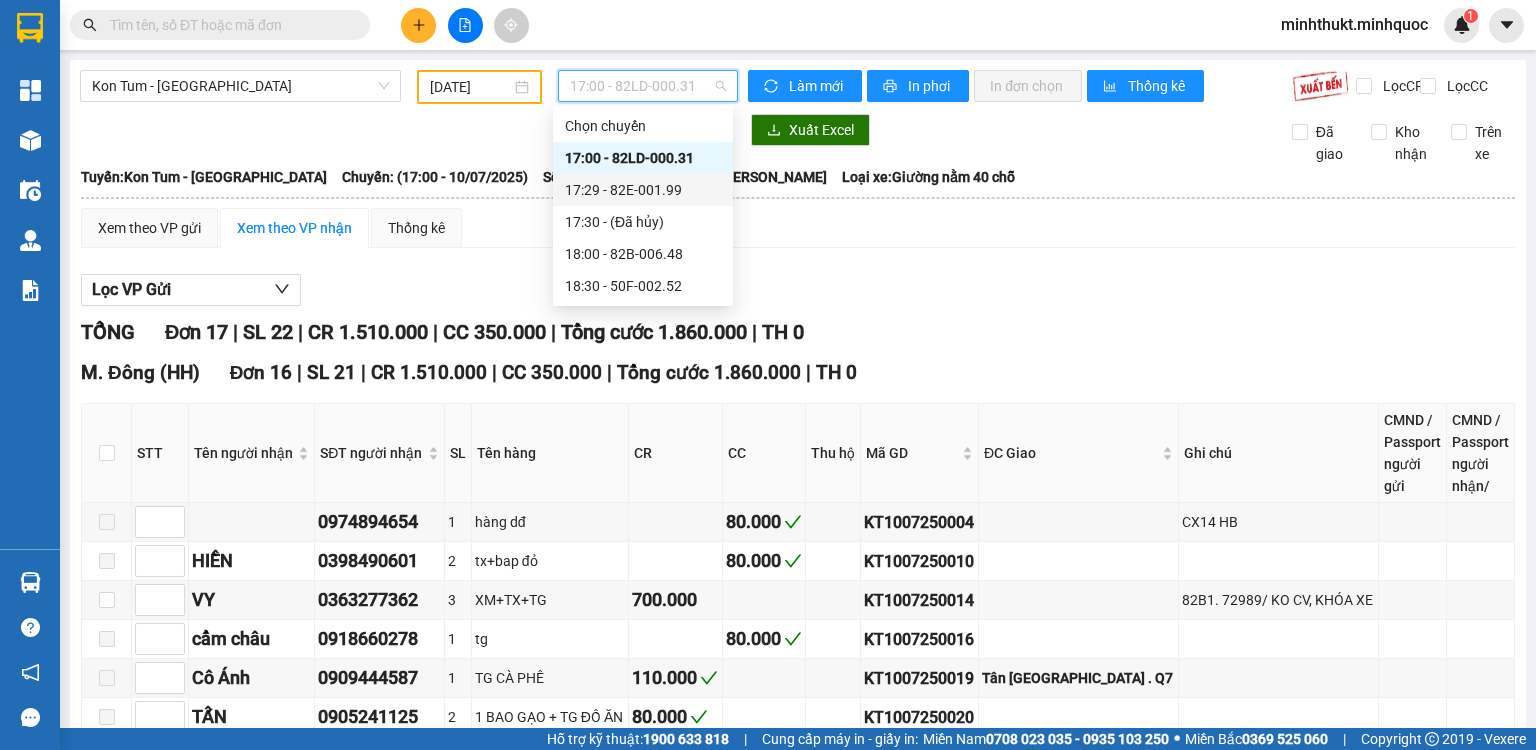 click on "17:29     - 82E-001.99" at bounding box center (643, 190) 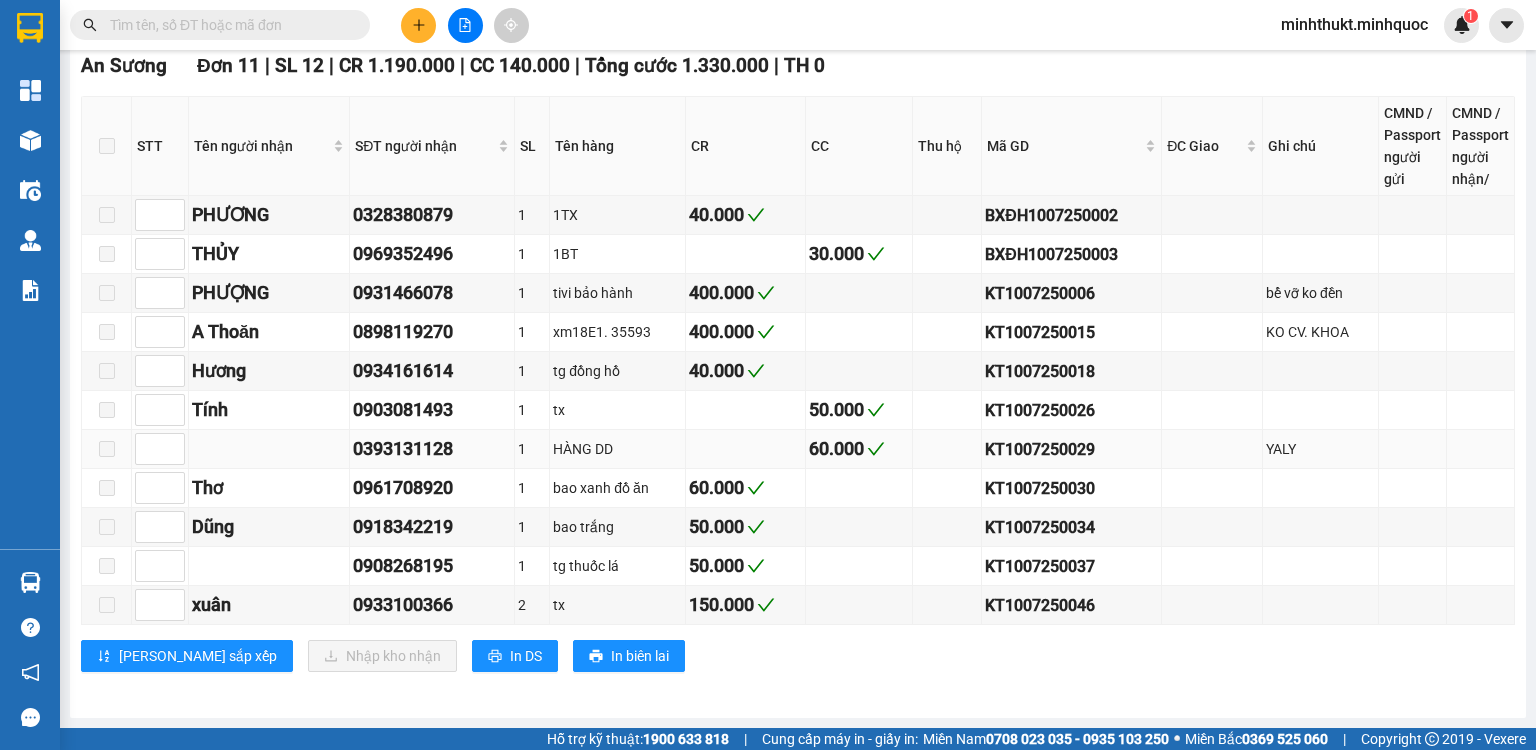 scroll, scrollTop: 608, scrollLeft: 0, axis: vertical 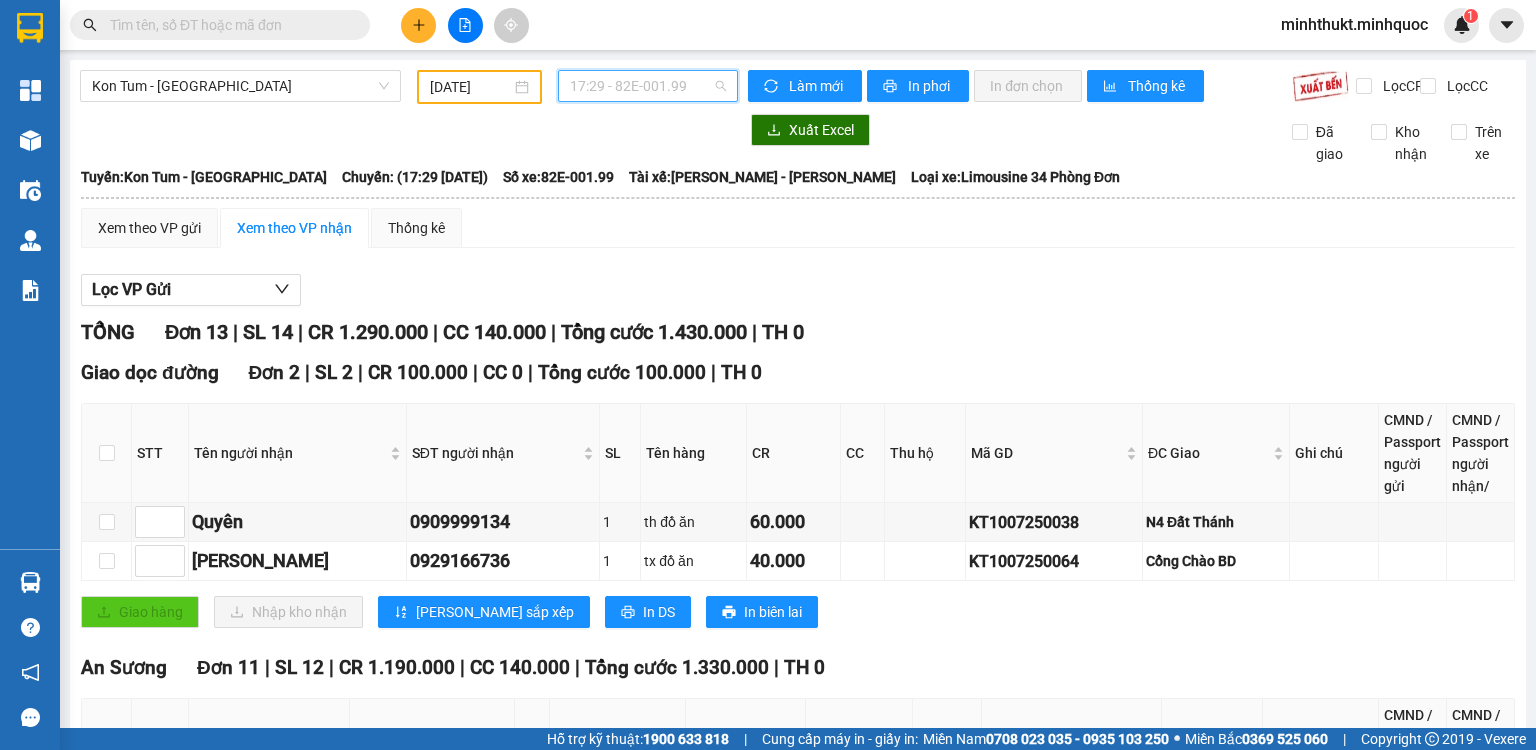 click on "17:29     - 82E-001.99" at bounding box center (648, 86) 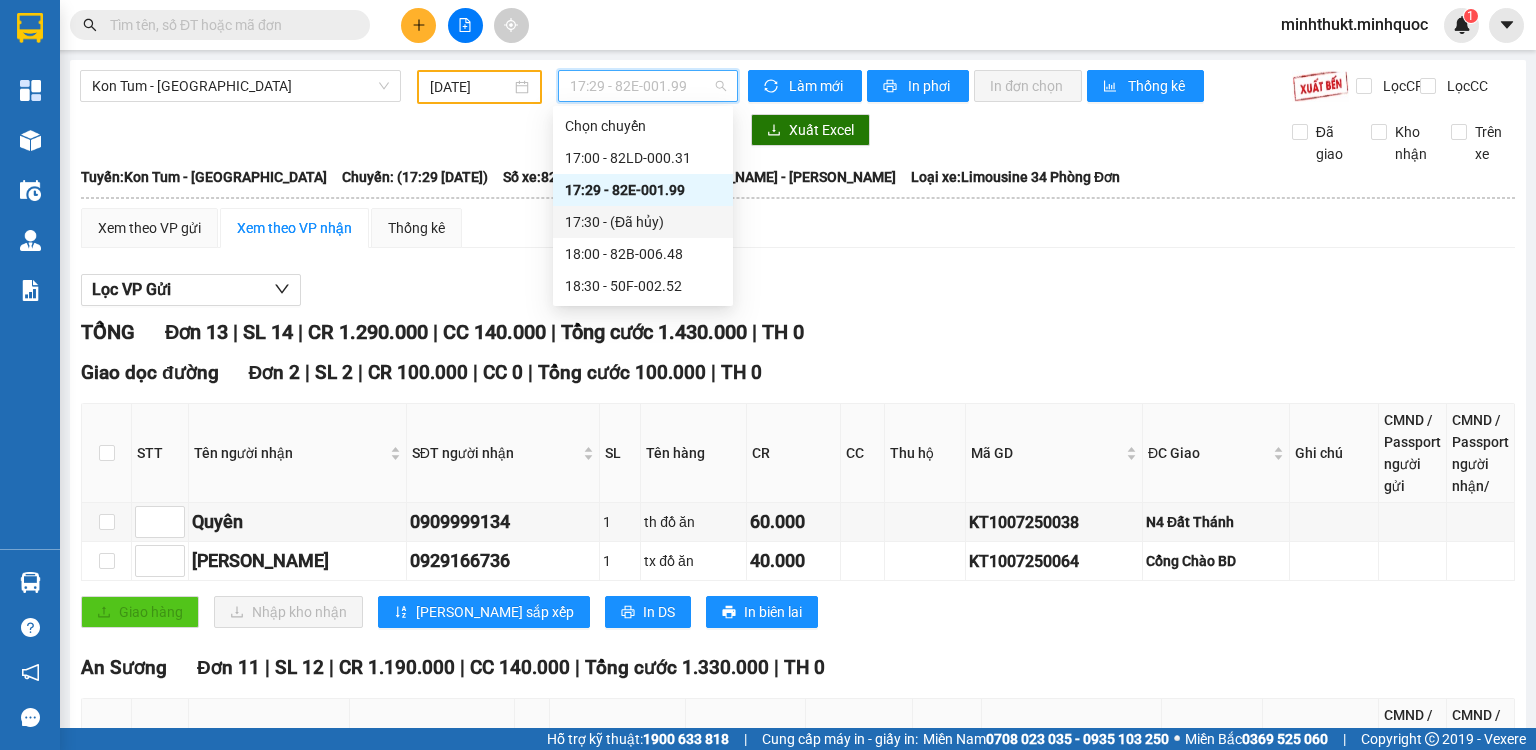 click on "17:30     - (Đã hủy)" at bounding box center [643, 222] 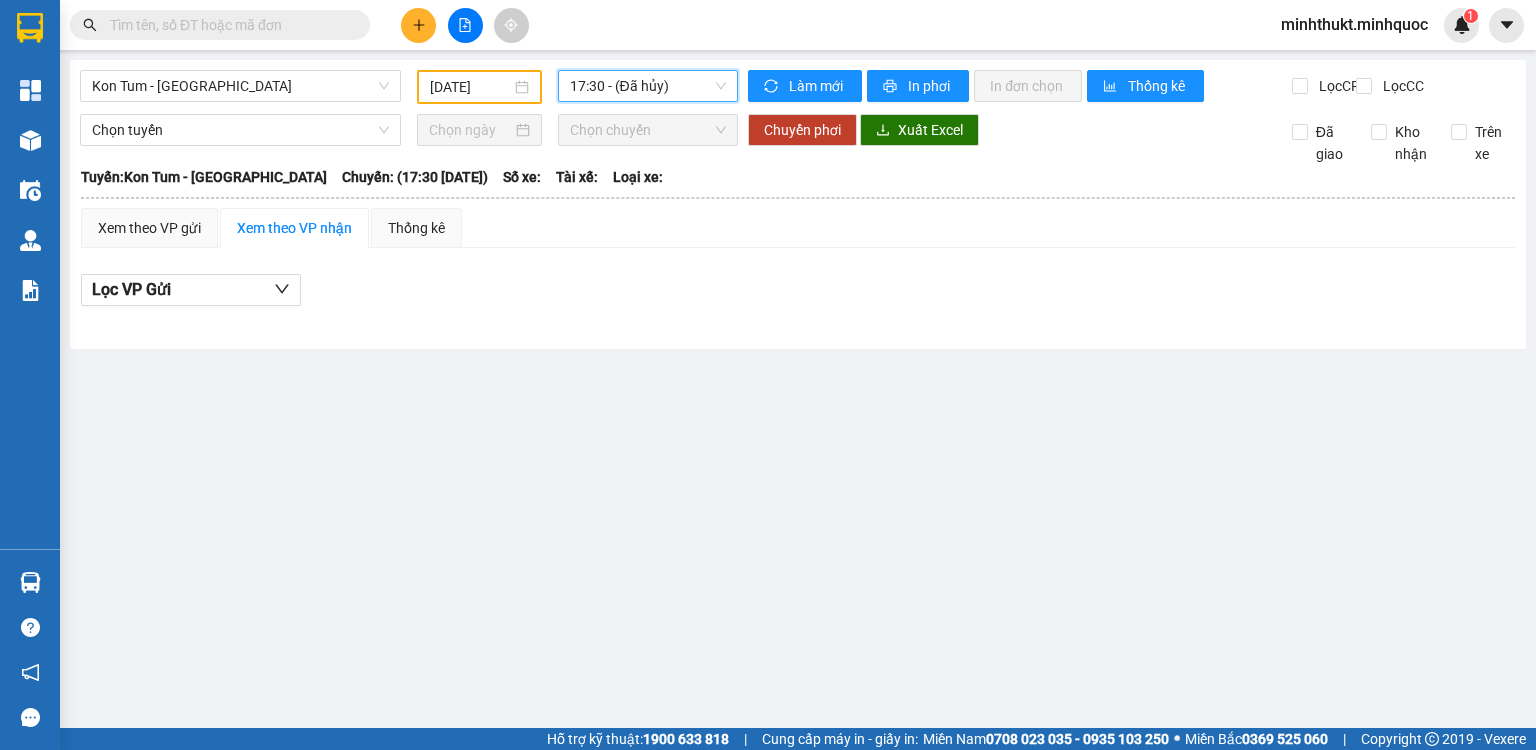 click on "17:30     - (Đã hủy)" at bounding box center (648, 86) 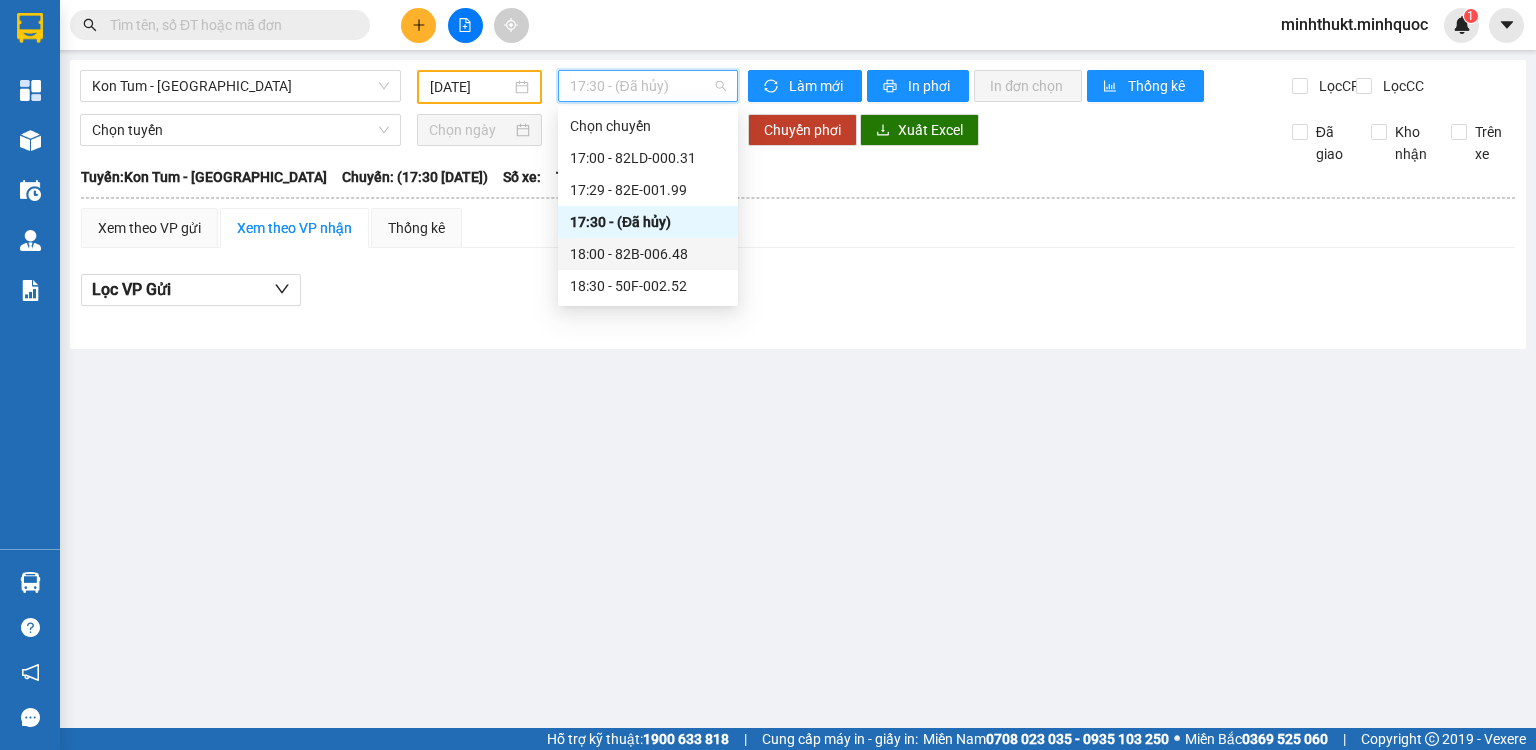 click on "18:00     - 82B-006.48" at bounding box center (648, 254) 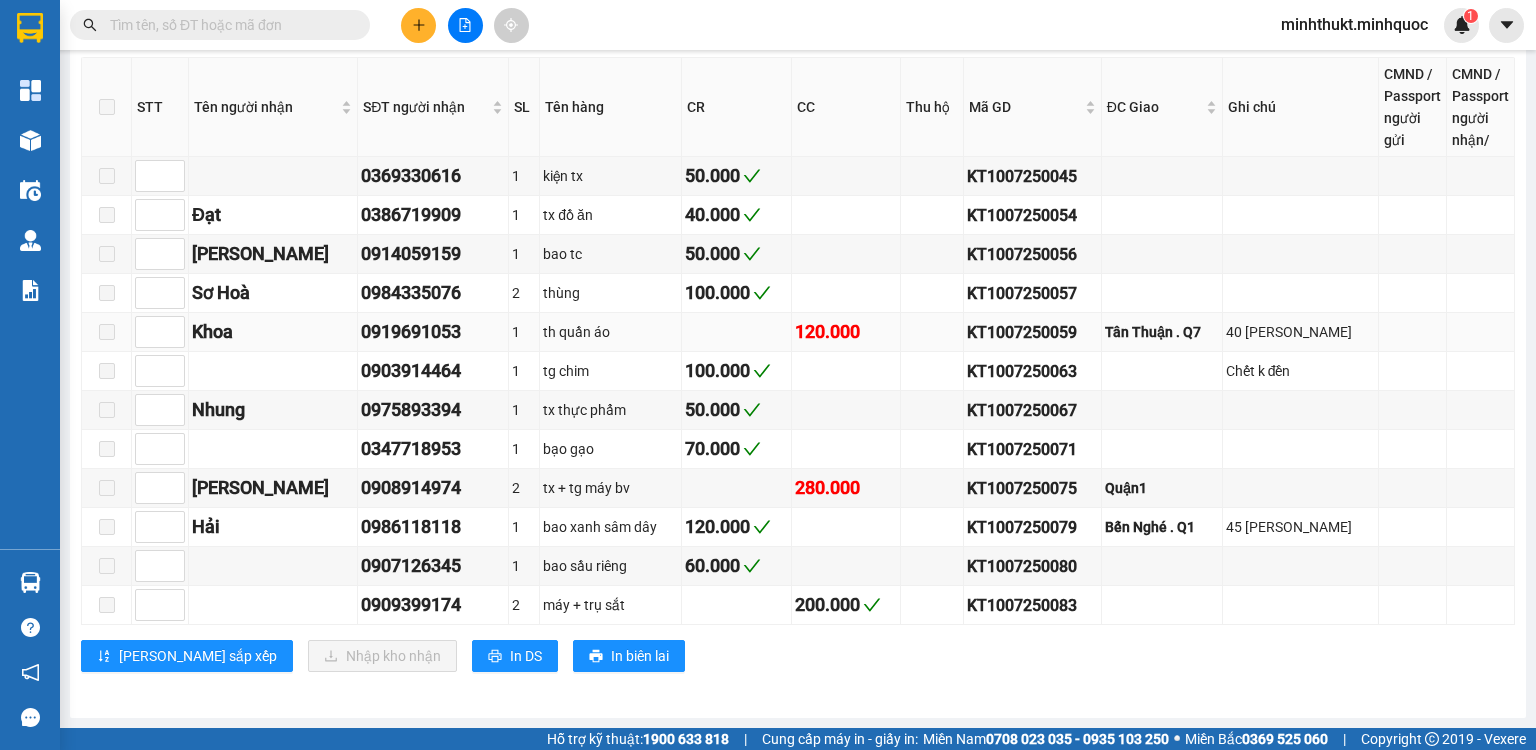 scroll, scrollTop: 0, scrollLeft: 0, axis: both 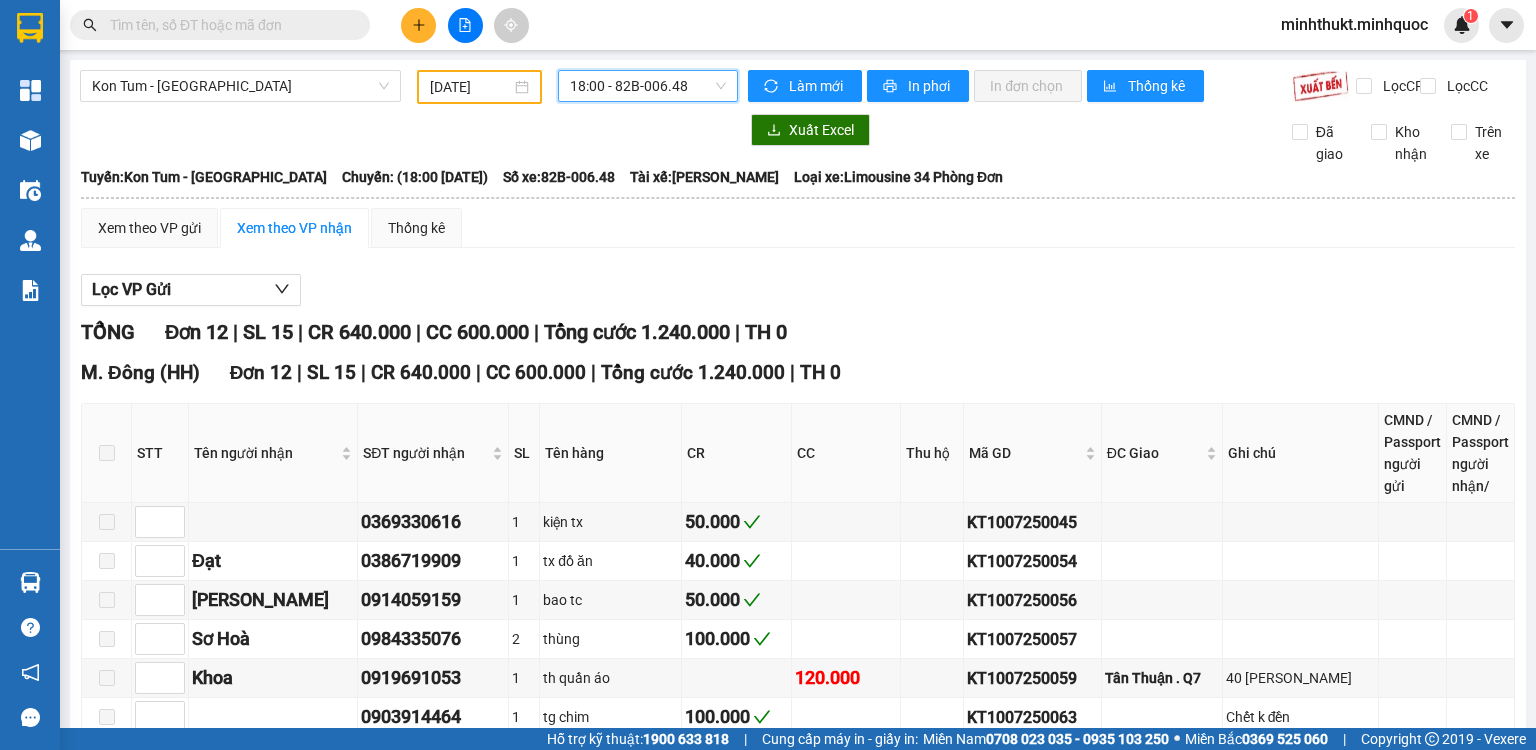 click on "18:00     - 82B-006.48" at bounding box center (648, 86) 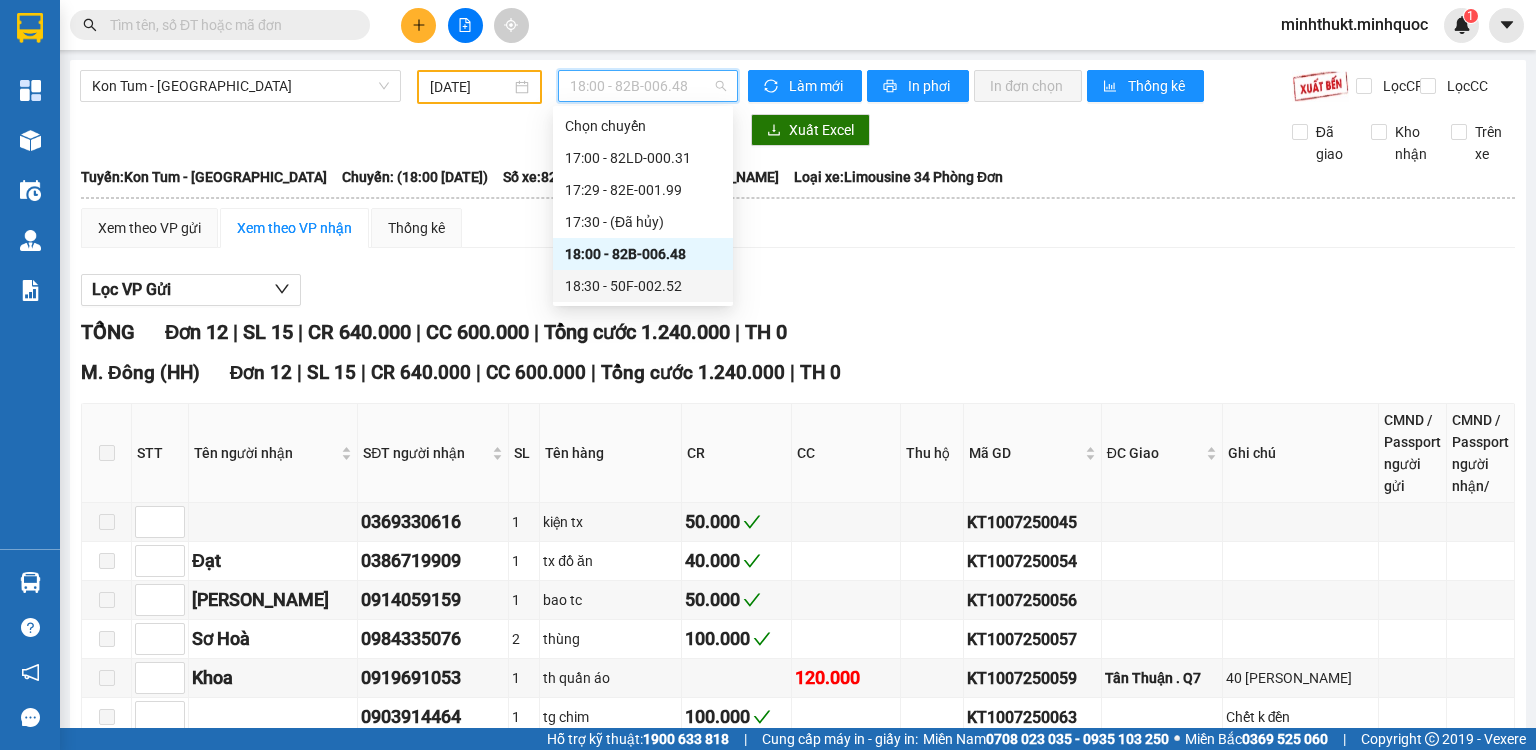 click on "18:30     - 50F-002.52" at bounding box center [643, 286] 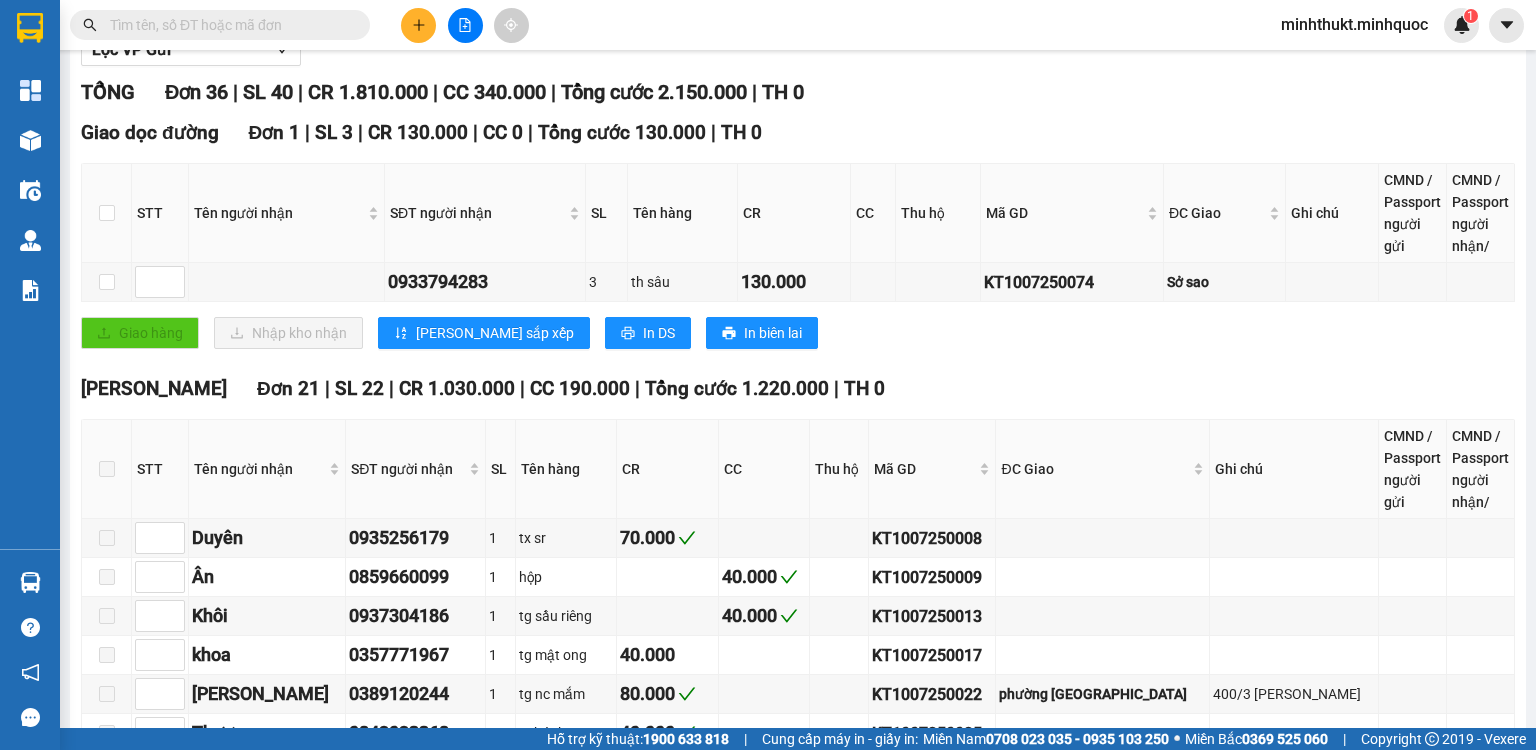 scroll, scrollTop: 720, scrollLeft: 0, axis: vertical 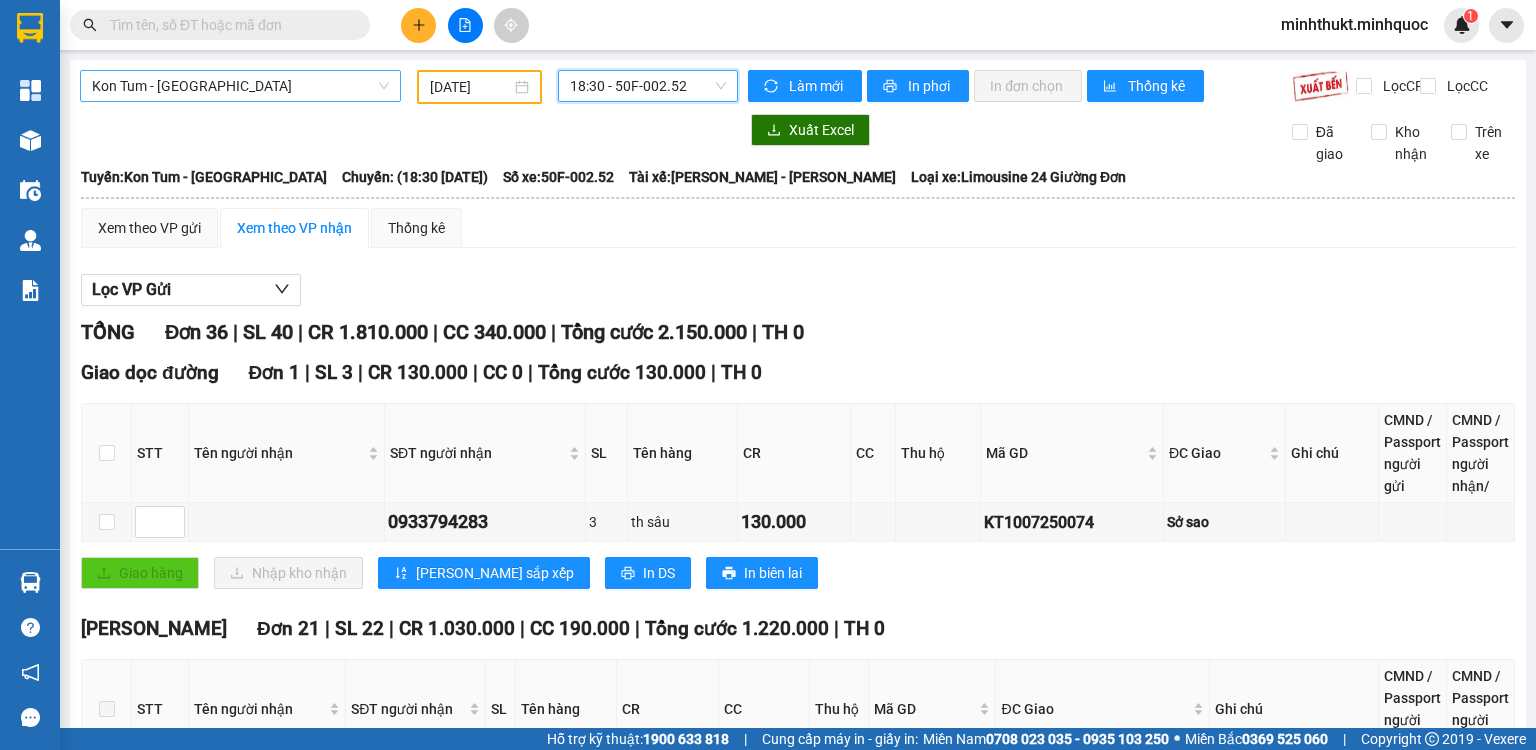 click on "Kon Tum - [GEOGRAPHIC_DATA]" at bounding box center (240, 86) 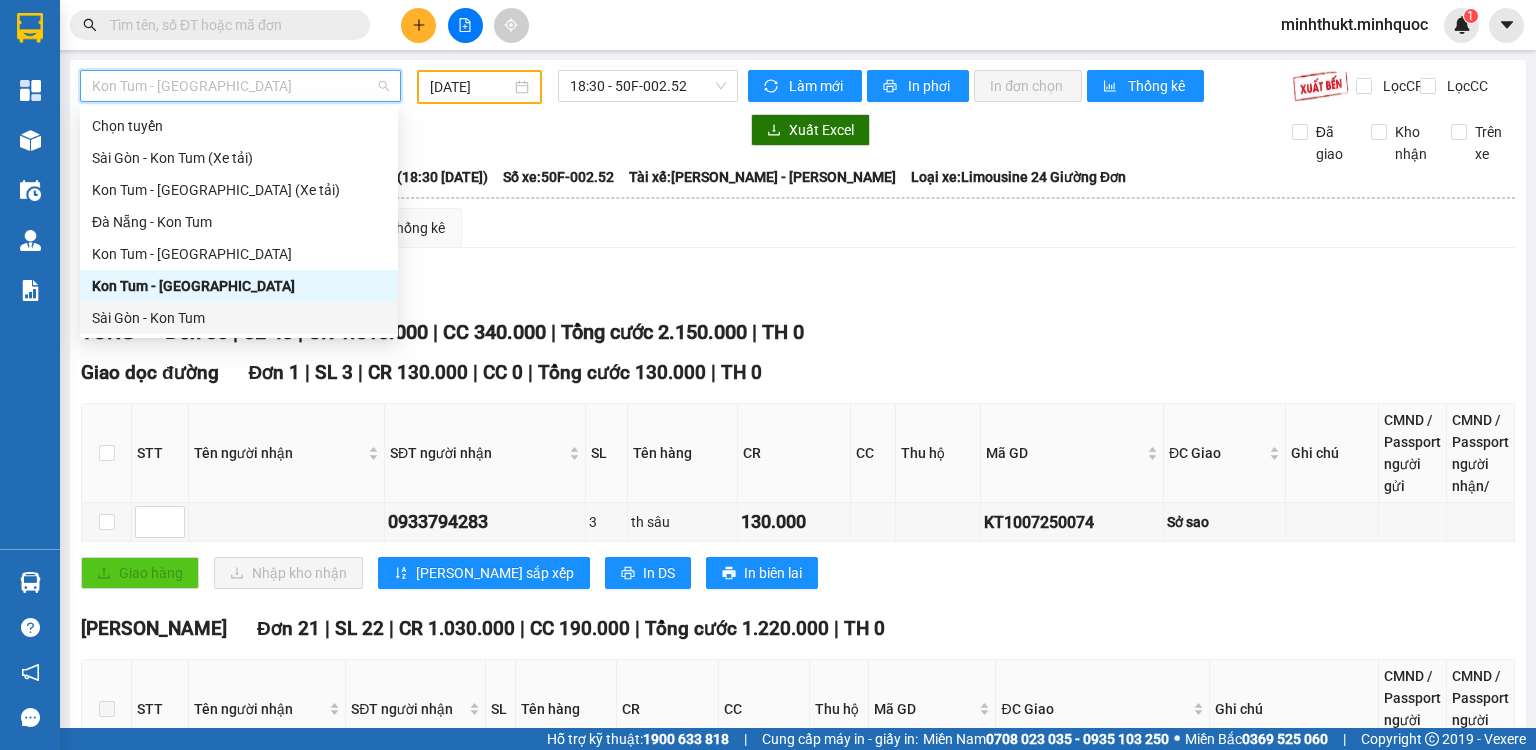 click on "Sài Gòn - Kon Tum" at bounding box center (239, 318) 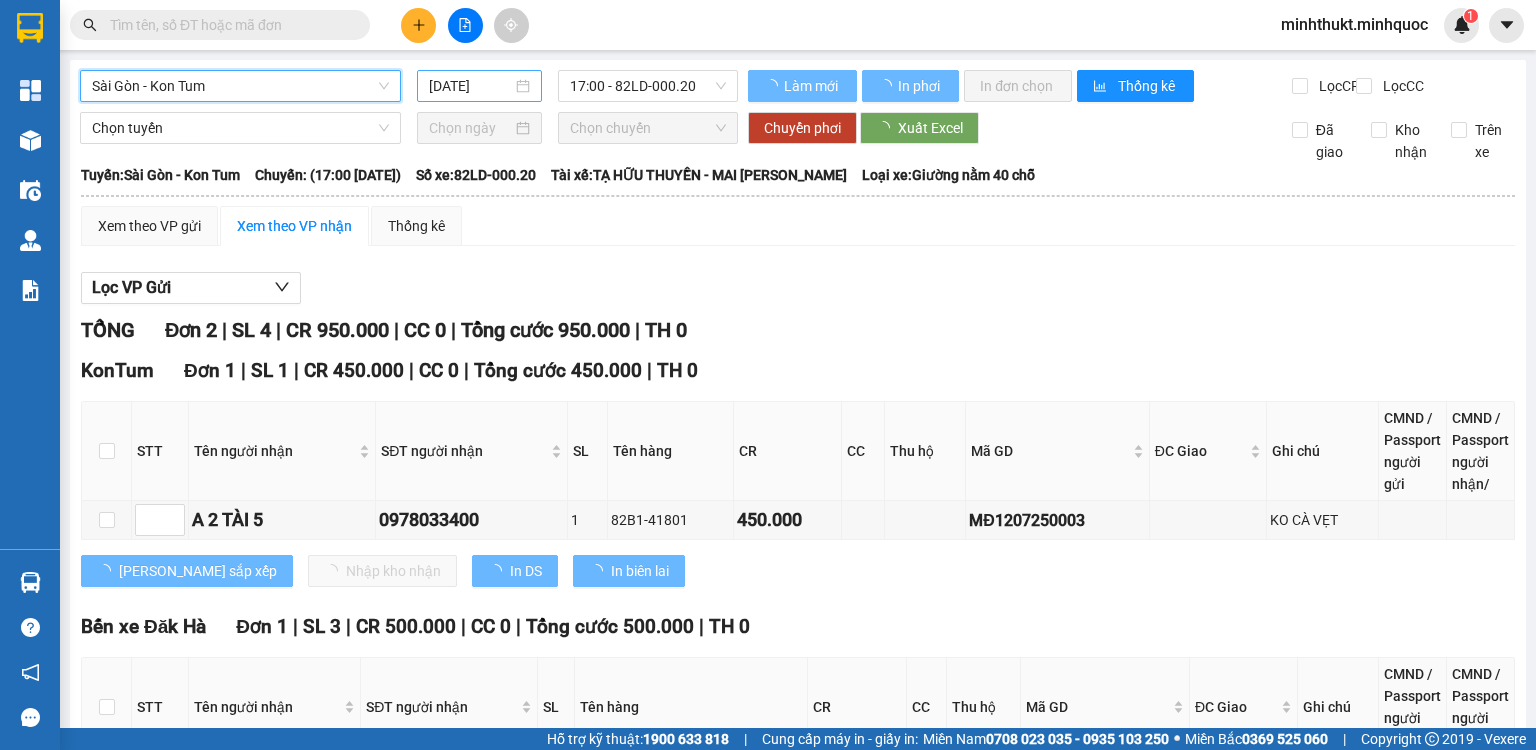 click on "[DATE]" at bounding box center [470, 86] 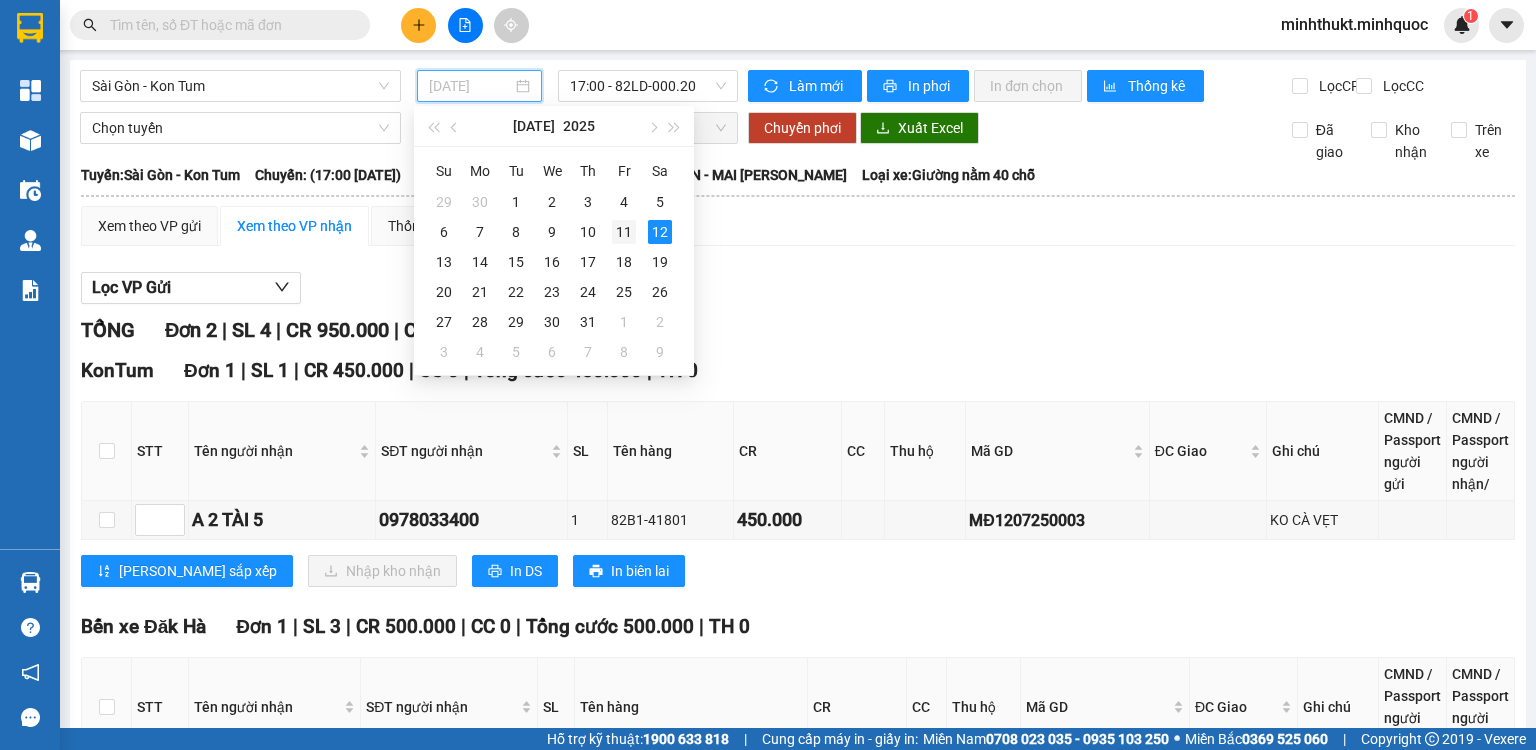 click on "11" at bounding box center (624, 232) 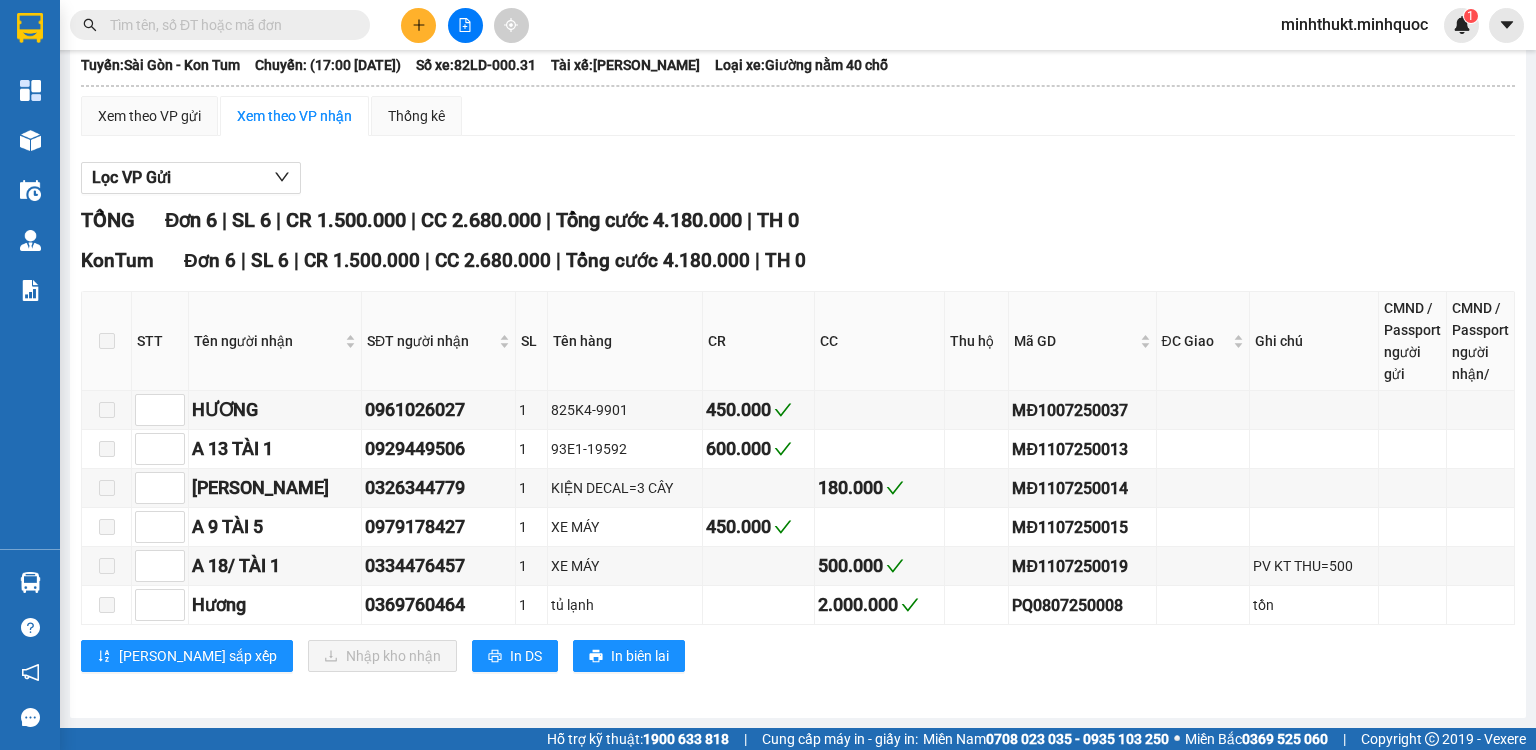scroll, scrollTop: 0, scrollLeft: 0, axis: both 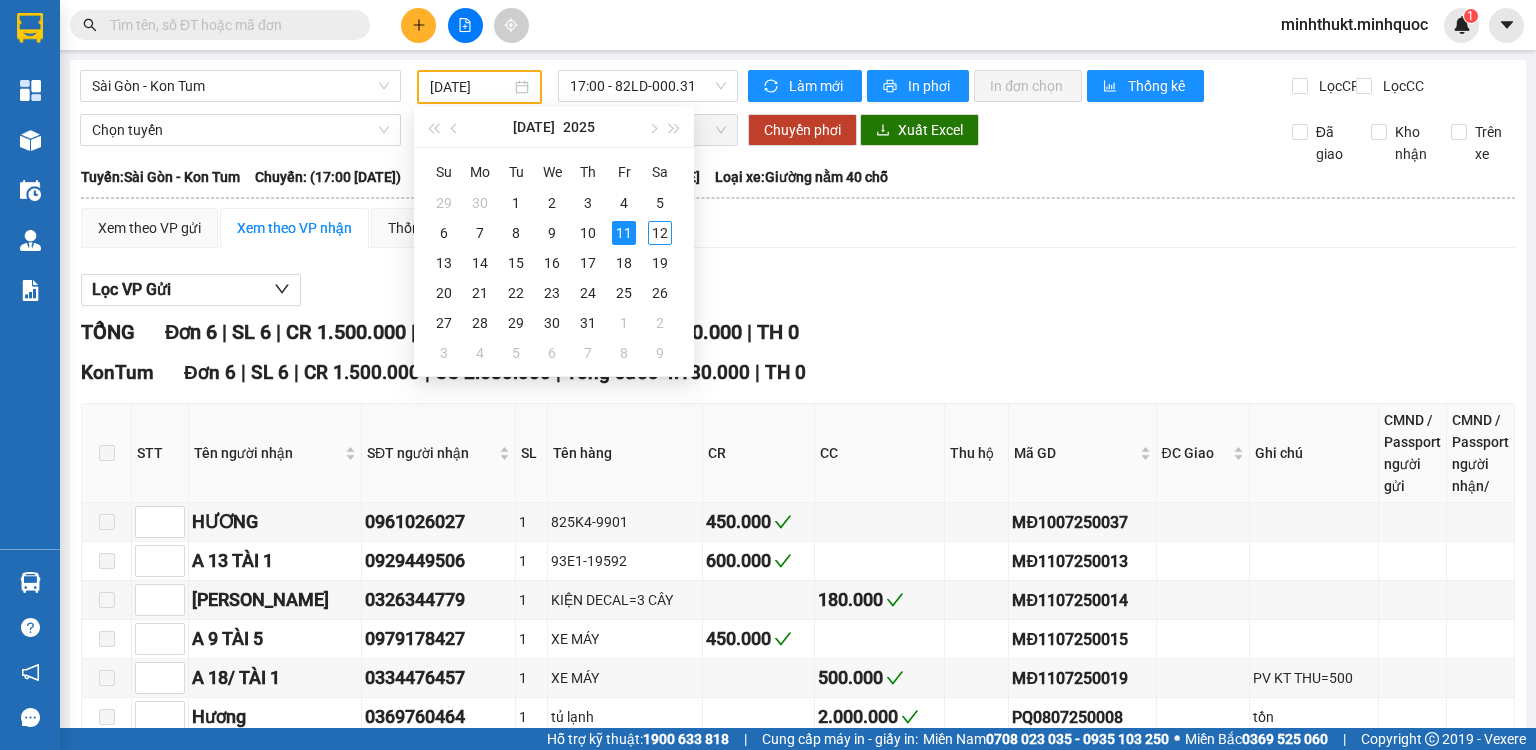 click on "Lọc VP Gửi TỔNG Đơn   6 | SL   6 | CR   1.500.000 | CC   2.680.000 | Tổng cước   4.180.000 | TH   0 KonTum Đơn   6 | SL   6 | CR   1.500.000 | CC   2.680.000 | Tổng cước   4.180.000 | TH   0 STT Tên người nhận SĐT người nhận SL Tên hàng CR CC Thu hộ Mã GD ĐC Giao Ghi chú CMND / Passport người gửi CMND / Passport người nhận/ Ký nhận                               HƯƠNG 0961026027 1 825K4-9901 450.000 MĐ1007250037 A 13 TÀI 1 0929449506 1 93E1-19592 600.000 MĐ1107250013 Linh 0326344779 1 KIỆN DECAL=3 CÂY 180.000 MĐ1107250014 A 9 TÀI 5 0979178427 1 XE MÁY 450.000 MĐ1107250015 A 18/ TÀI 1 0334476457 1 XE MÁY 500.000 MĐ1107250019 PV KT THU=500 Hương 0369760464 1 tủ lạnh 2.000.000 PQ0807250008 tồn Lưu sắp xếp Nhập kho nhận In DS In biên lai Nhà xe Minh Quốc   02603 855 855, 0903511350   649 [PERSON_NAME], Phường Kon Tum PHƠI HÀNG KonTum  -  14:50 [DATE] [GEOGRAPHIC_DATA]:  [GEOGRAPHIC_DATA] - [GEOGRAPHIC_DATA]:       STT" at bounding box center [798, 536] 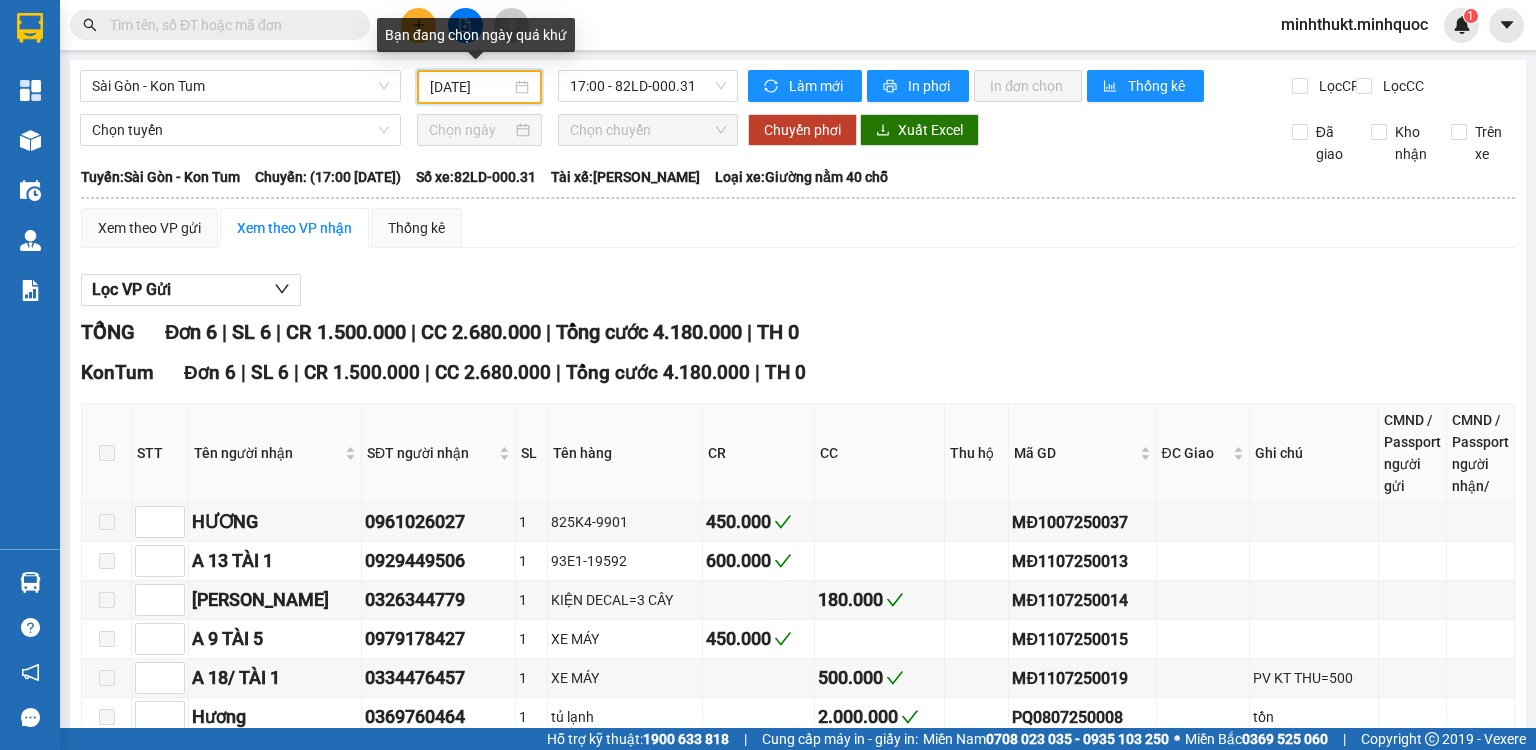 click on "[DATE]" at bounding box center [470, 87] 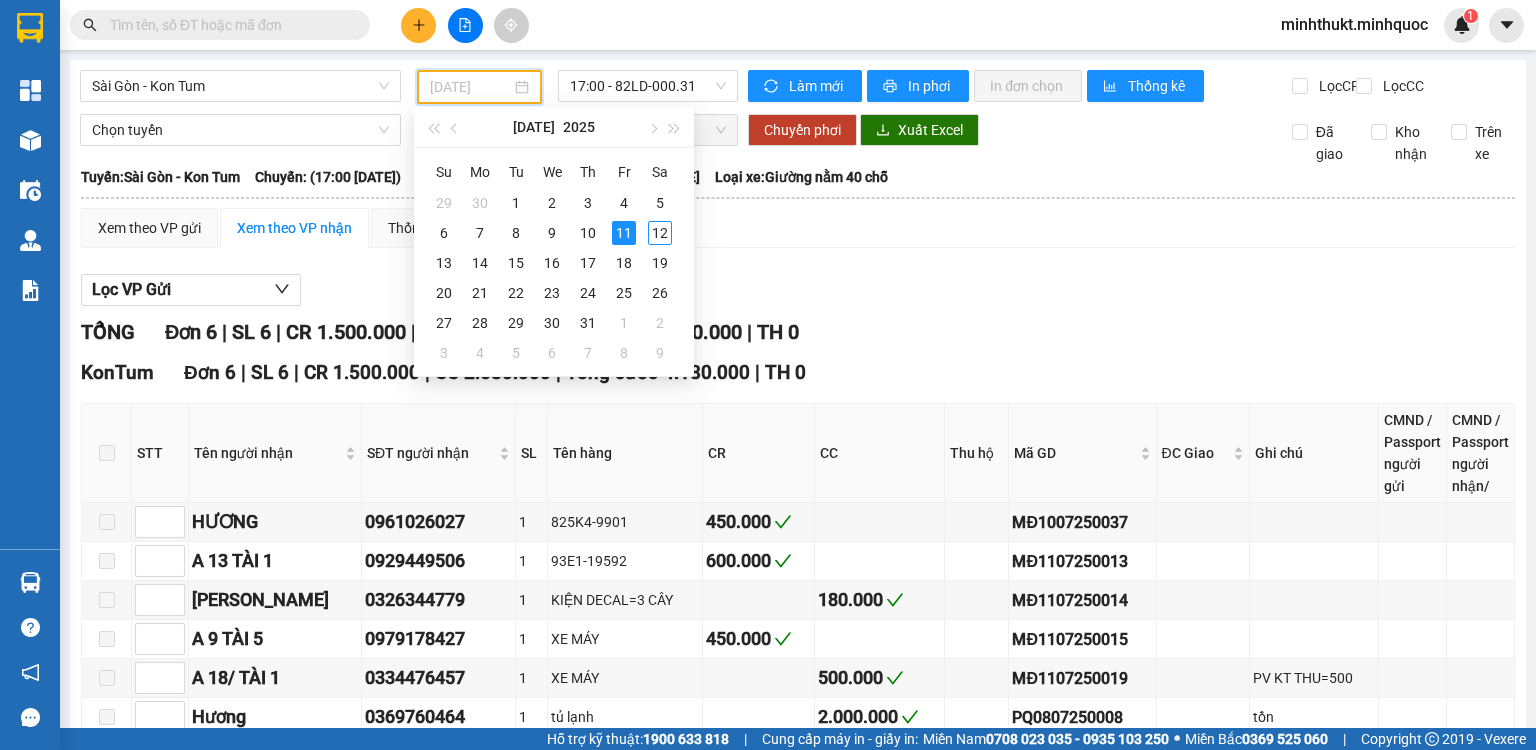 type on "[DATE]" 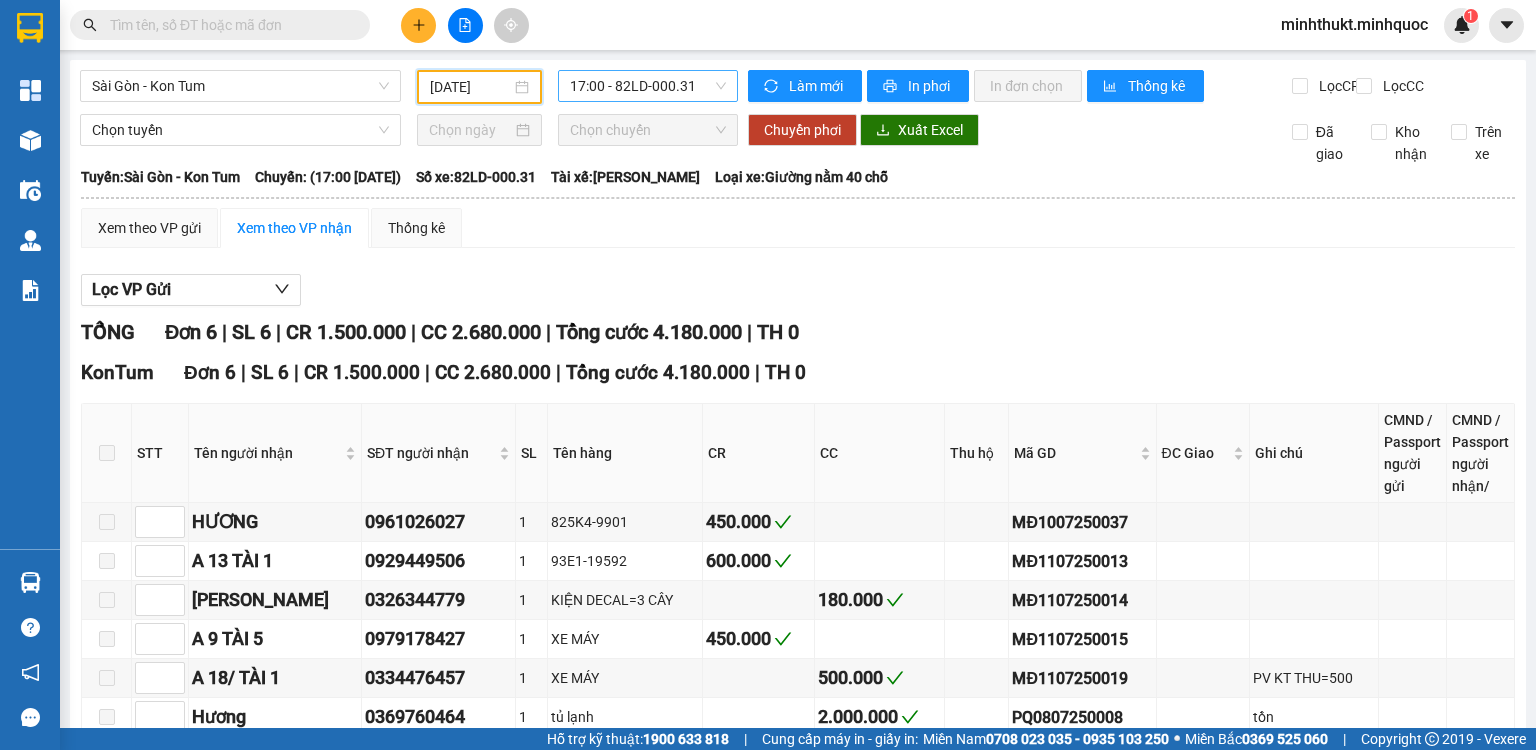 click on "17:00     - 82LD-000.31" at bounding box center (648, 86) 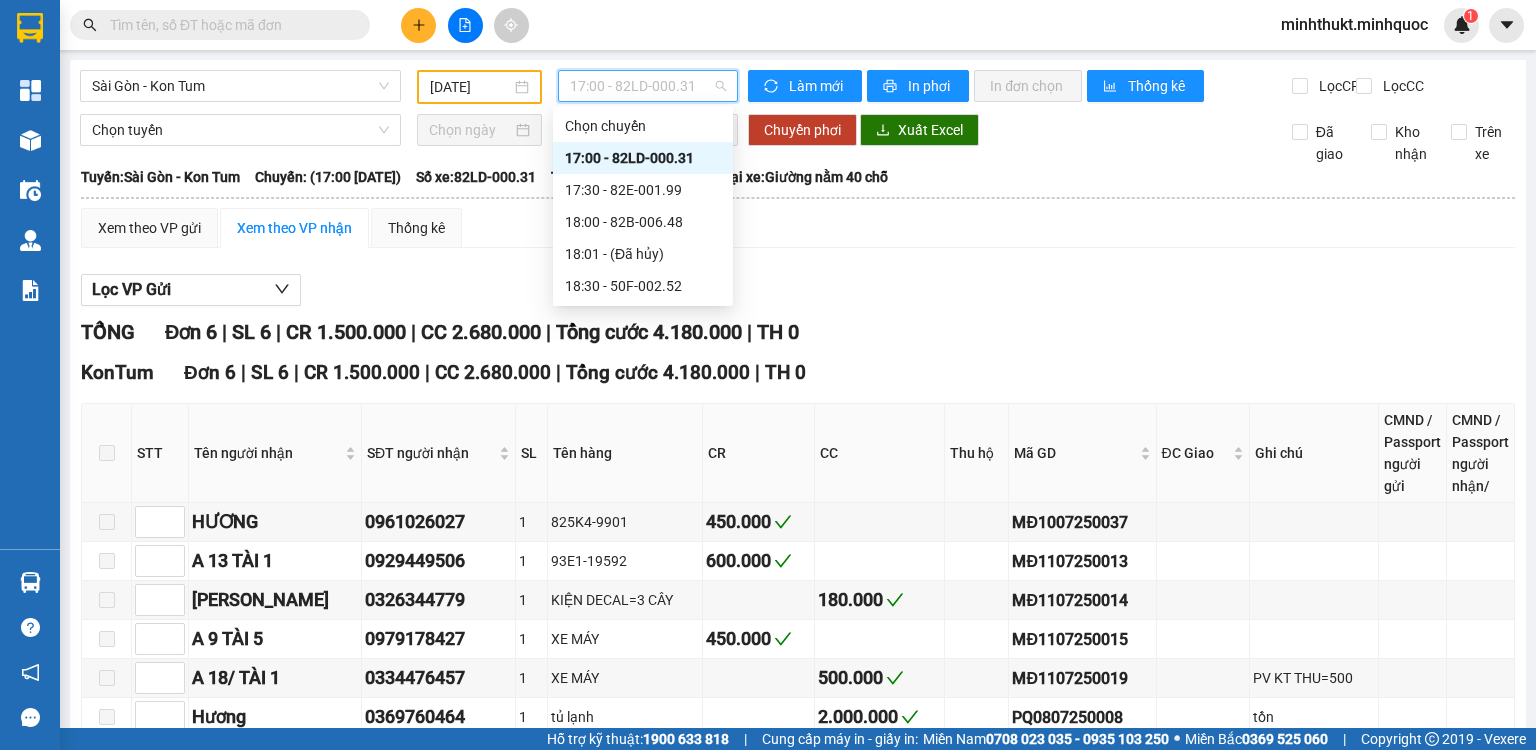 click on "17:00     - 82LD-000.31" at bounding box center (643, 158) 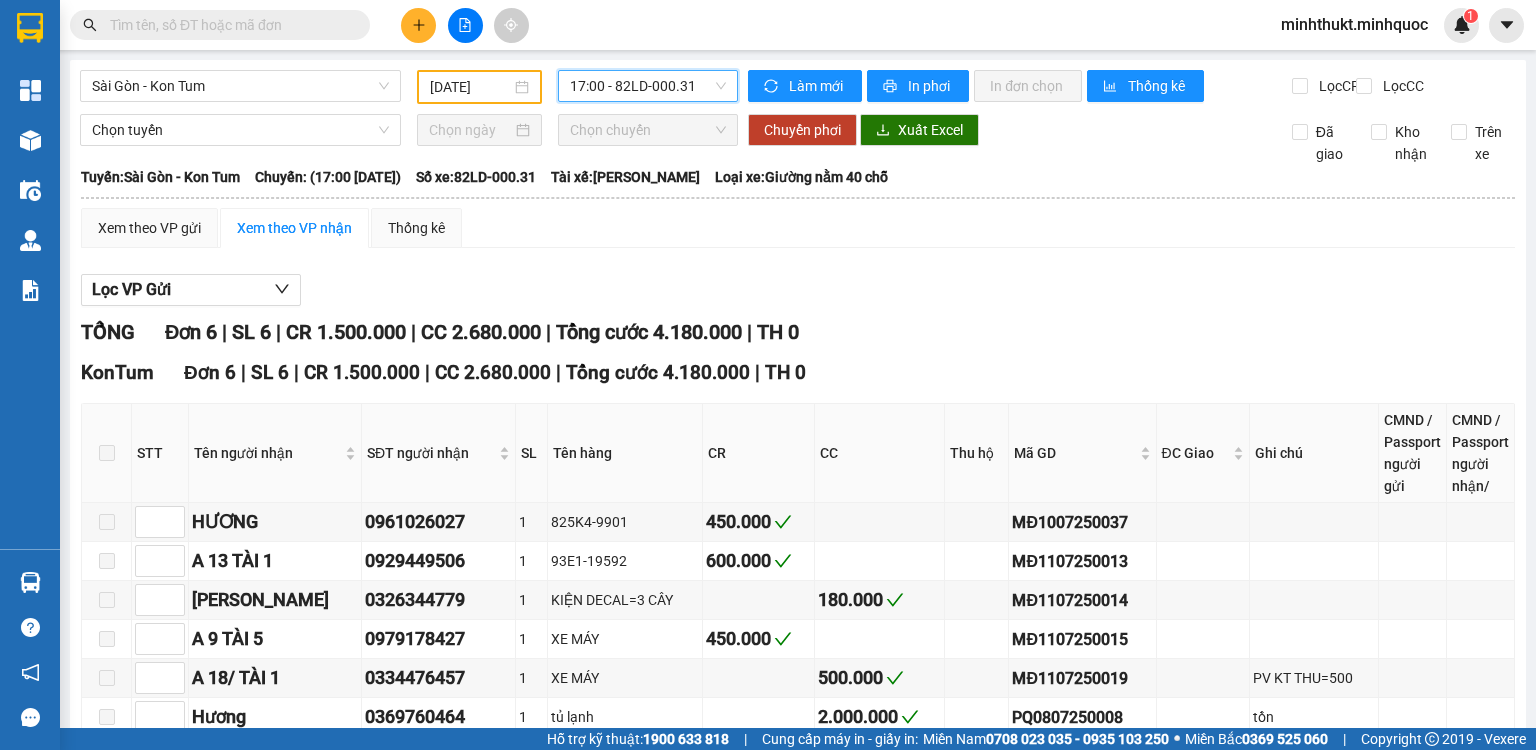 scroll, scrollTop: 122, scrollLeft: 0, axis: vertical 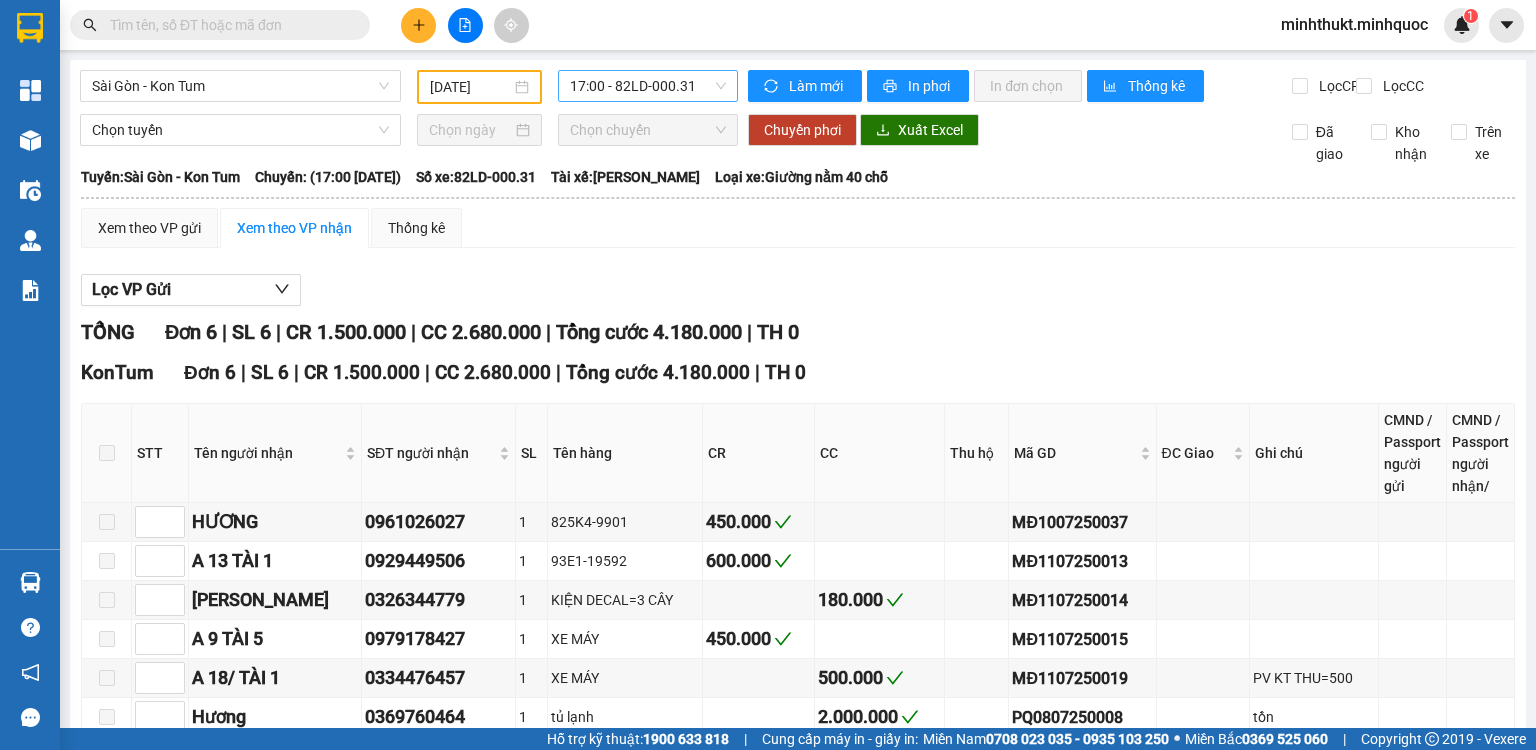 click on "17:00     - 82LD-000.31" at bounding box center [648, 86] 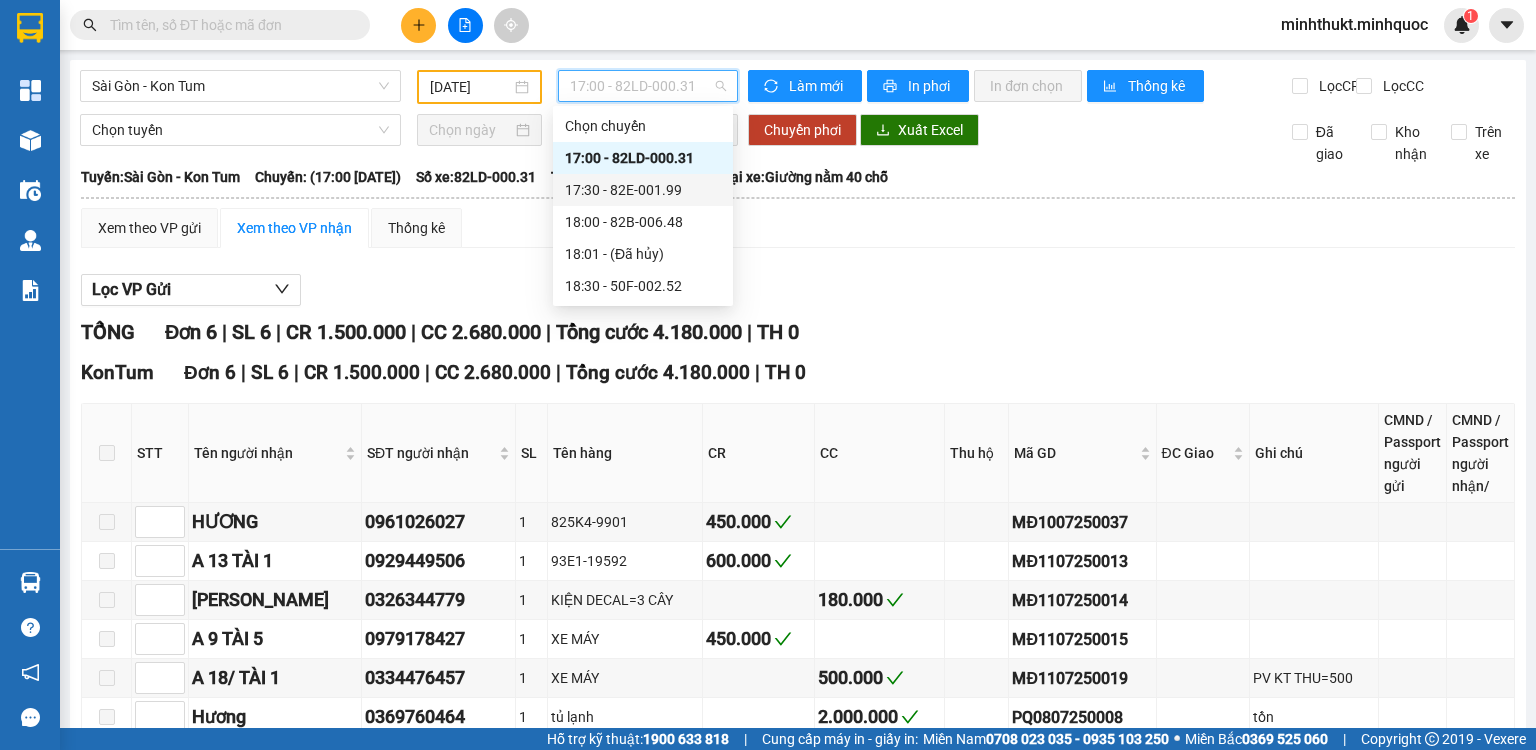 click on "17:30     - 82E-001.99" at bounding box center [643, 190] 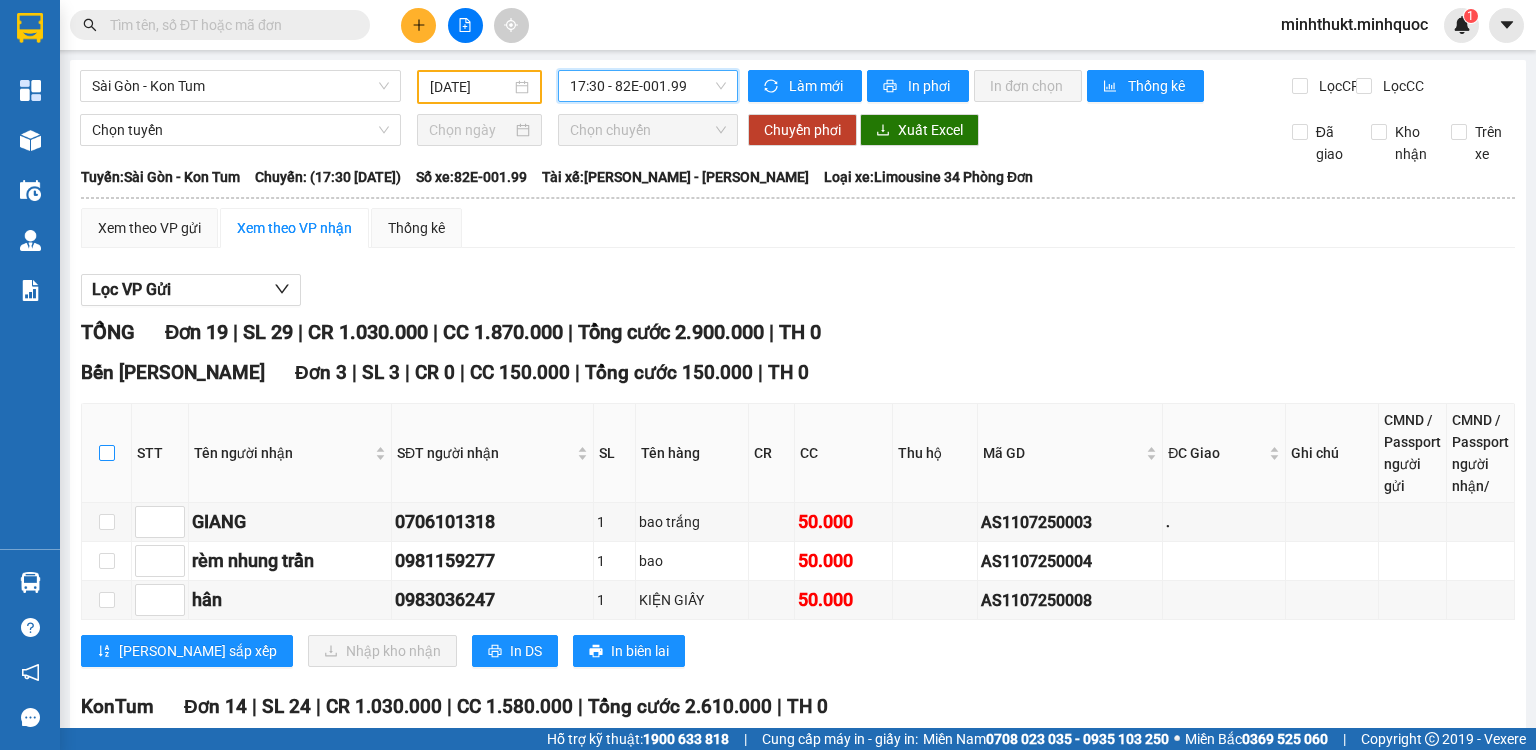 click at bounding box center (107, 453) 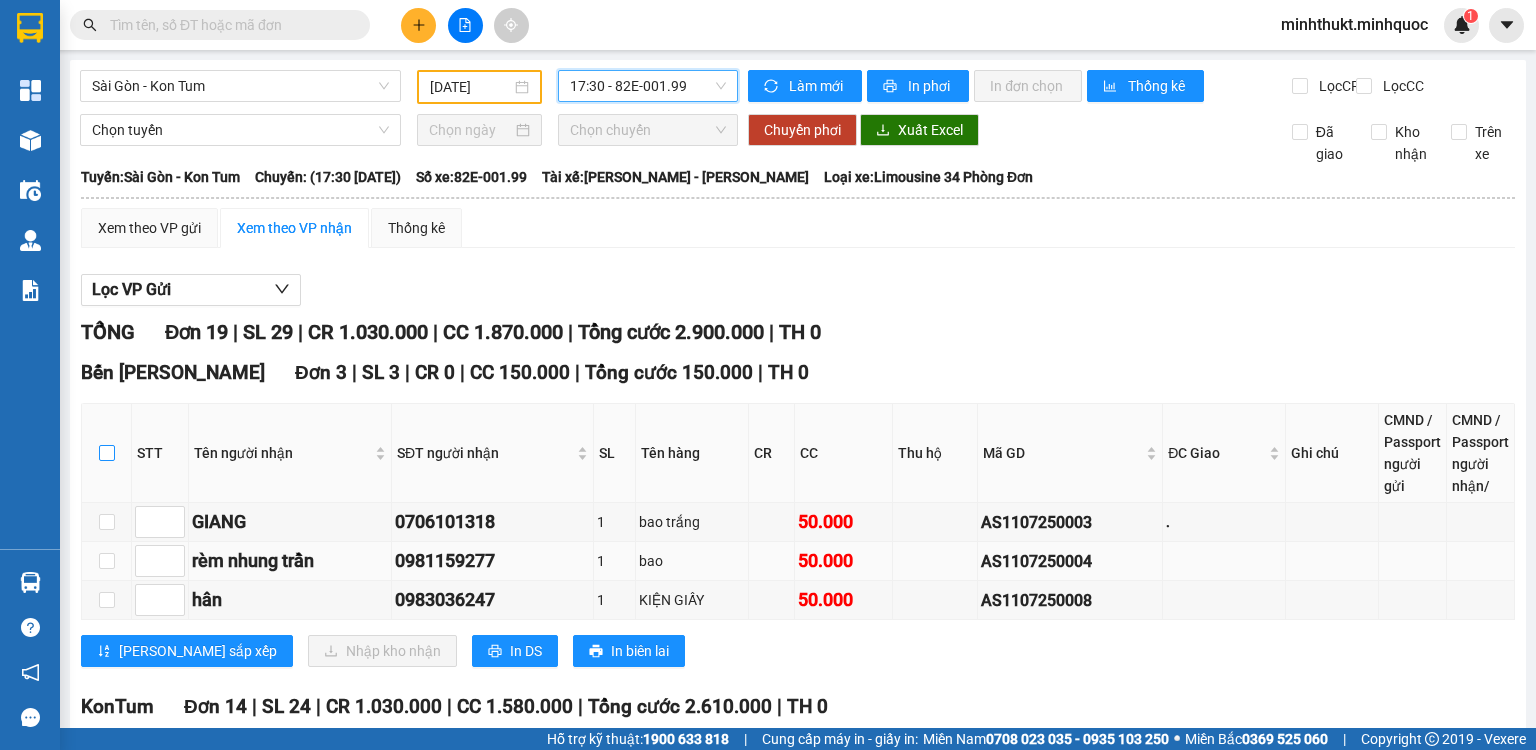 checkbox on "true" 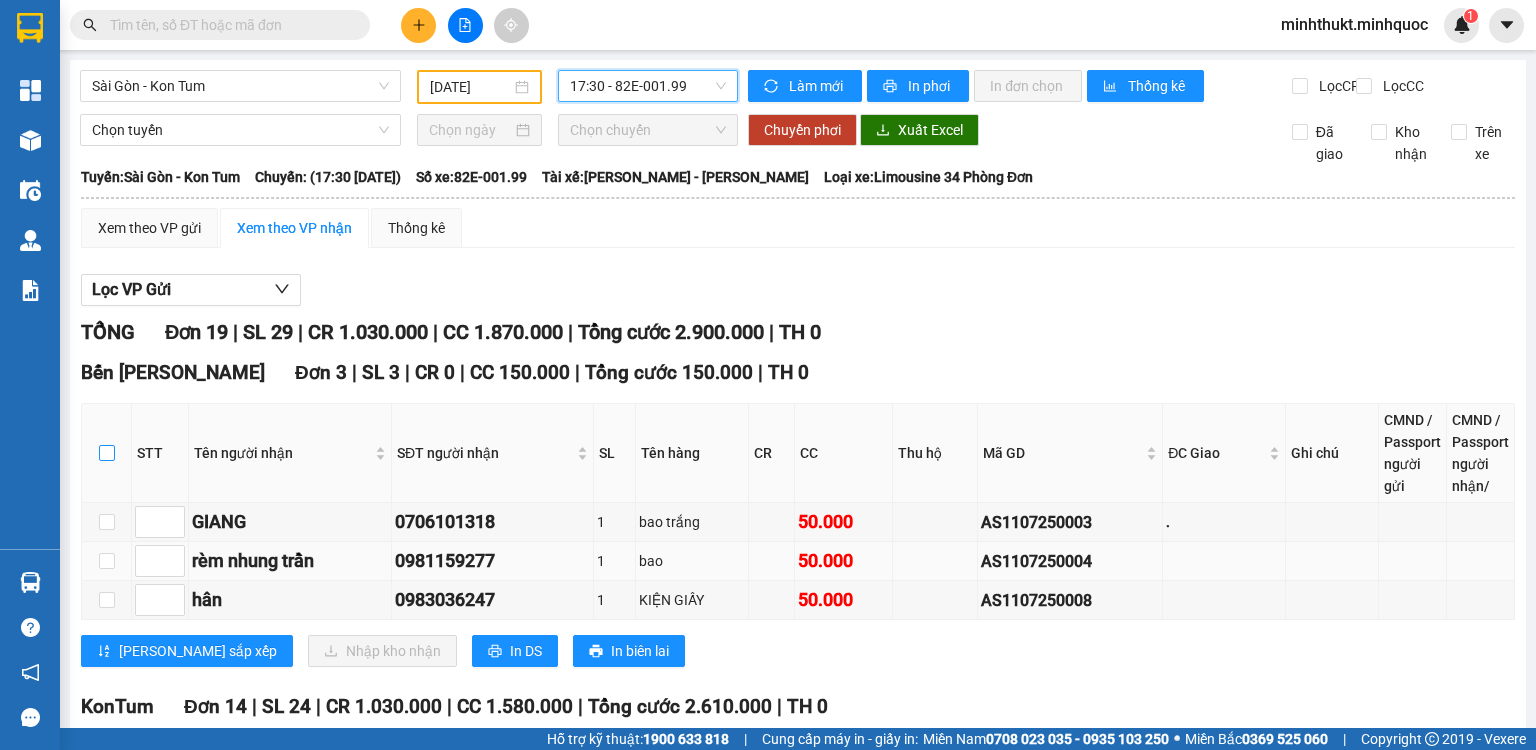 checkbox on "true" 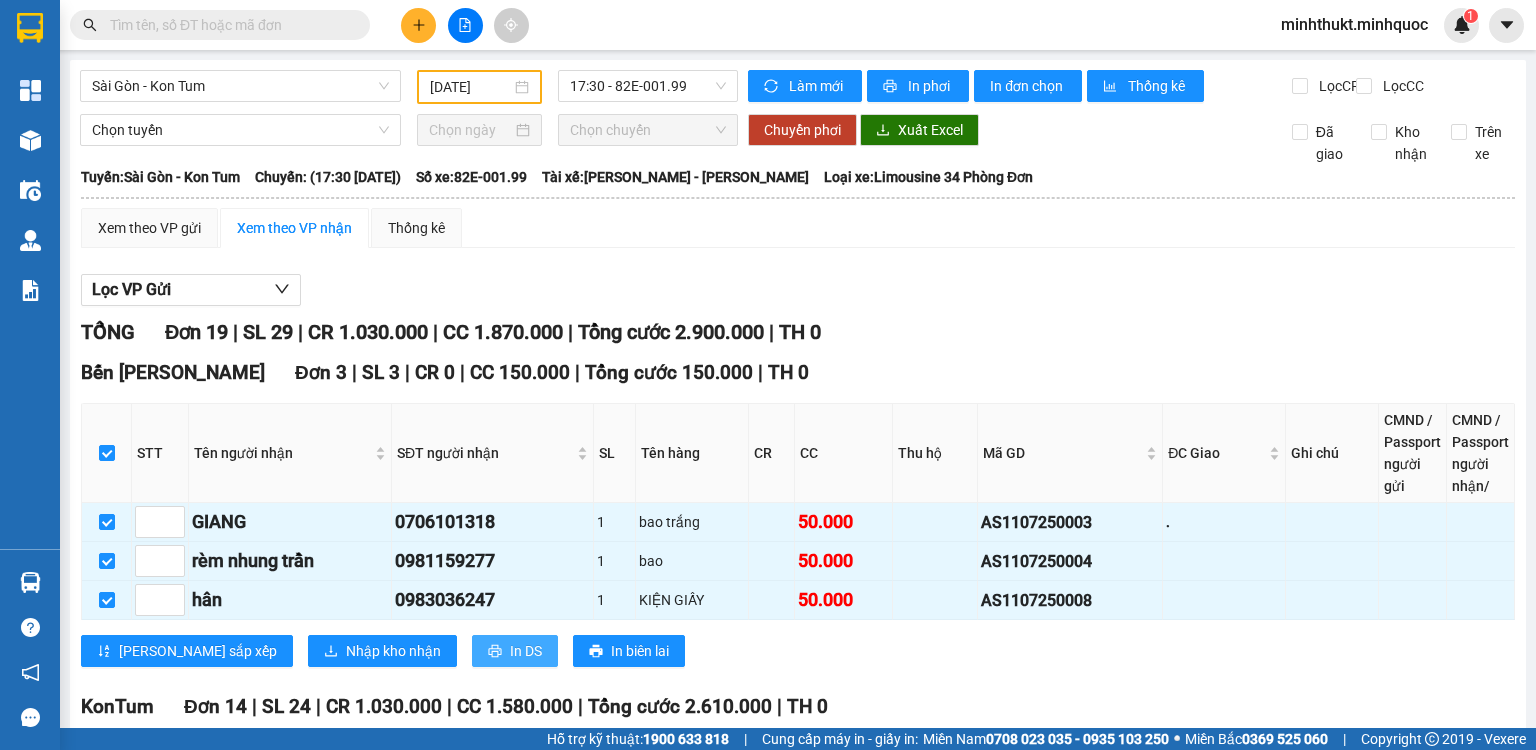 click on "In DS" at bounding box center [515, 651] 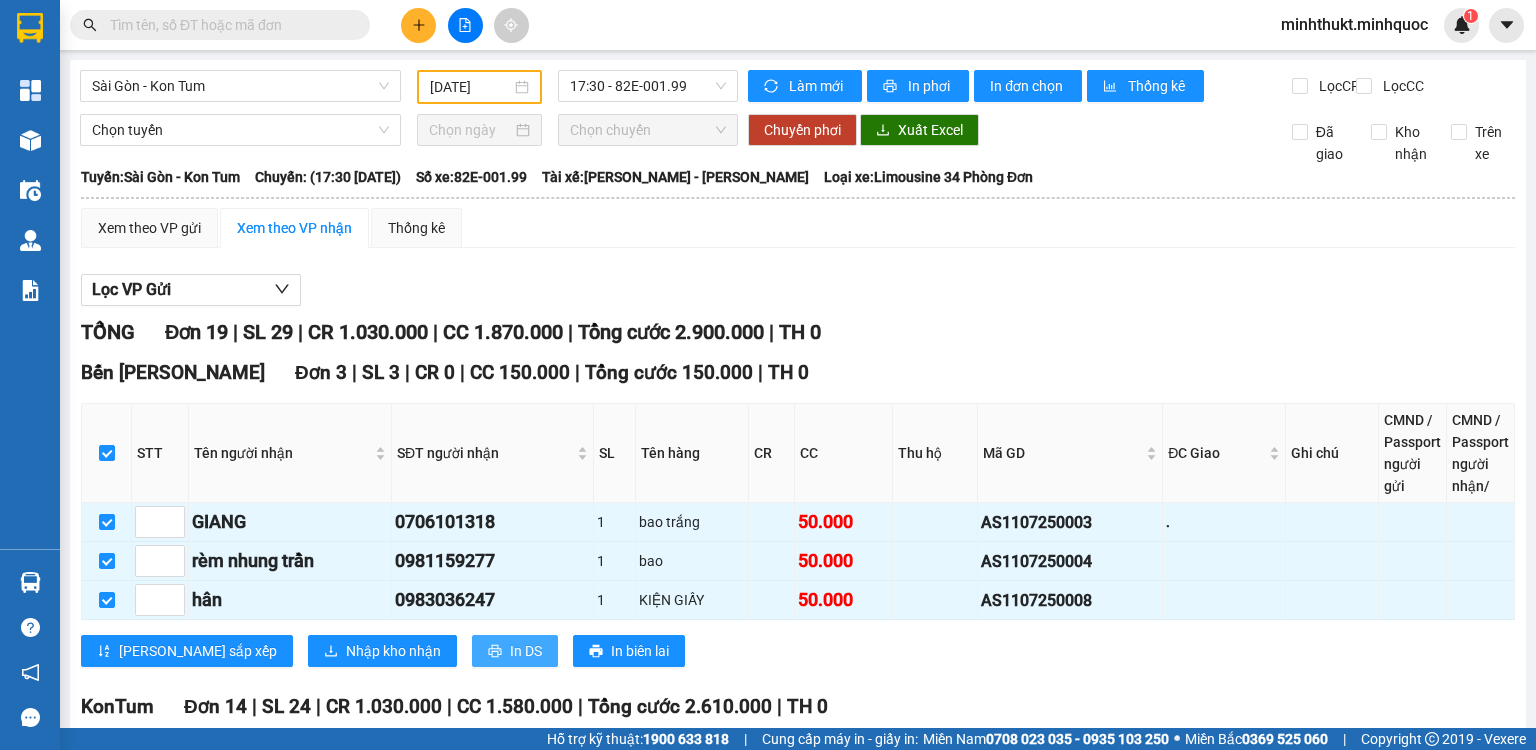 scroll, scrollTop: 0, scrollLeft: 0, axis: both 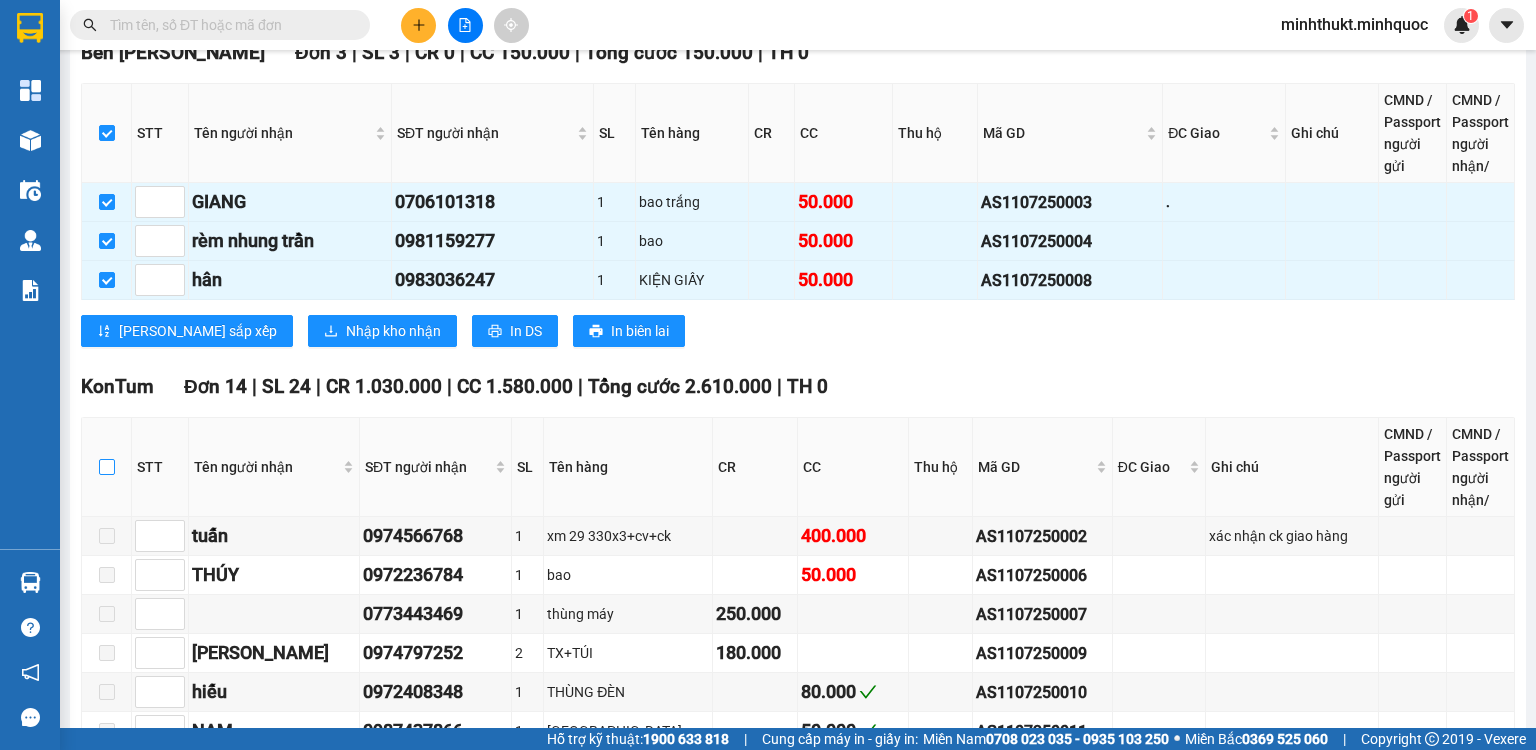 click at bounding box center (107, 467) 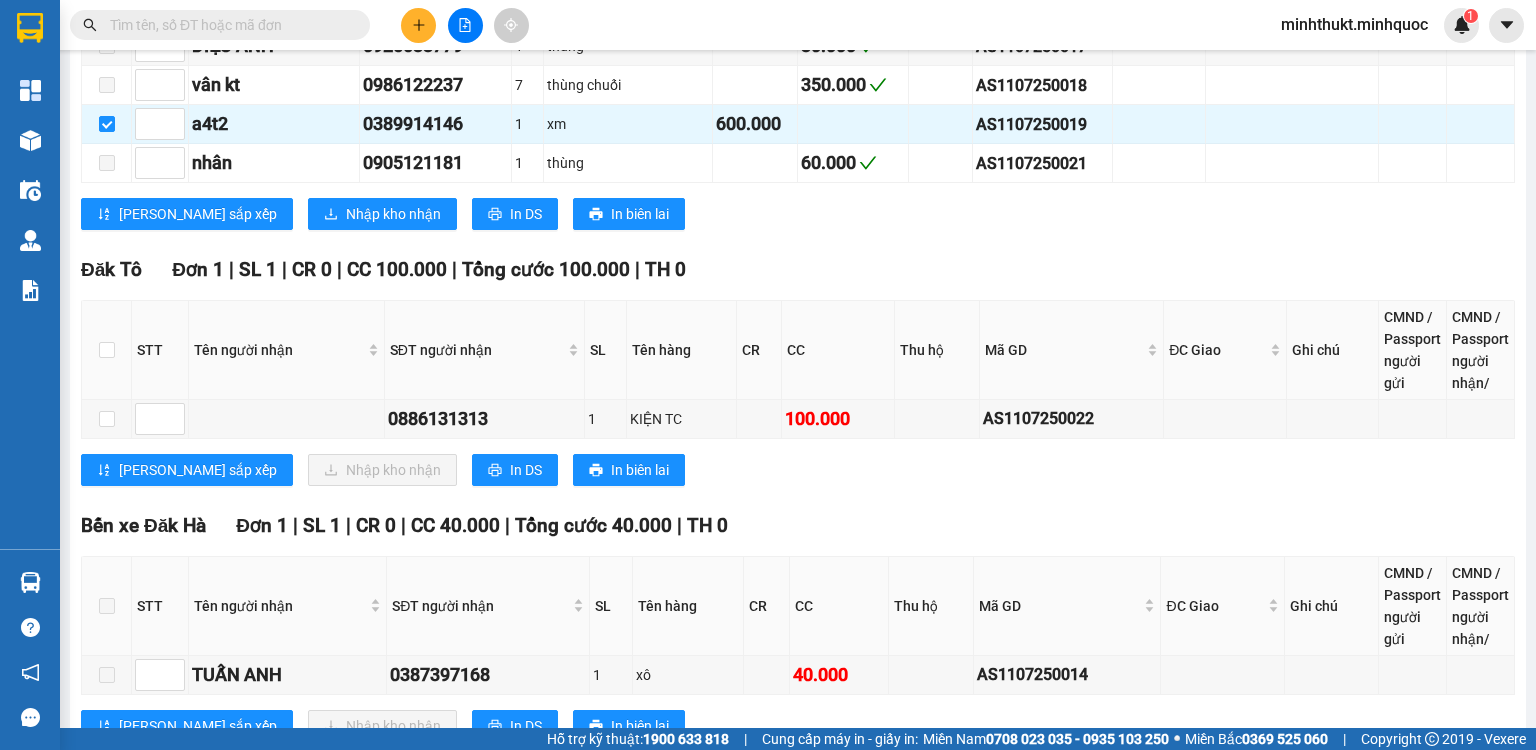 scroll, scrollTop: 1271, scrollLeft: 0, axis: vertical 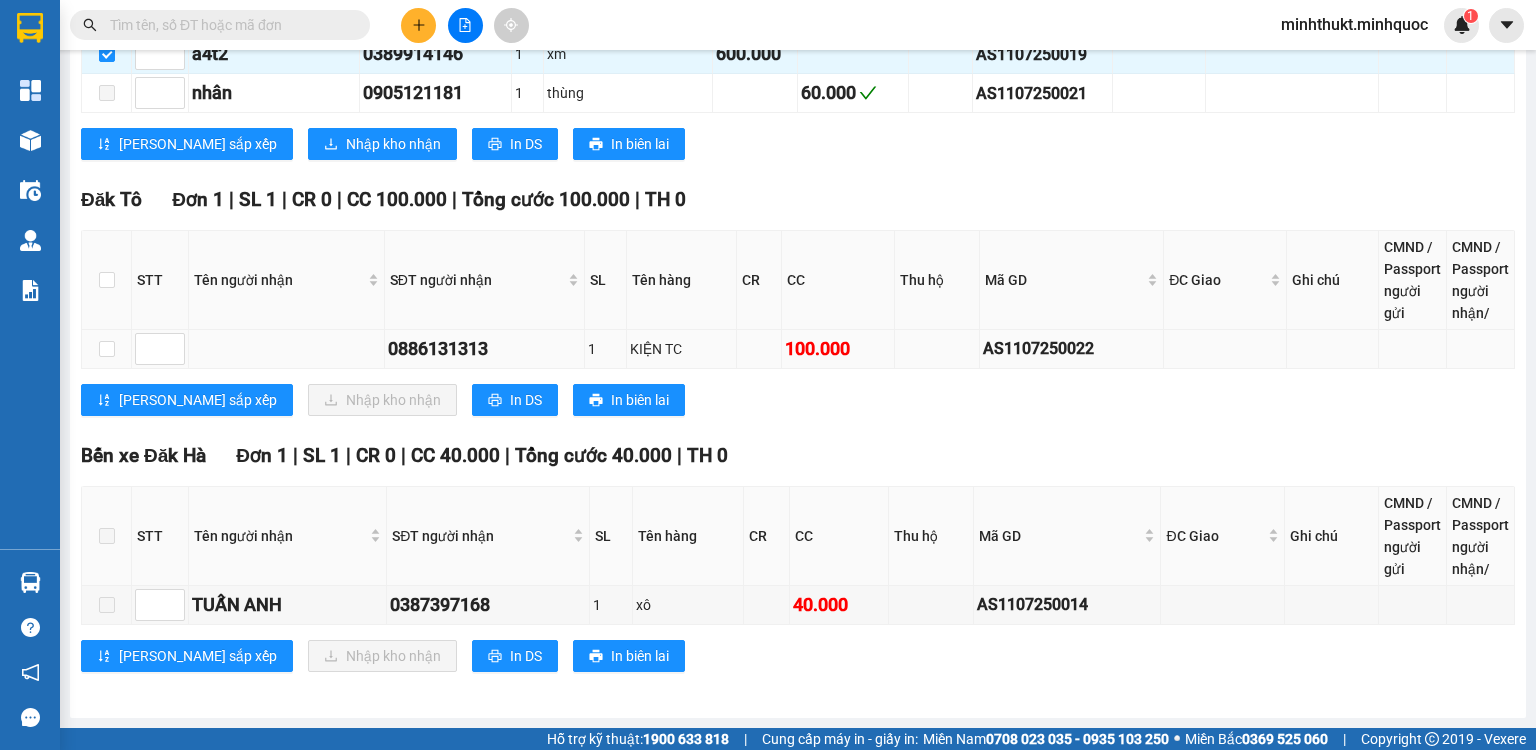 click on "AS1107250022" at bounding box center (1072, 348) 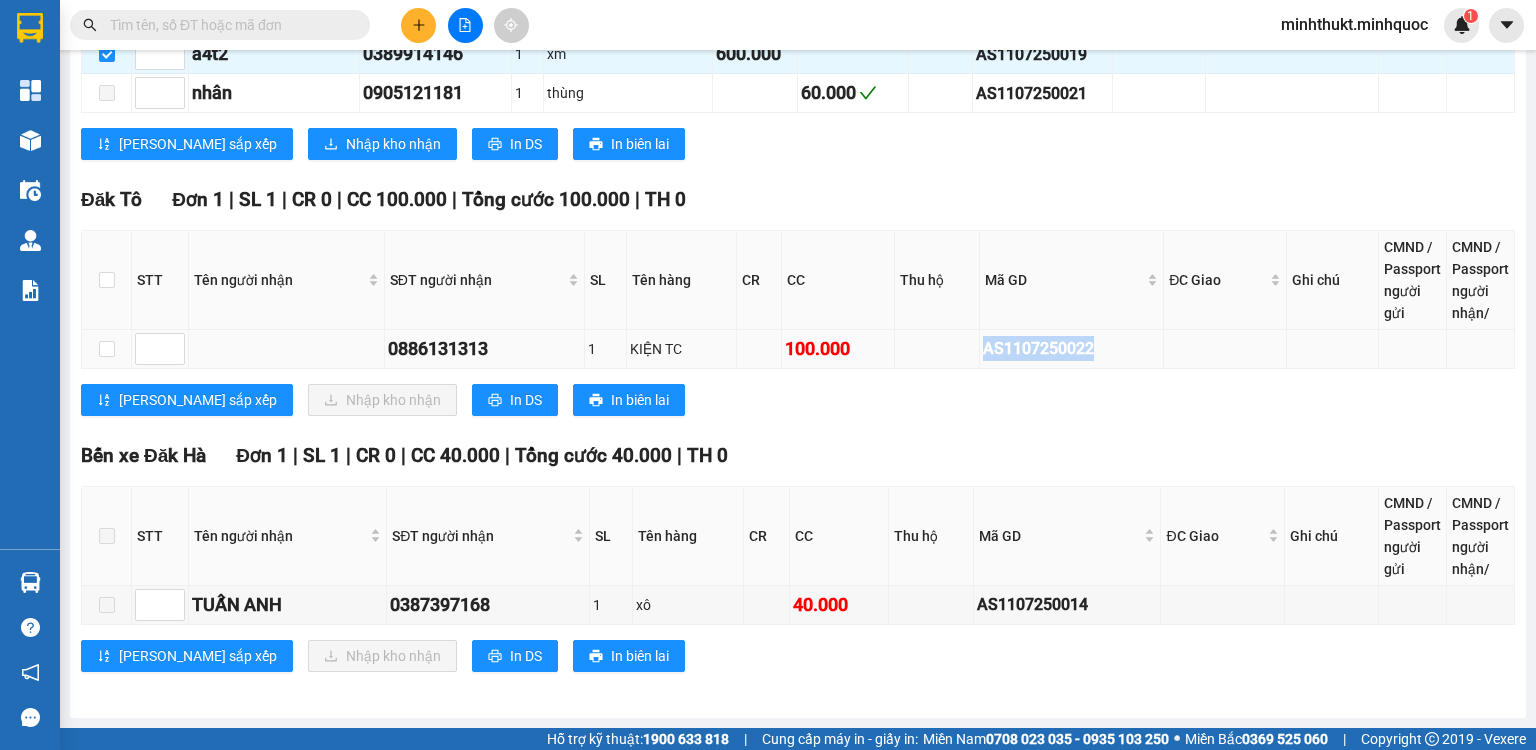 click on "AS1107250022" at bounding box center [1072, 348] 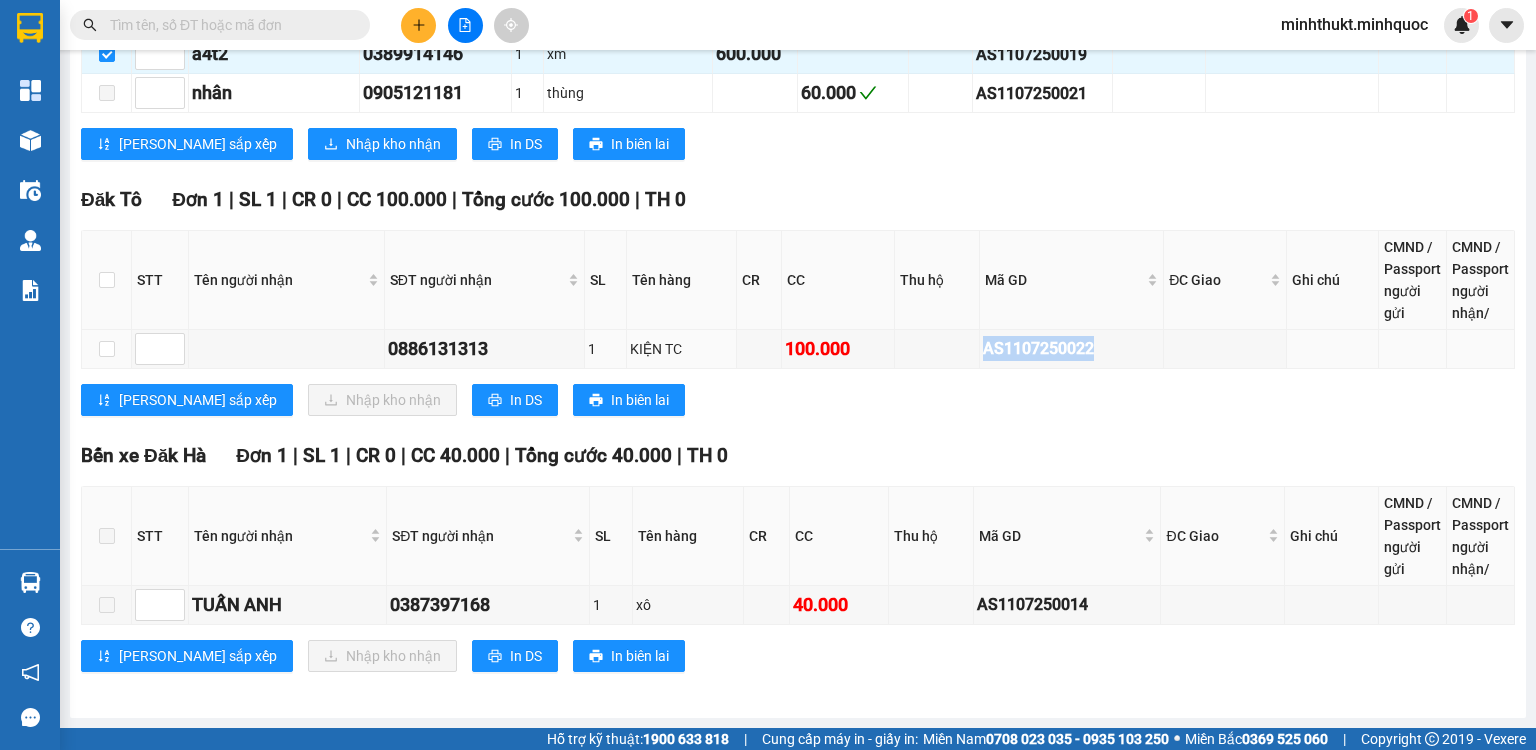 copy on "AS1107250022" 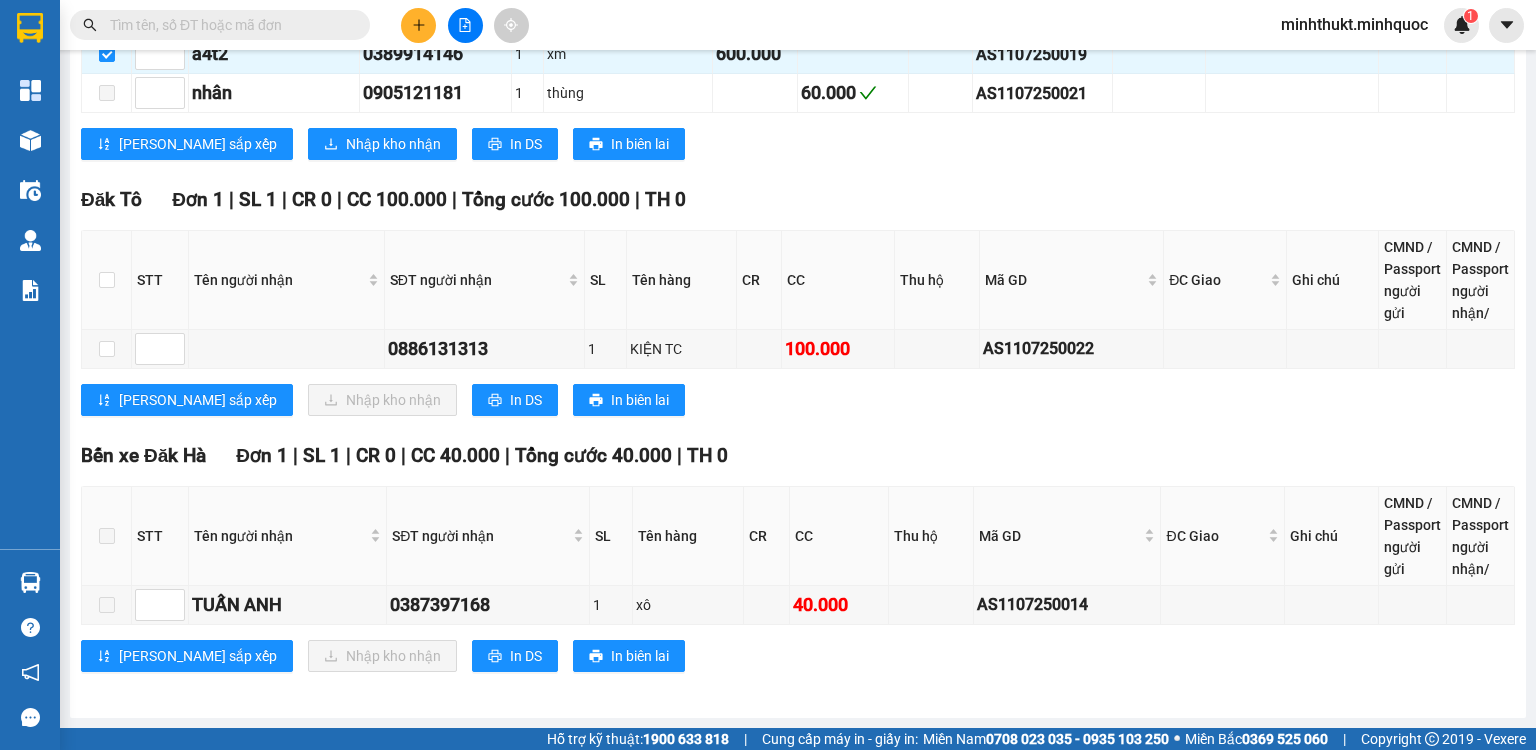 click at bounding box center [228, 25] 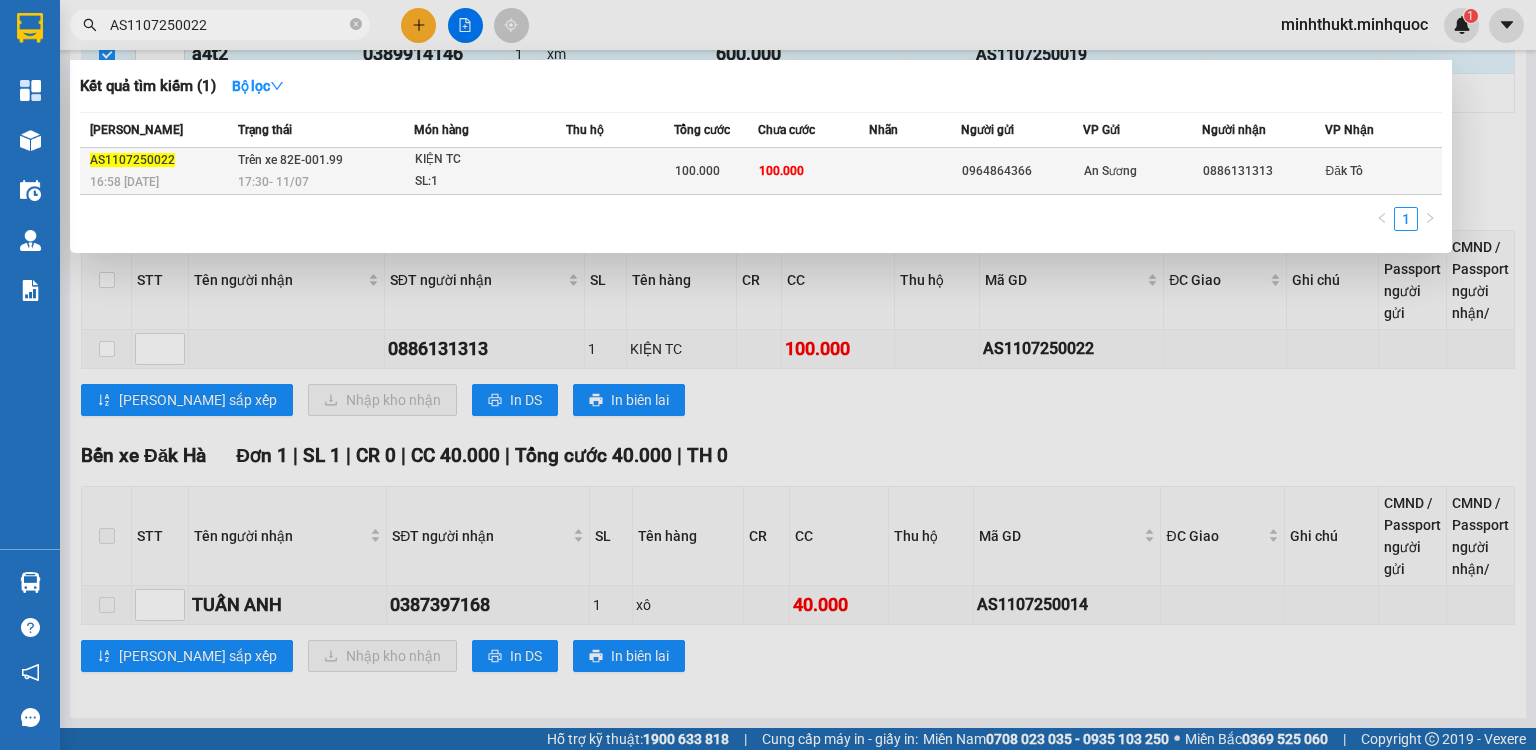 type on "AS1107250022" 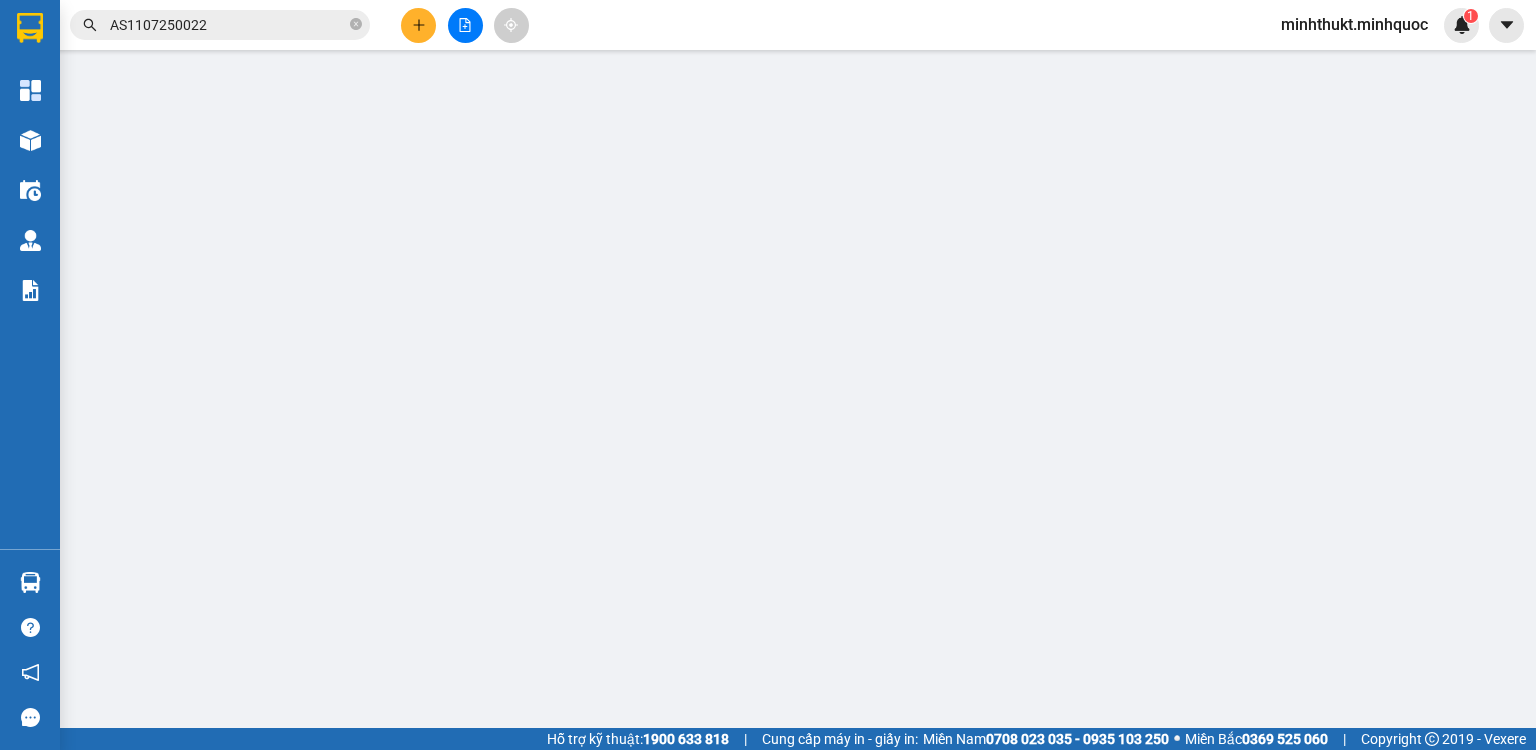 scroll, scrollTop: 0, scrollLeft: 0, axis: both 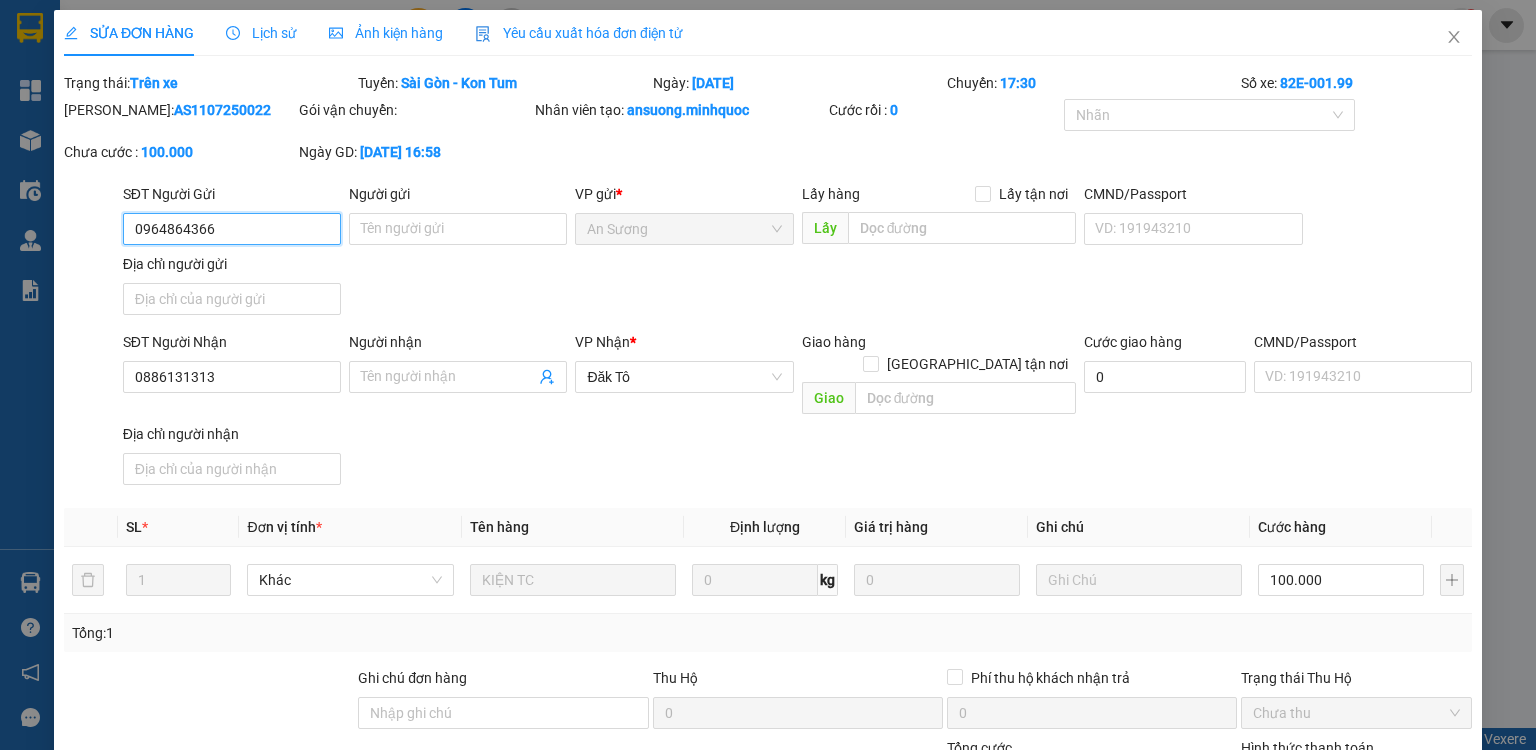 type on "0964864366" 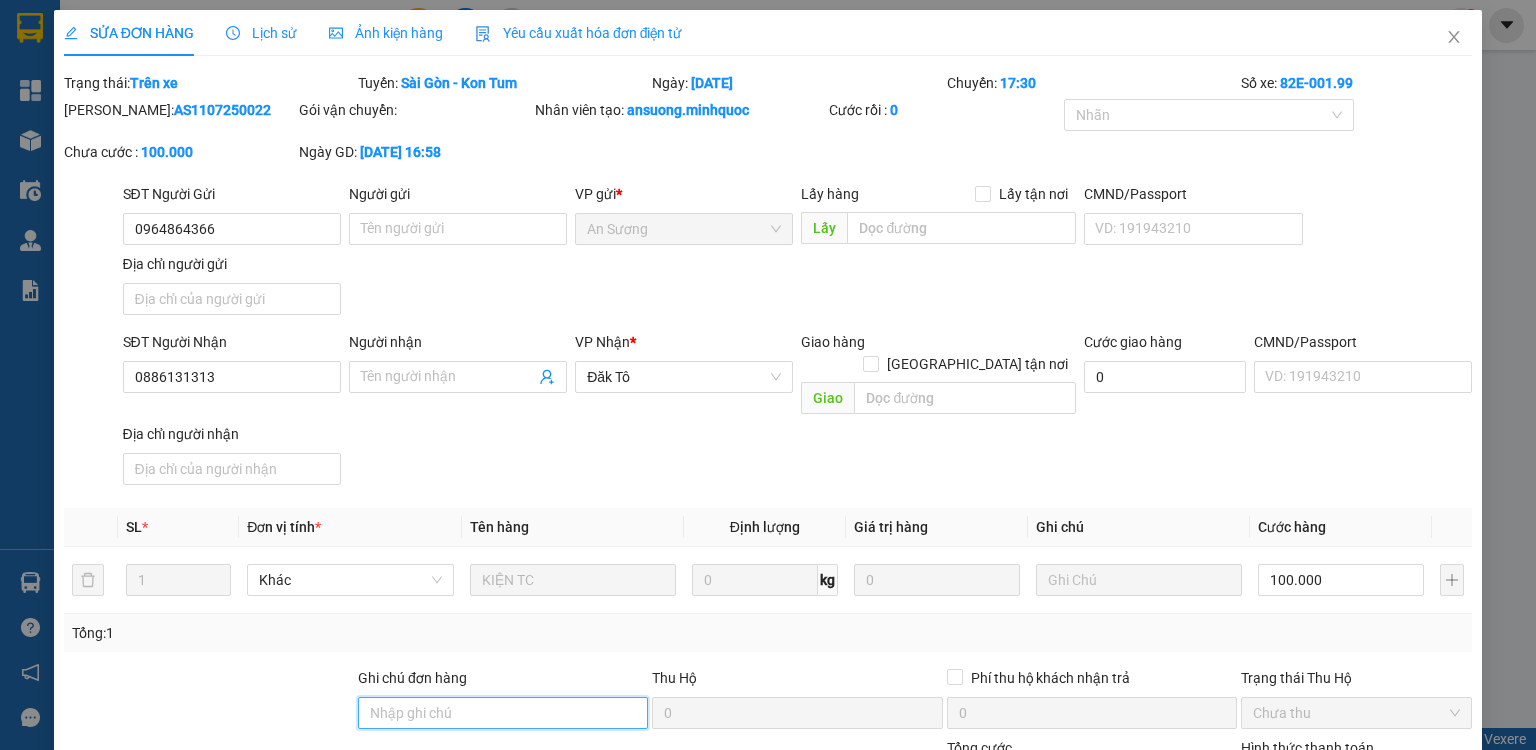 click on "Ghi chú đơn hàng" at bounding box center [503, 713] 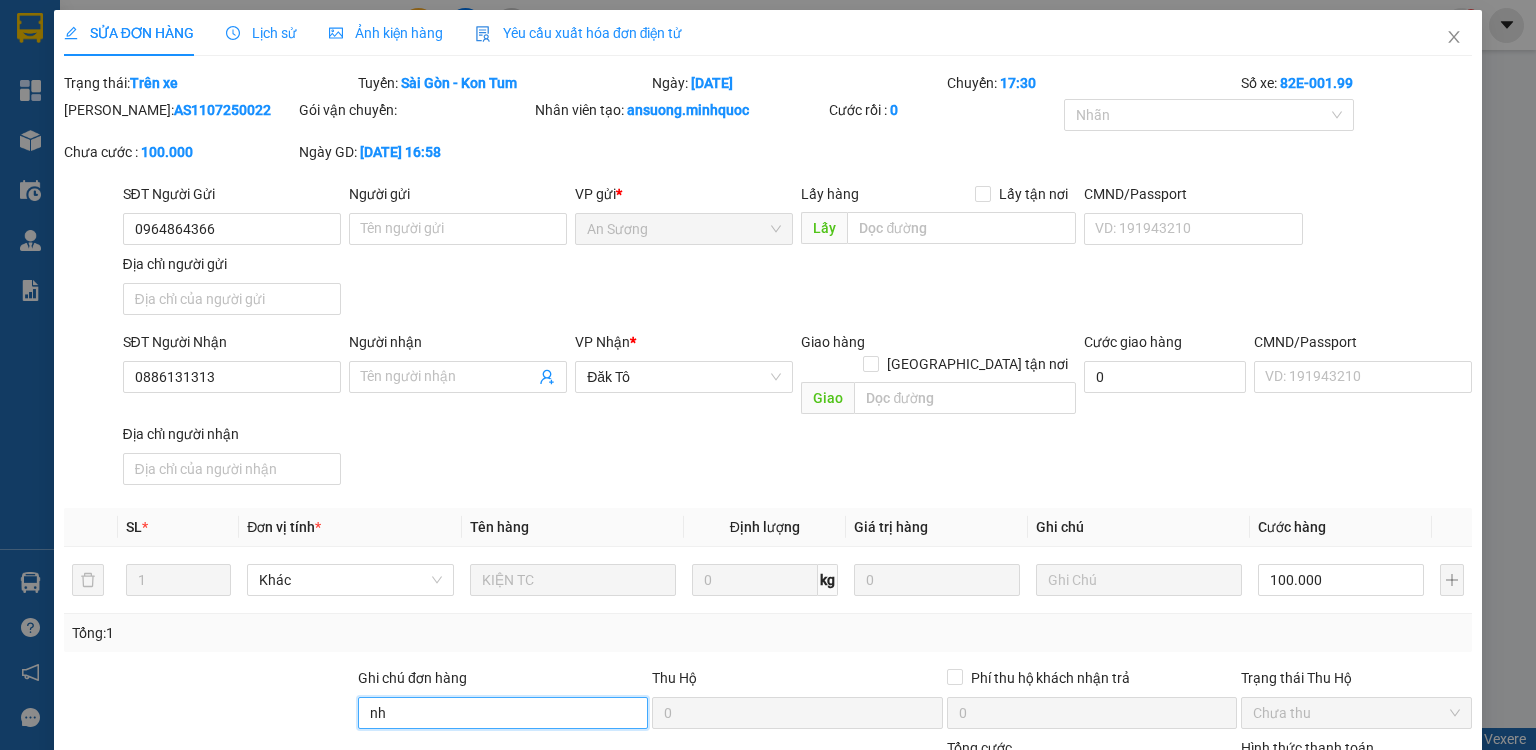 scroll, scrollTop: 160, scrollLeft: 0, axis: vertical 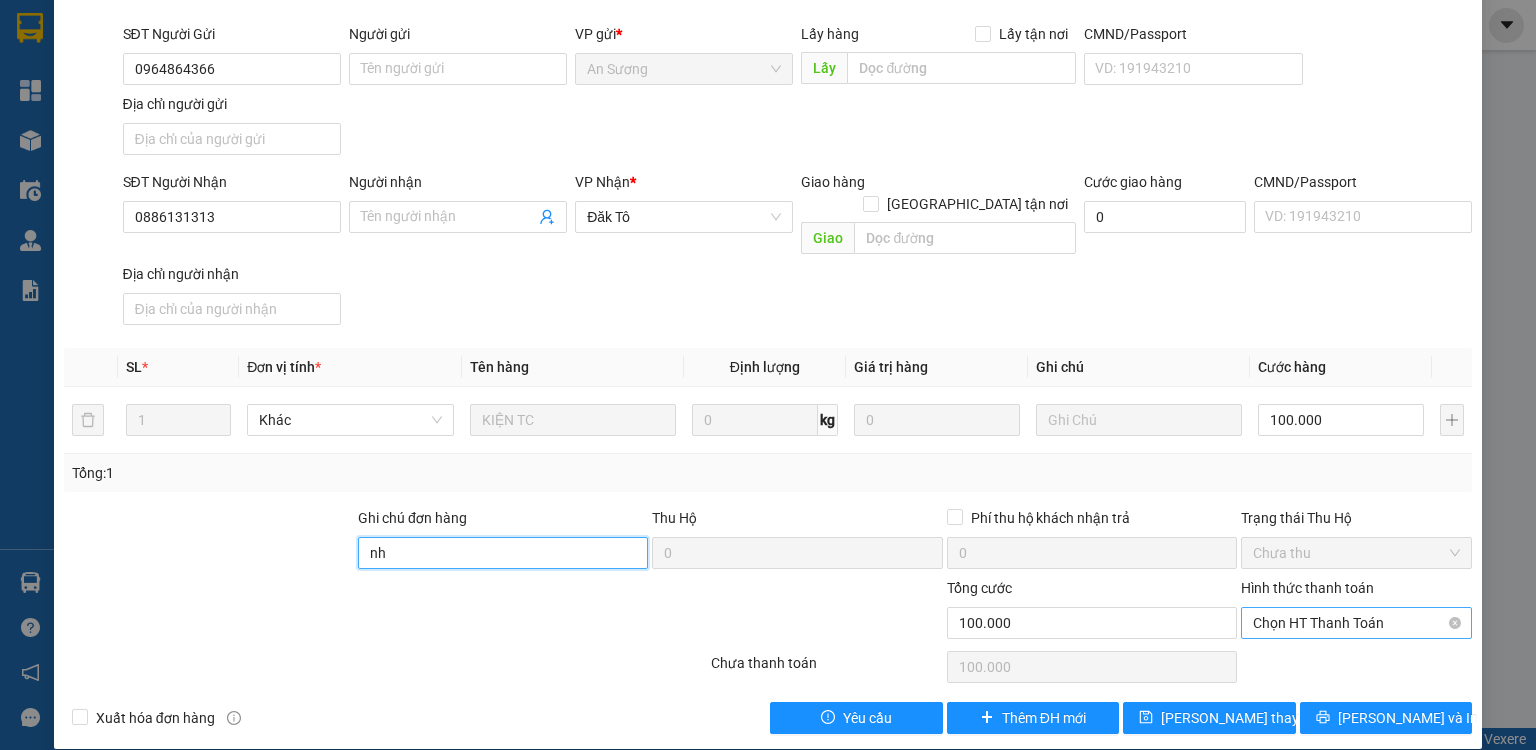 click on "Chọn HT Thanh Toán" at bounding box center (1356, 623) 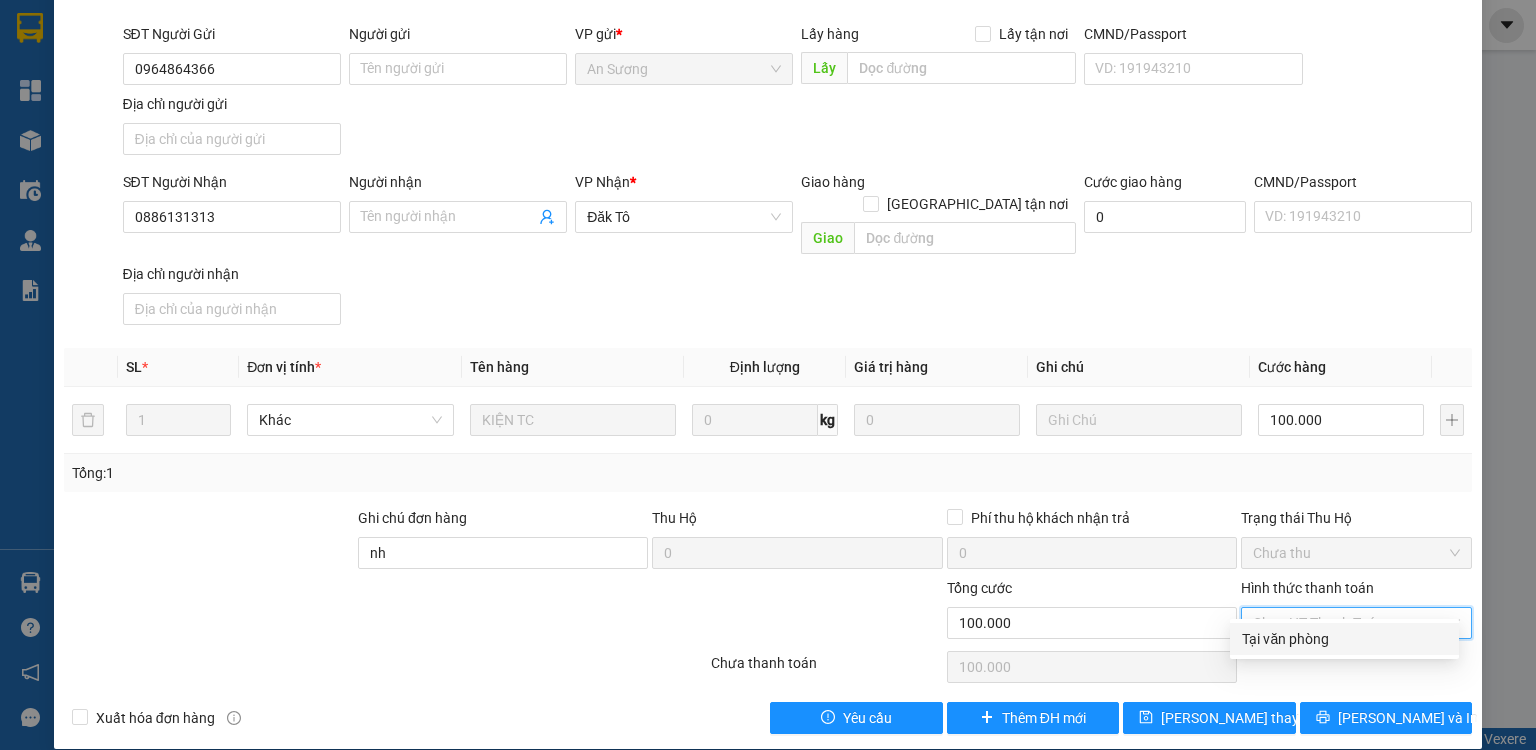 click on "Tại văn phòng" at bounding box center (1344, 639) 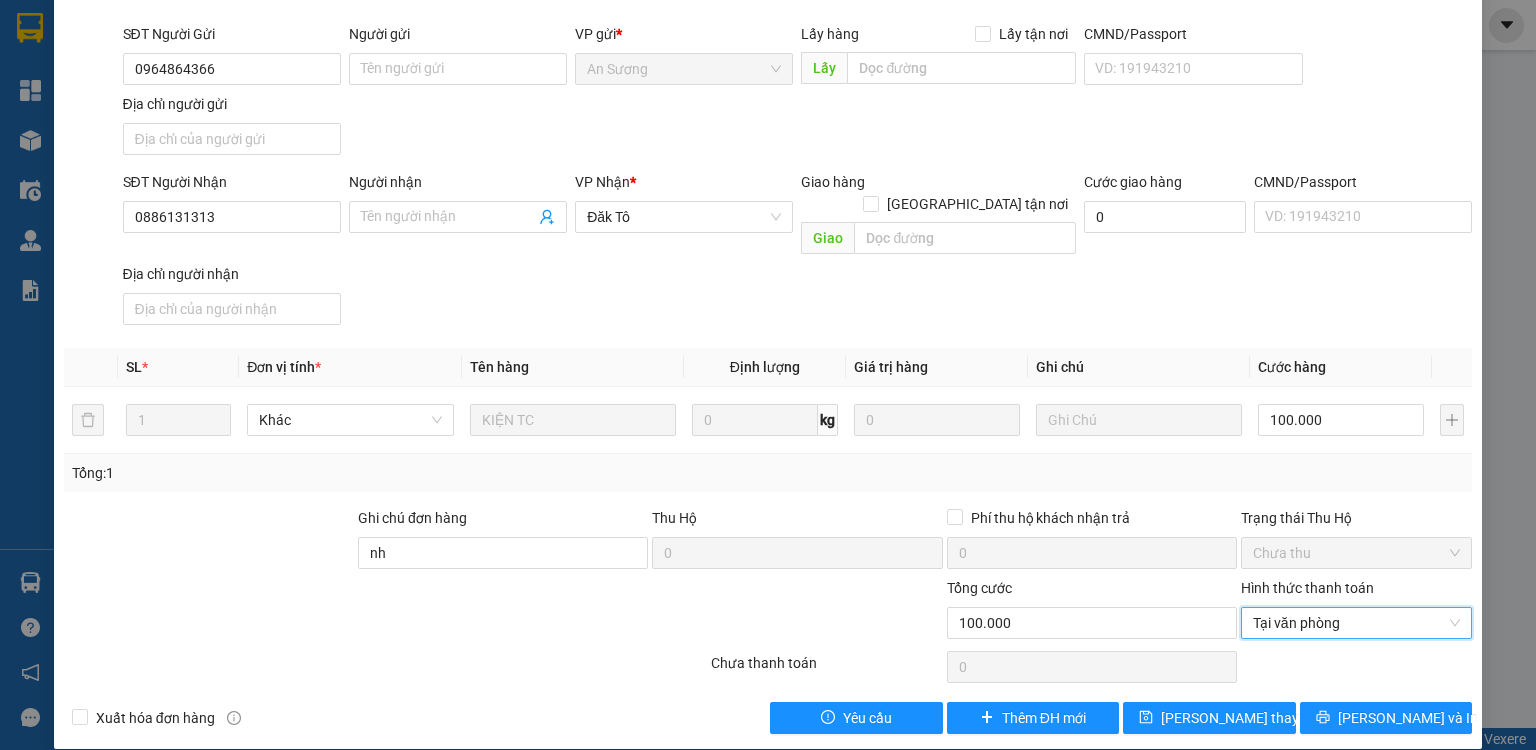 click on "SỬA ĐƠN HÀNG Lịch sử Ảnh kiện hàng Yêu cầu xuất hóa đơn điện tử Total Paid Fee 0 Total UnPaid Fee 100.000 Cash Collection Total Fee Trạng thái:  Trên xe Tuyến:   [GEOGRAPHIC_DATA] - [GEOGRAPHIC_DATA]  Ngày:   [DATE] [GEOGRAPHIC_DATA]:   17:30 Số xe:   82E-001.99 Mã ĐH:  AS1107250022 Gói vận chuyển:   Nhân viên tạo:   ansuong.minhquoc Cước rồi :   0   Nhãn Chưa cước :   0 Ngày GD:   [DATE] 16:58 SĐT Người Gửi 0964864366 Người gửi Tên người gửi VP gửi  * An Sương Lấy hàng Lấy tận nơi Lấy CMND/Passport VD: [PASSPORT] Địa chỉ người gửi SĐT Người Nhận 0886131313 Người nhận Tên người nhận VP Nhận  * Đăk Tô Giao hàng [GEOGRAPHIC_DATA] tận nơi Giao Cước giao hàng 0 CMND/Passport VD: [PASSPORT] Địa chỉ người nhận SL  * Đơn vị tính  * Tên hàng  Định lượng Giá trị hàng Ghi chú Cước hàng                   1 Khác KIỆN TC 0 kg 0 100.000 Tổng:  1 Ghi chú đơn hàng nh Thu Hộ" at bounding box center (768, 299) 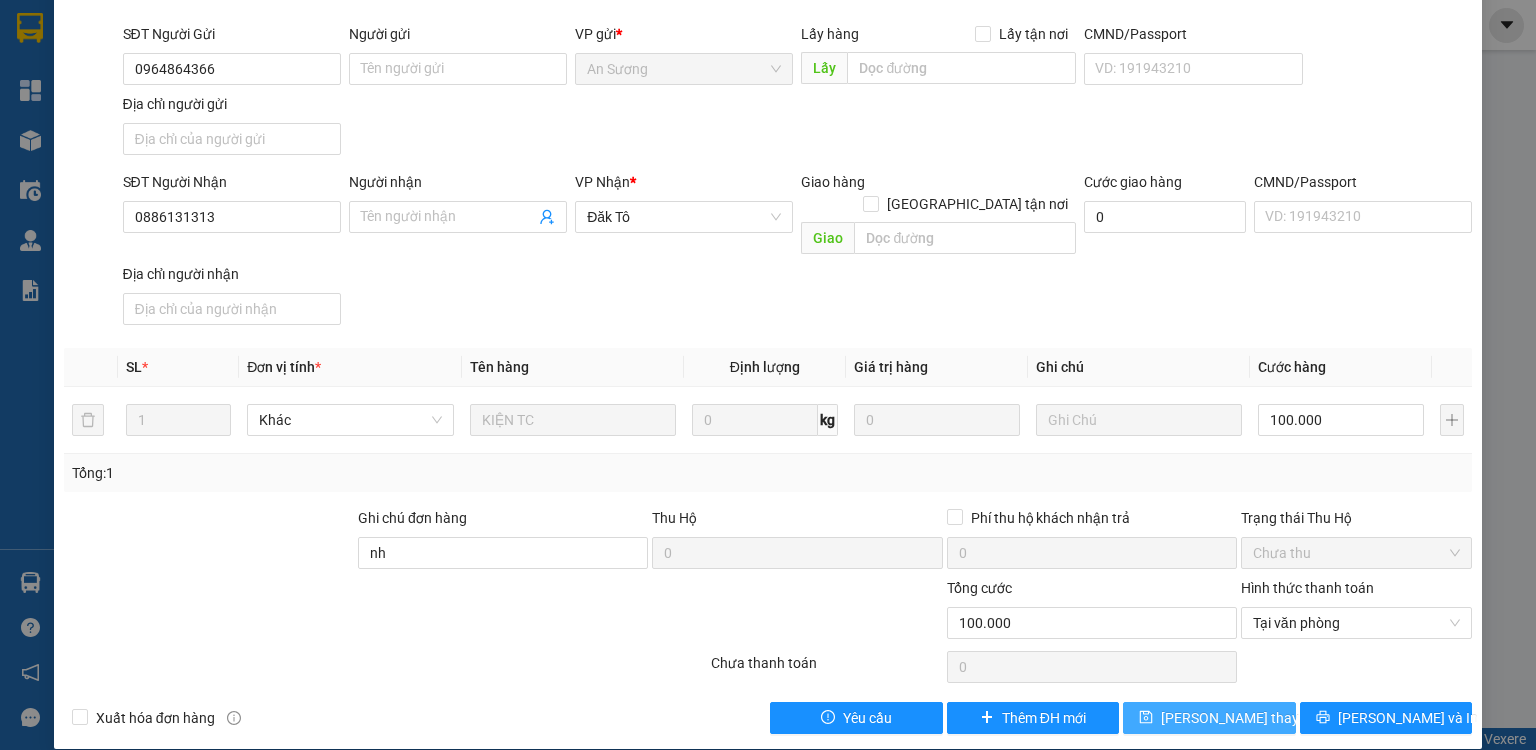 click on "[PERSON_NAME] thay đổi" at bounding box center [1241, 718] 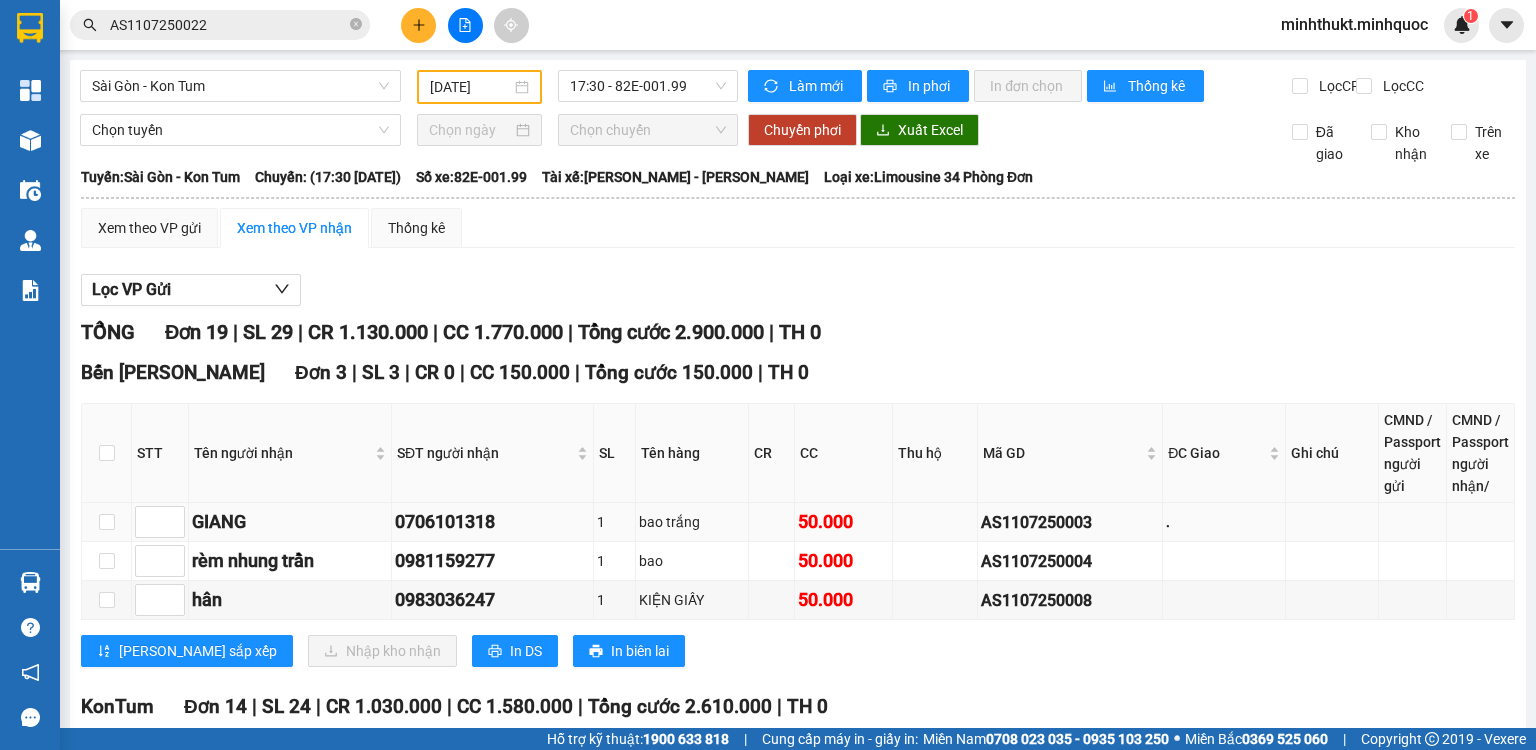 click on "AS1107250003" at bounding box center (1070, 522) 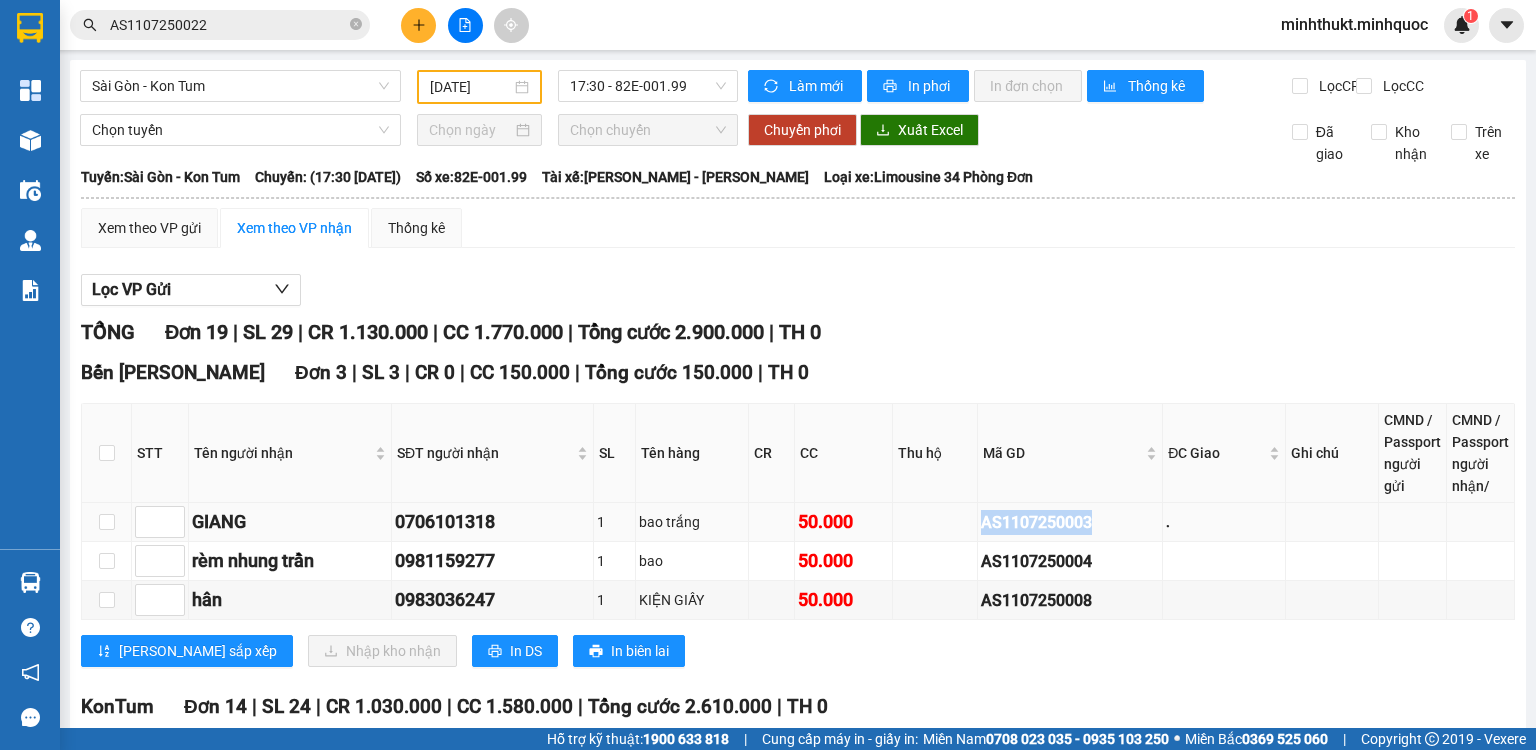 click on "AS1107250003" at bounding box center (1070, 522) 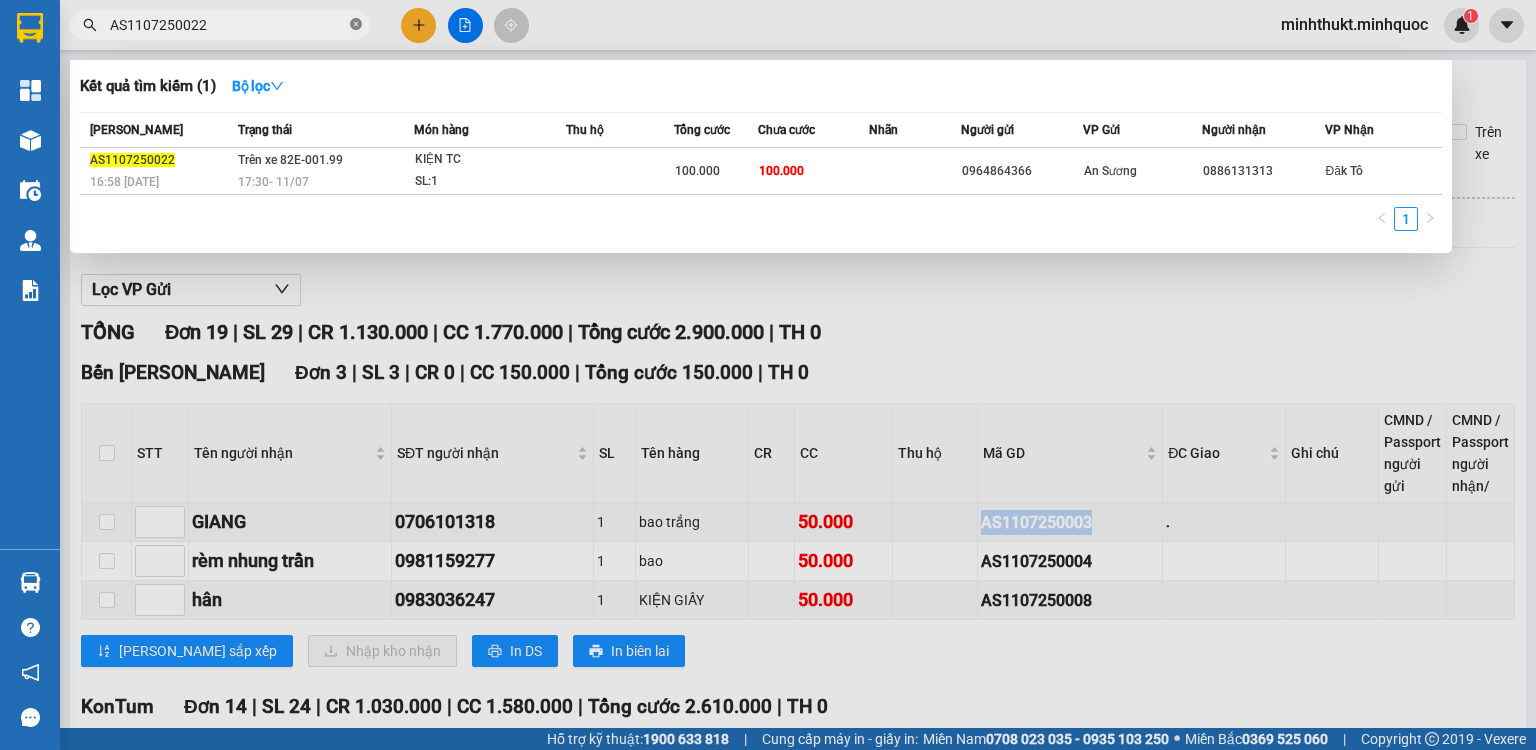 click 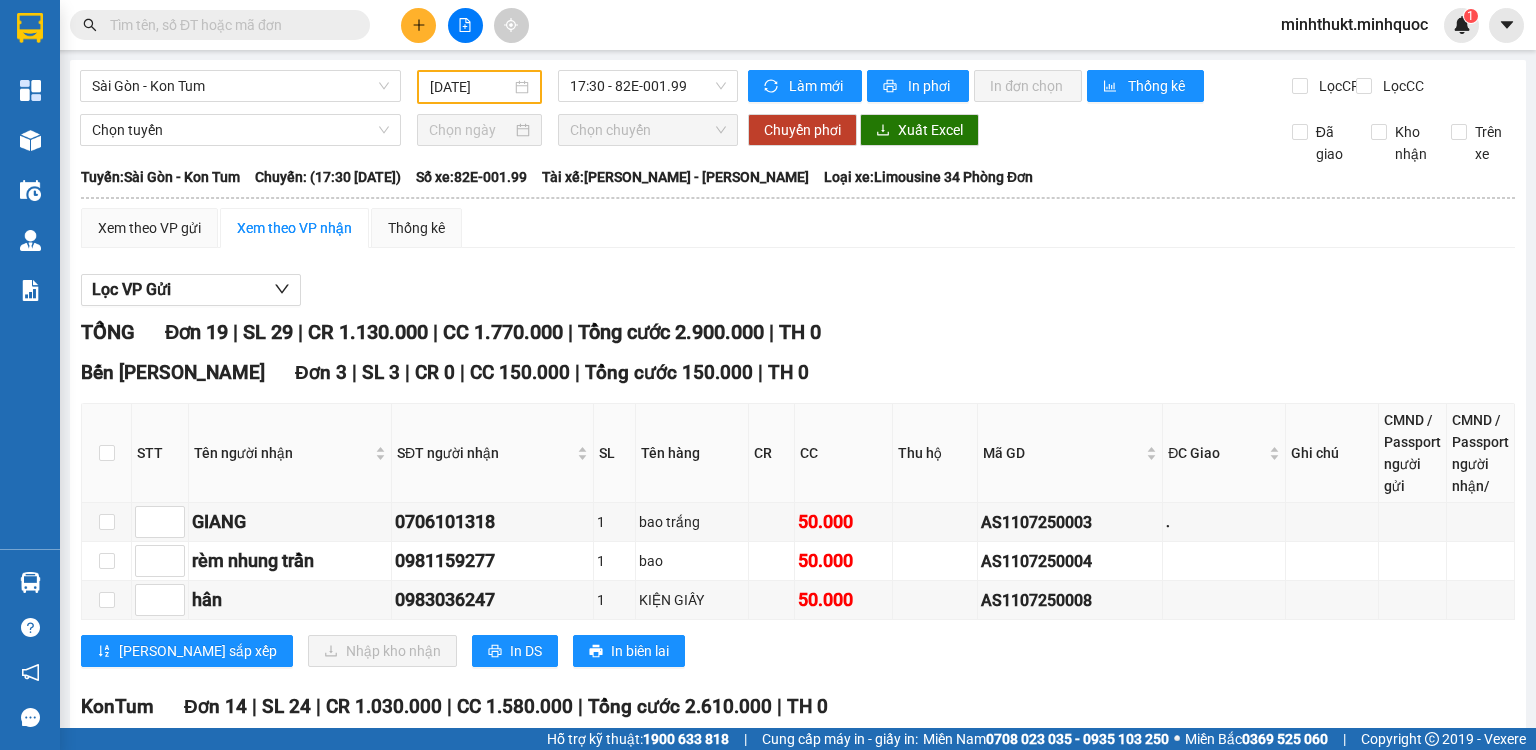 paste on "AS1107250003" 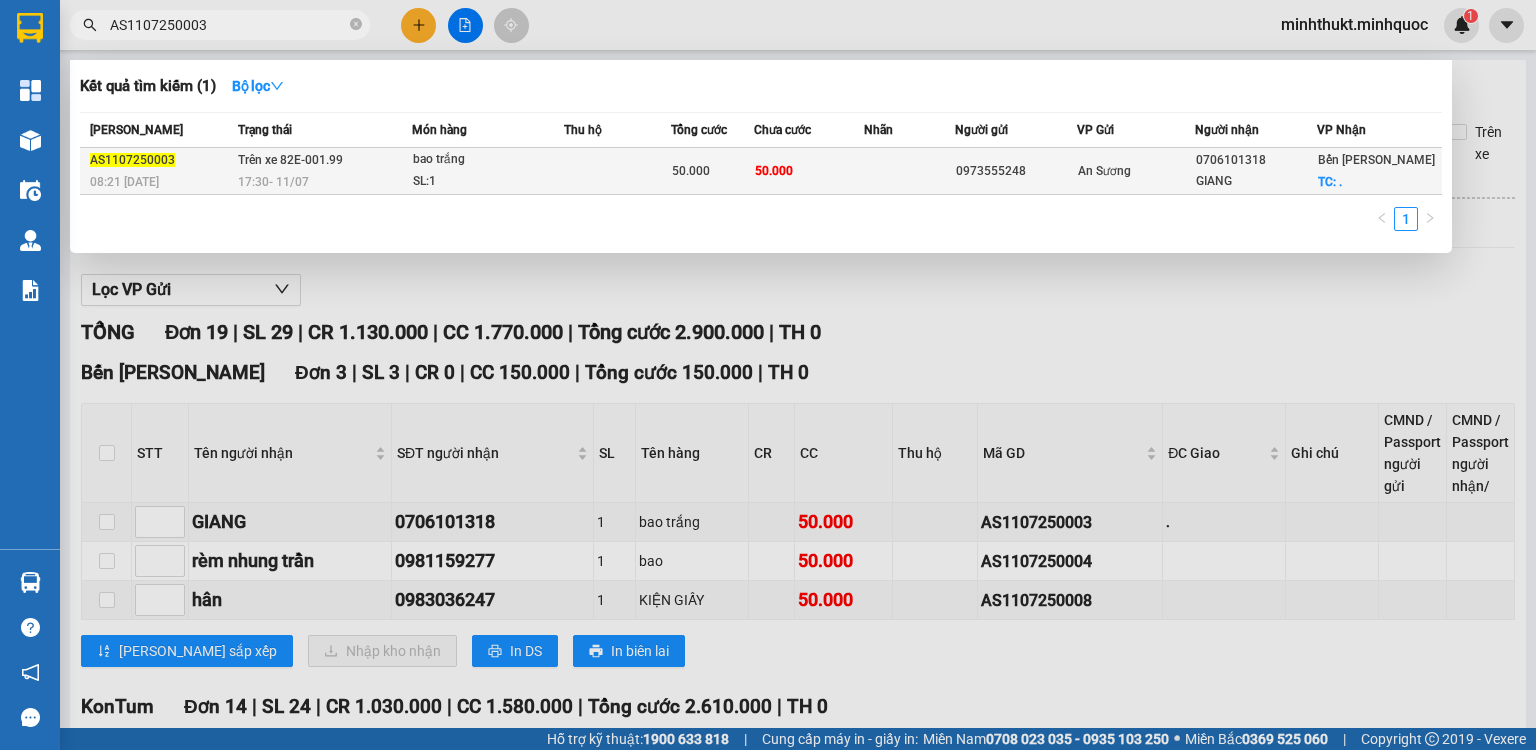 type on "AS1107250003" 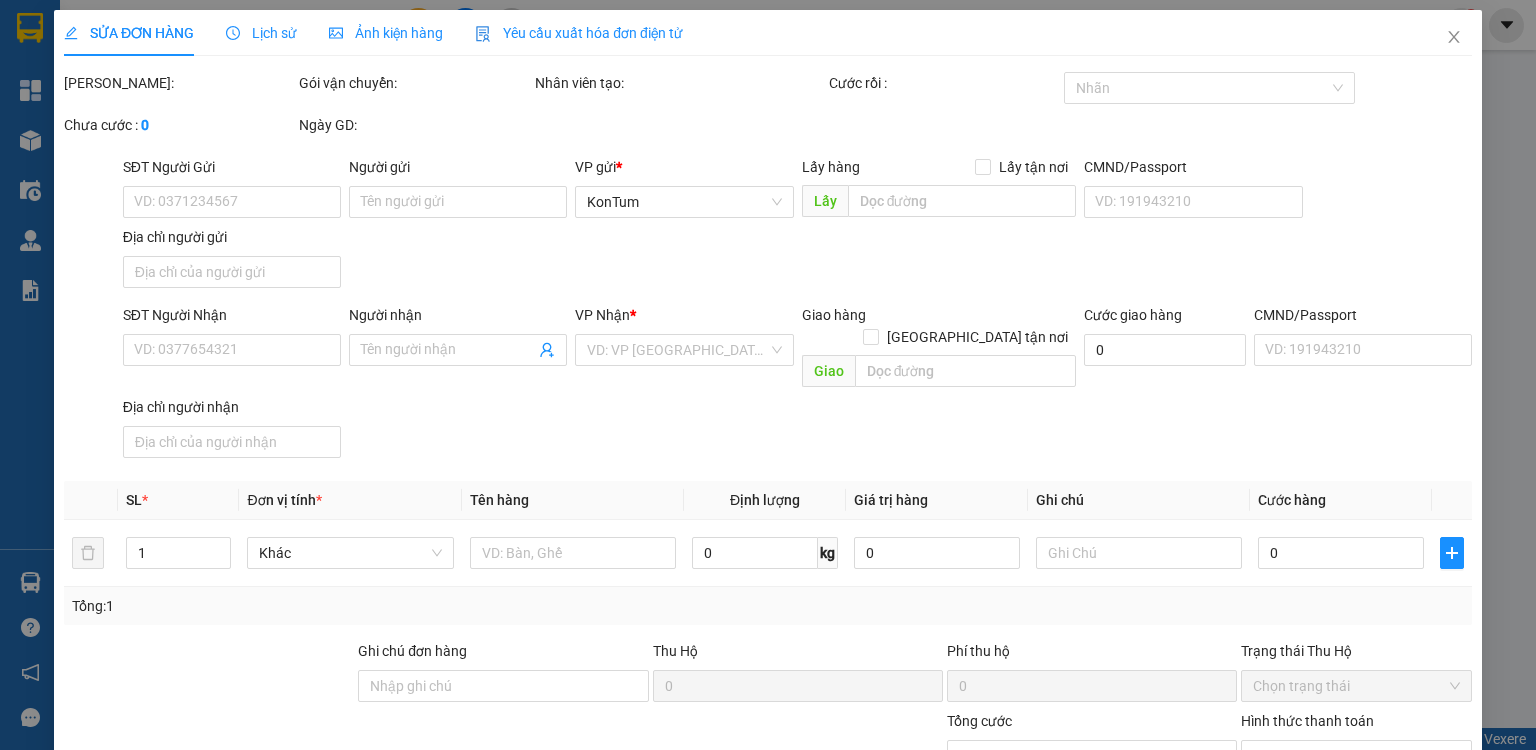type on "0973555248" 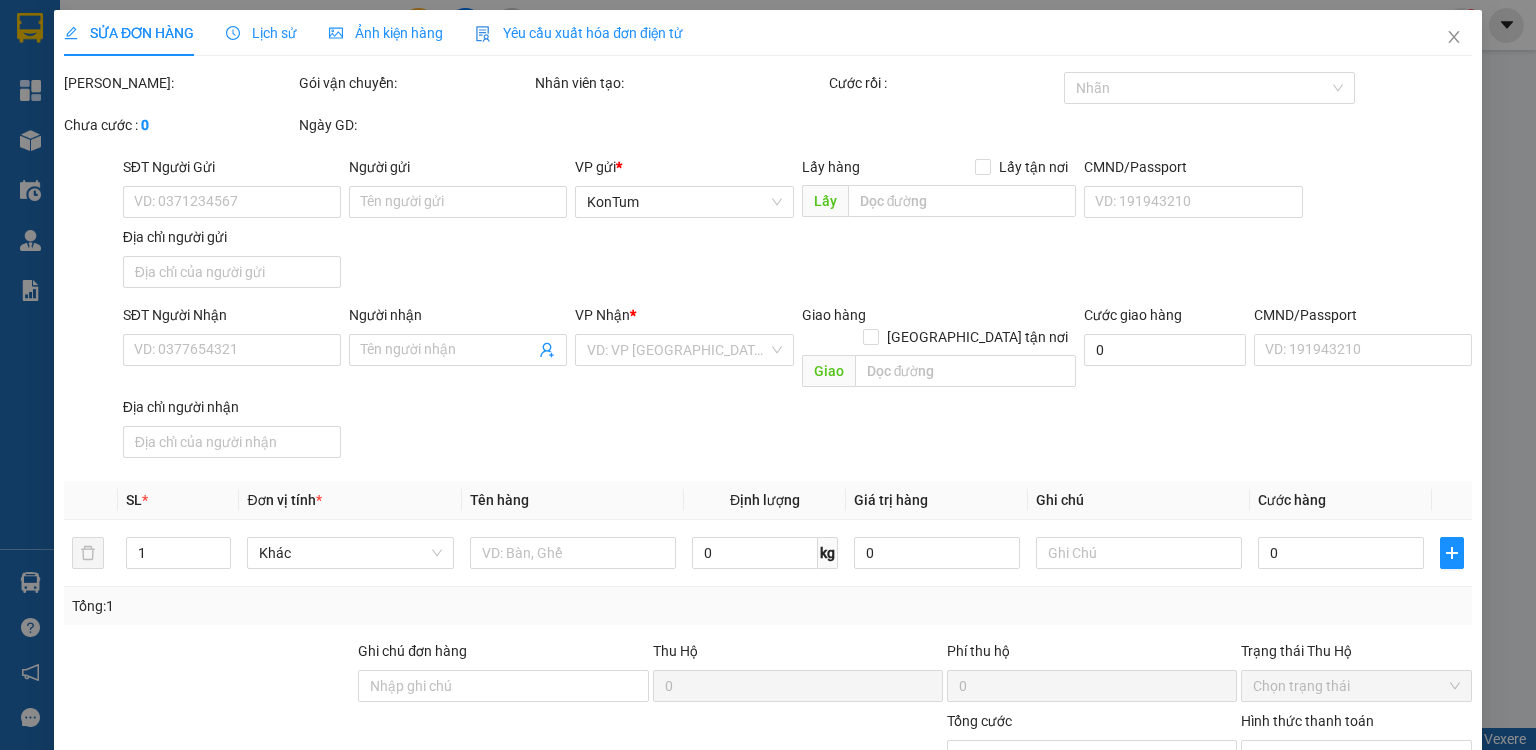checkbox on "true" 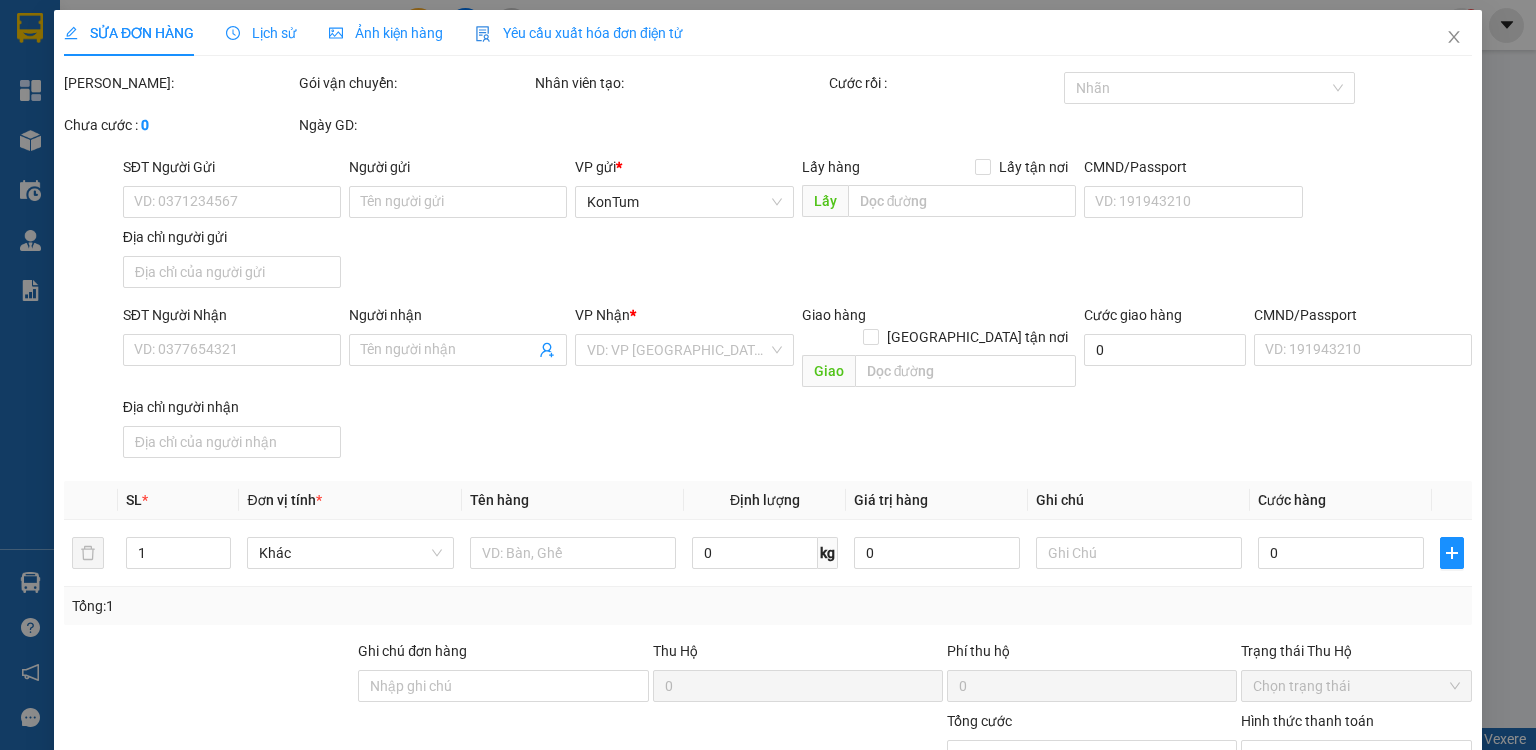 type on "50.000" 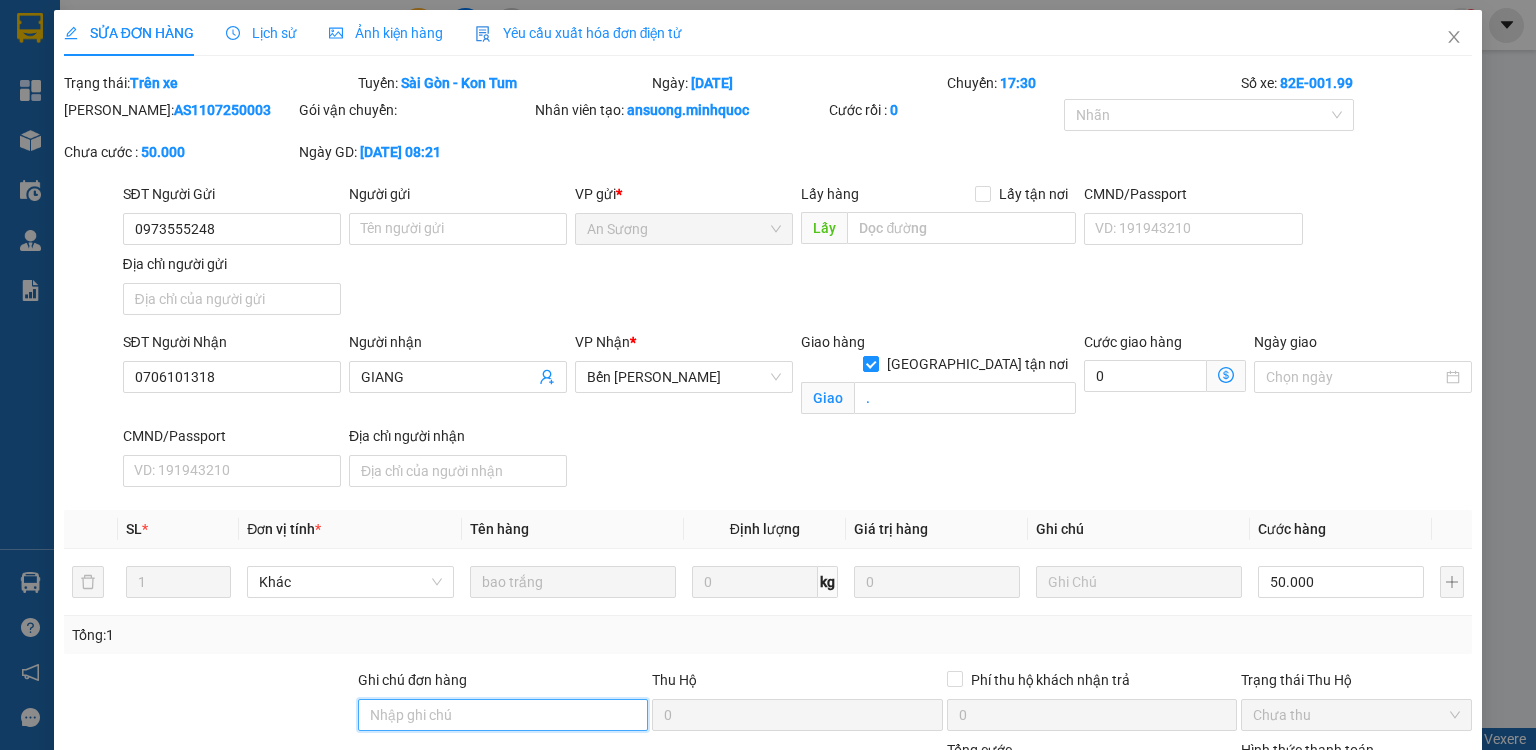 click on "Ghi chú đơn hàng" at bounding box center (503, 715) 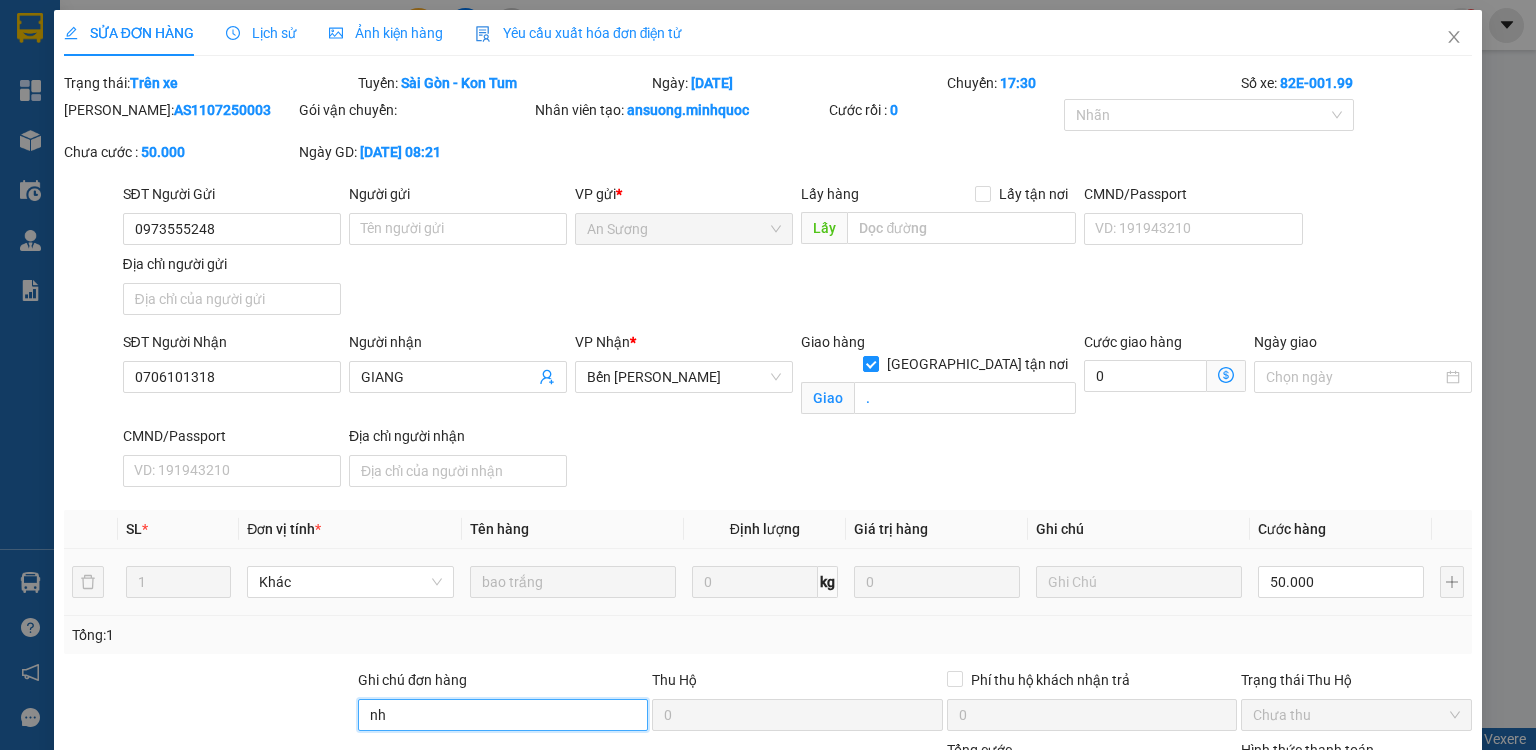 scroll, scrollTop: 183, scrollLeft: 0, axis: vertical 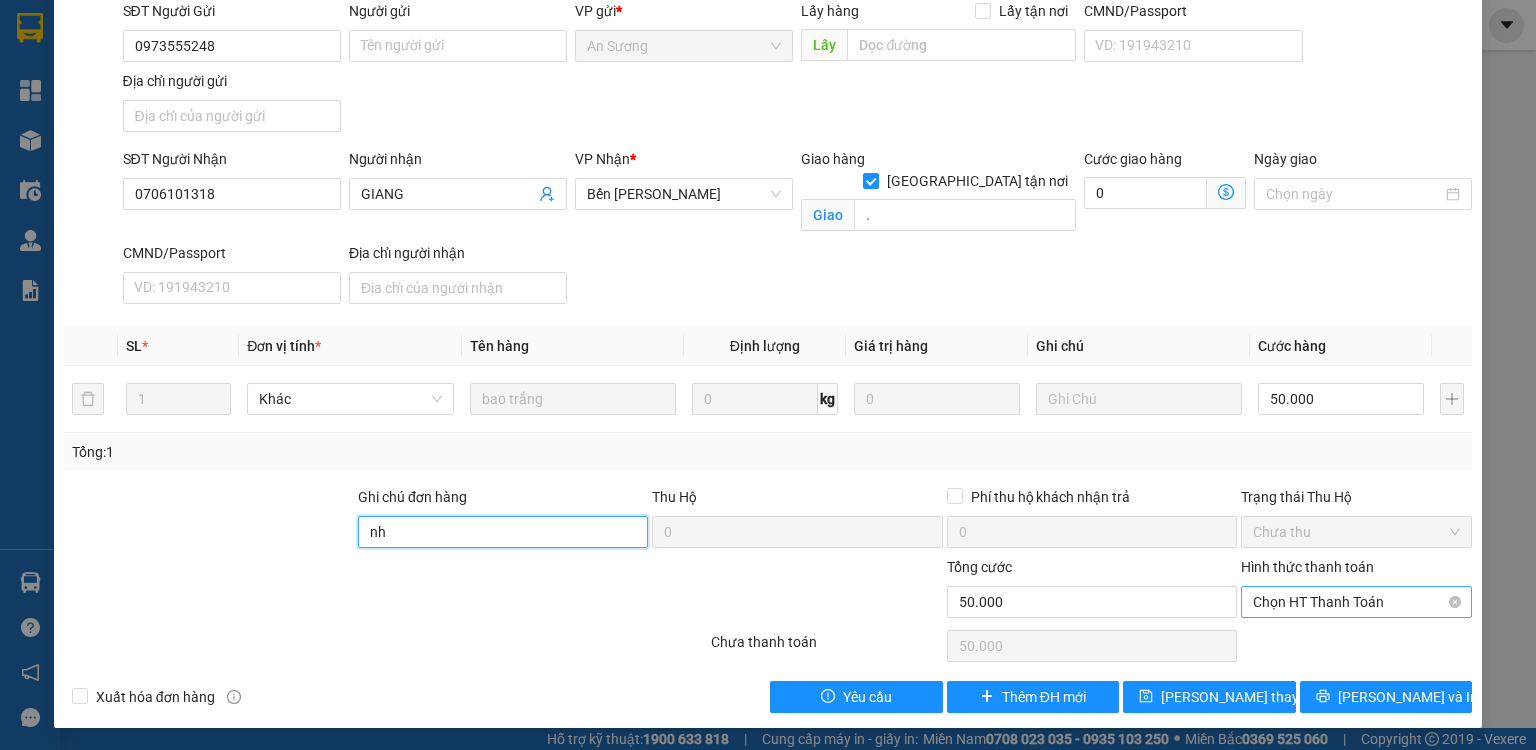 click on "Chọn HT Thanh Toán" at bounding box center (1356, 602) 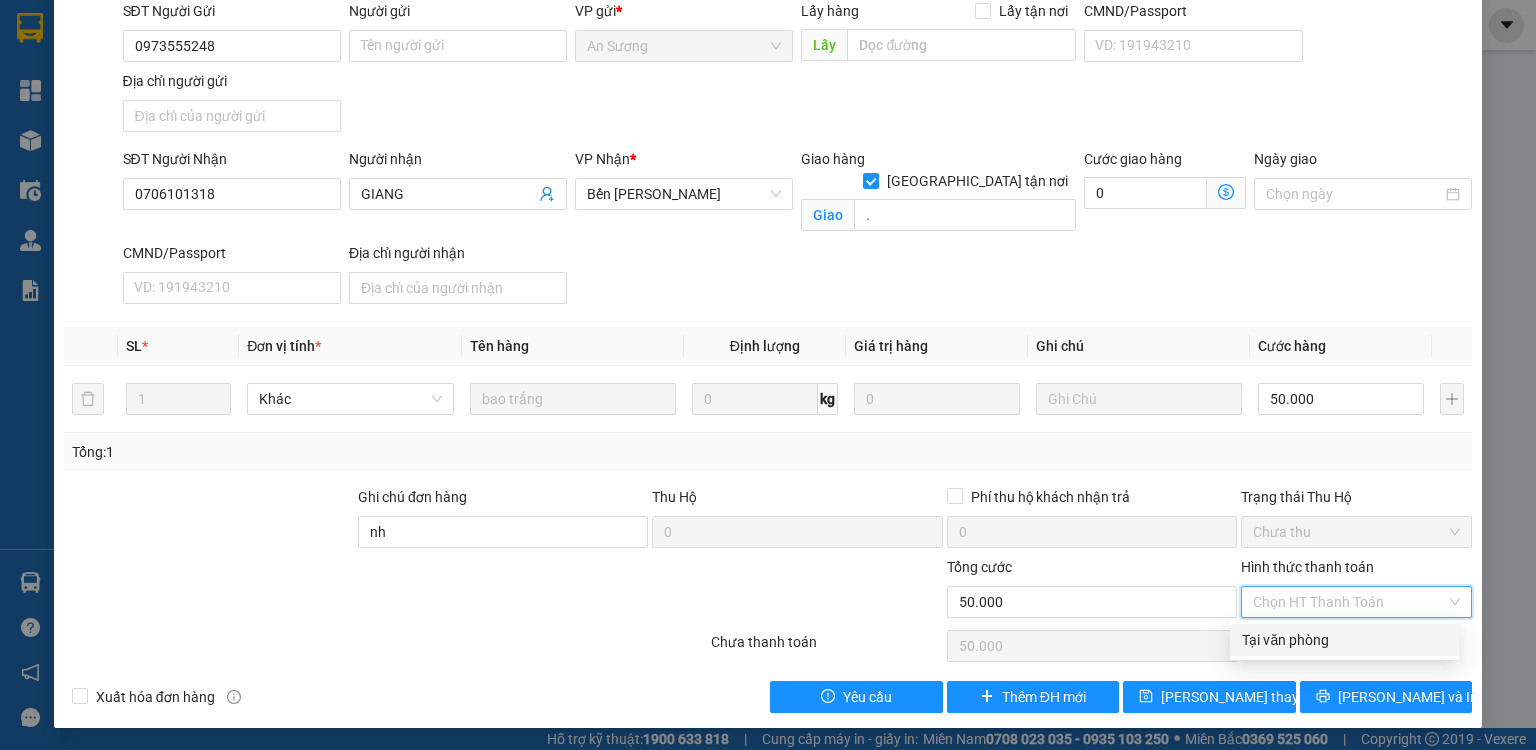 click on "Total Paid Fee 0 Total UnPaid Fee 50.000 Cash Collection Total Fee Trạng thái:  Trên xe Tuyến:   [GEOGRAPHIC_DATA] - [GEOGRAPHIC_DATA]  Ngày:   [DATE] [GEOGRAPHIC_DATA]:   17:30 Số xe:   82E-001.99 Mã ĐH:  AS1107250003 Gói vận chuyển:   Nhân viên tạo:   ansuong.minhquoc Cước rồi :   0   Nhãn Chưa cước :   50.000 Ngày GD:   [DATE] 08:21 SĐT Người Gửi 0973555248 Người gửi Tên người gửi VP gửi  * An Sương Lấy hàng Lấy tận nơi Lấy CMND/Passport VD: [PASSPORT] Địa chỉ người gửi SĐT Người Nhận 0706101318 Người nhận GIANG VP Nhận  * Bến Xe Ngọc Hồi Giao hàng [GEOGRAPHIC_DATA] tận nơi Giao . Cước giao hàng 0 Ngày giao CMND/Passport VD: [PASSPORT] Địa chỉ người nhận SL  * Đơn vị tính  * Tên hàng  Định lượng Giá trị hàng Ghi chú Cước hàng                   1 Khác bao trắng 0 kg 0 50.000 Tổng:  1 Ghi chú đơn hàng nh Thu Hộ 0 Phí thu hộ khách nhận trả 0 Trạng thái Thu Hộ   Chưa thu 0" at bounding box center [768, 301] 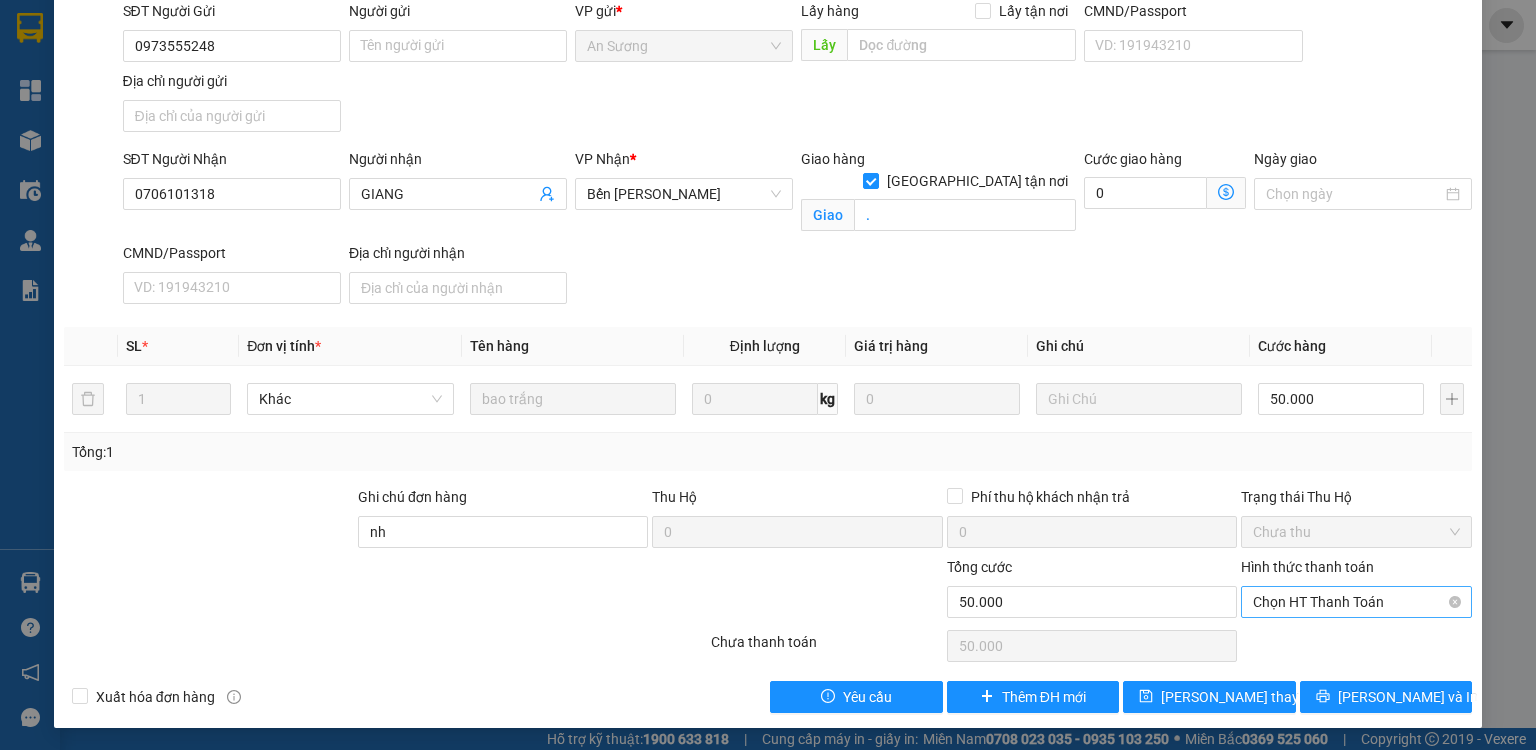 click on "Chọn HT Thanh Toán" at bounding box center (1356, 602) 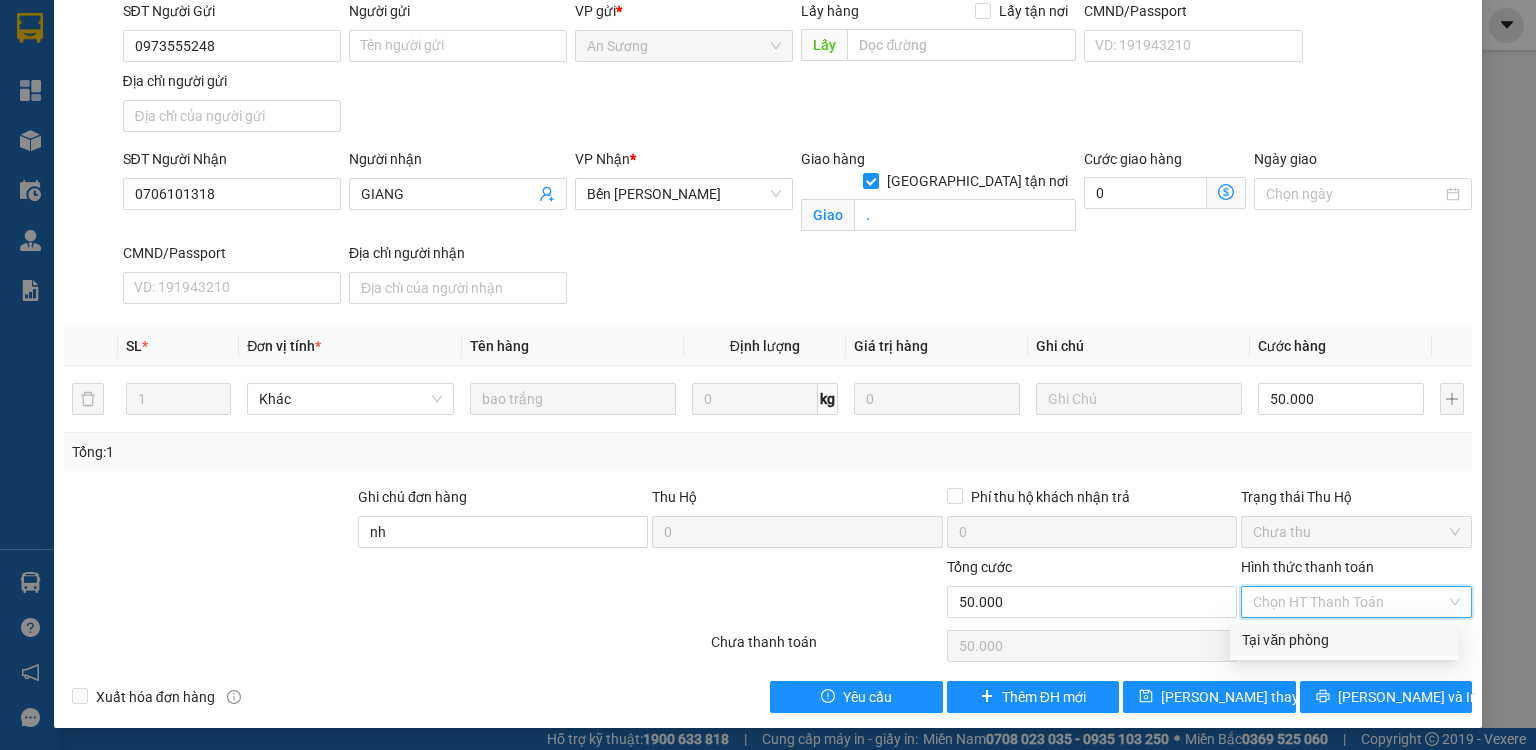 click on "Tại văn phòng" at bounding box center [1344, 640] 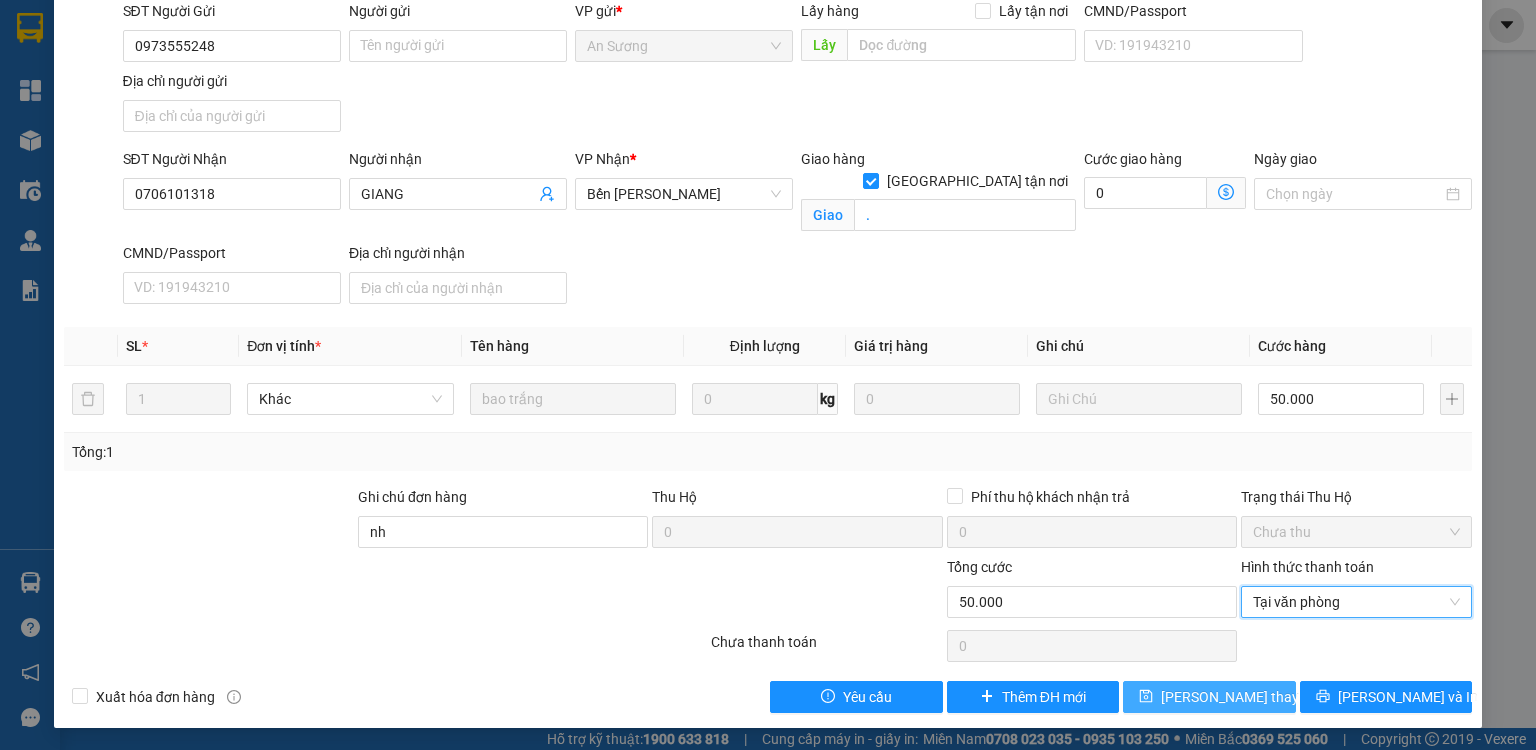 click on "[PERSON_NAME] thay đổi" at bounding box center [1241, 697] 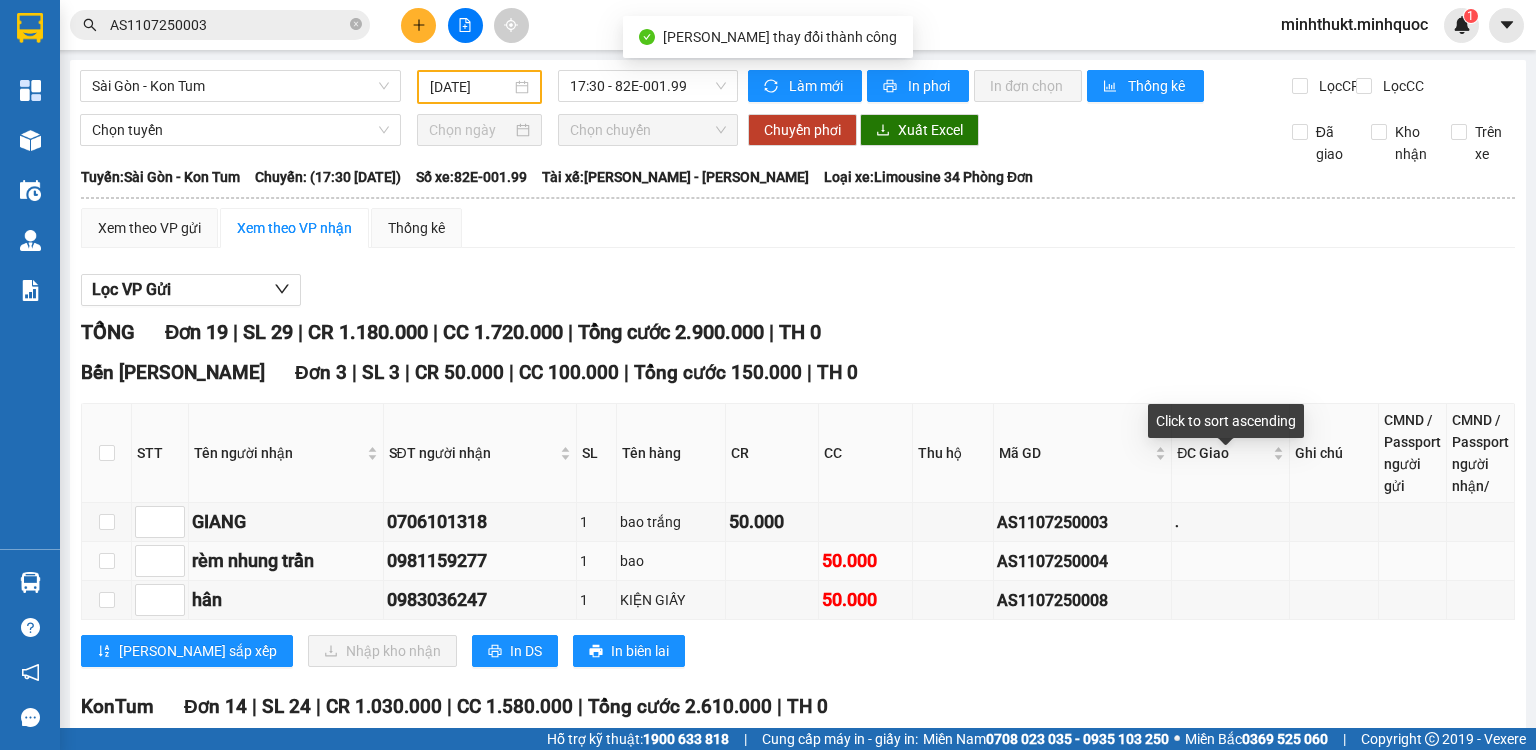 click on "AS1107250004" at bounding box center [1082, 561] 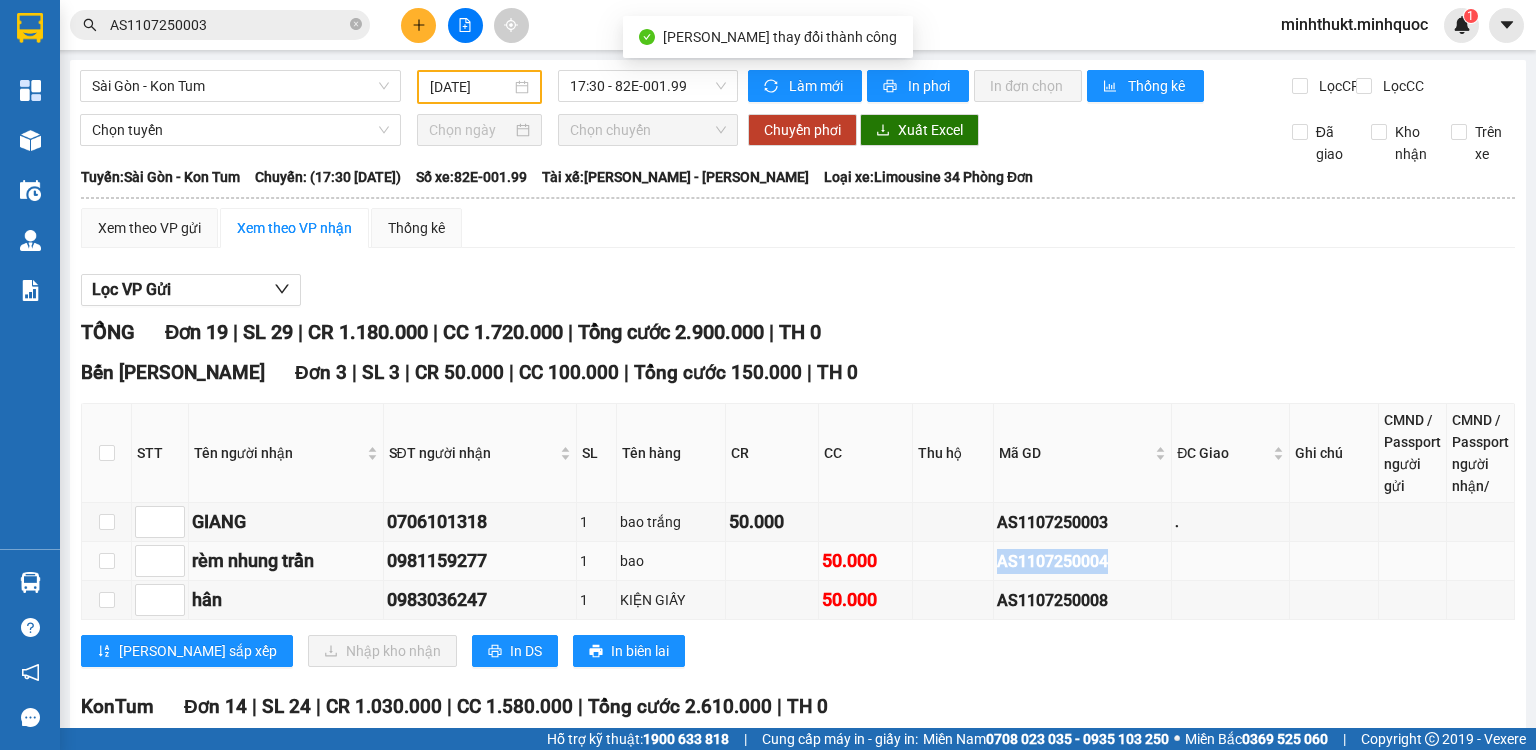 click on "AS1107250004" at bounding box center (1082, 561) 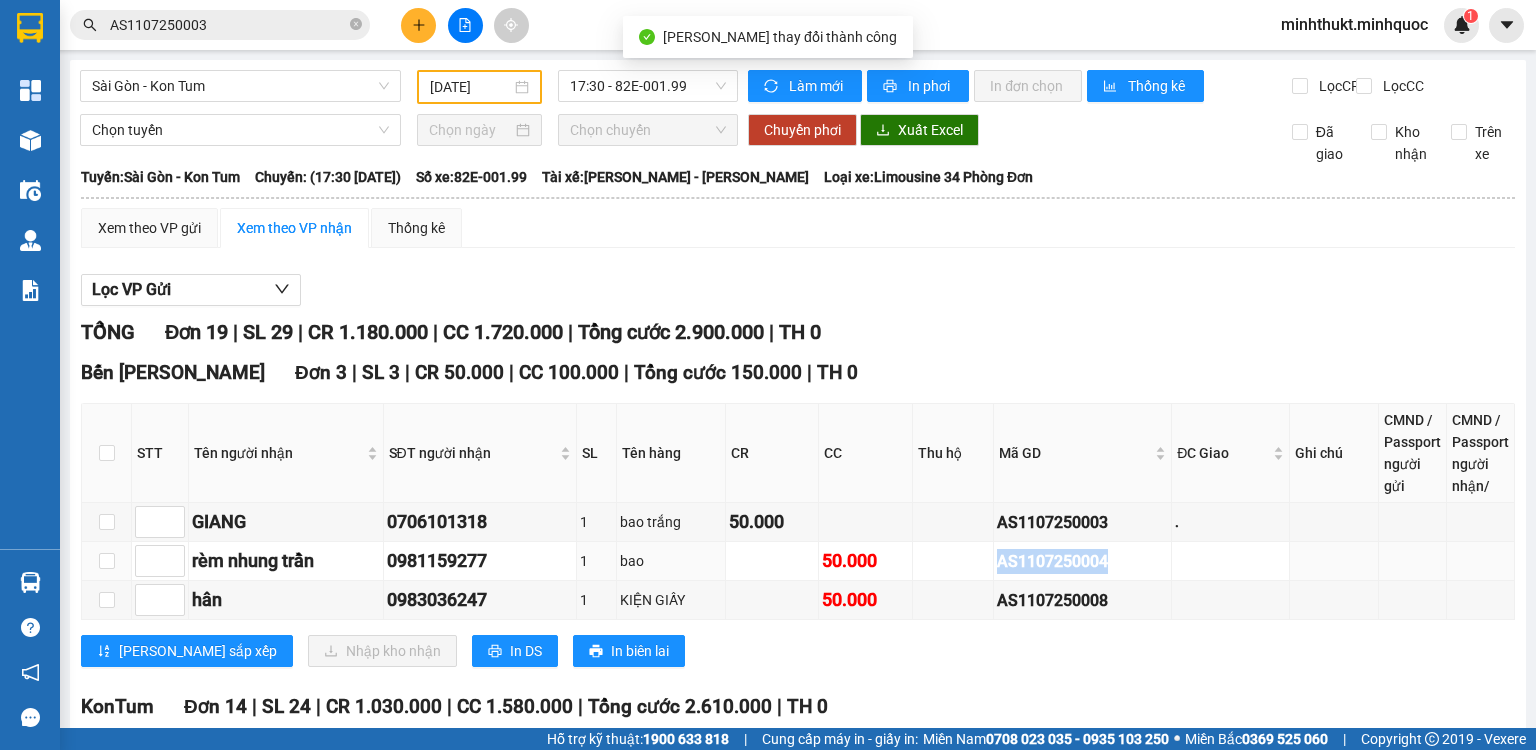 copy on "AS1107250004" 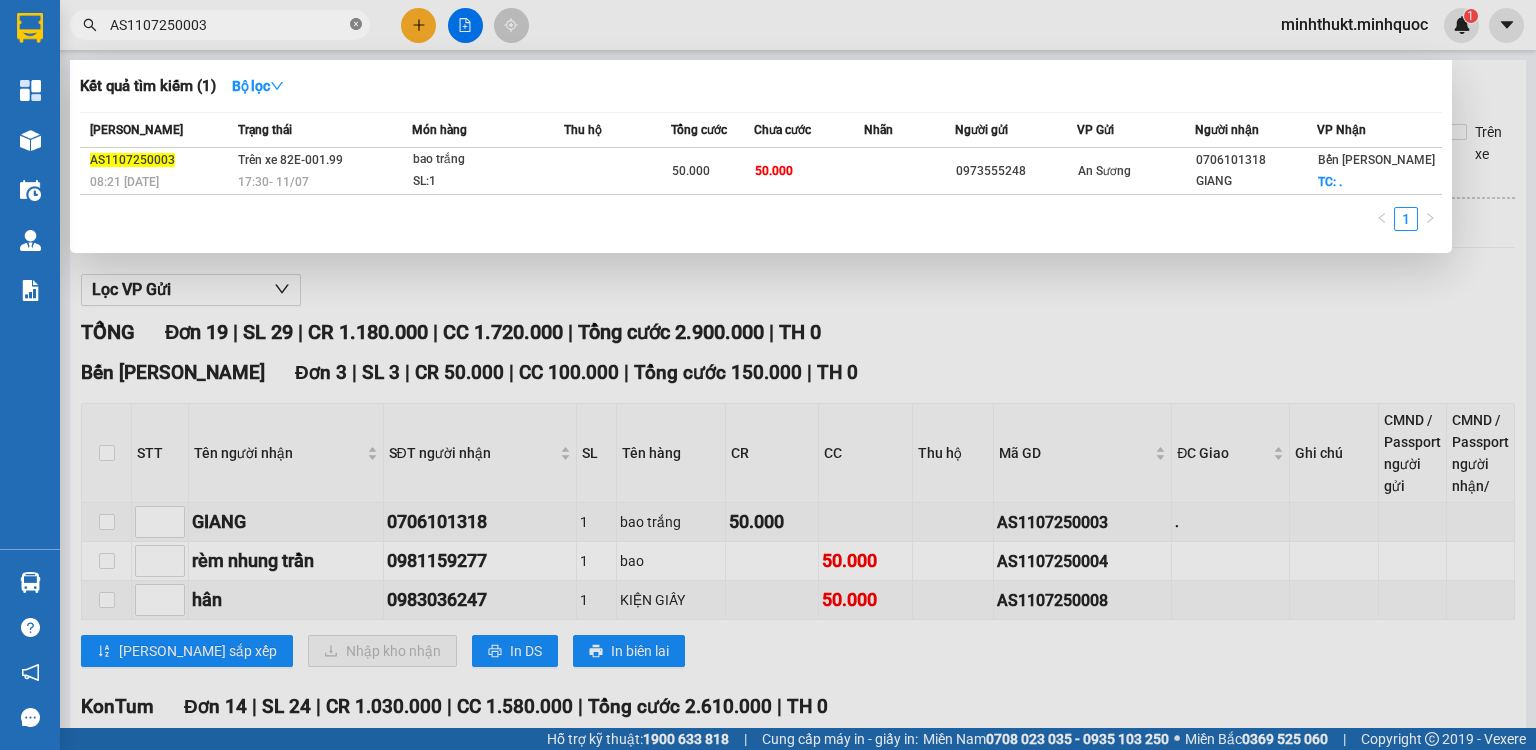 click 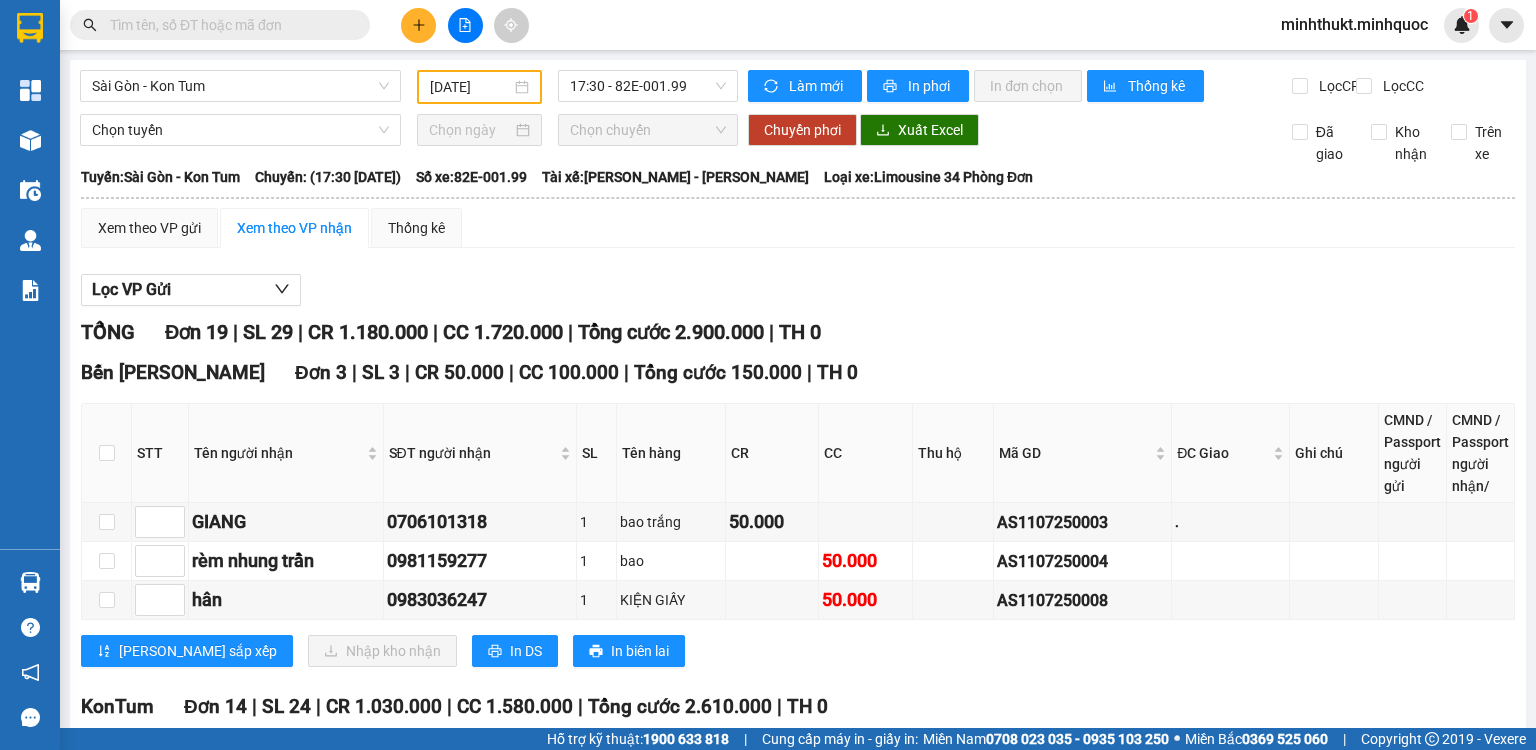 paste on "AS1107250004" 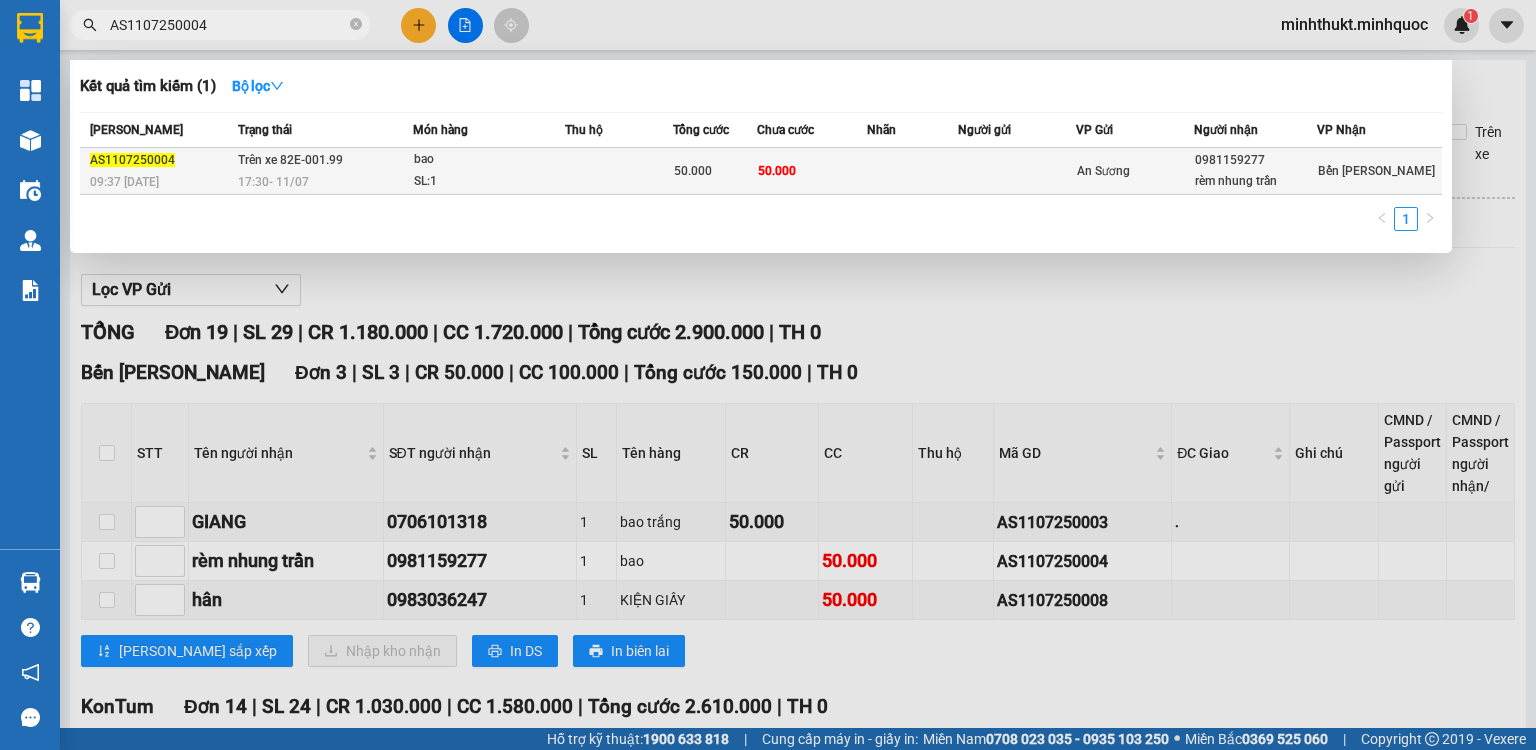 type on "AS1107250004" 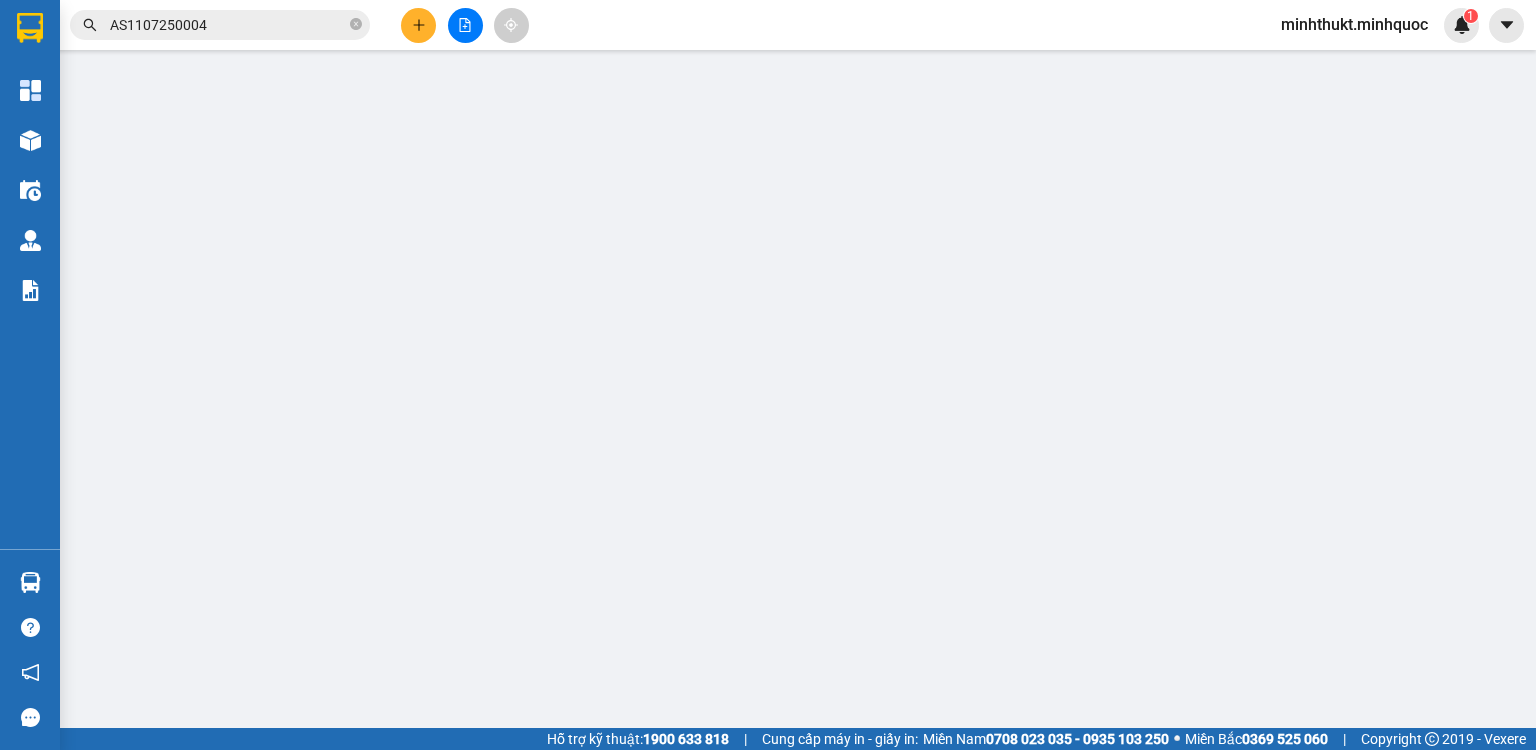 type on "0981159277" 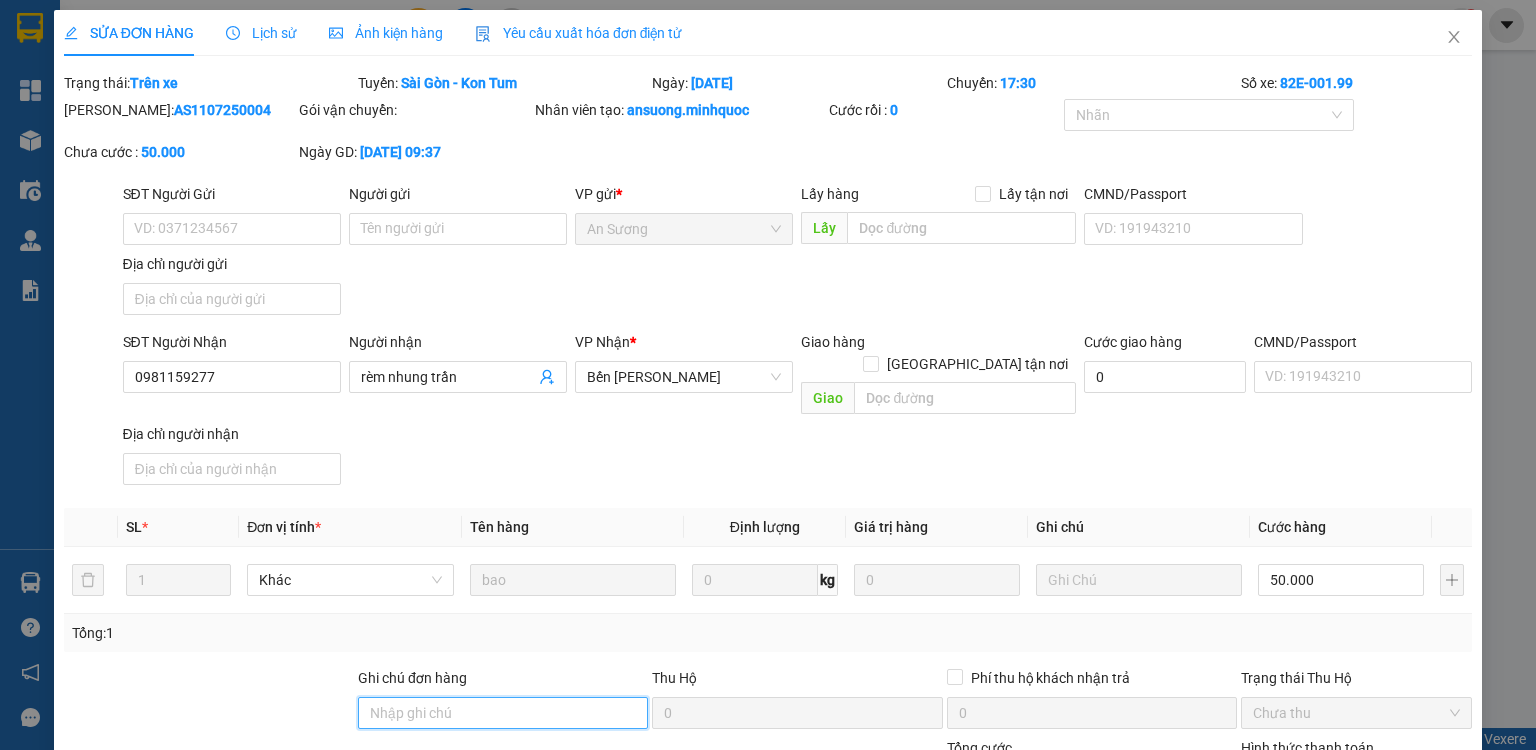 click on "Ghi chú đơn hàng" at bounding box center (503, 713) 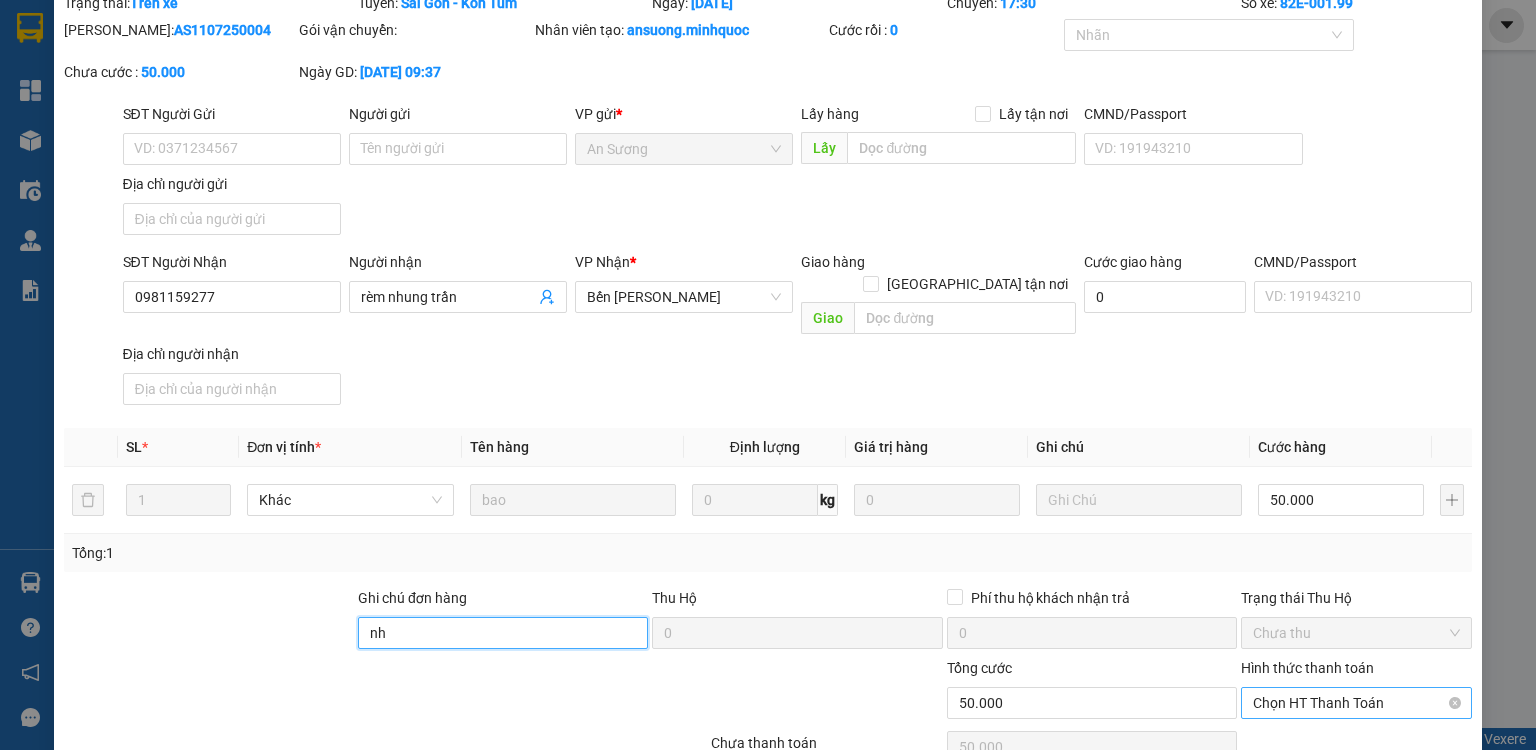scroll, scrollTop: 160, scrollLeft: 0, axis: vertical 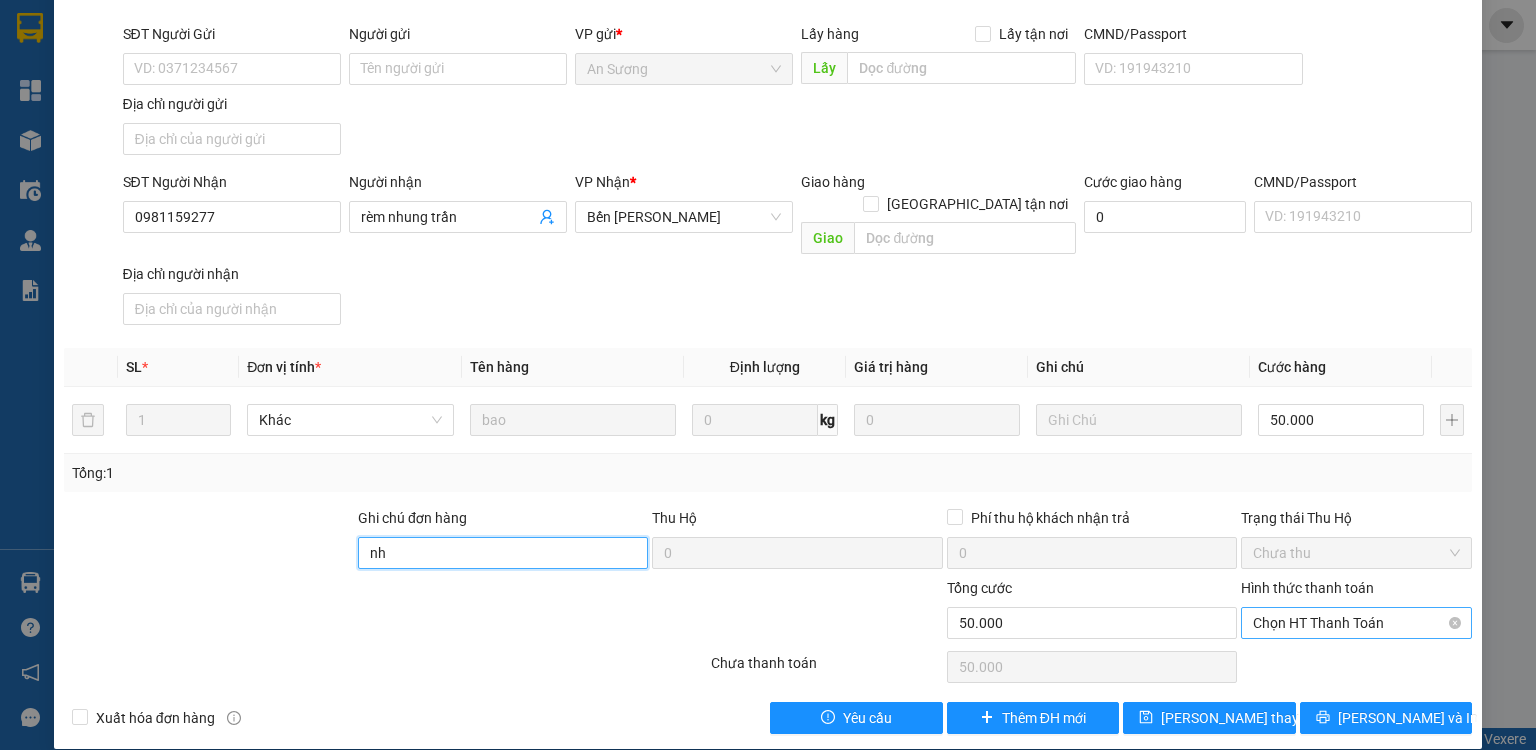 click on "Chọn HT Thanh Toán" at bounding box center [1356, 623] 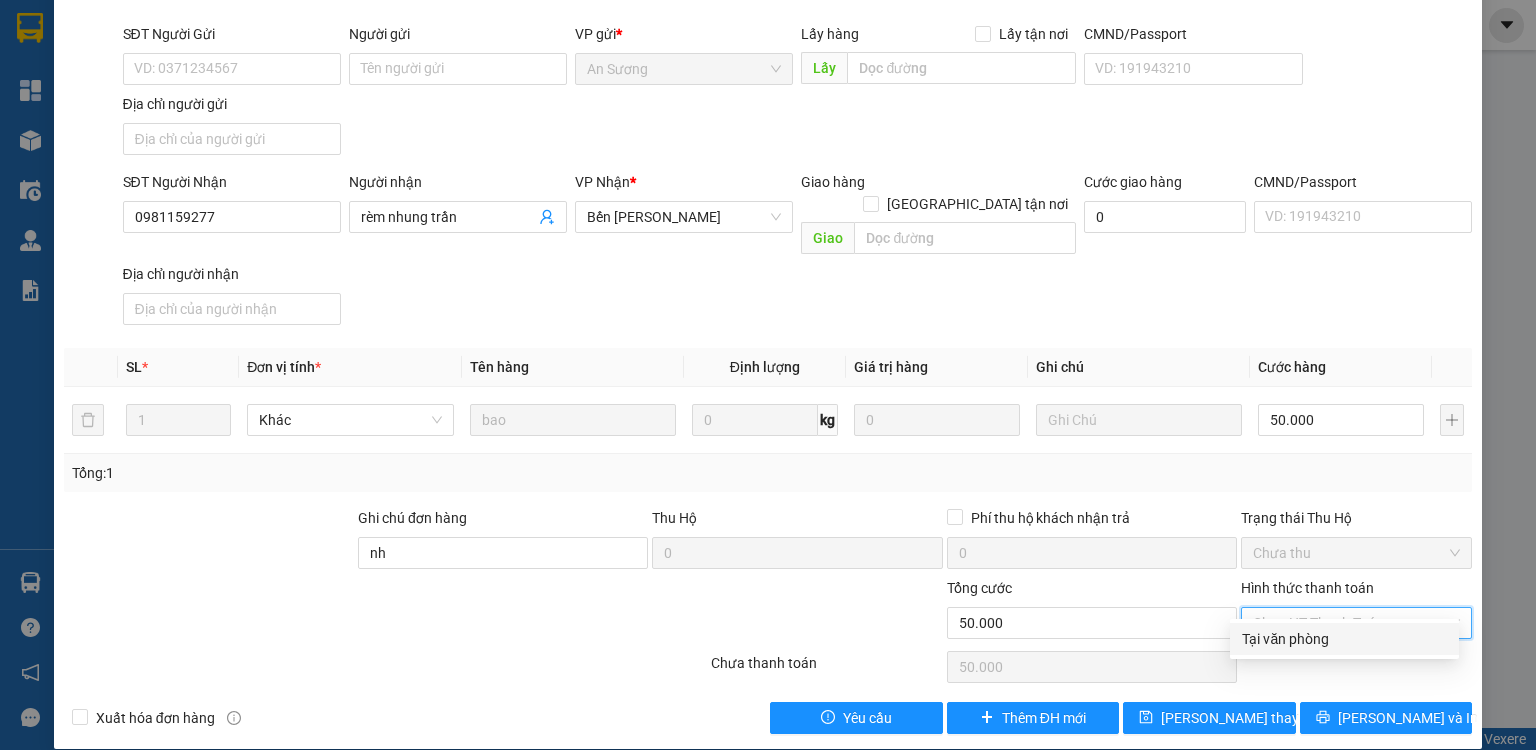 click on "Tại văn phòng" at bounding box center [1344, 639] 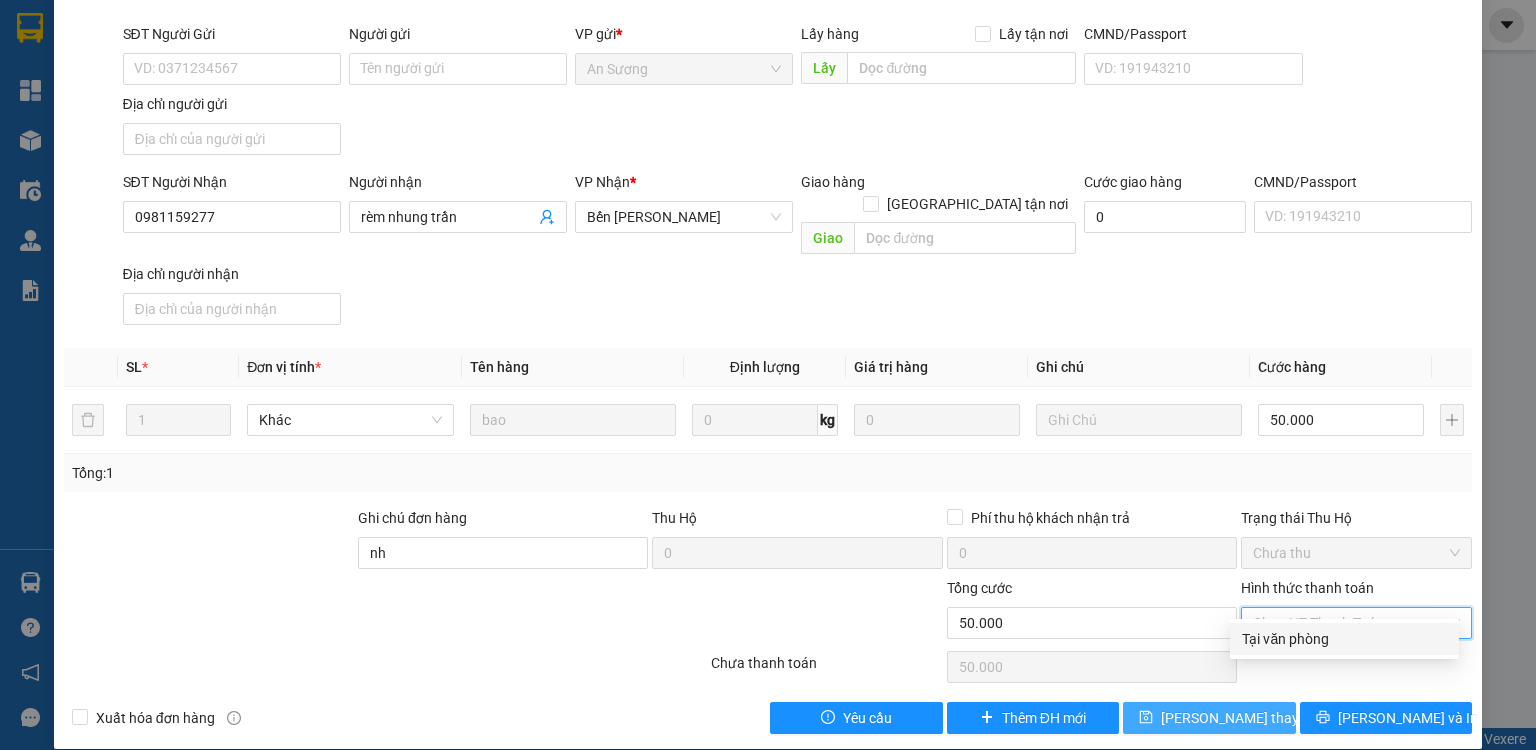 type on "0" 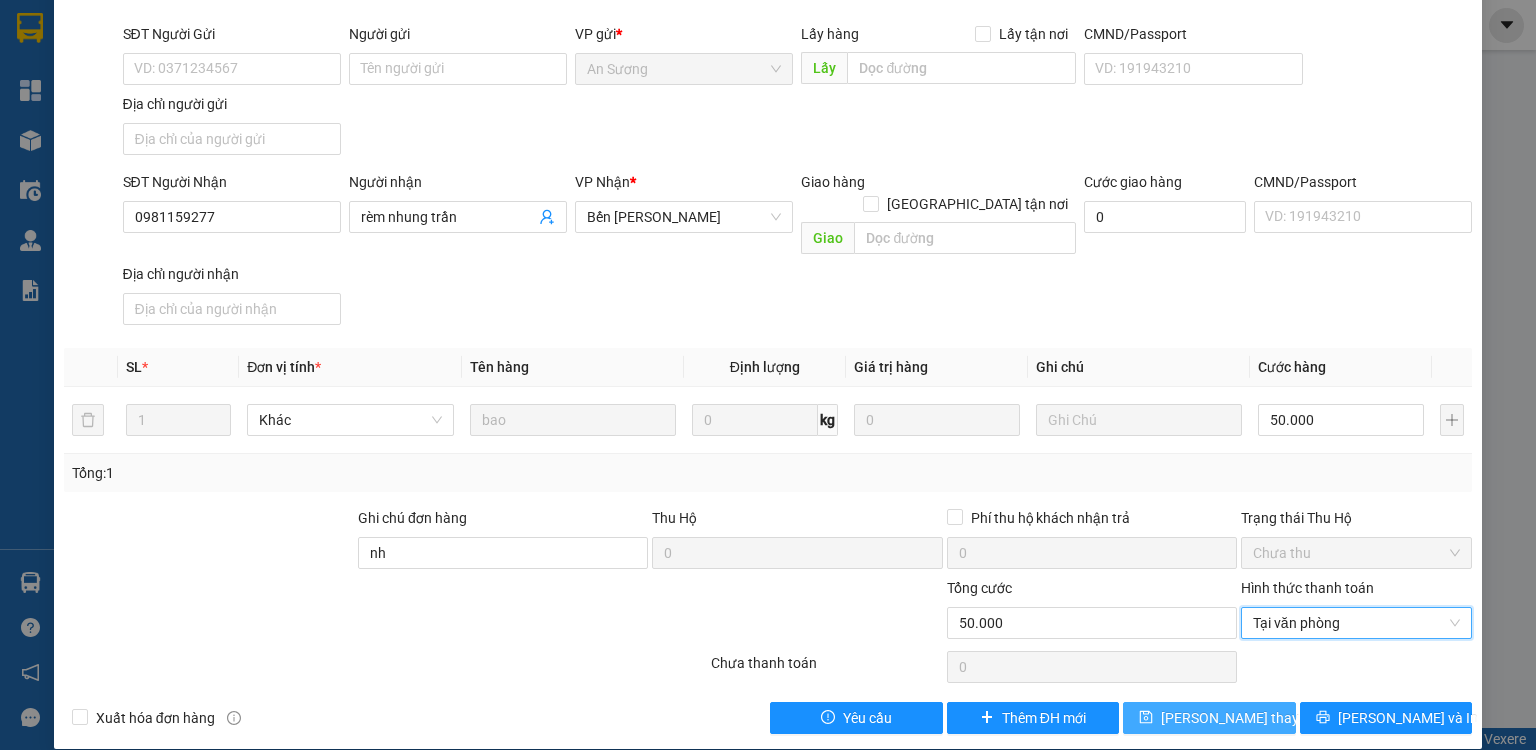 click on "[PERSON_NAME] thay đổi" at bounding box center [1241, 718] 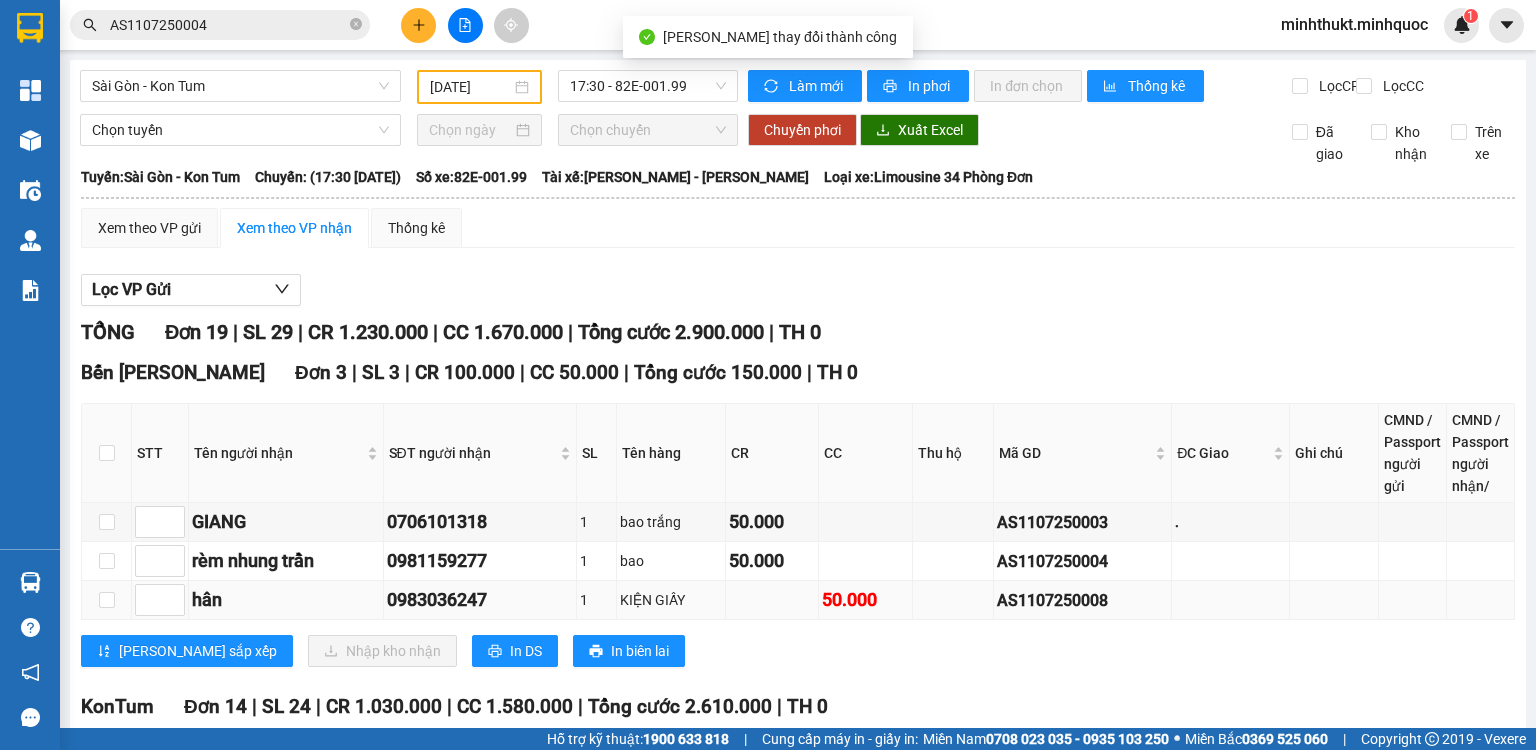 click on "AS1107250008" at bounding box center [1082, 600] 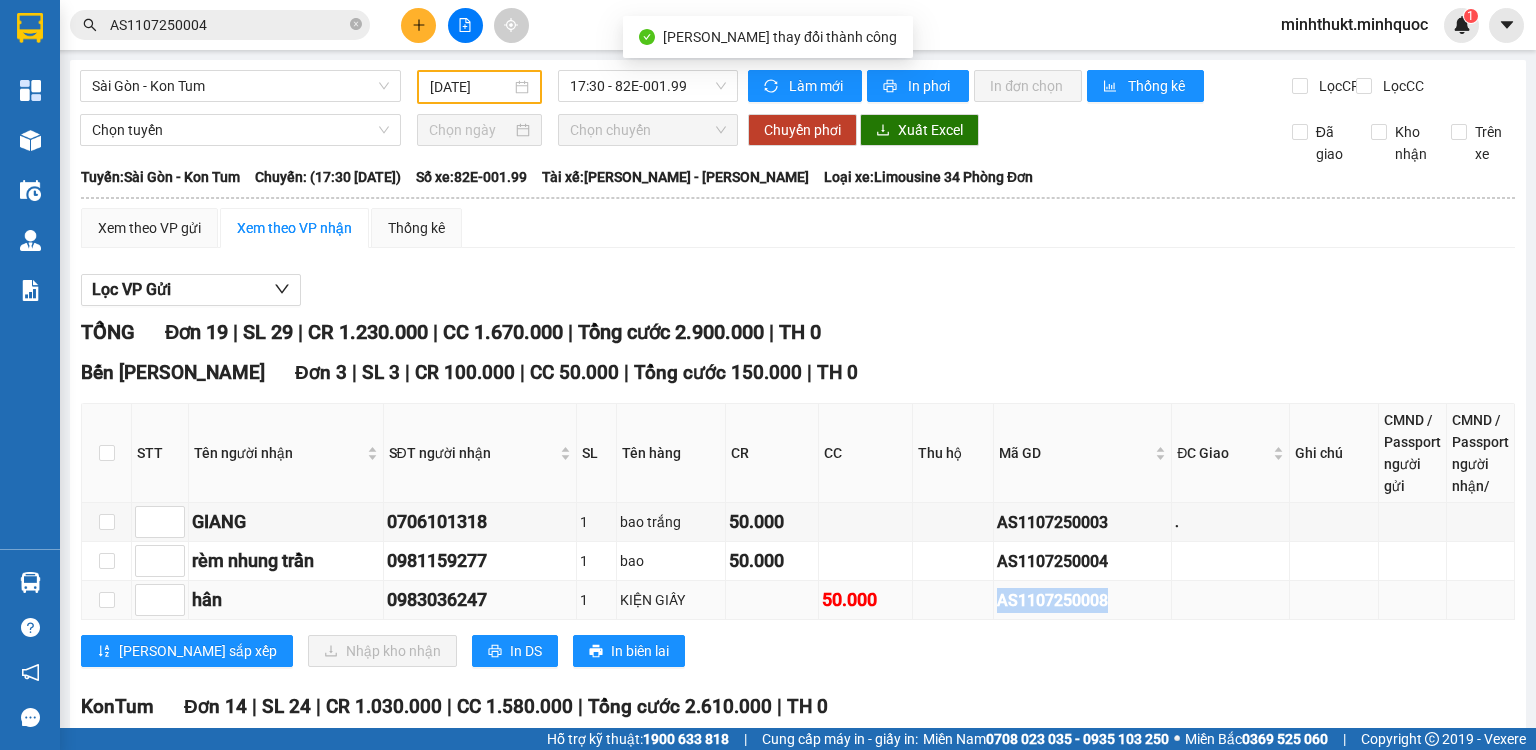 click on "AS1107250008" at bounding box center (1082, 600) 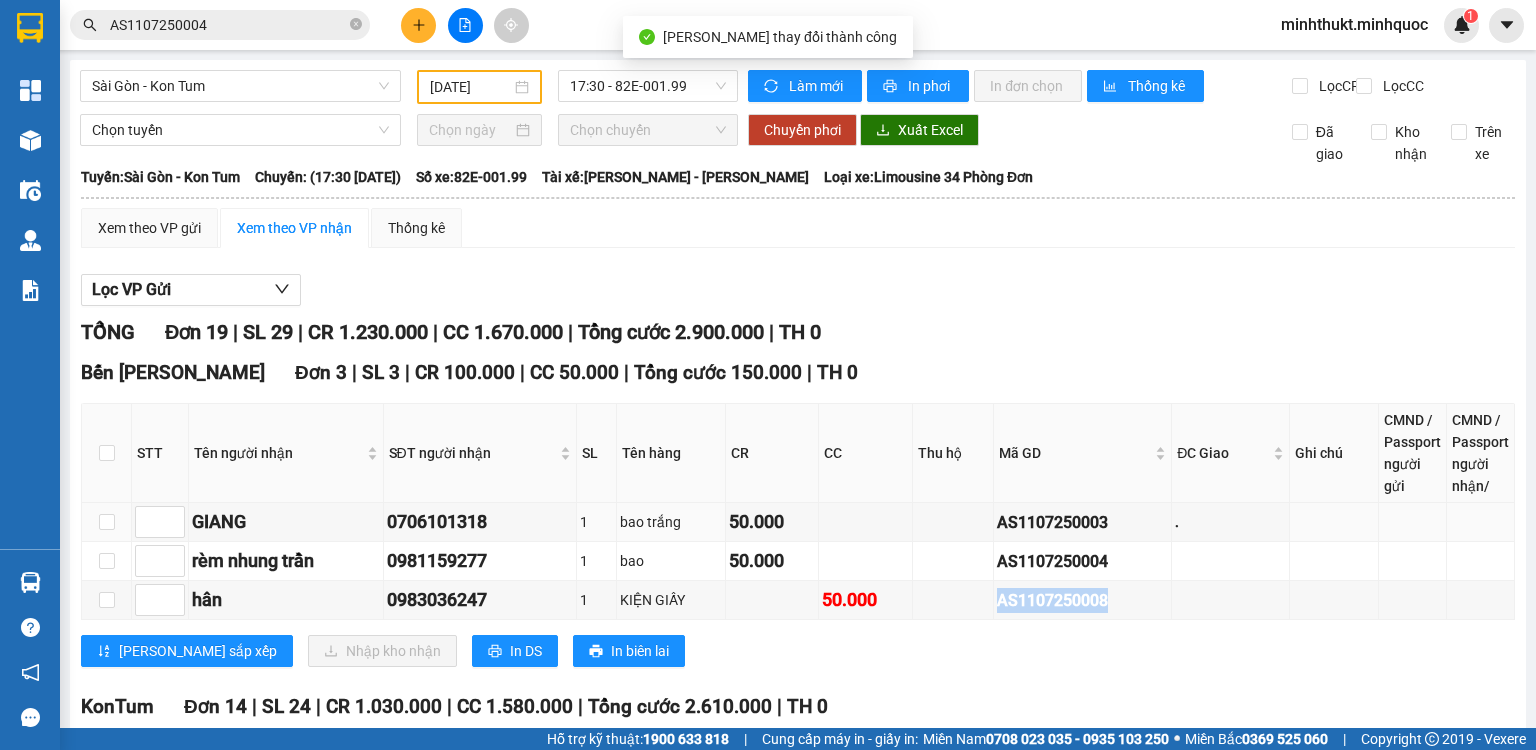 copy on "AS1107250008" 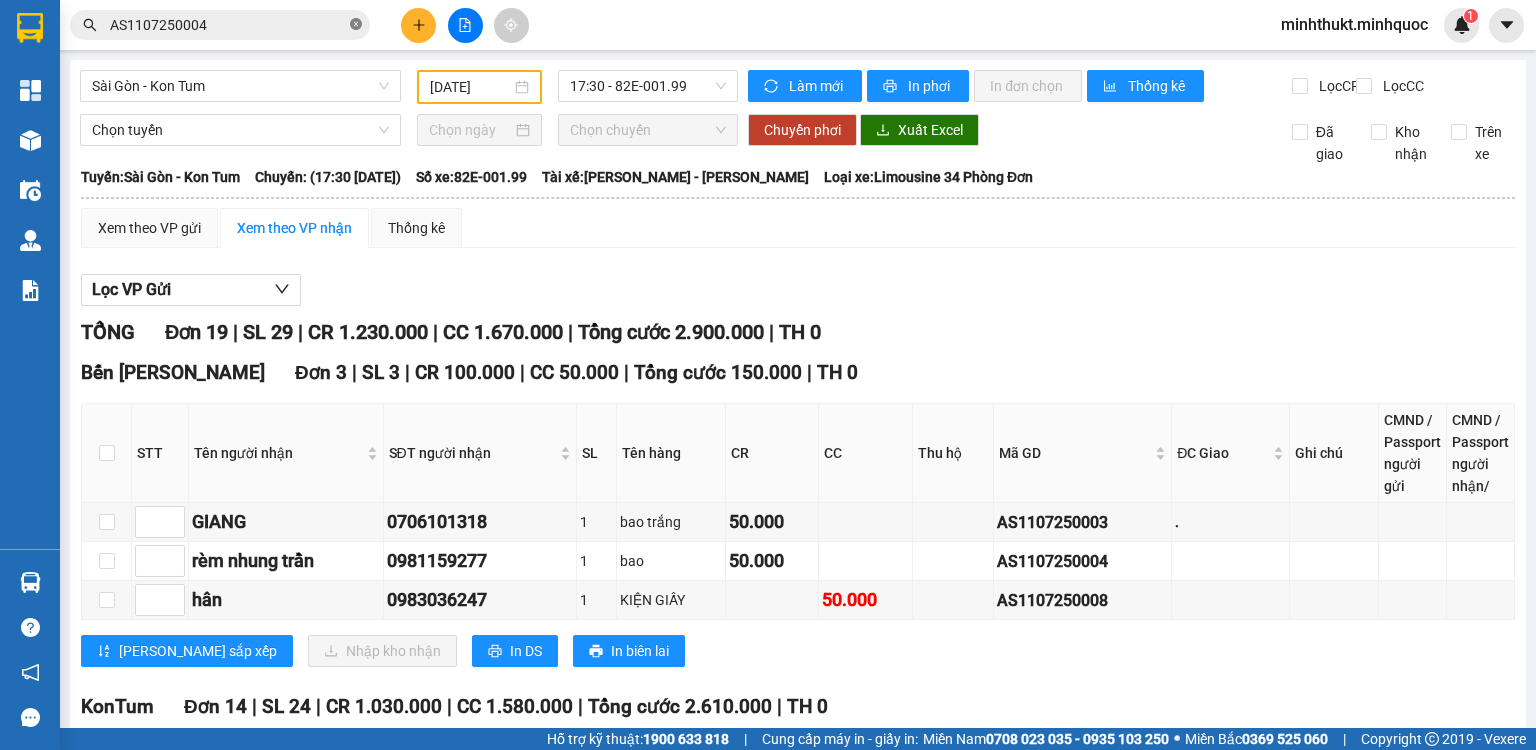 click 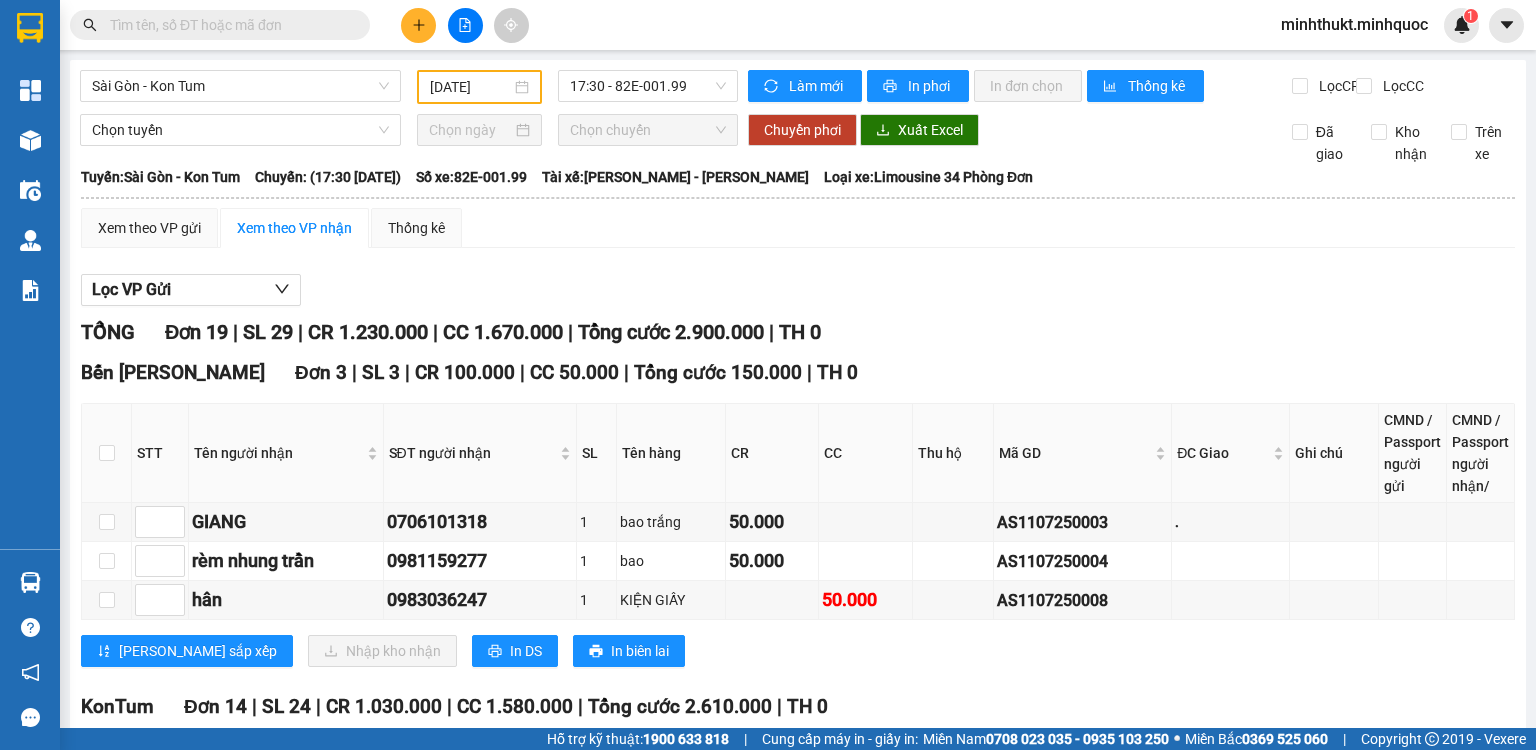 paste on "AS1107250008" 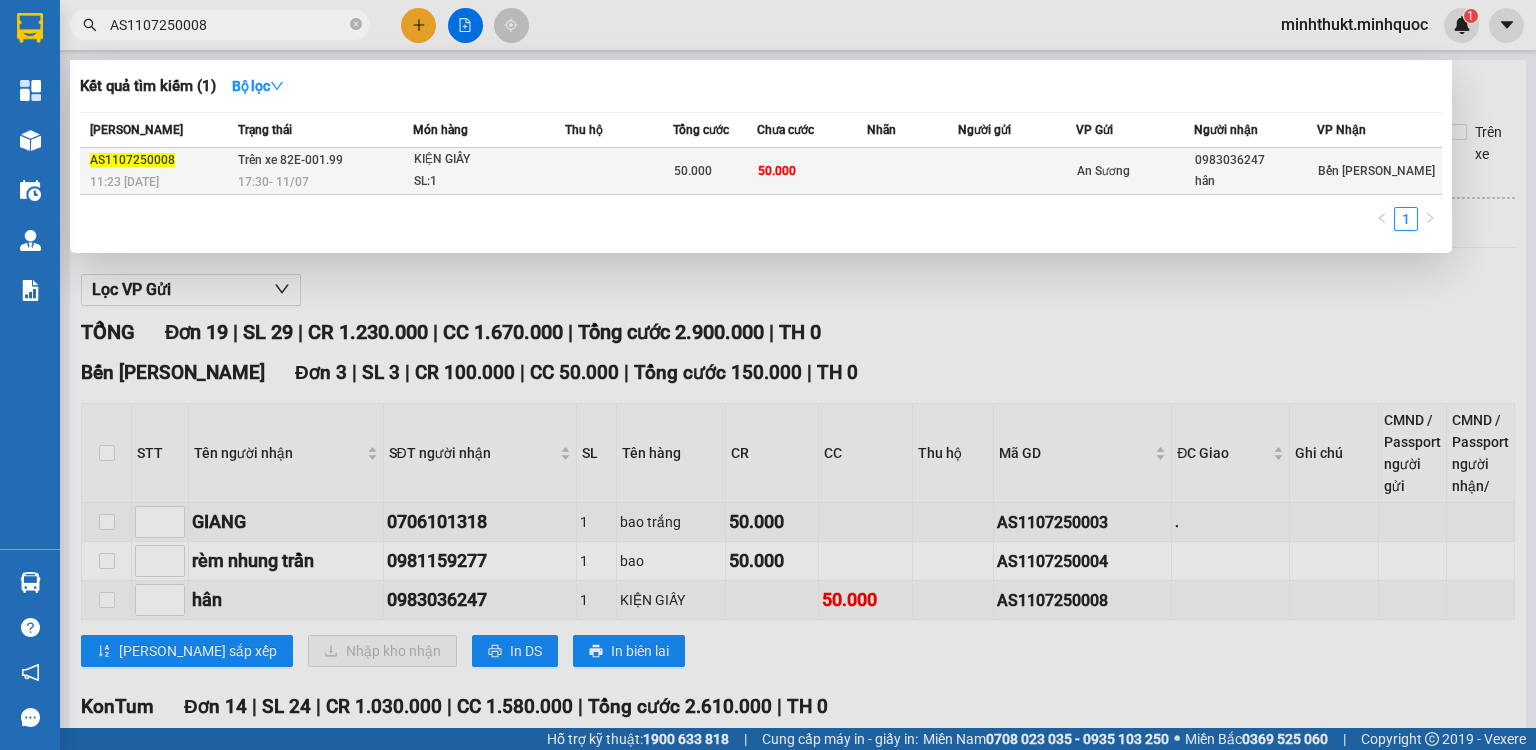 type on "AS1107250008" 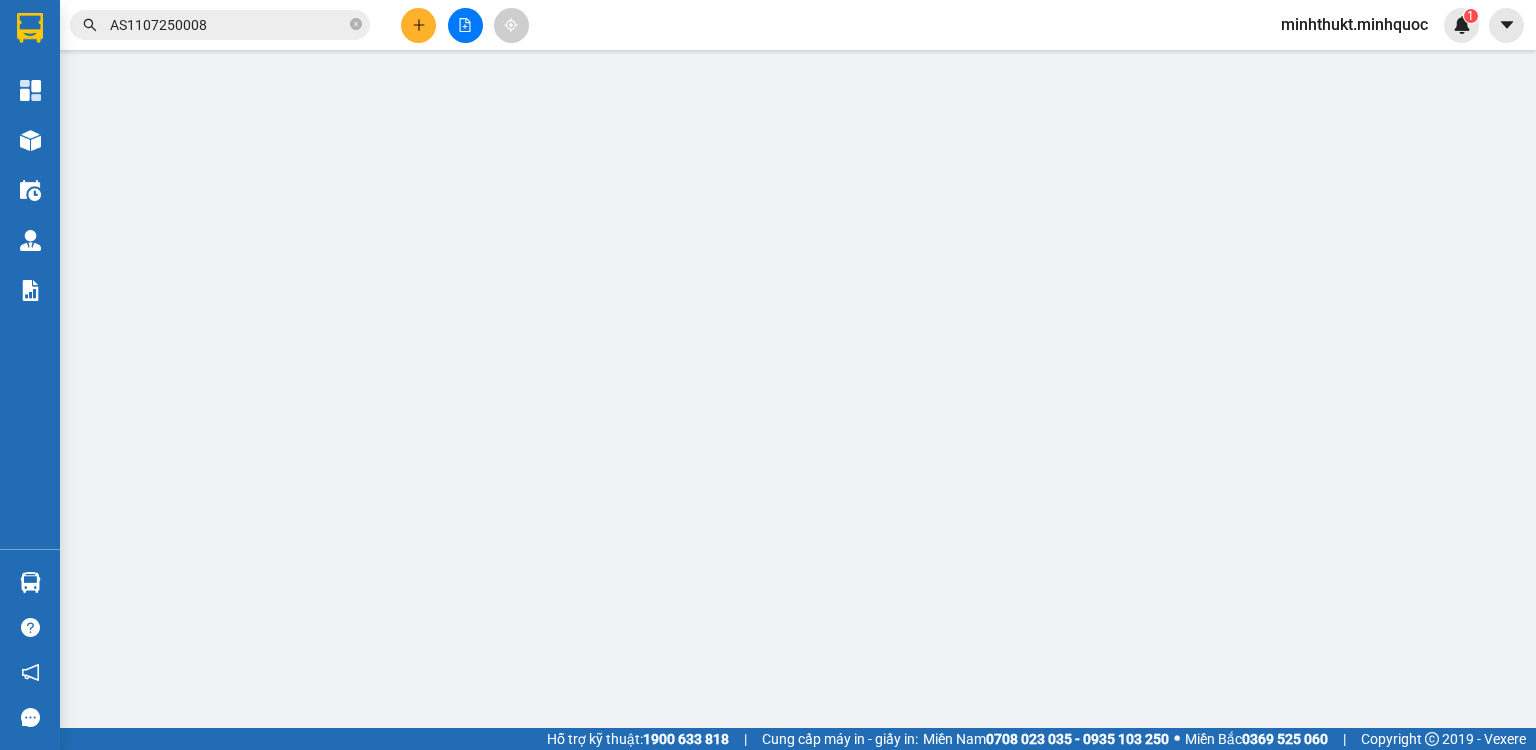 type on "0983036247" 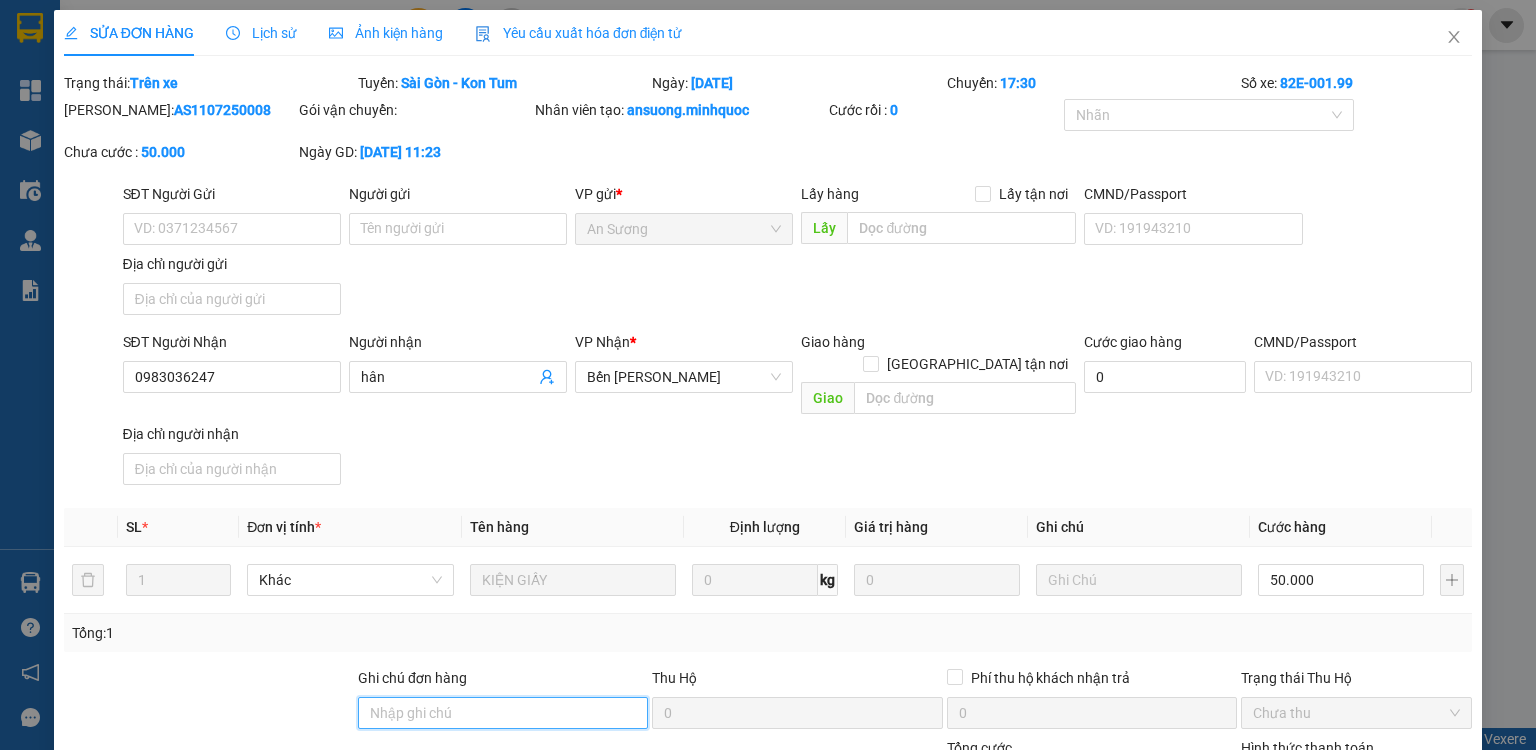 click on "Ghi chú đơn hàng" at bounding box center (503, 713) 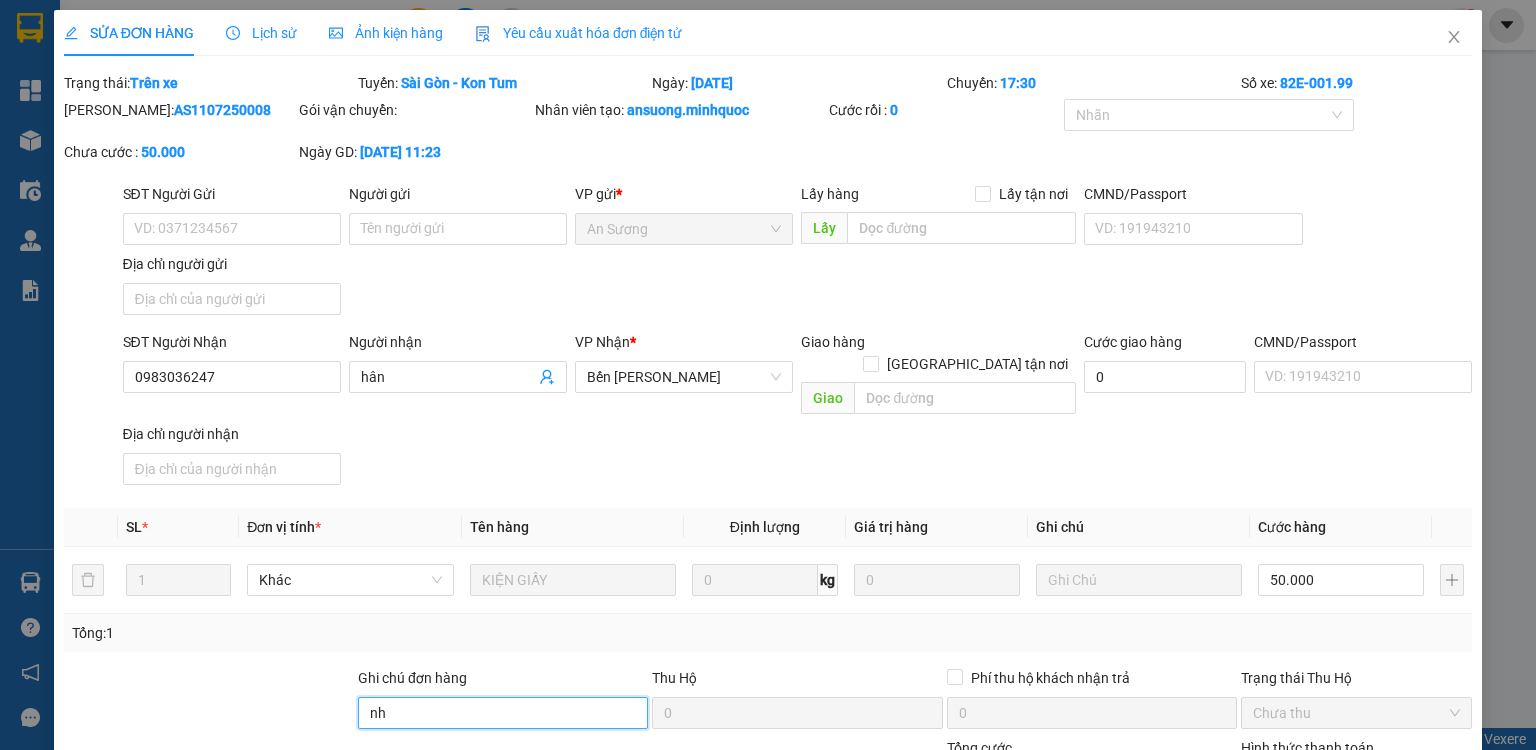 scroll, scrollTop: 160, scrollLeft: 0, axis: vertical 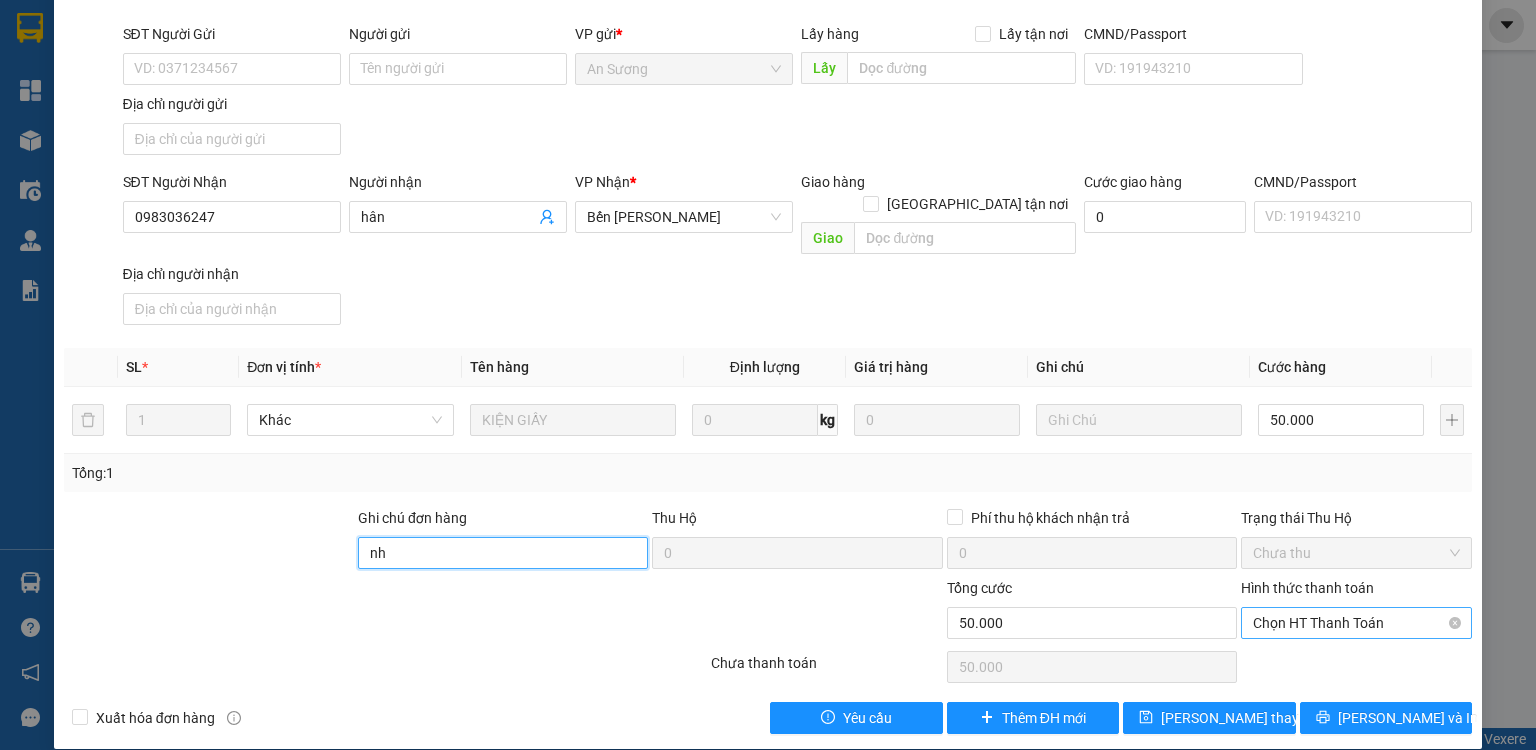 click on "Chọn HT Thanh Toán" at bounding box center [1356, 623] 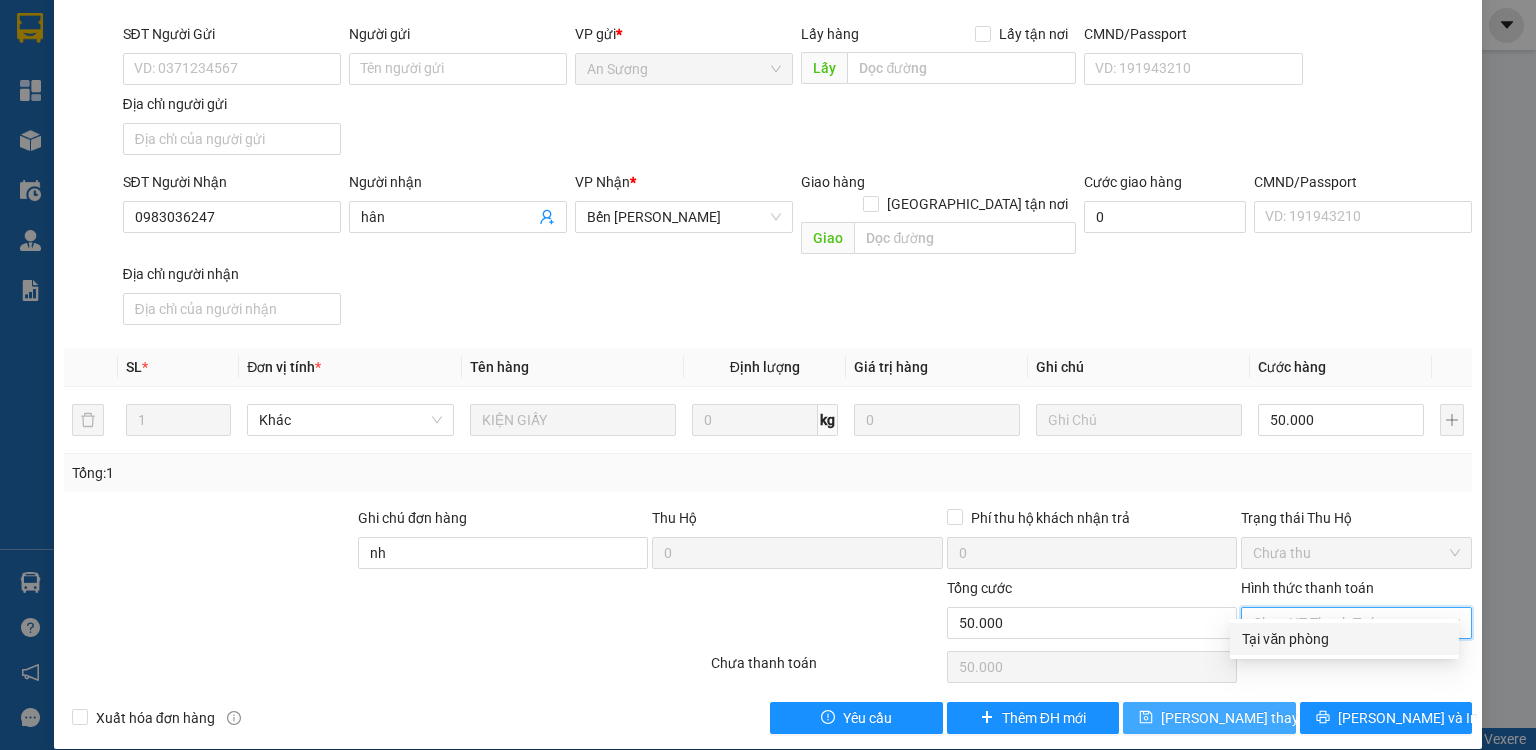 drag, startPoint x: 1304, startPoint y: 638, endPoint x: 1224, endPoint y: 684, distance: 92.28217 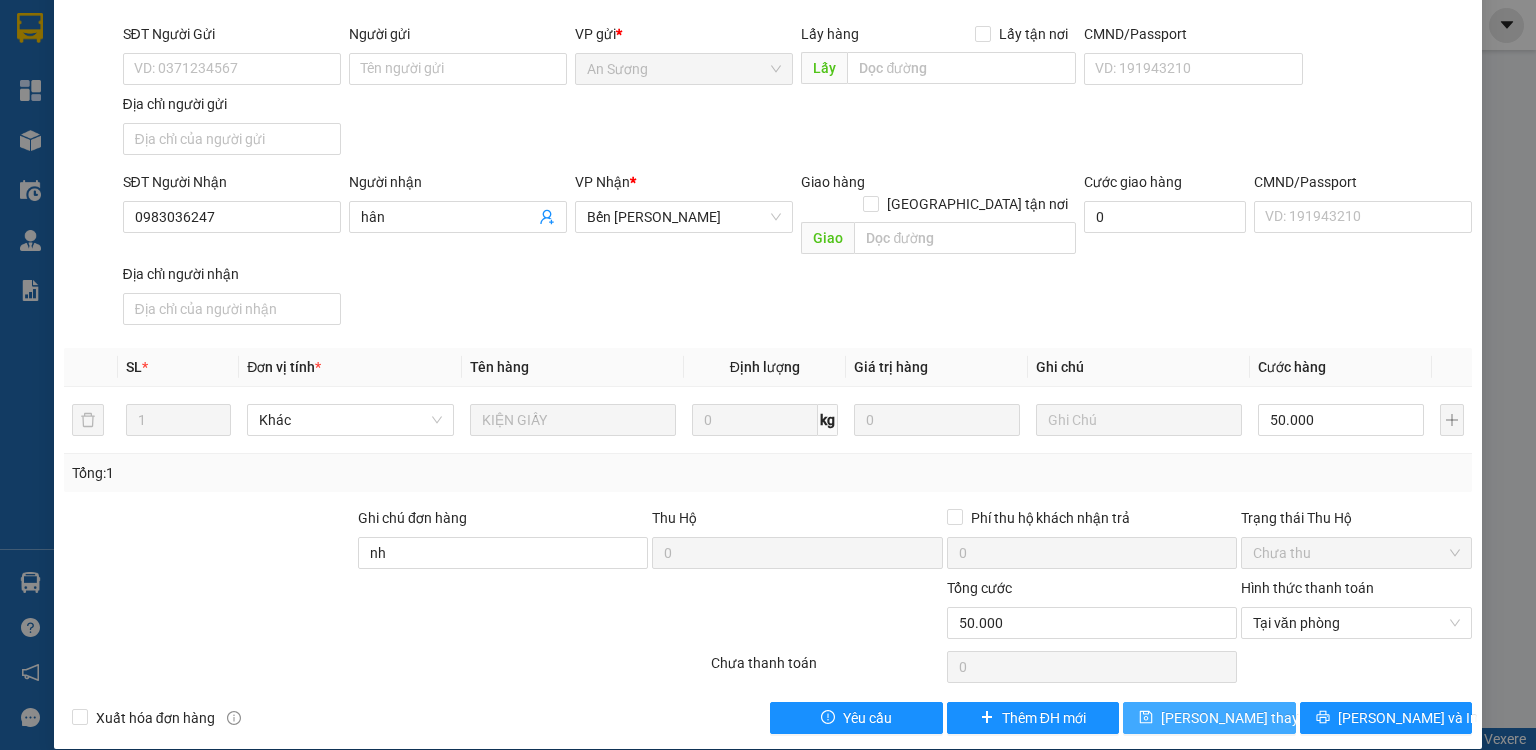 click on "[PERSON_NAME] thay đổi" at bounding box center (1209, 718) 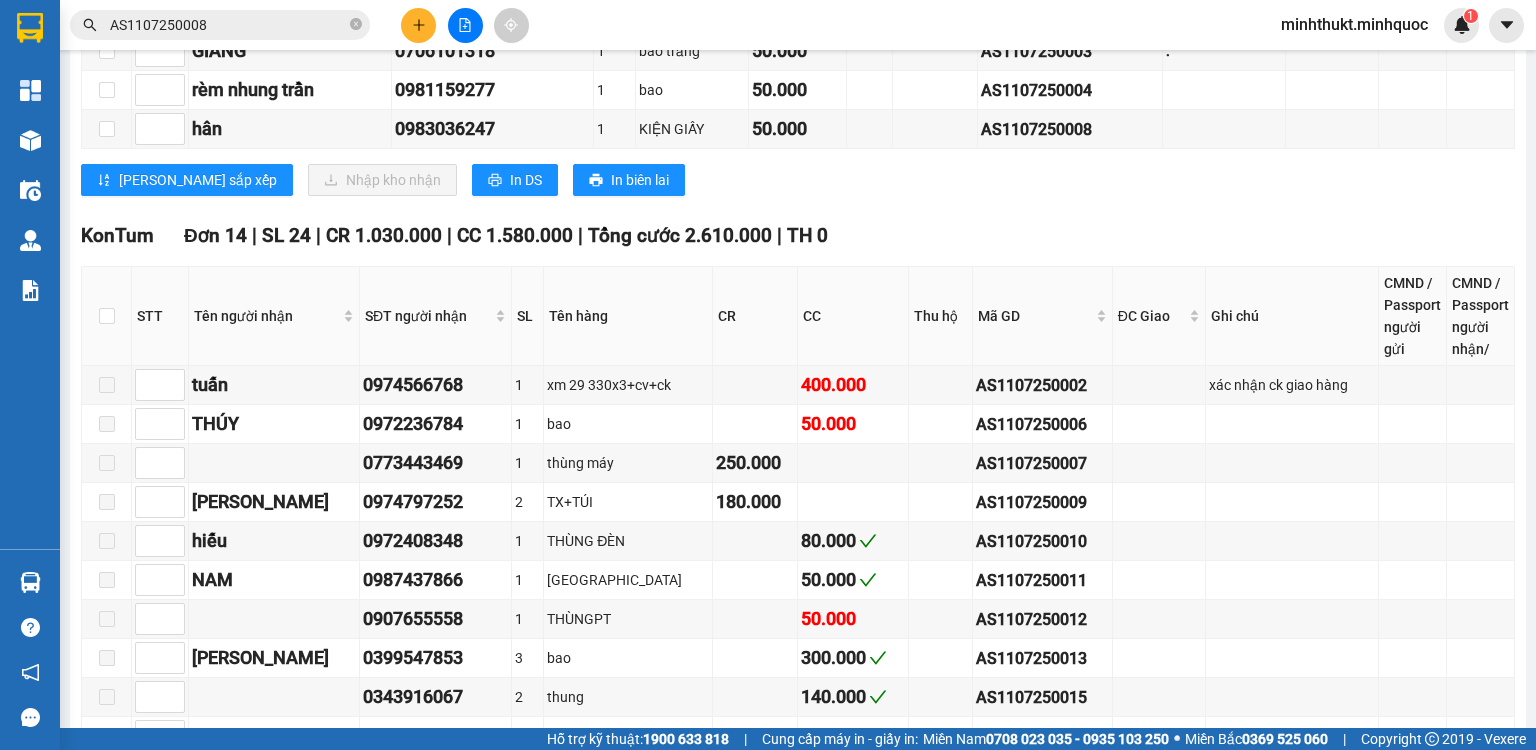 scroll, scrollTop: 0, scrollLeft: 0, axis: both 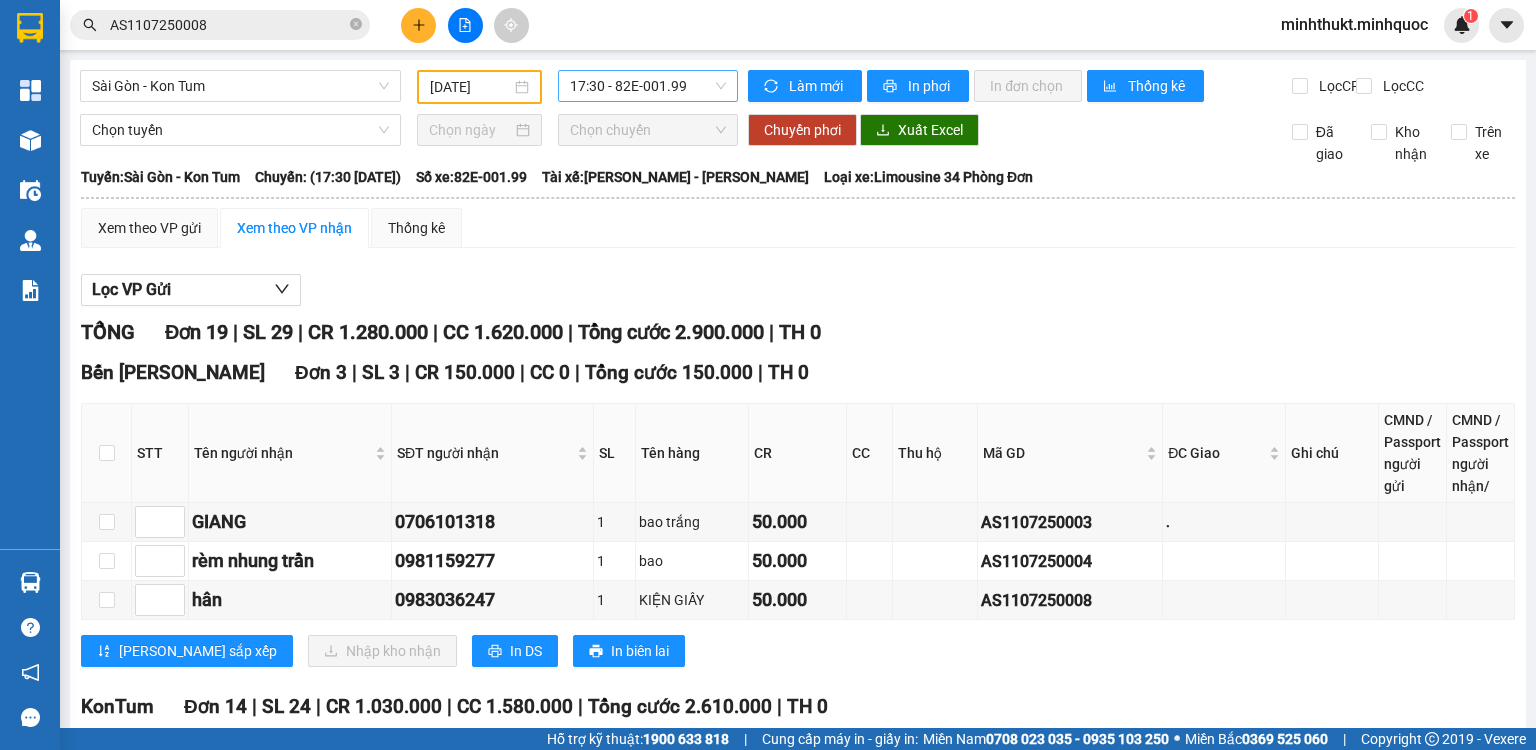 click on "17:30     - 82E-001.99" at bounding box center (648, 86) 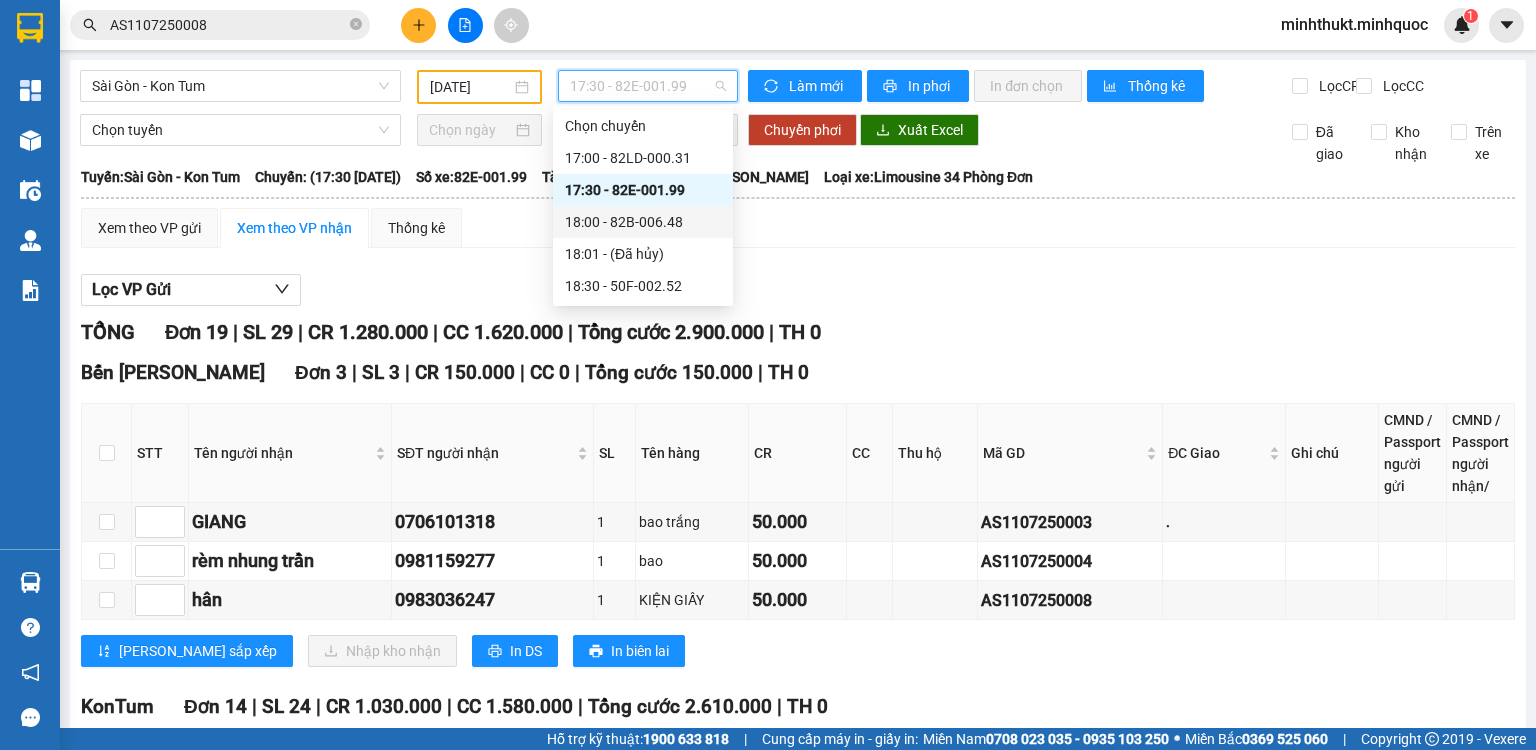 click on "18:00     - 82B-006.48" at bounding box center (643, 222) 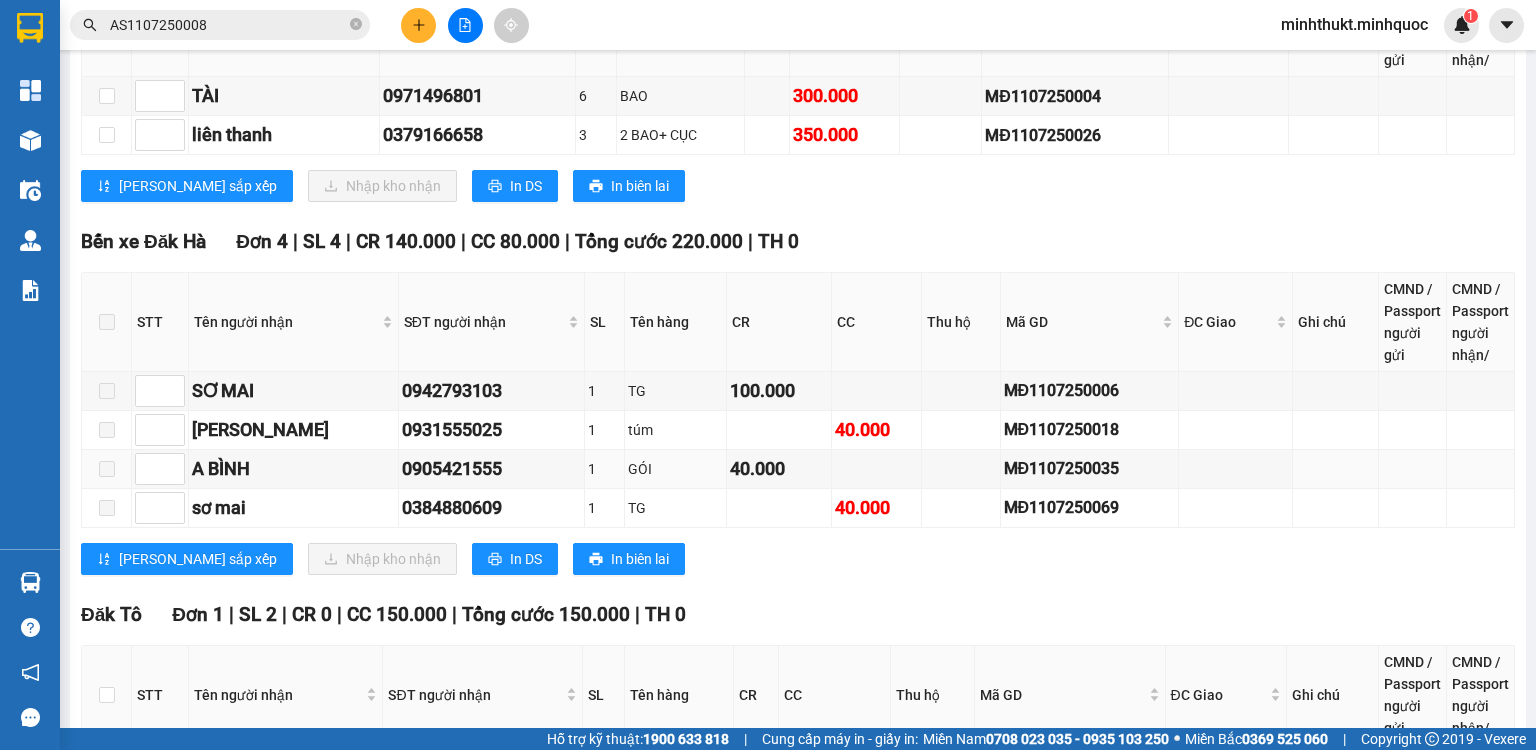 scroll, scrollTop: 1920, scrollLeft: 0, axis: vertical 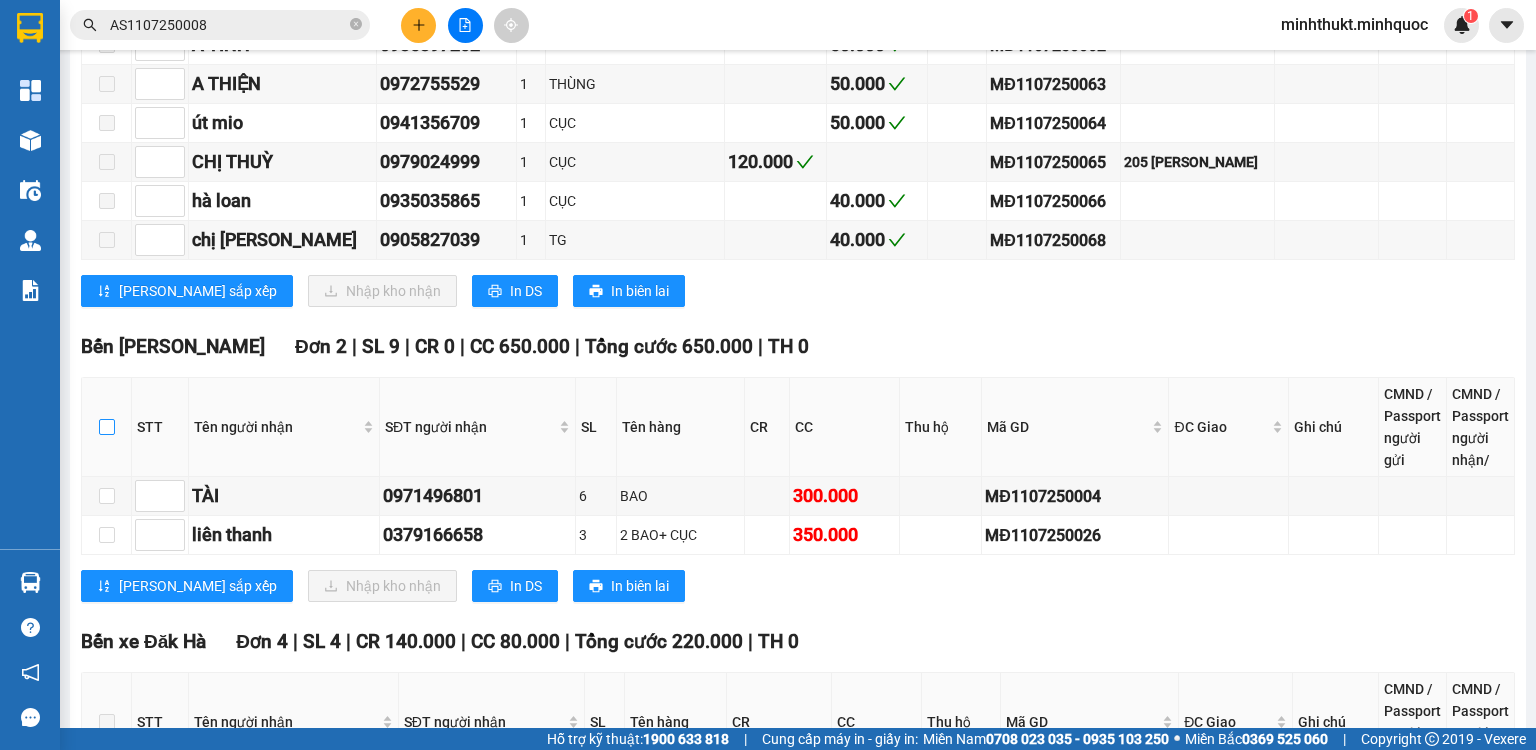 click at bounding box center (107, 427) 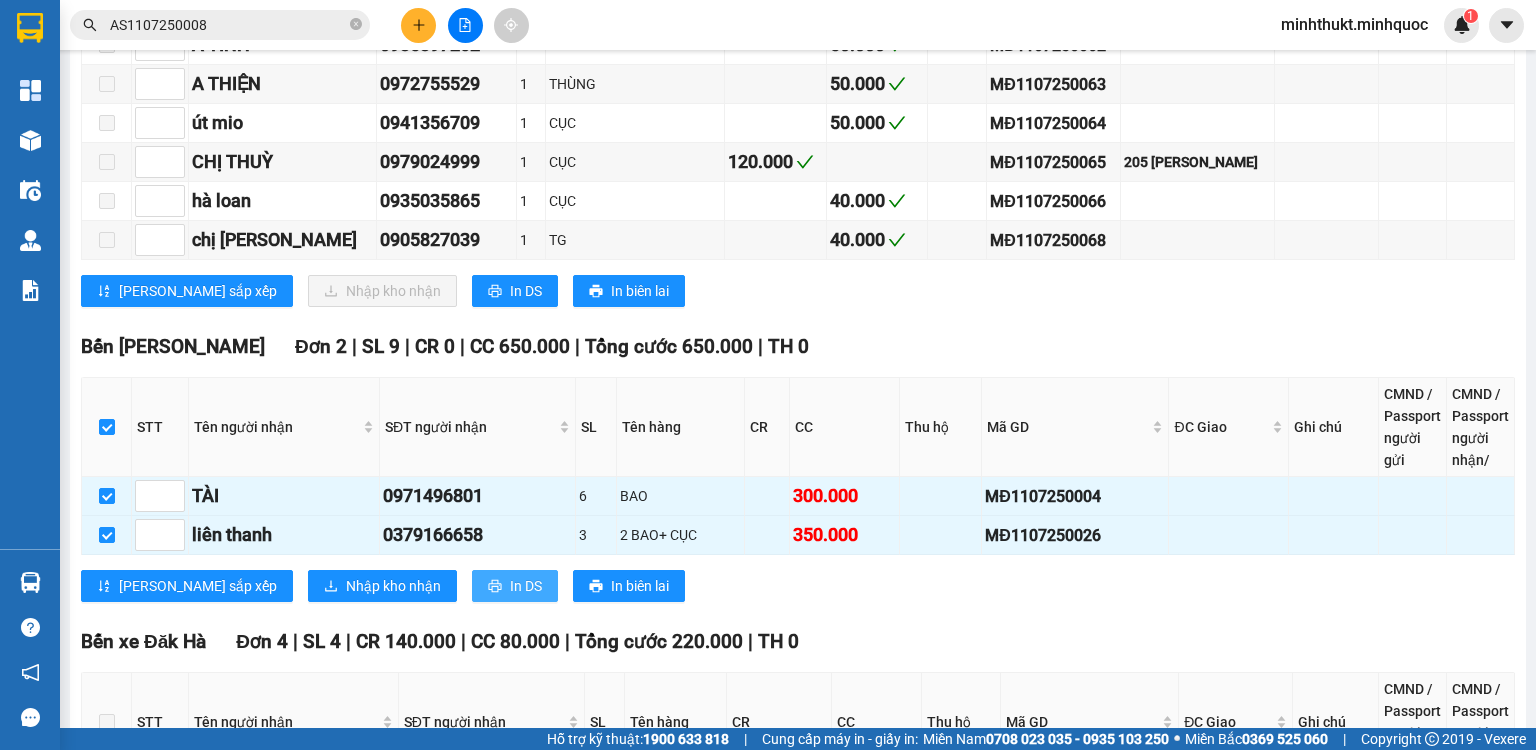 click on "In DS" at bounding box center (515, 586) 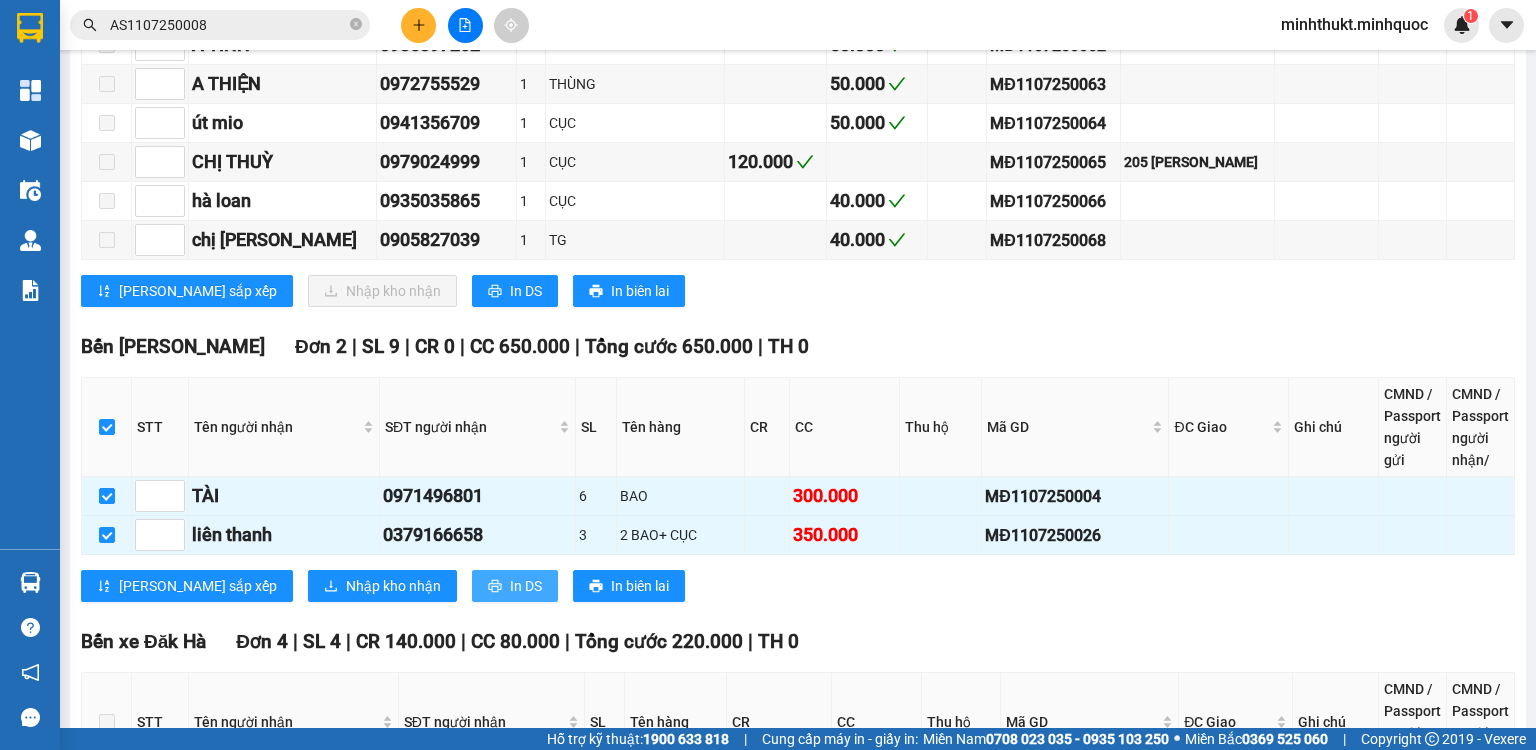 scroll, scrollTop: 0, scrollLeft: 0, axis: both 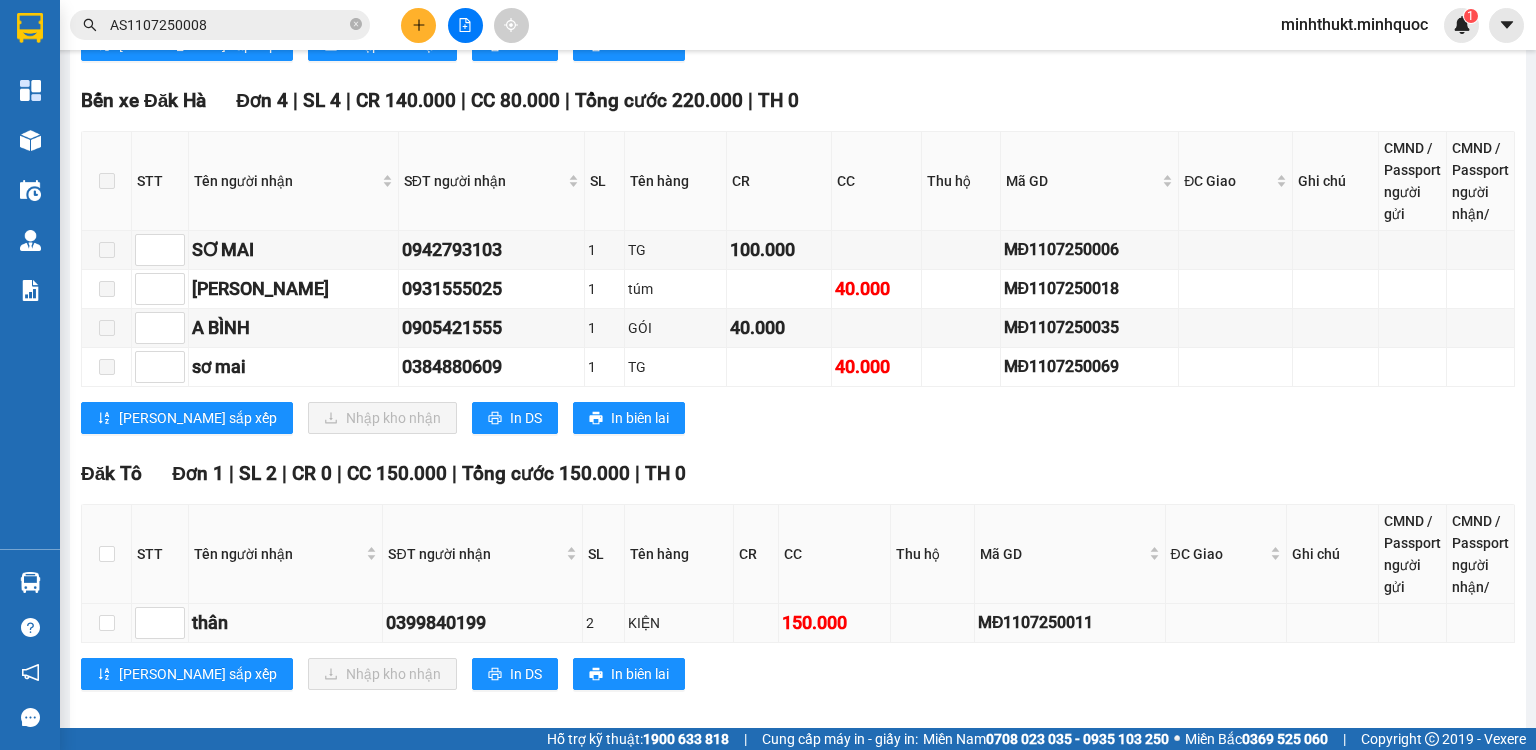 click on "MĐ1107250011" at bounding box center [1070, 622] 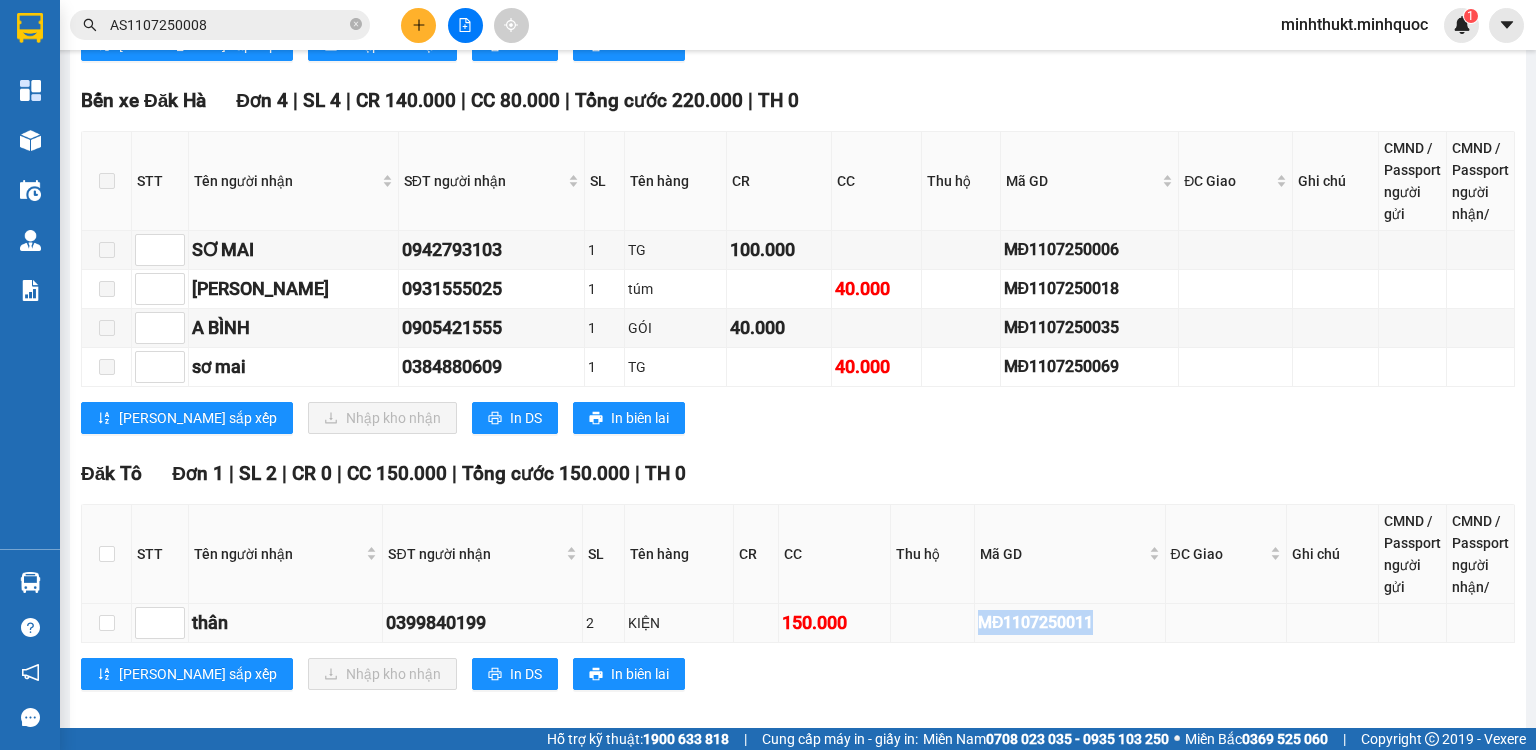 click on "MĐ1107250011" at bounding box center [1070, 622] 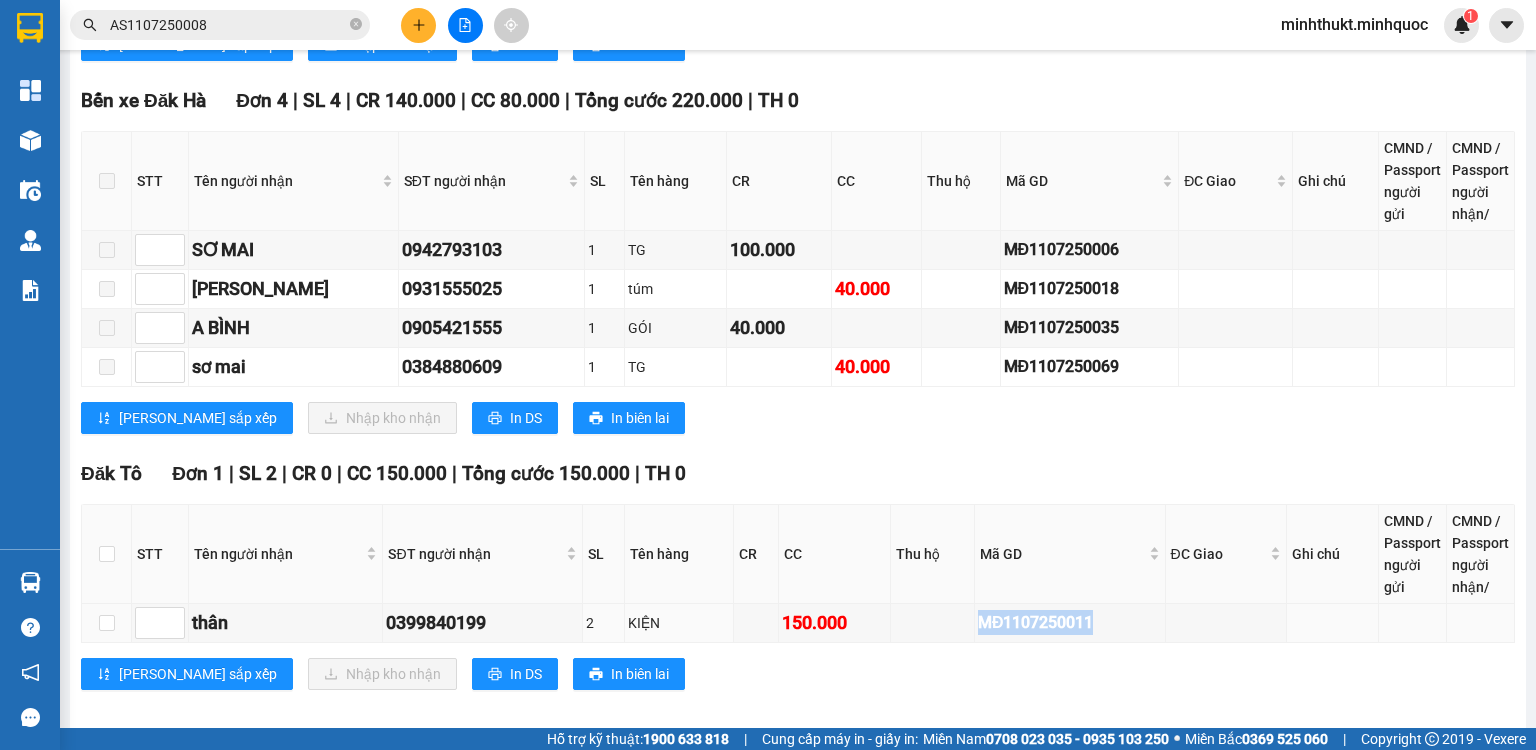 copy on "MĐ1107250011" 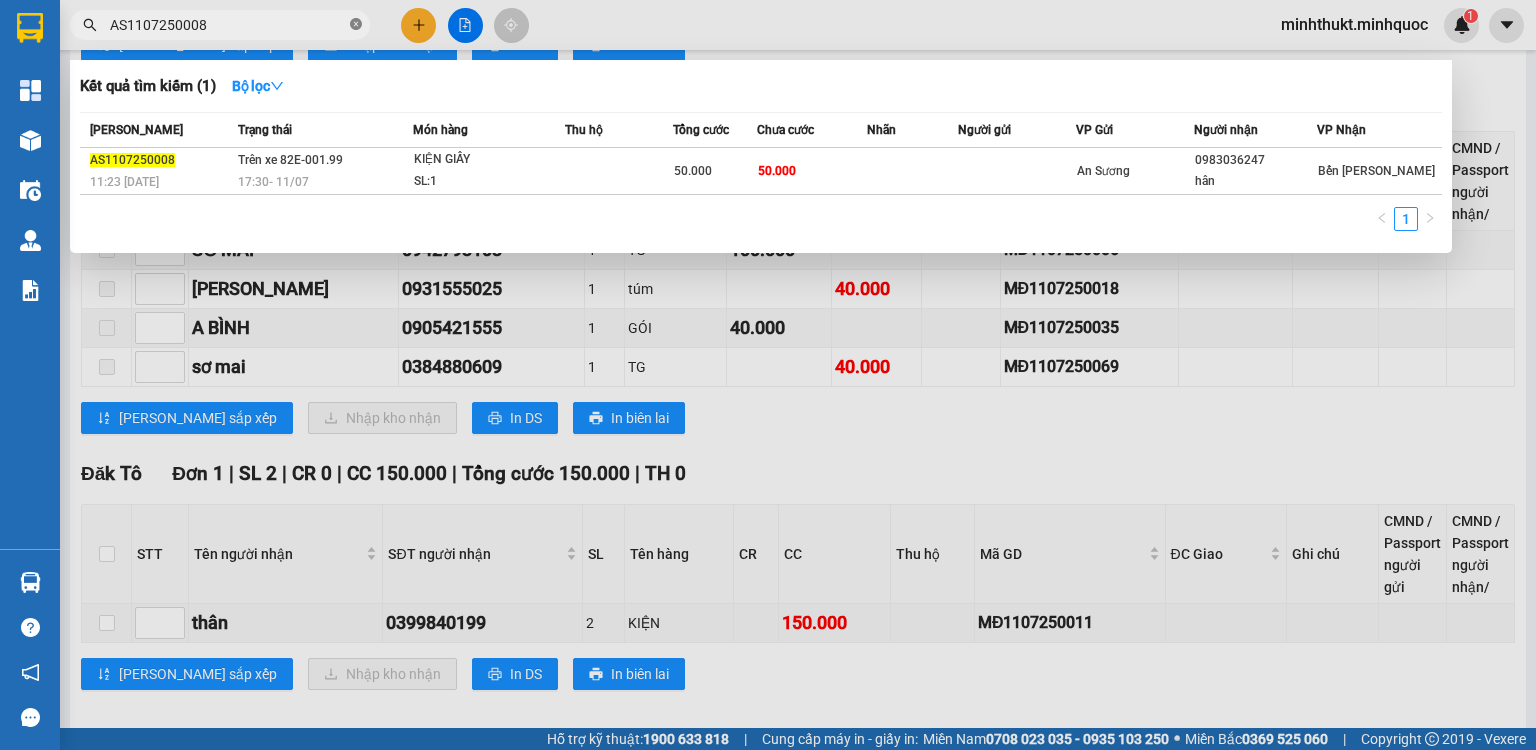 click 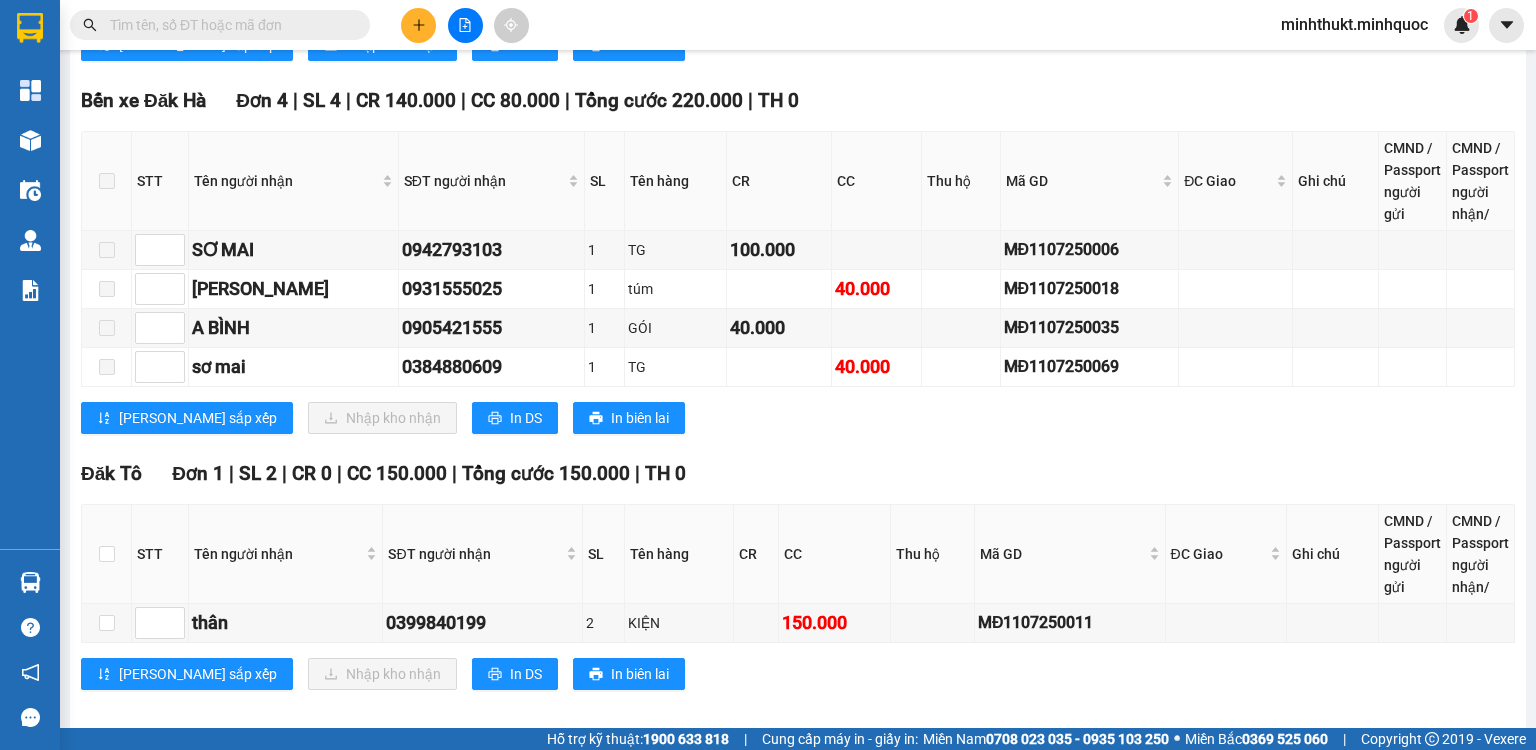 paste on "MĐ1107250011" 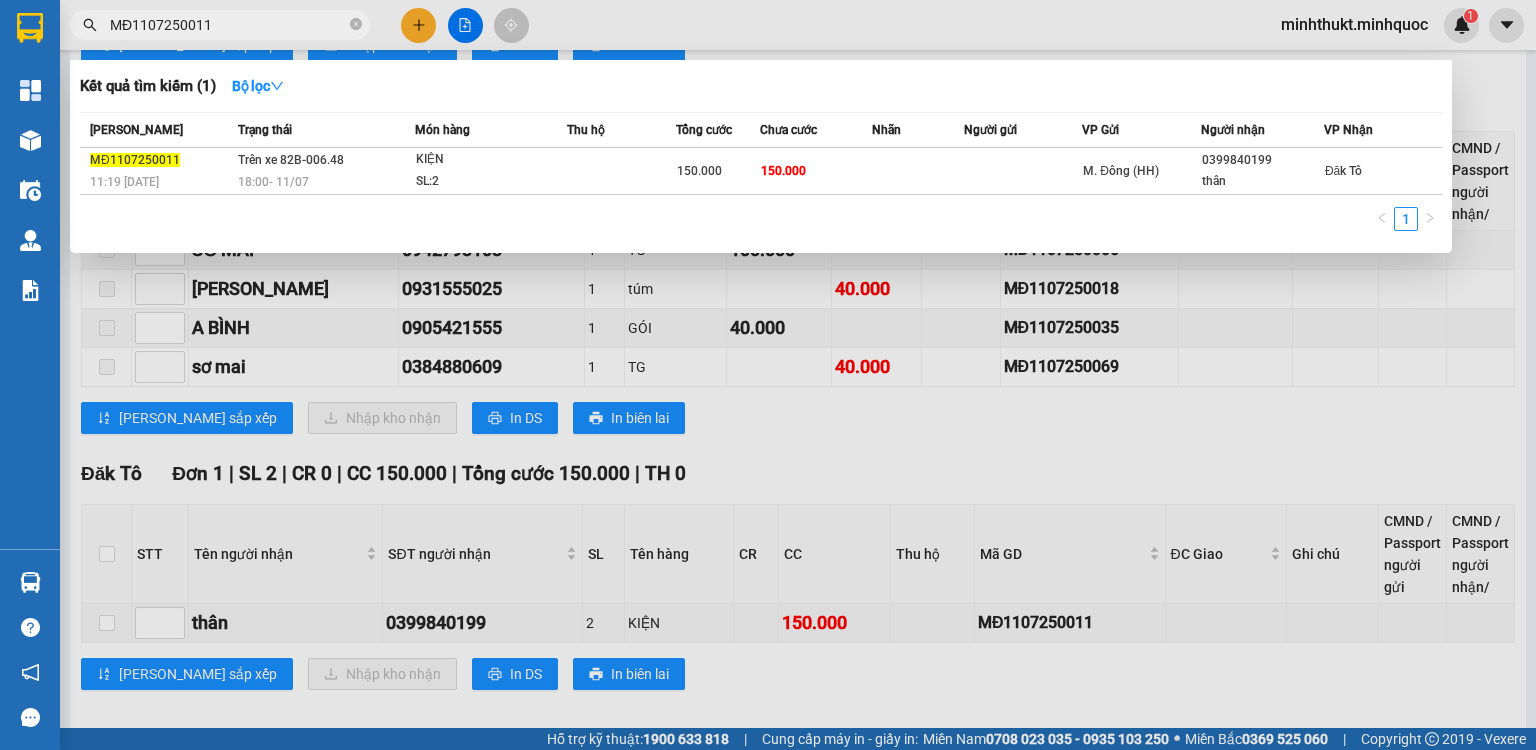 type on "MĐ1107250011" 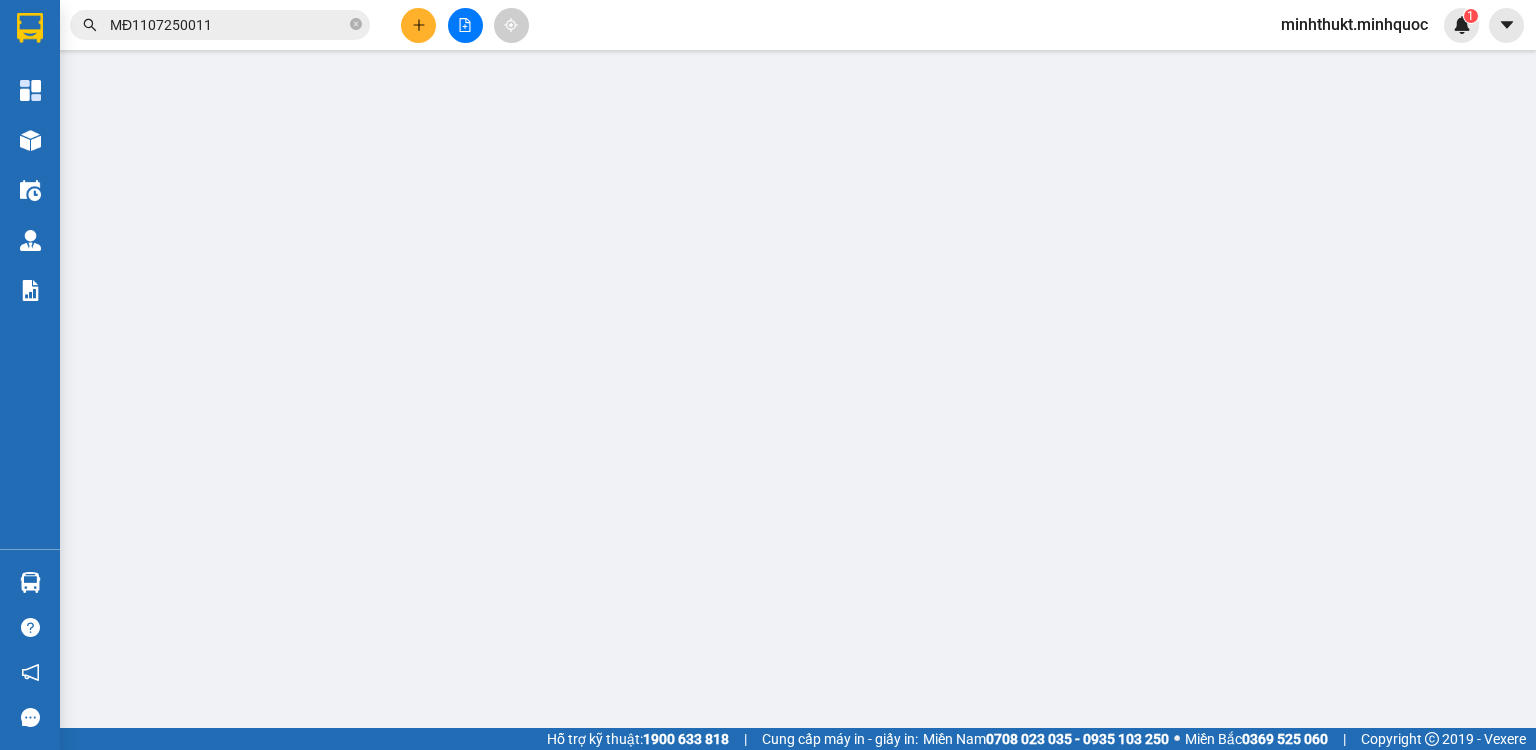 scroll, scrollTop: 0, scrollLeft: 0, axis: both 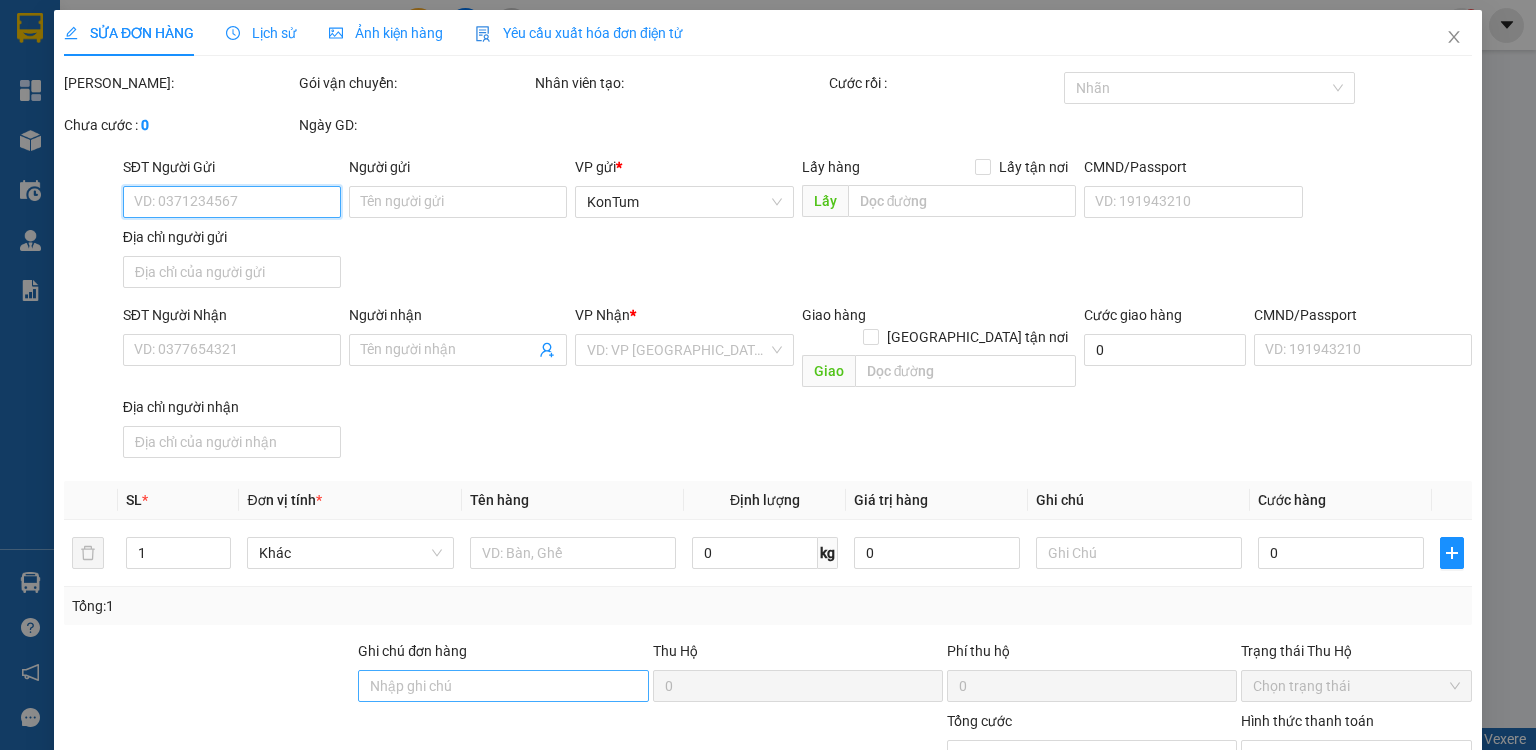 type on "0399840199" 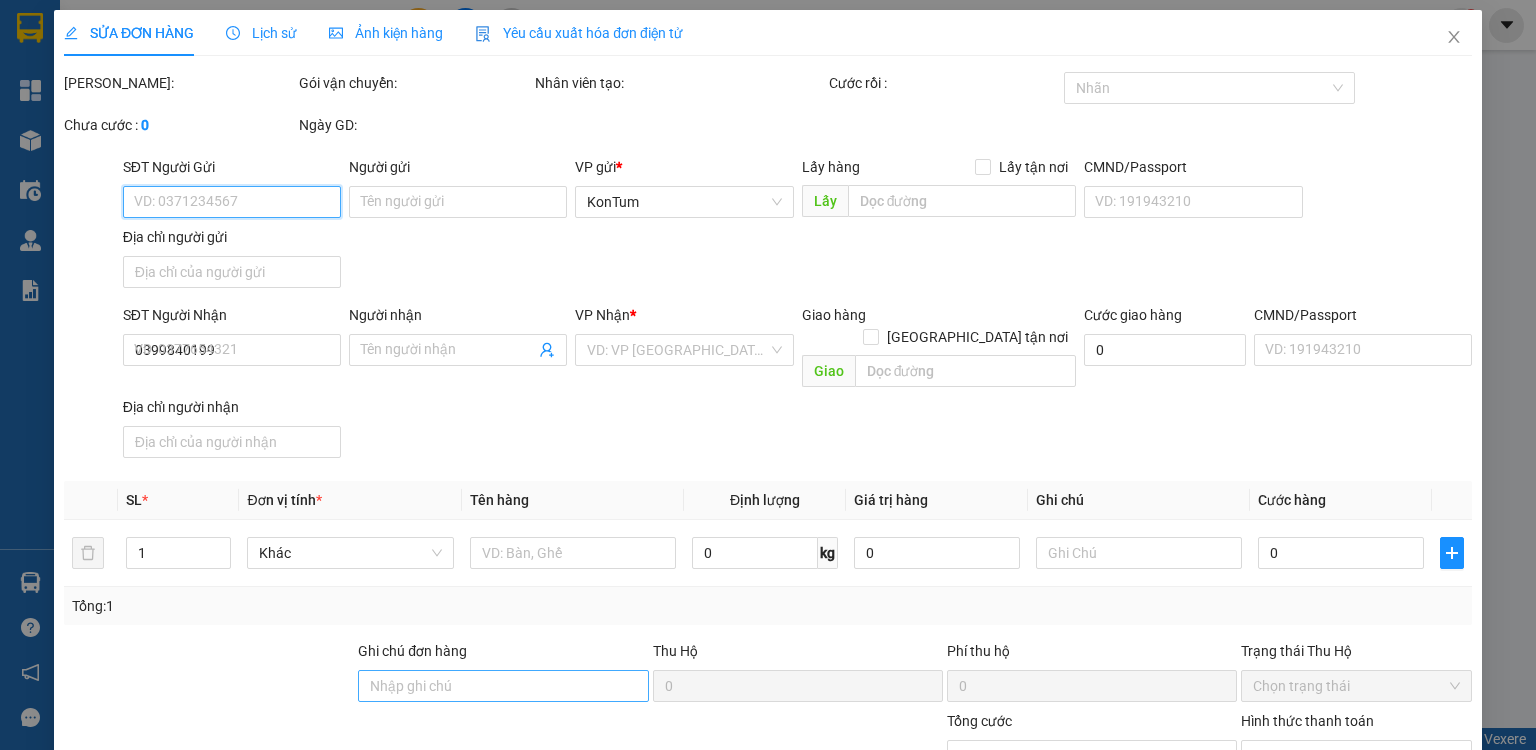 type on "thân" 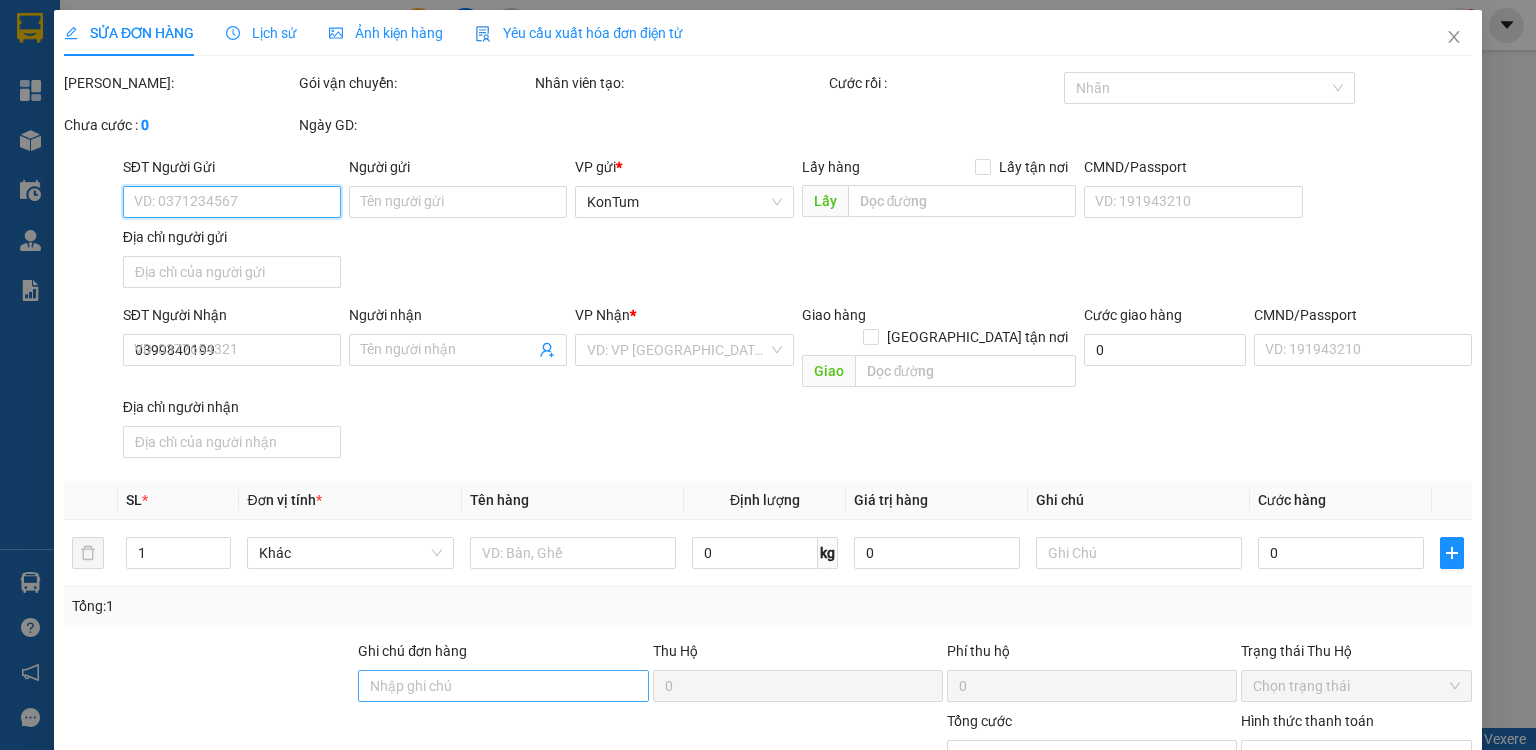 type on "150.000" 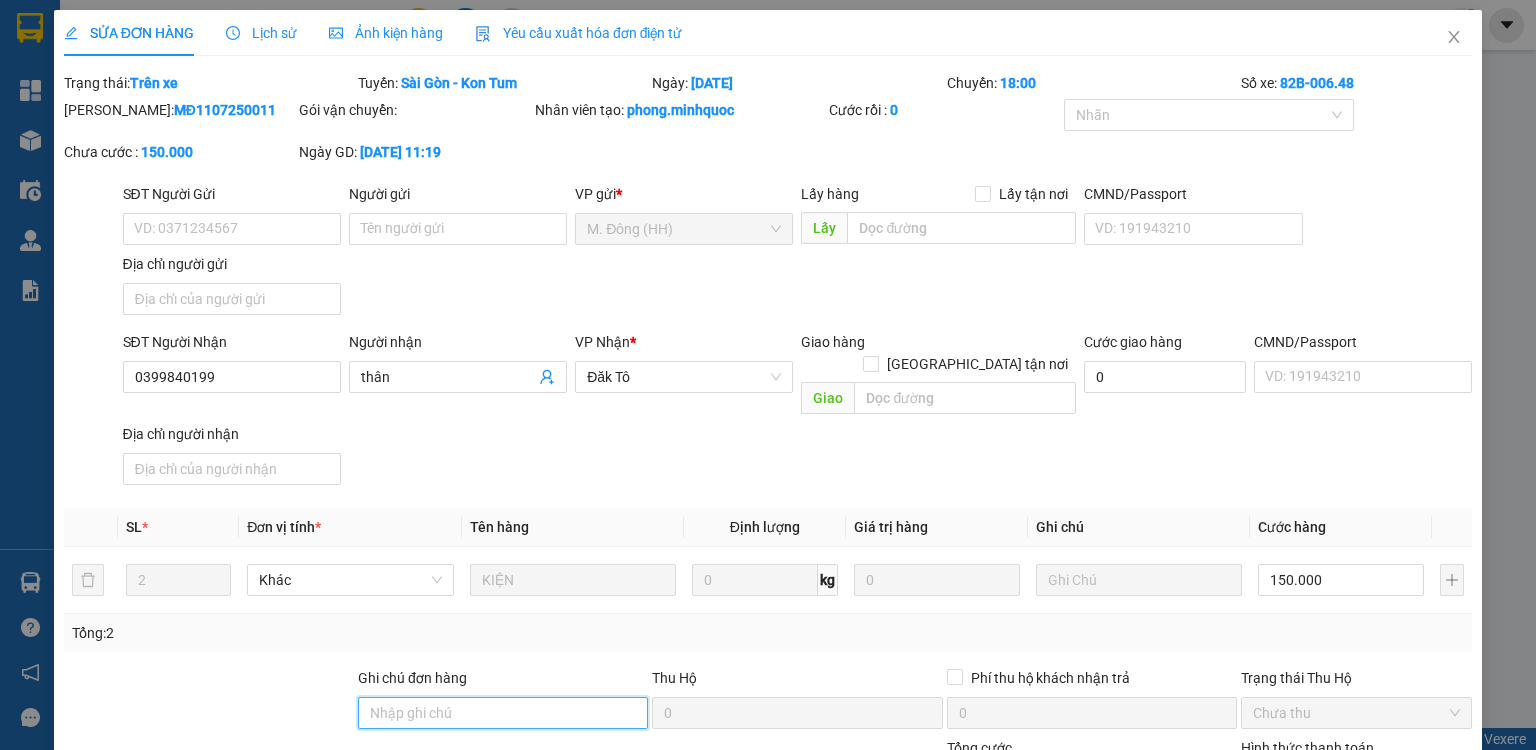 click on "Ghi chú đơn hàng" at bounding box center [503, 713] 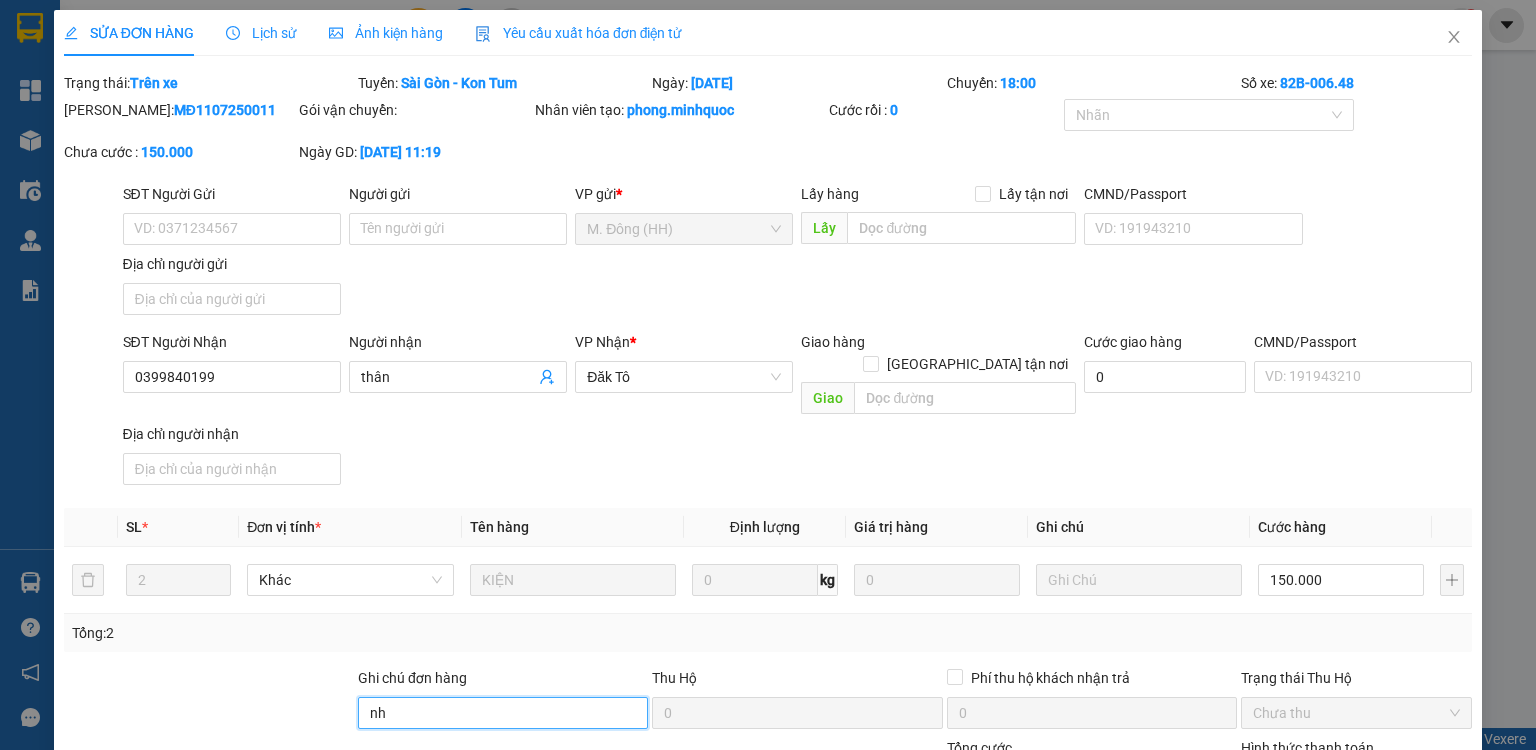scroll, scrollTop: 160, scrollLeft: 0, axis: vertical 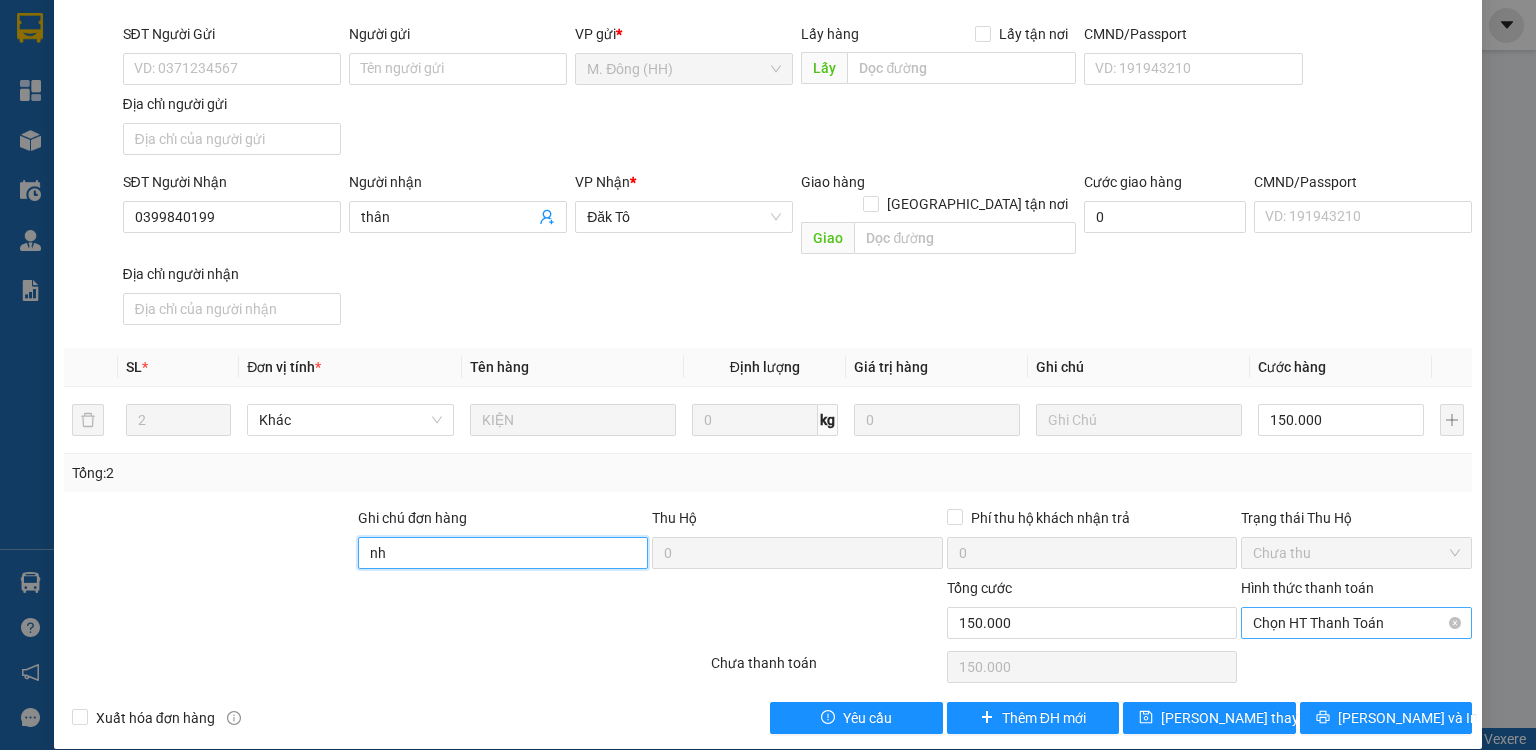 drag, startPoint x: 1278, startPoint y: 597, endPoint x: 1292, endPoint y: 612, distance: 20.518284 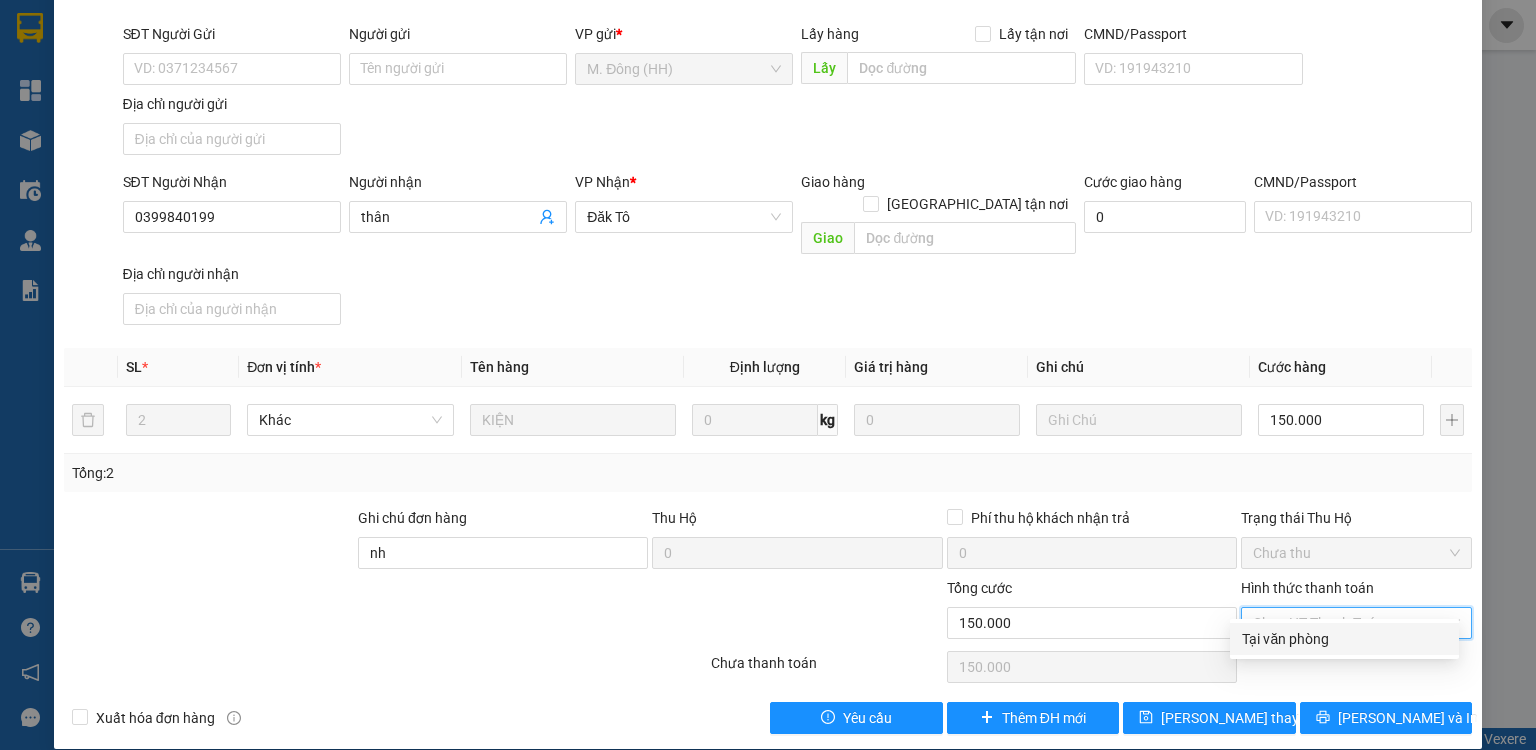 click on "Tại văn phòng" at bounding box center (1344, 639) 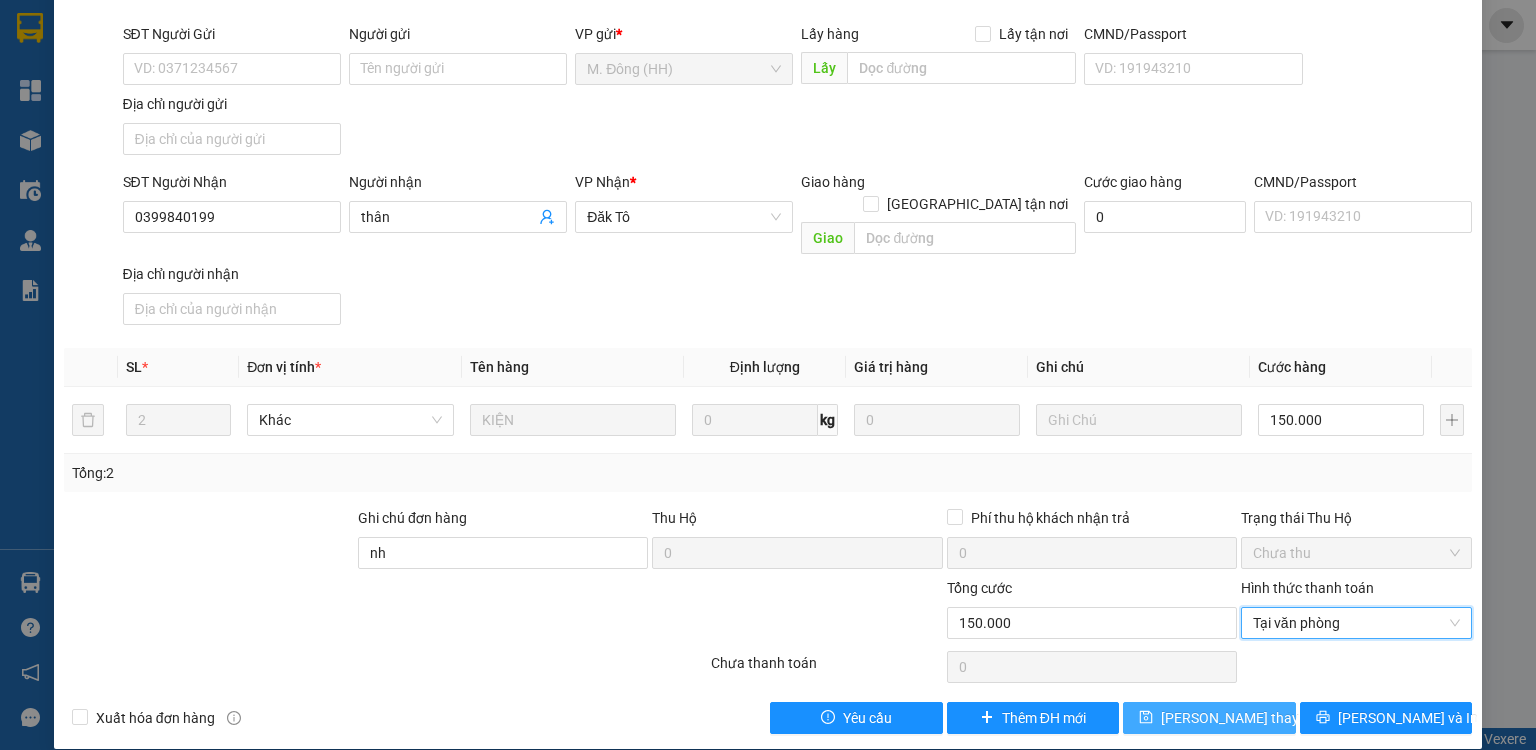 click on "[PERSON_NAME] thay đổi" at bounding box center (1241, 718) 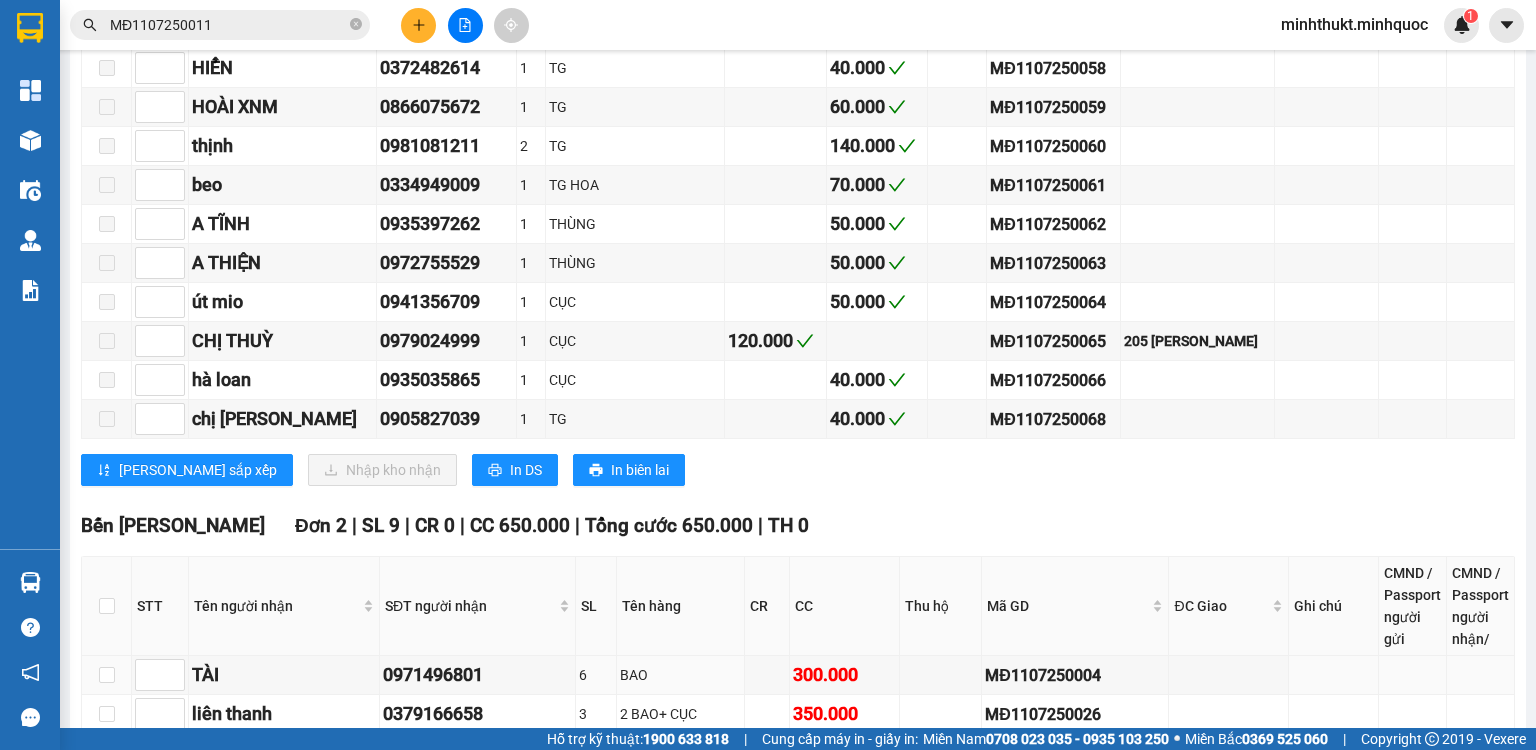 scroll, scrollTop: 1821, scrollLeft: 0, axis: vertical 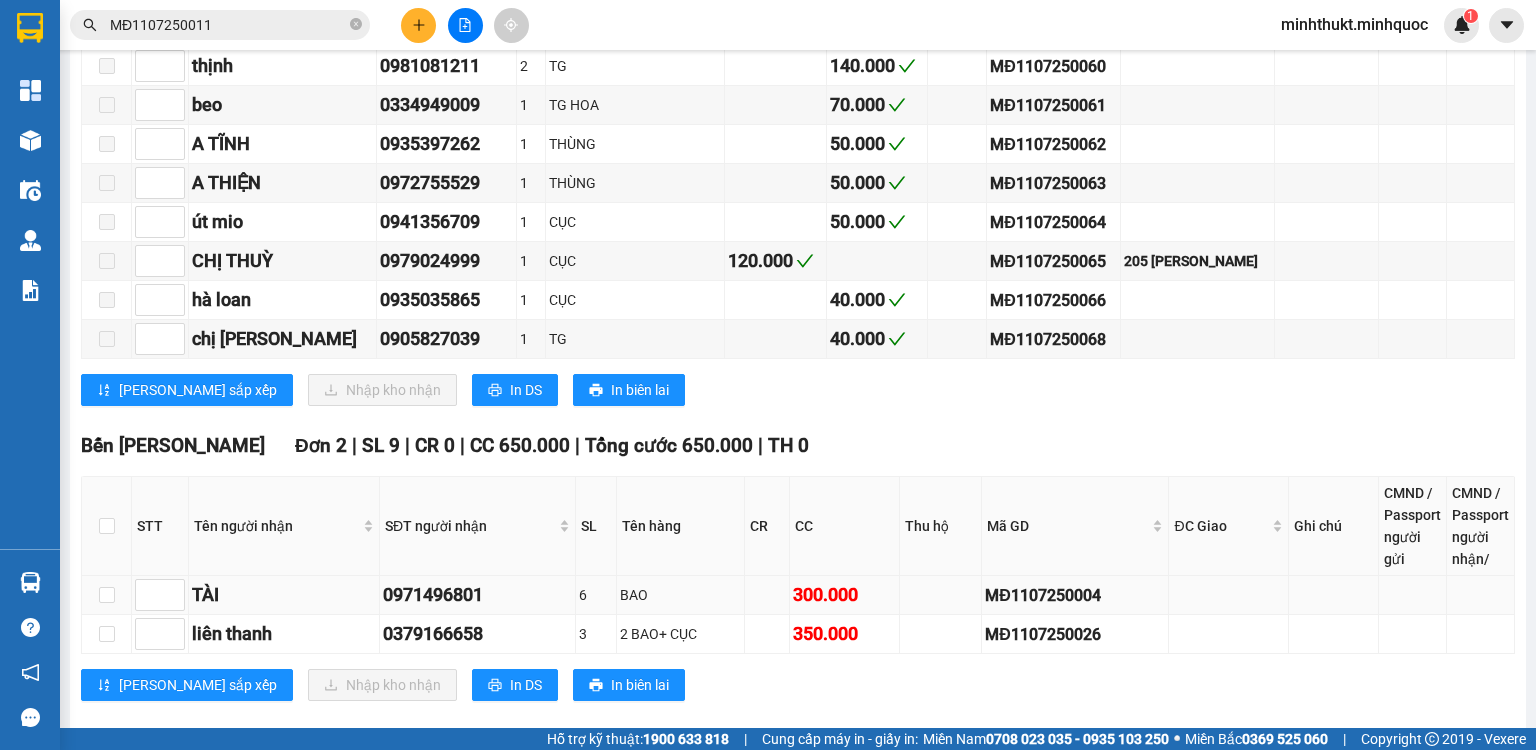 click on "MĐ1107250004" at bounding box center [1075, 595] 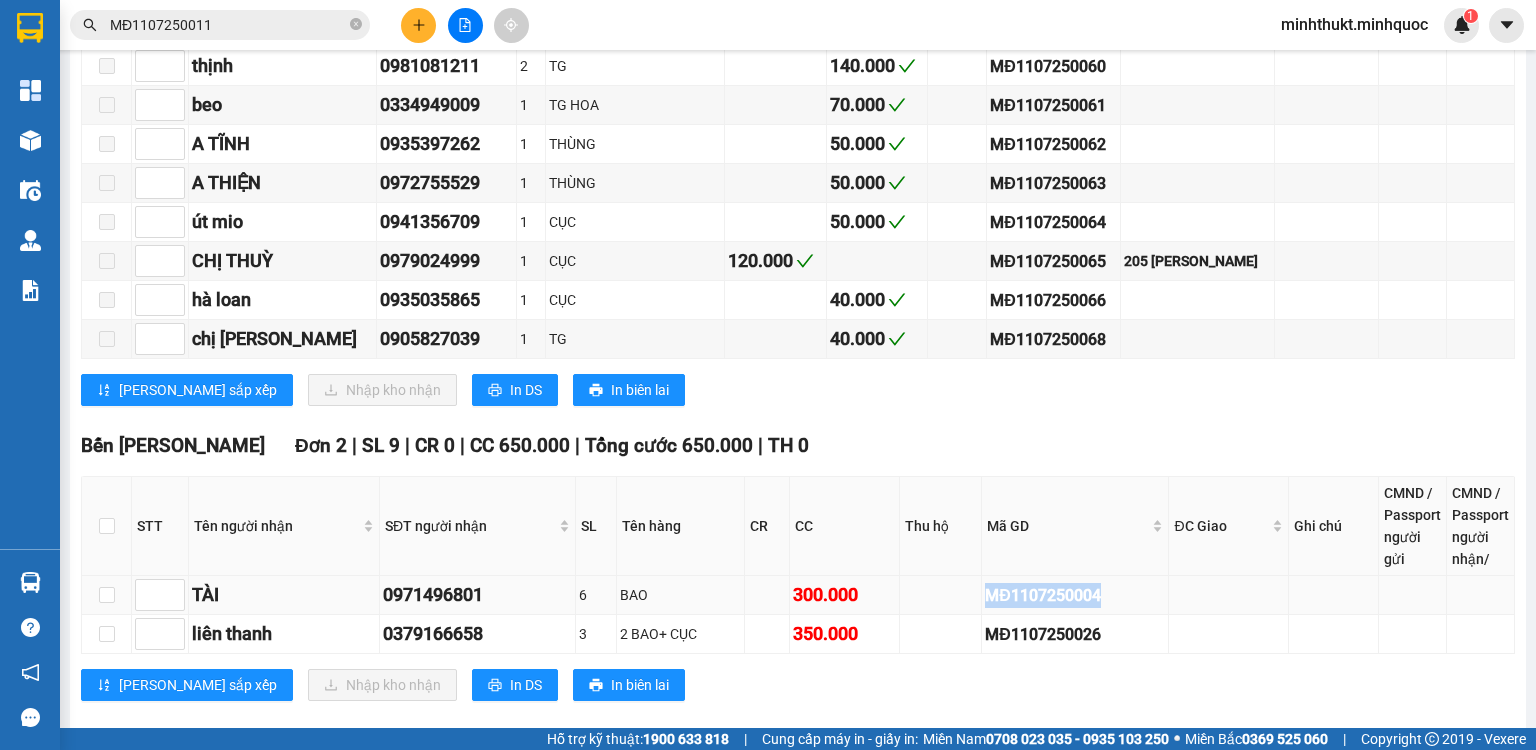 click on "MĐ1107250004" at bounding box center (1075, 595) 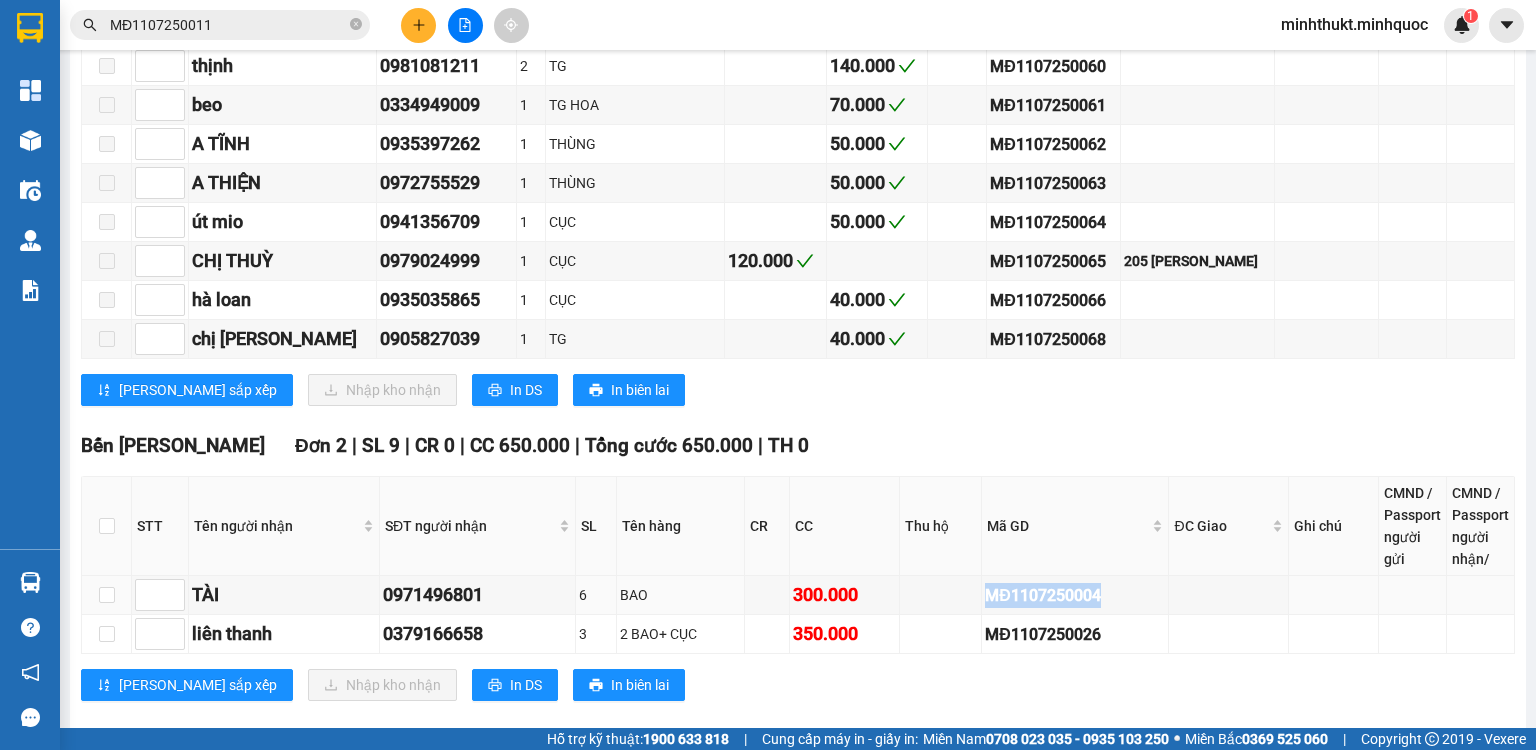 copy on "MĐ1107250004" 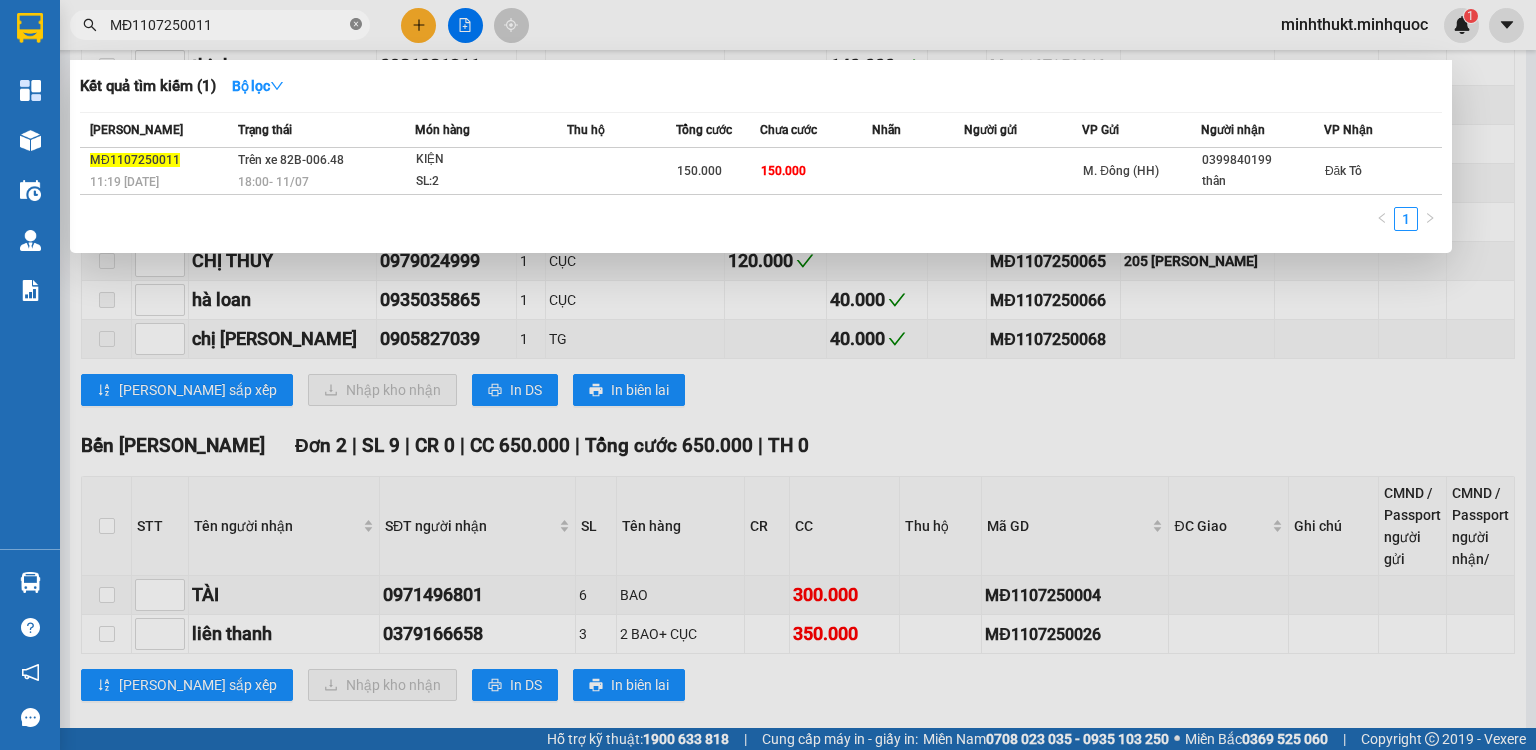 click 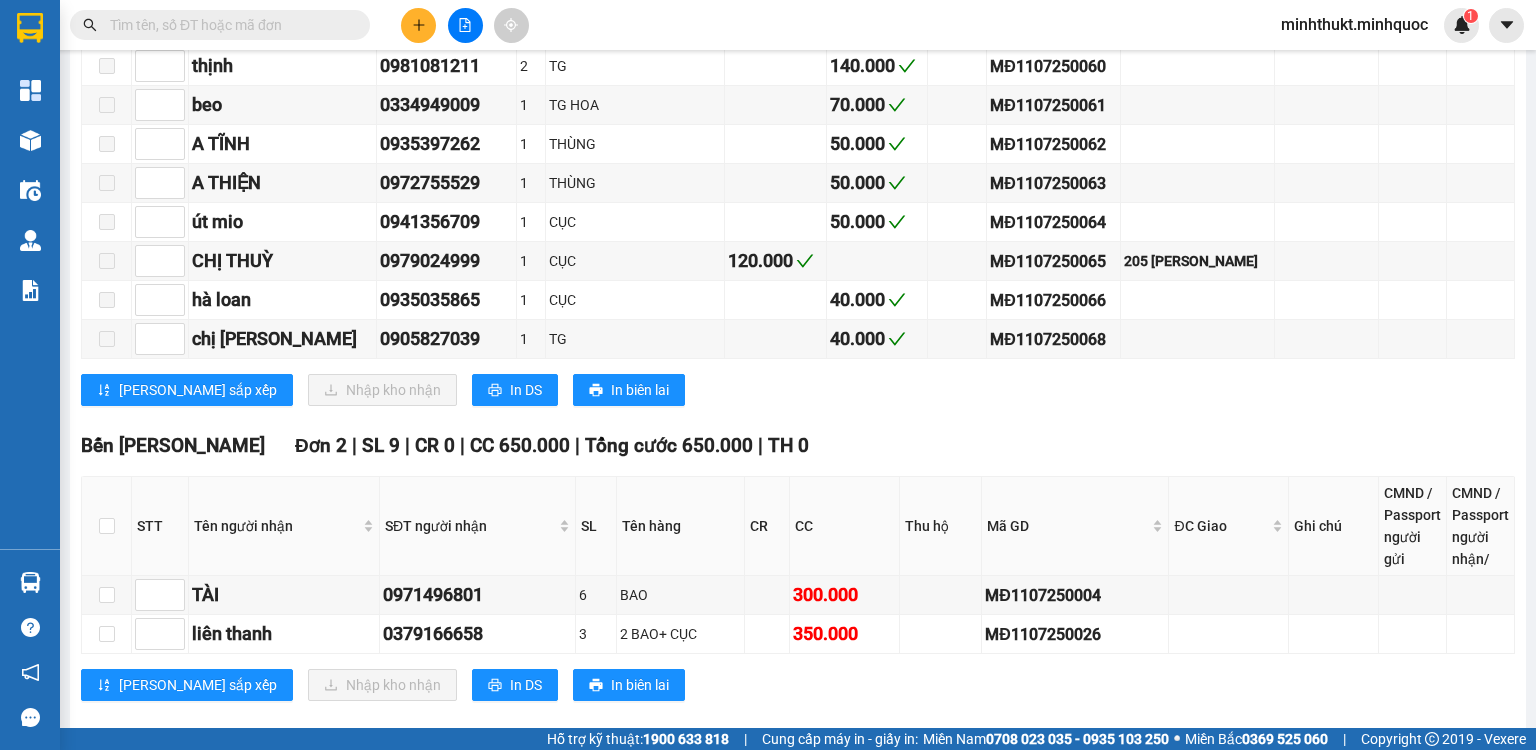 paste on "MĐ1107250004" 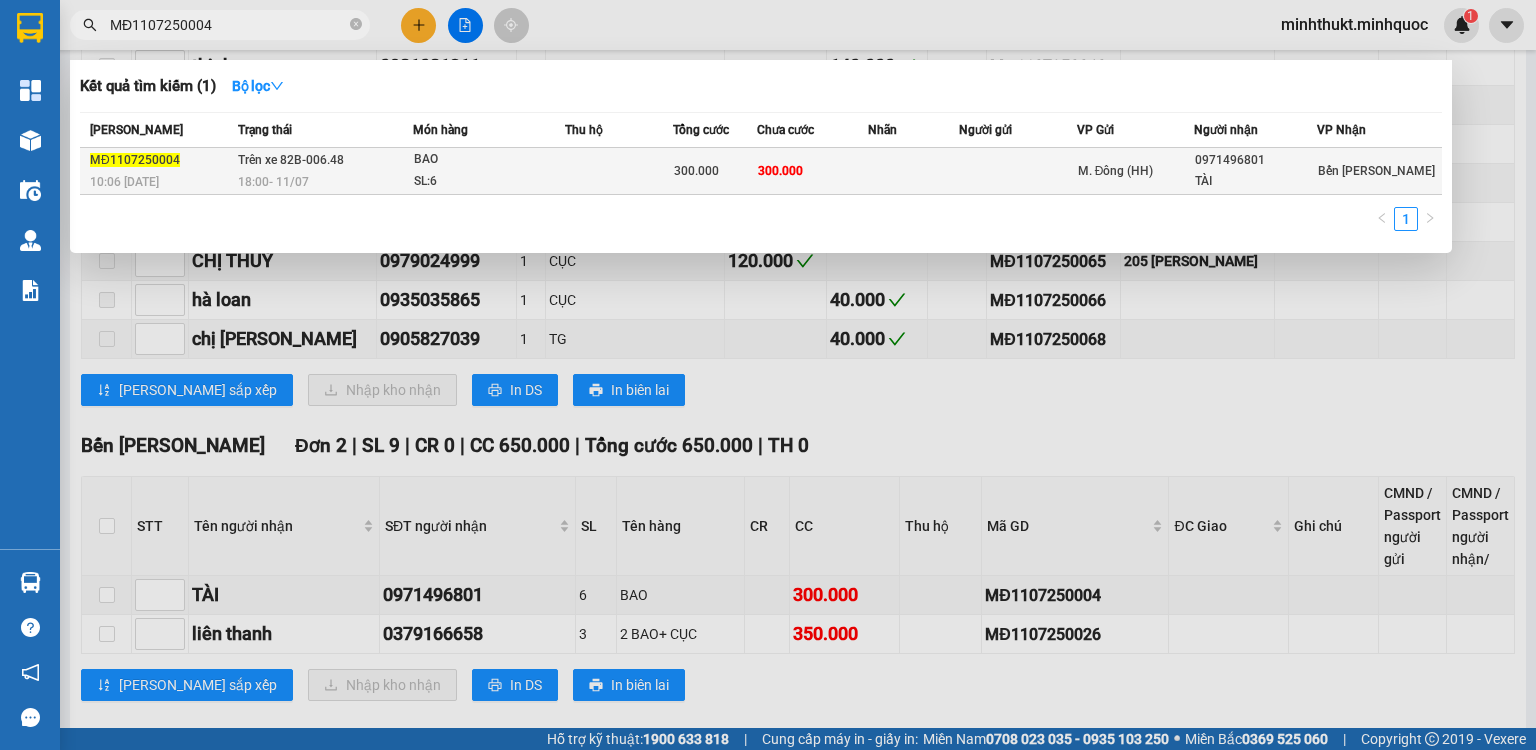 type on "MĐ1107250004" 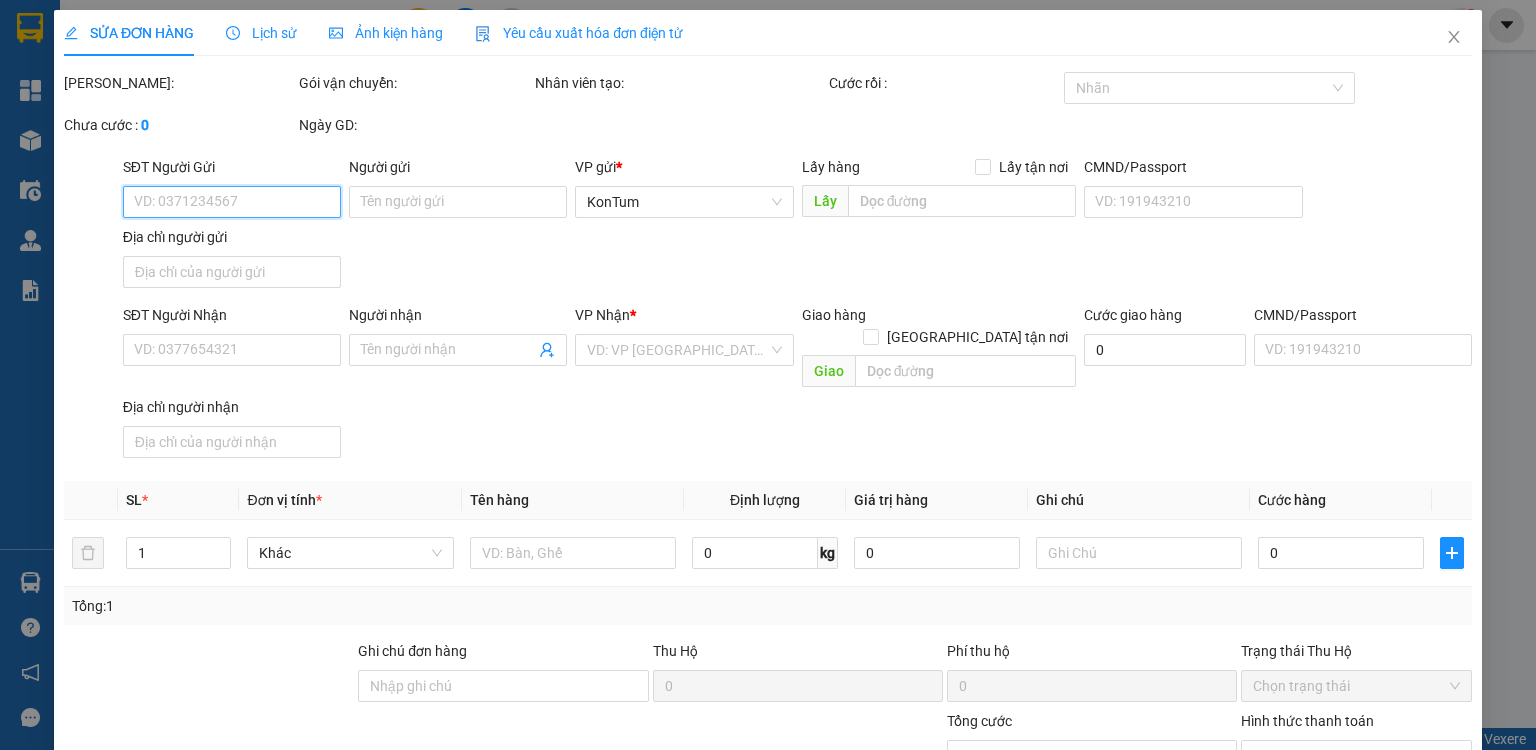 scroll, scrollTop: 0, scrollLeft: 0, axis: both 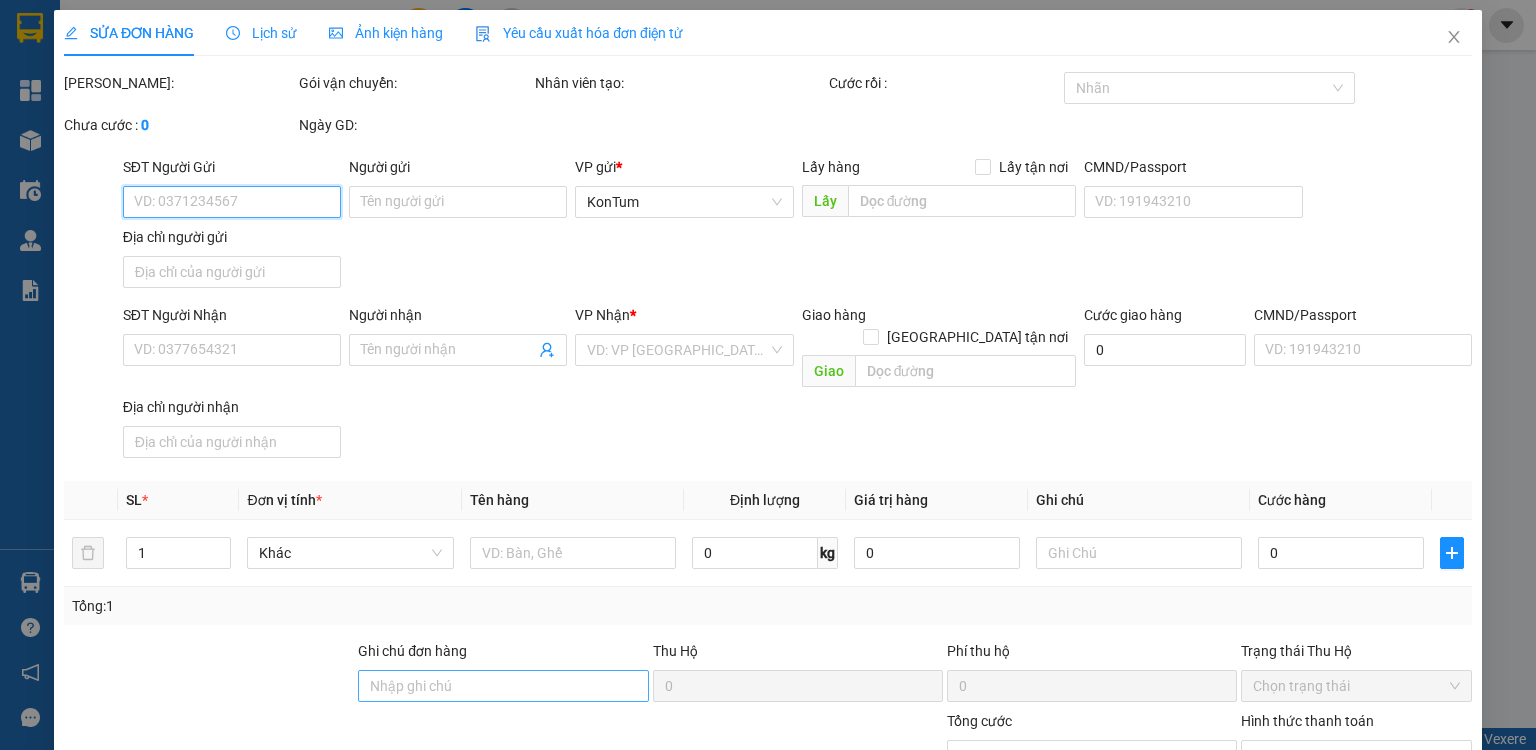 type on "0971496801" 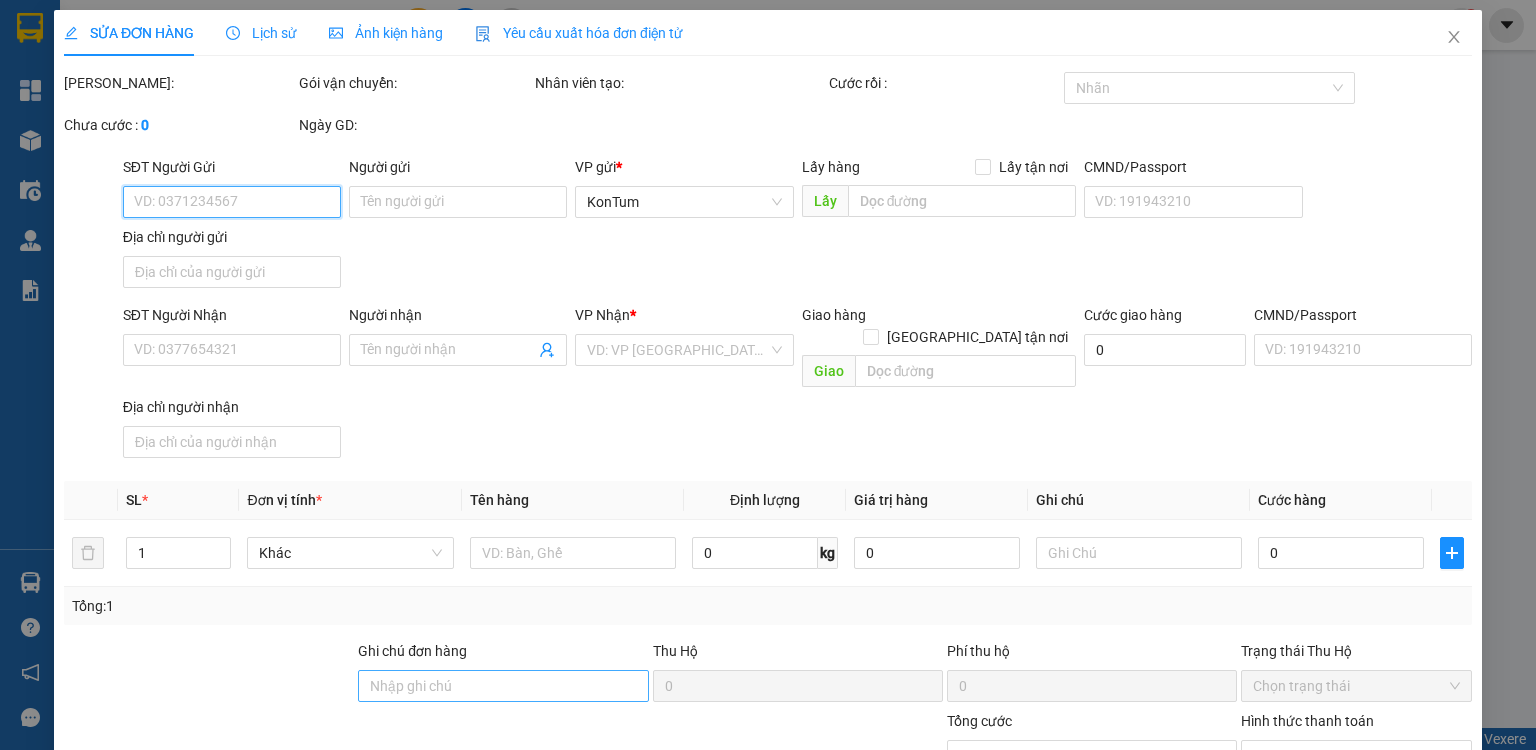 type on "TÀI" 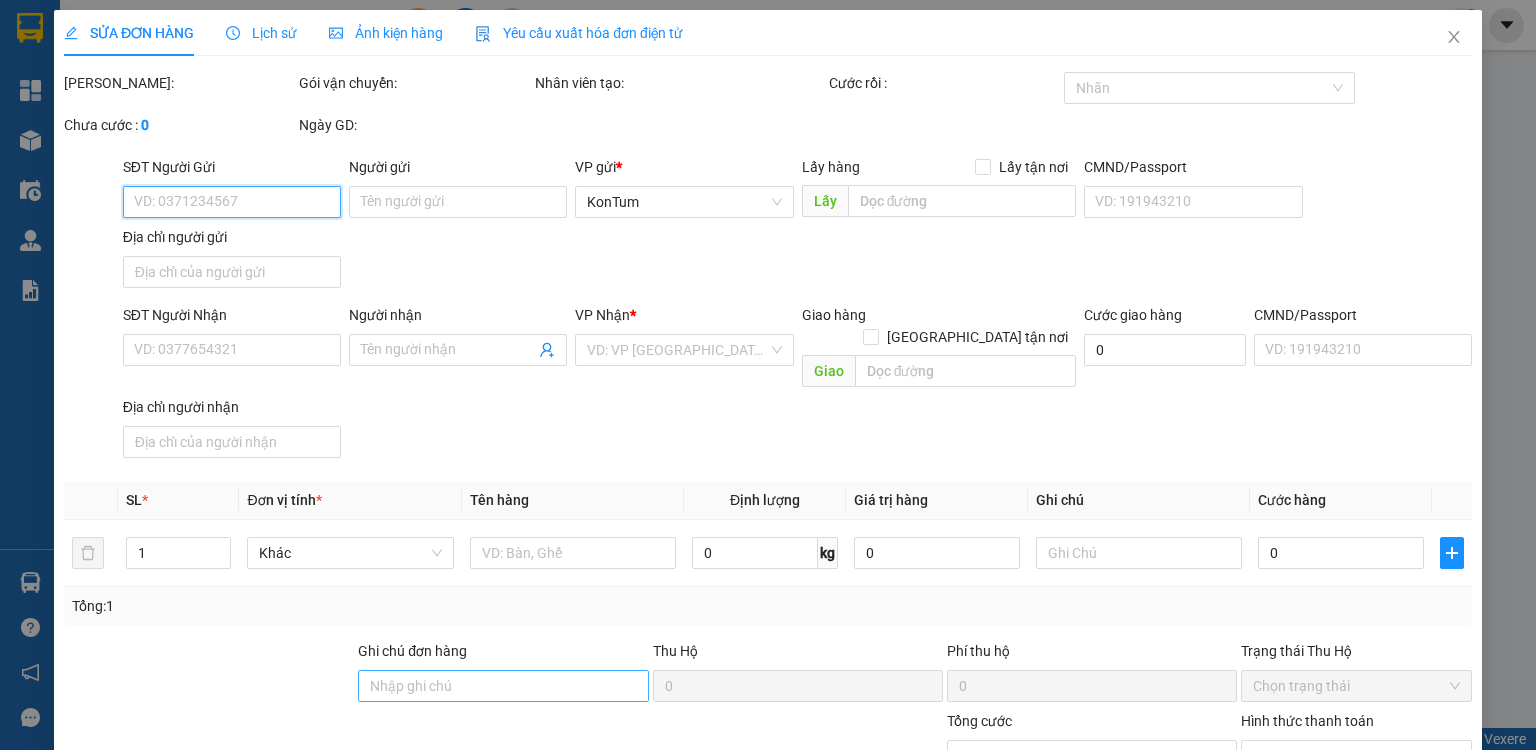 type on "300.000" 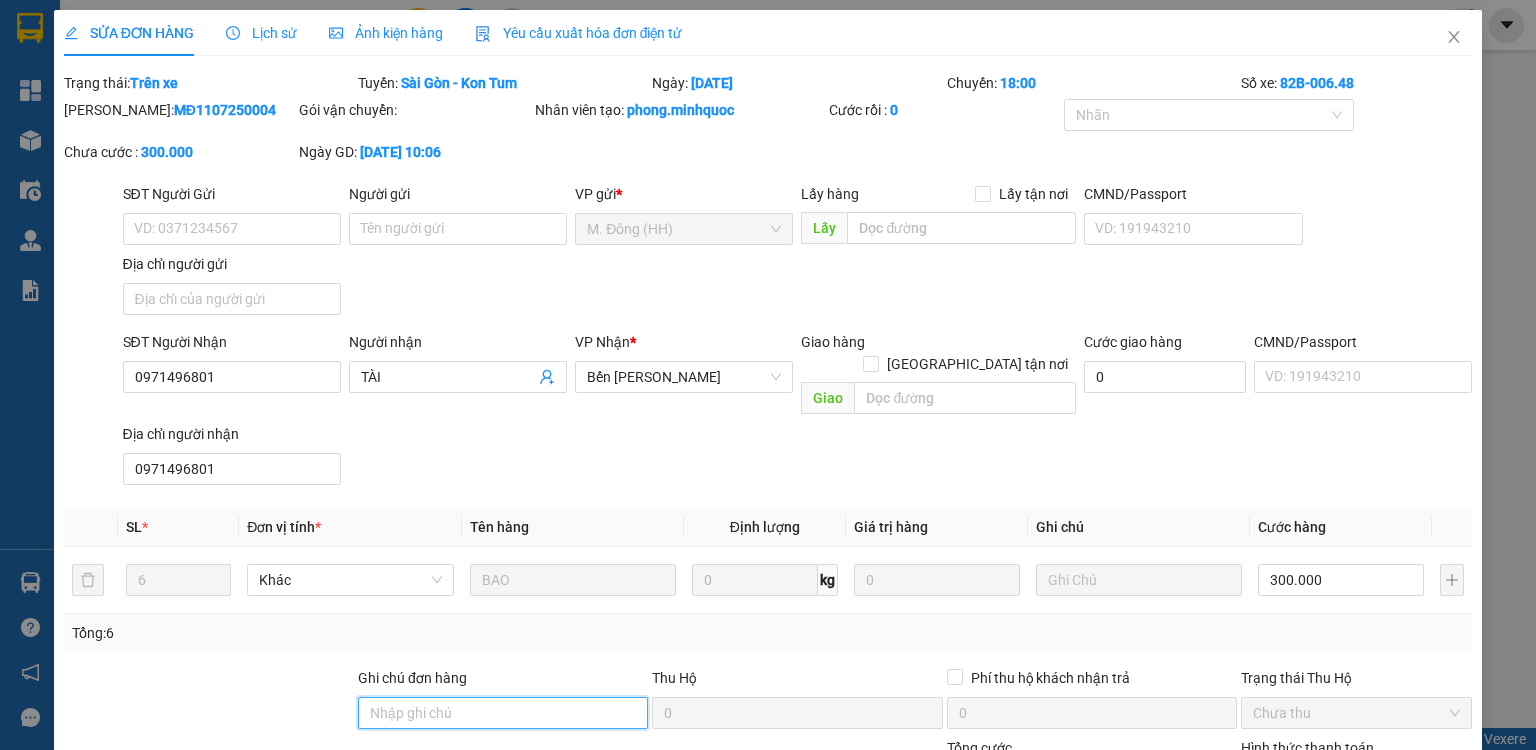 click on "Ghi chú đơn hàng" at bounding box center [503, 713] 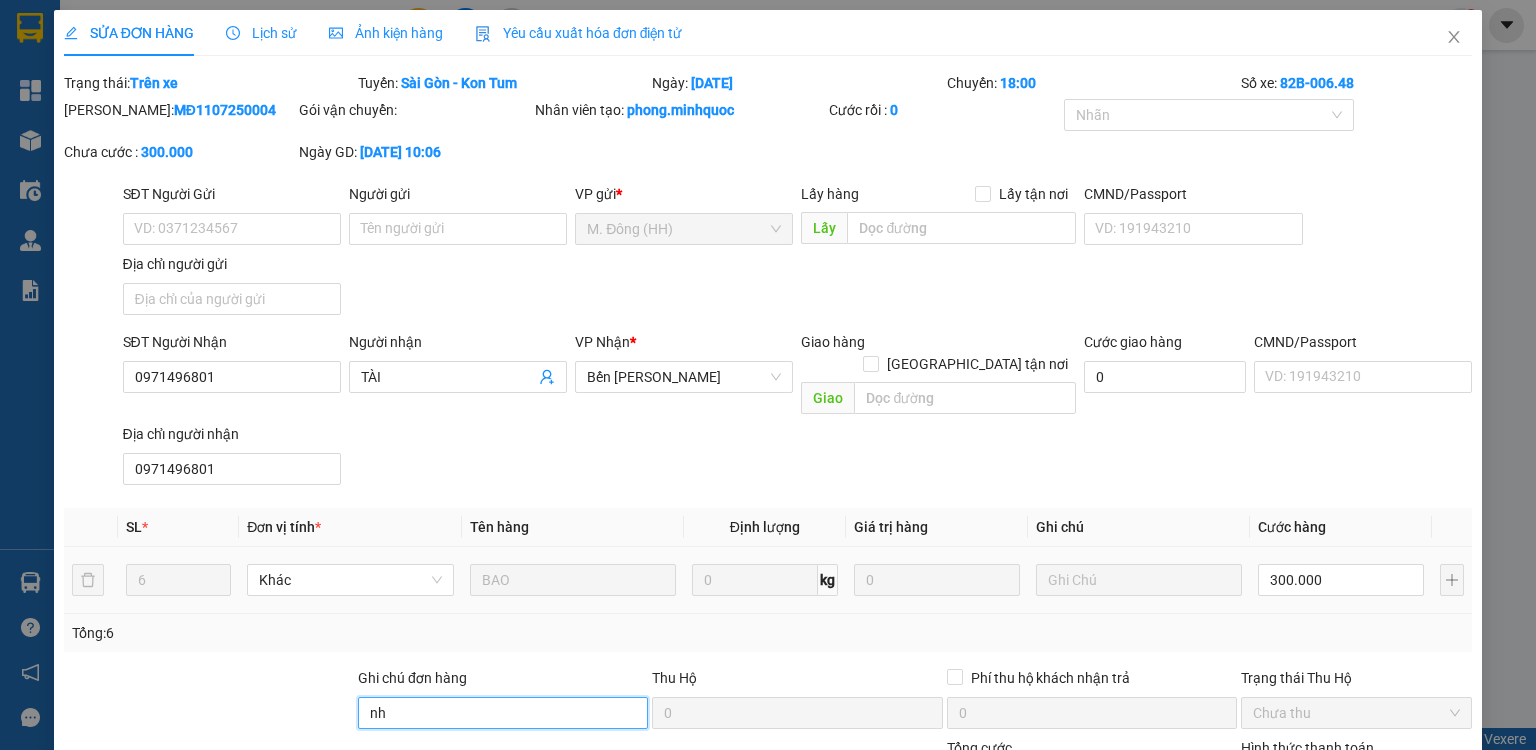 scroll, scrollTop: 160, scrollLeft: 0, axis: vertical 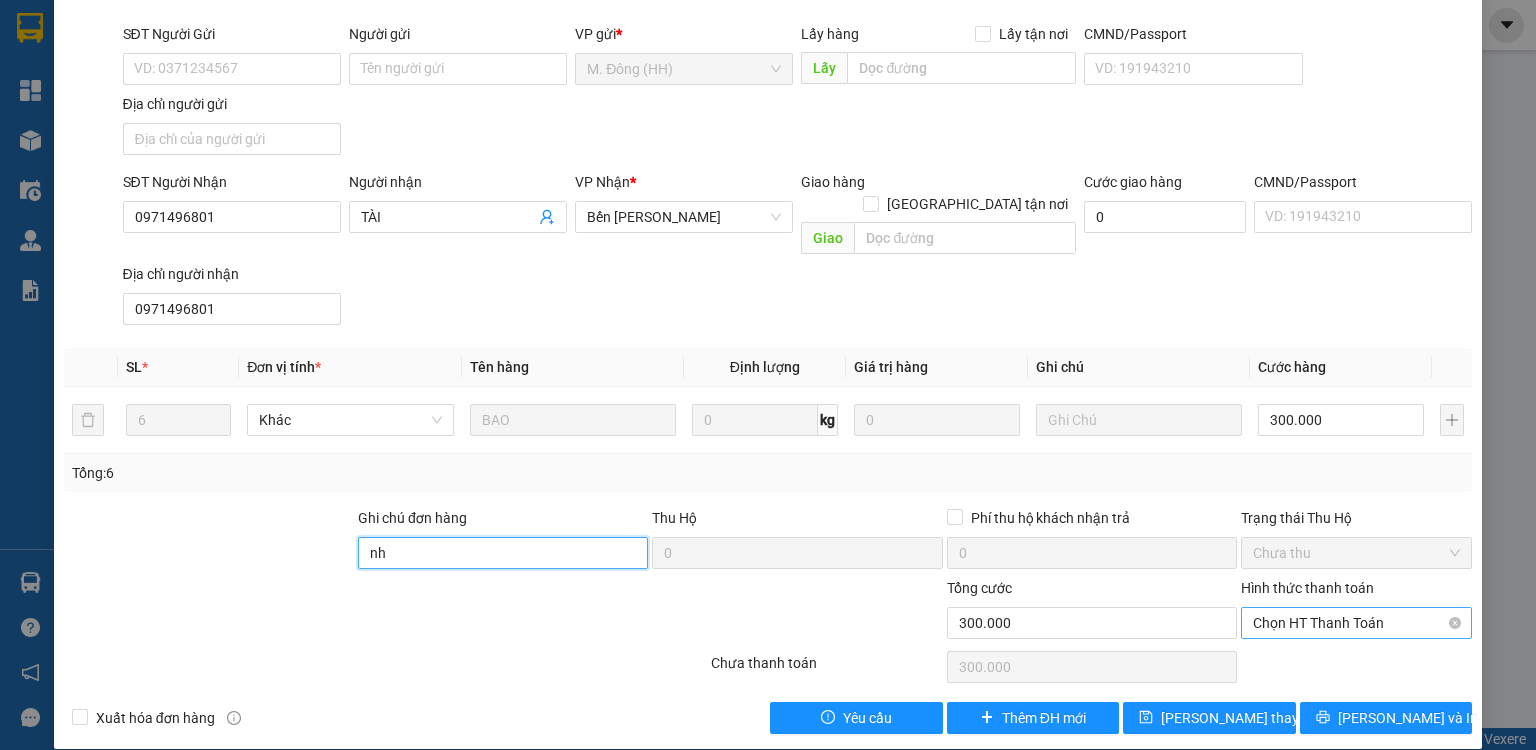click on "Chọn HT Thanh Toán" at bounding box center [1356, 623] 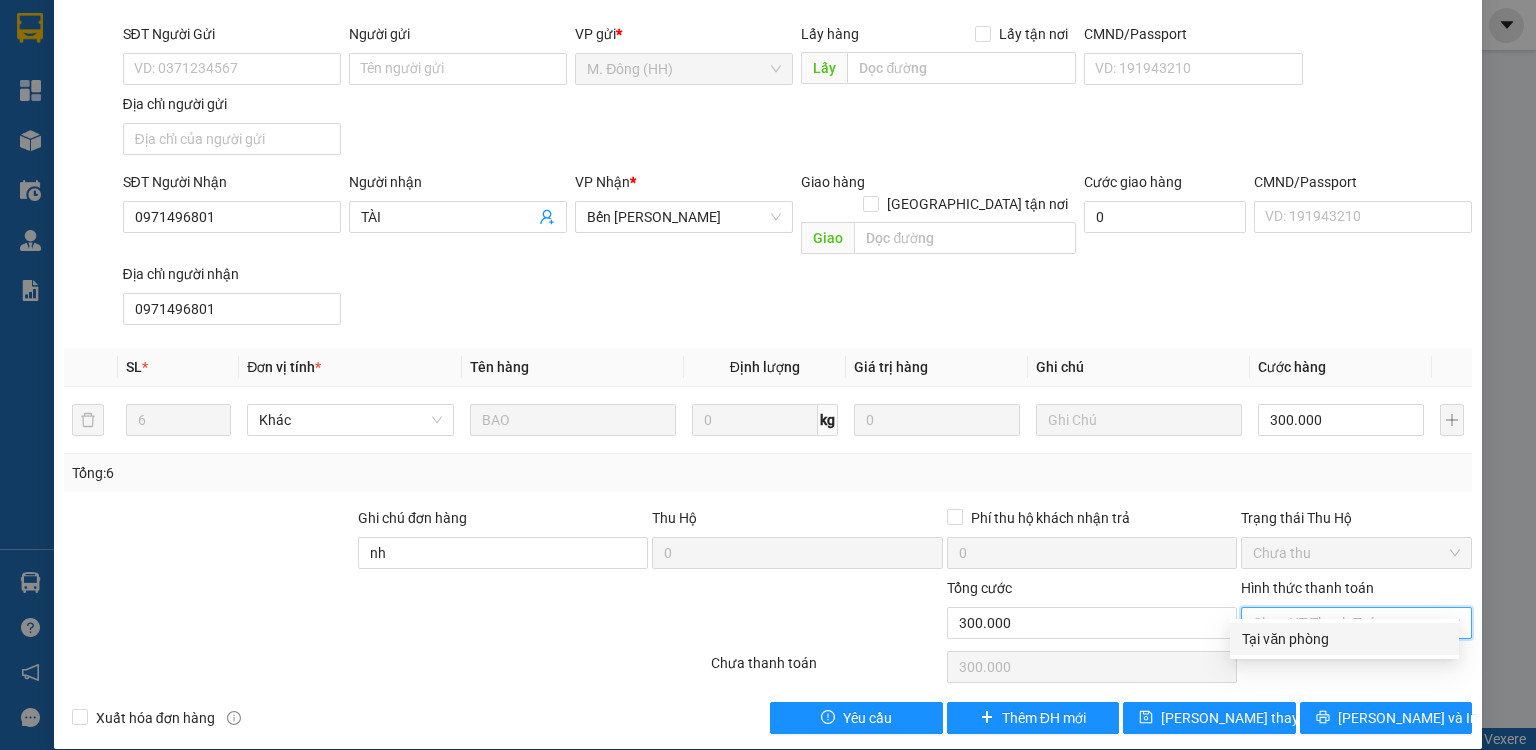 click on "Tại văn phòng" at bounding box center (1344, 639) 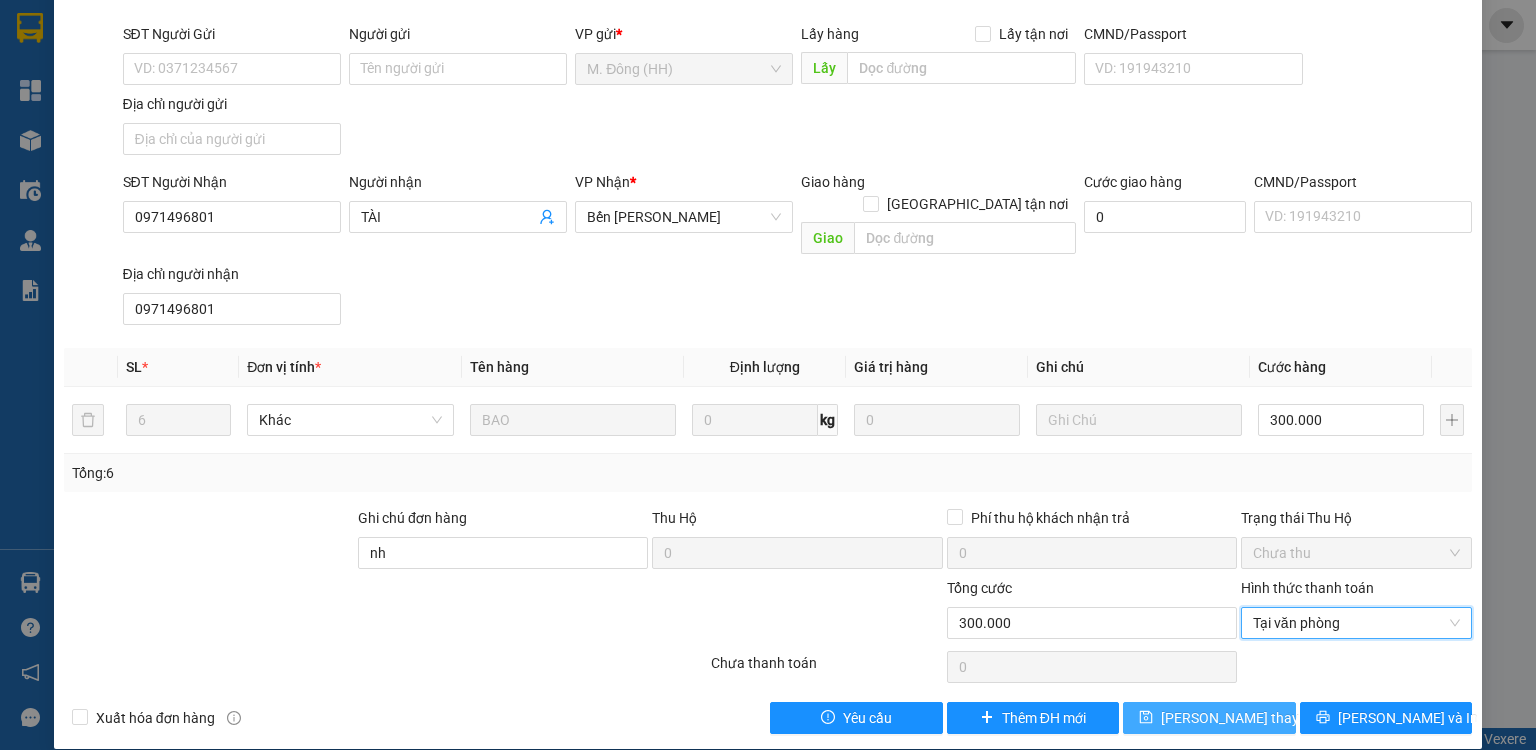 click on "[PERSON_NAME] thay đổi" at bounding box center [1241, 718] 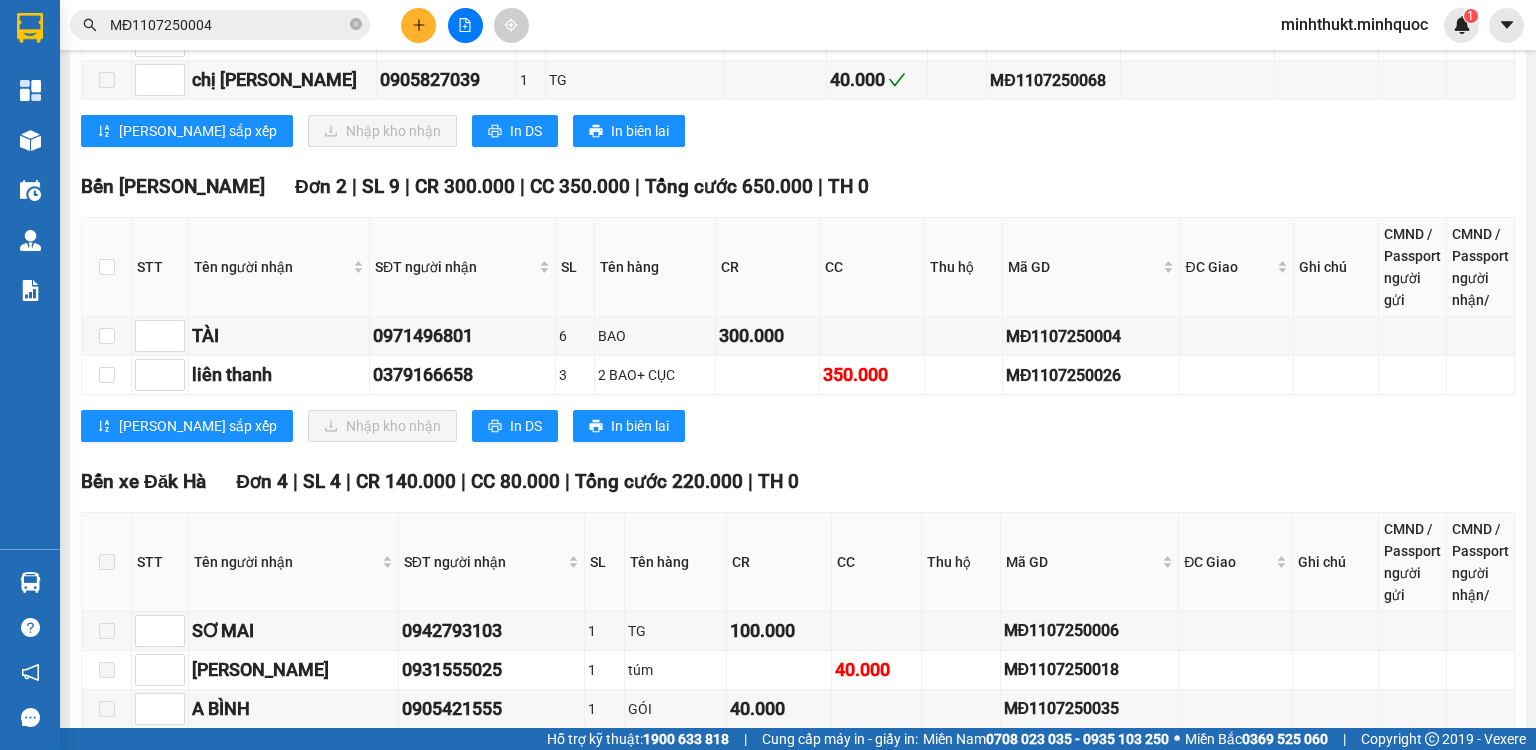 scroll, scrollTop: 2000, scrollLeft: 0, axis: vertical 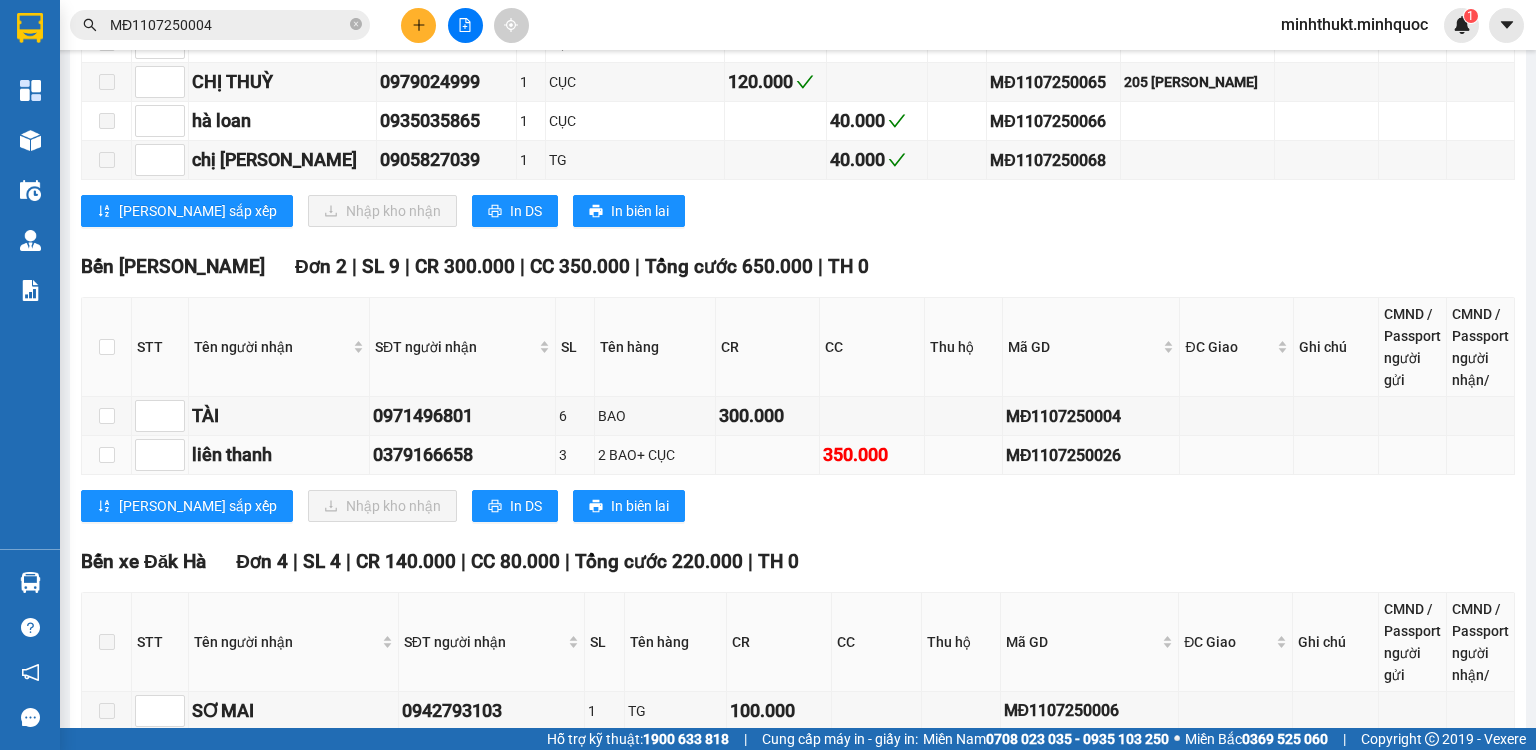 click on "MĐ1107250026" at bounding box center (1091, 455) 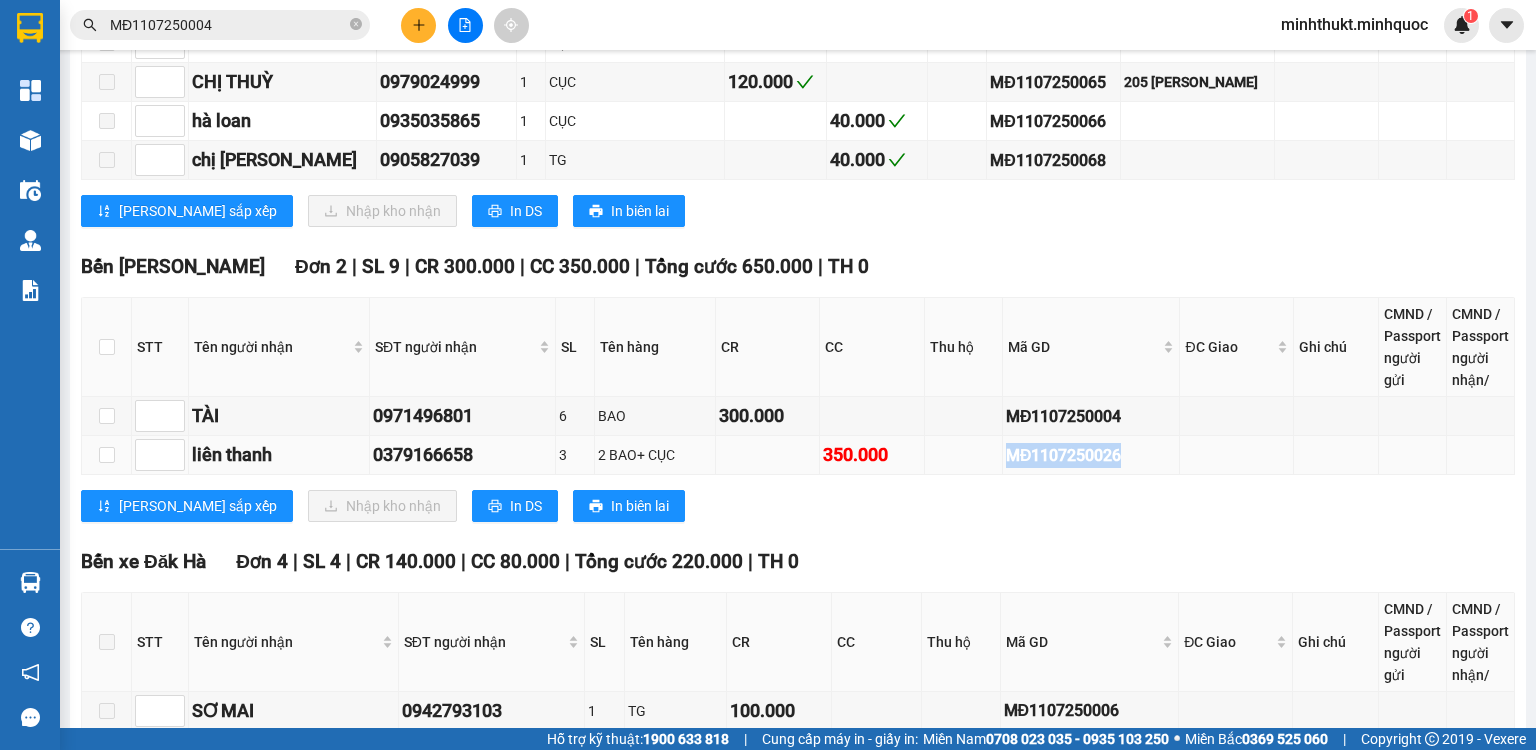 click on "MĐ1107250026" at bounding box center [1091, 455] 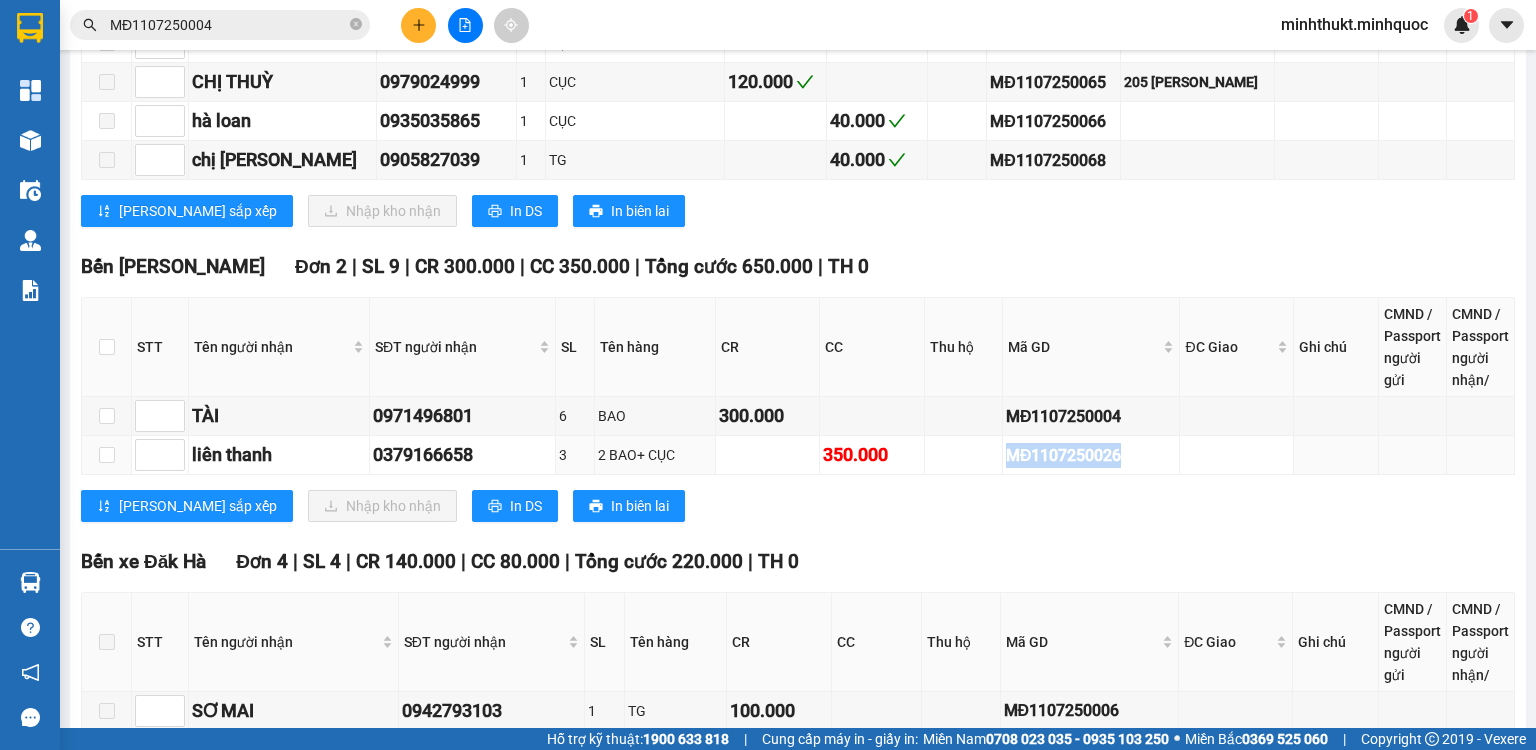 copy on "MĐ1107250026" 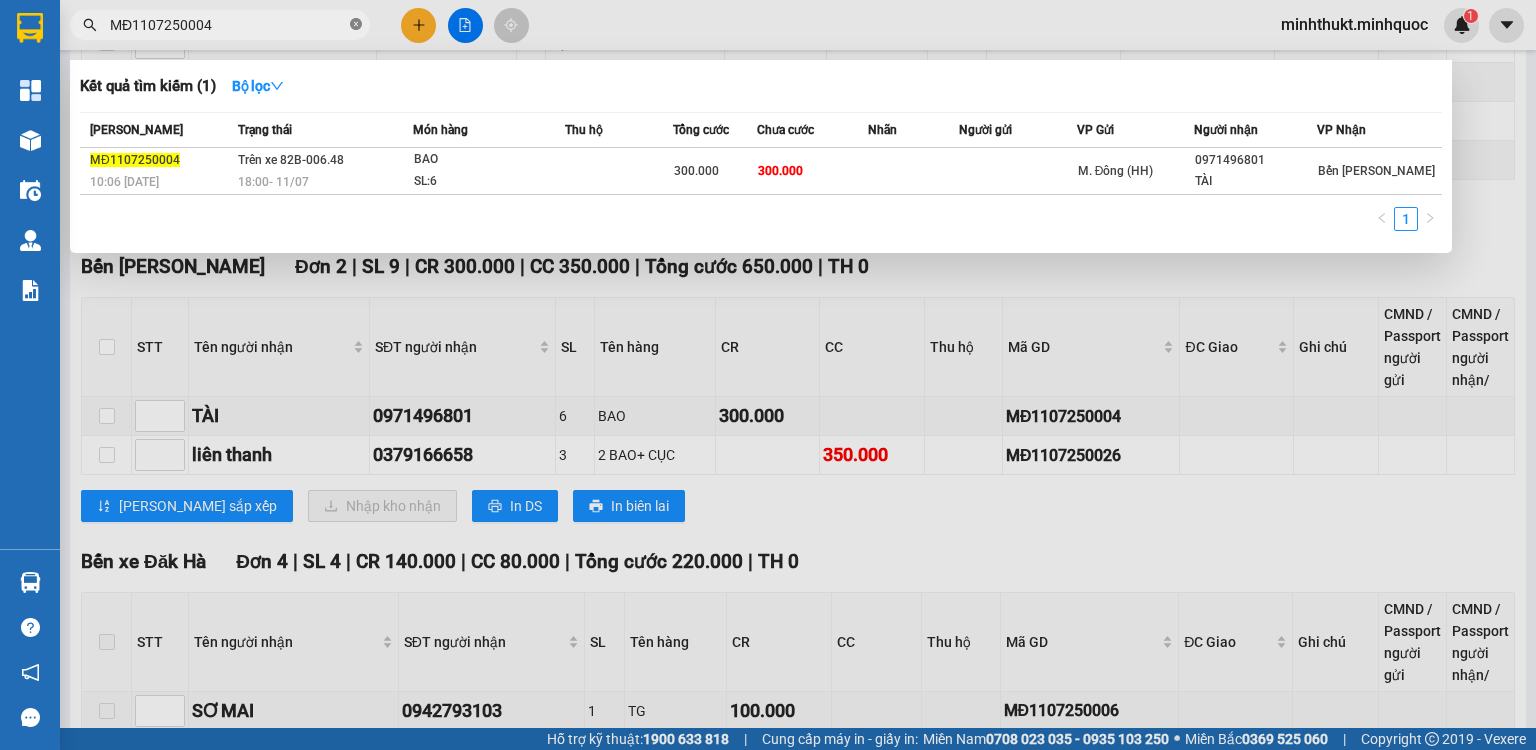 click at bounding box center (356, 25) 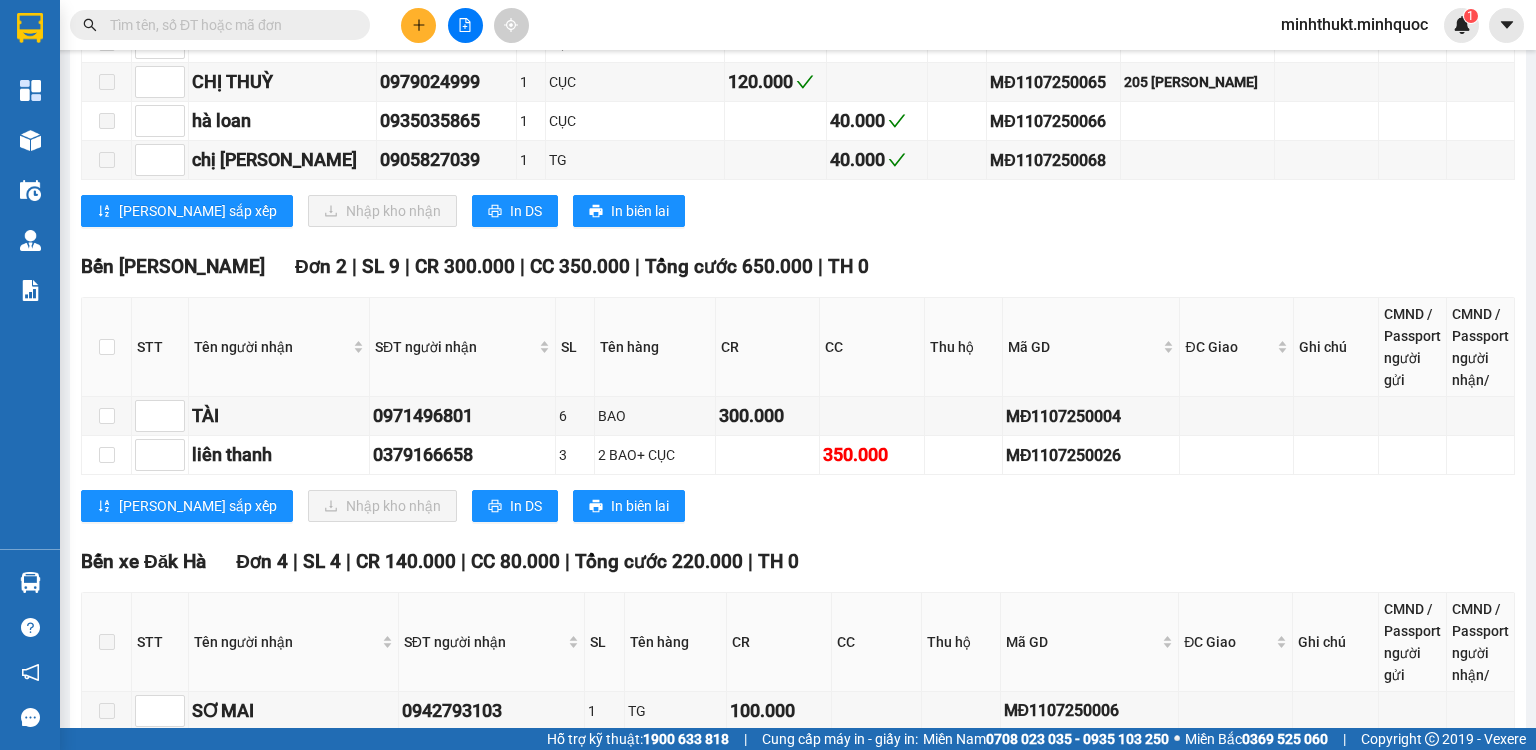 paste on "MĐ1107250026" 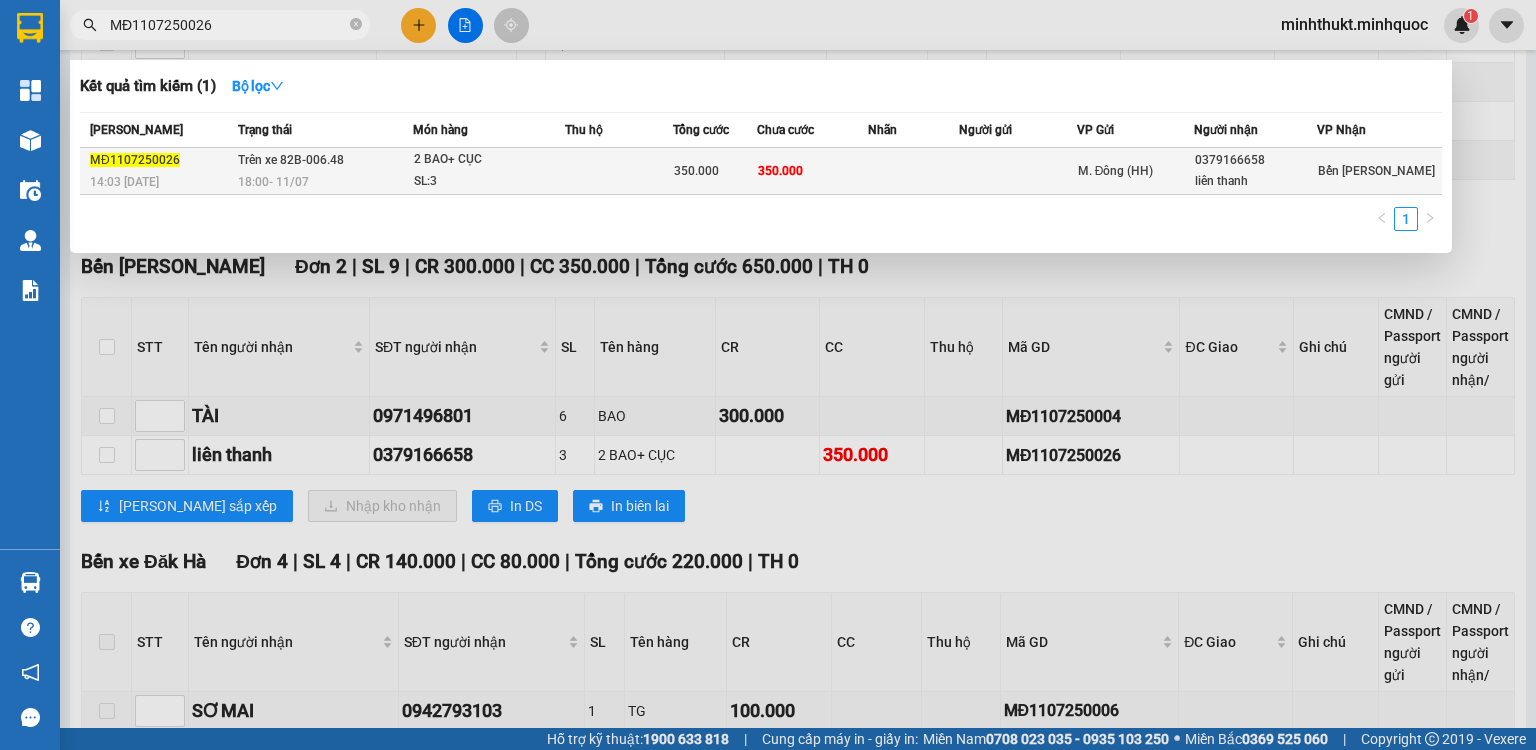 type on "MĐ1107250026" 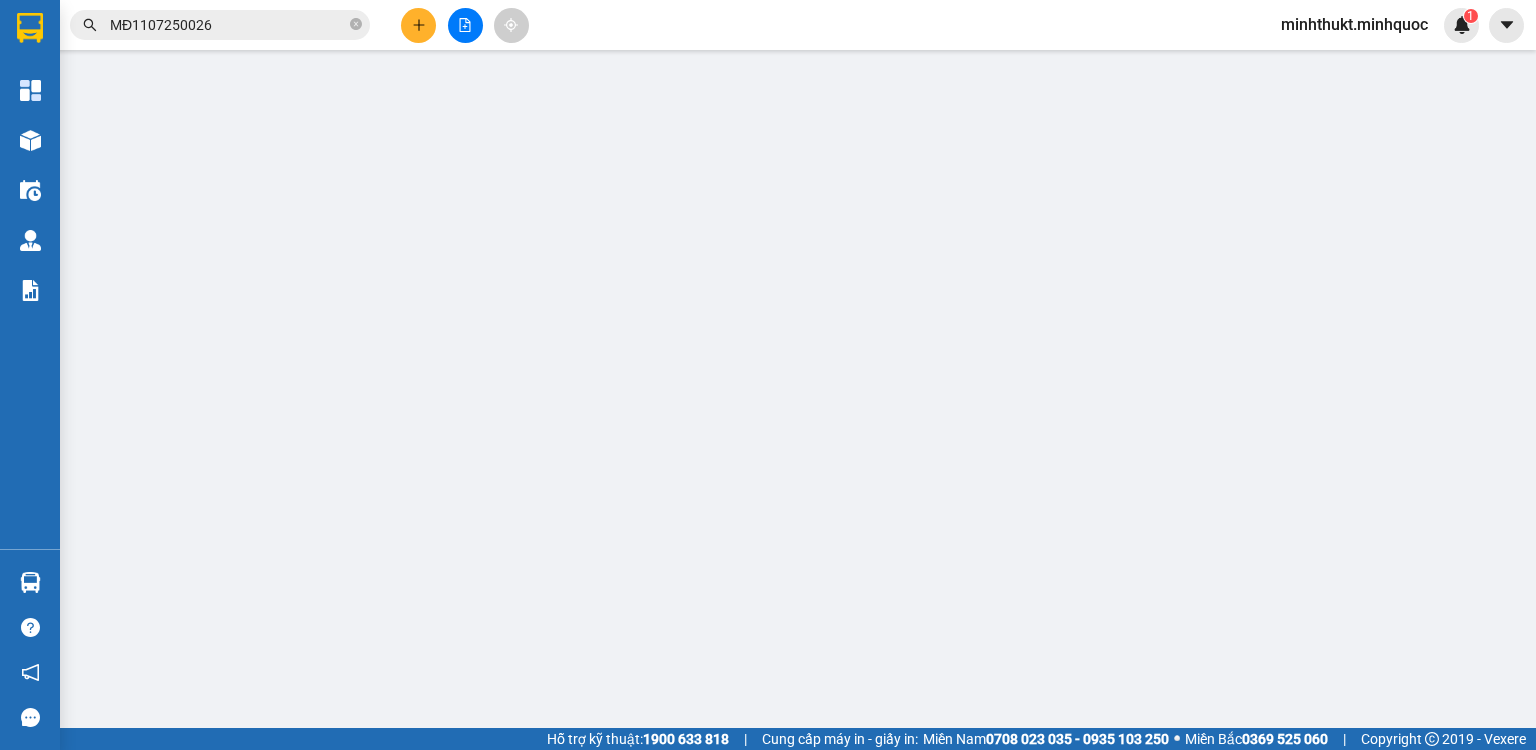 scroll, scrollTop: 0, scrollLeft: 0, axis: both 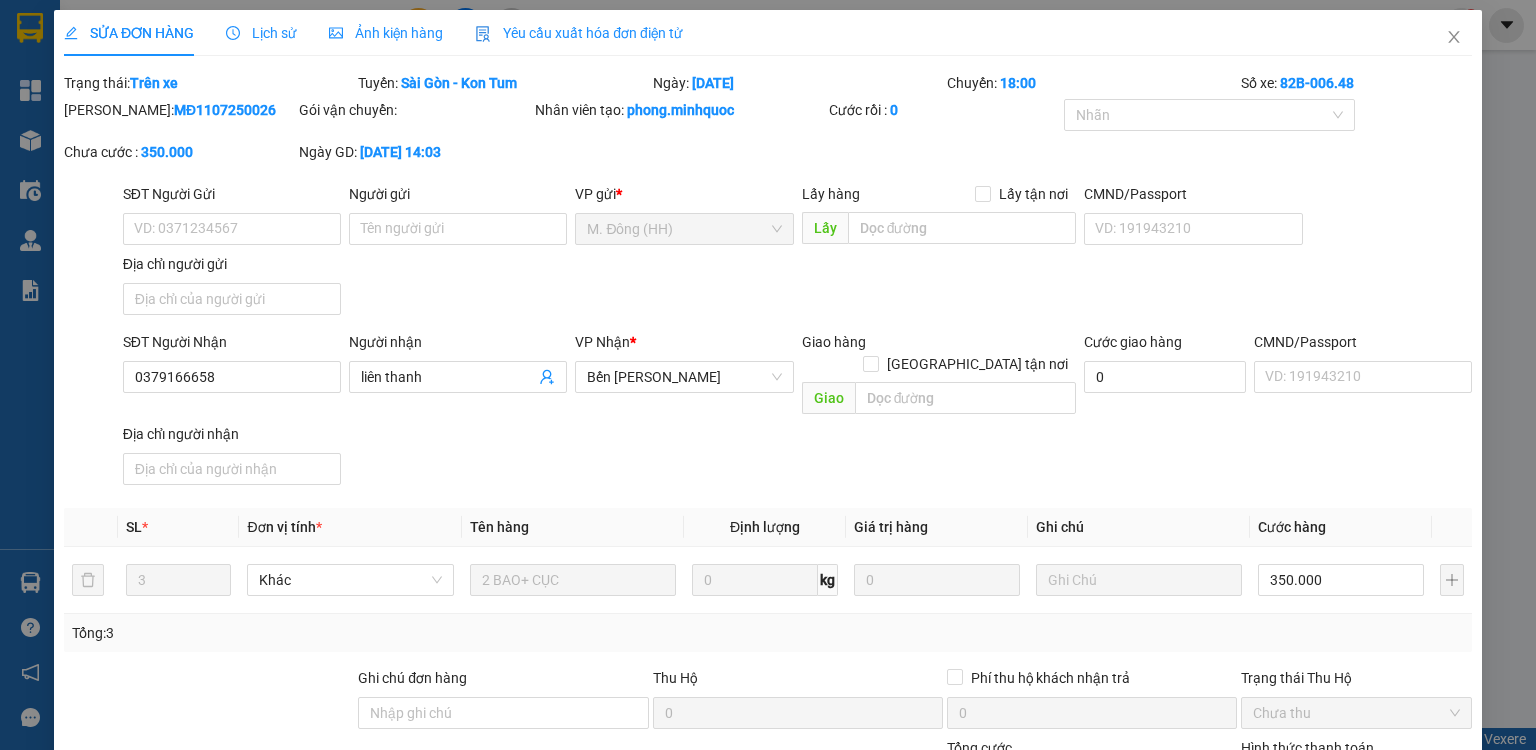 click on "SỬA ĐƠN HÀNG Lịch sử Ảnh kiện hàng Yêu cầu xuất hóa đơn điện tử Total Paid Fee 0 Total UnPaid Fee 350.000 Cash Collection Total Fee Trạng thái:  Trên xe Tuyến:   [GEOGRAPHIC_DATA] - [GEOGRAPHIC_DATA]  Ngày:   [DATE] [GEOGRAPHIC_DATA]:   18:00 Số xe:   82B-006.48 Mã ĐH:  MĐ1107250026 Gói vận chuyển:   Nhân viên tạo:   phong.minhquoc Cước rồi :   0   Nhãn Chưa cước :   350.000 Ngày GD:   [DATE] 14:03 SĐT Người Gửi VD: 0371234567 Người gửi Tên người gửi VP gửi  * M. Đông (HH) Lấy hàng Lấy tận nơi Lấy CMND/Passport VD: [PASSPORT] Địa chỉ người gửi SĐT Người Nhận 0379166658 Người nhận liên thanh VP Nhận  * Bến Xe Ngọc Hồi Giao hàng Giao tận nơi Giao Cước giao hàng 0 CMND/Passport VD: [PASSPORT] Địa chỉ người nhận SL  * Đơn vị tính  * Tên hàng  Định lượng Giá trị hàng Ghi chú Cước hàng                   3 Khác 2 BAO+ CỤC 0 kg 0 350.000 Tổng:  3 Thu Hộ 0 0" at bounding box center (768, 375) 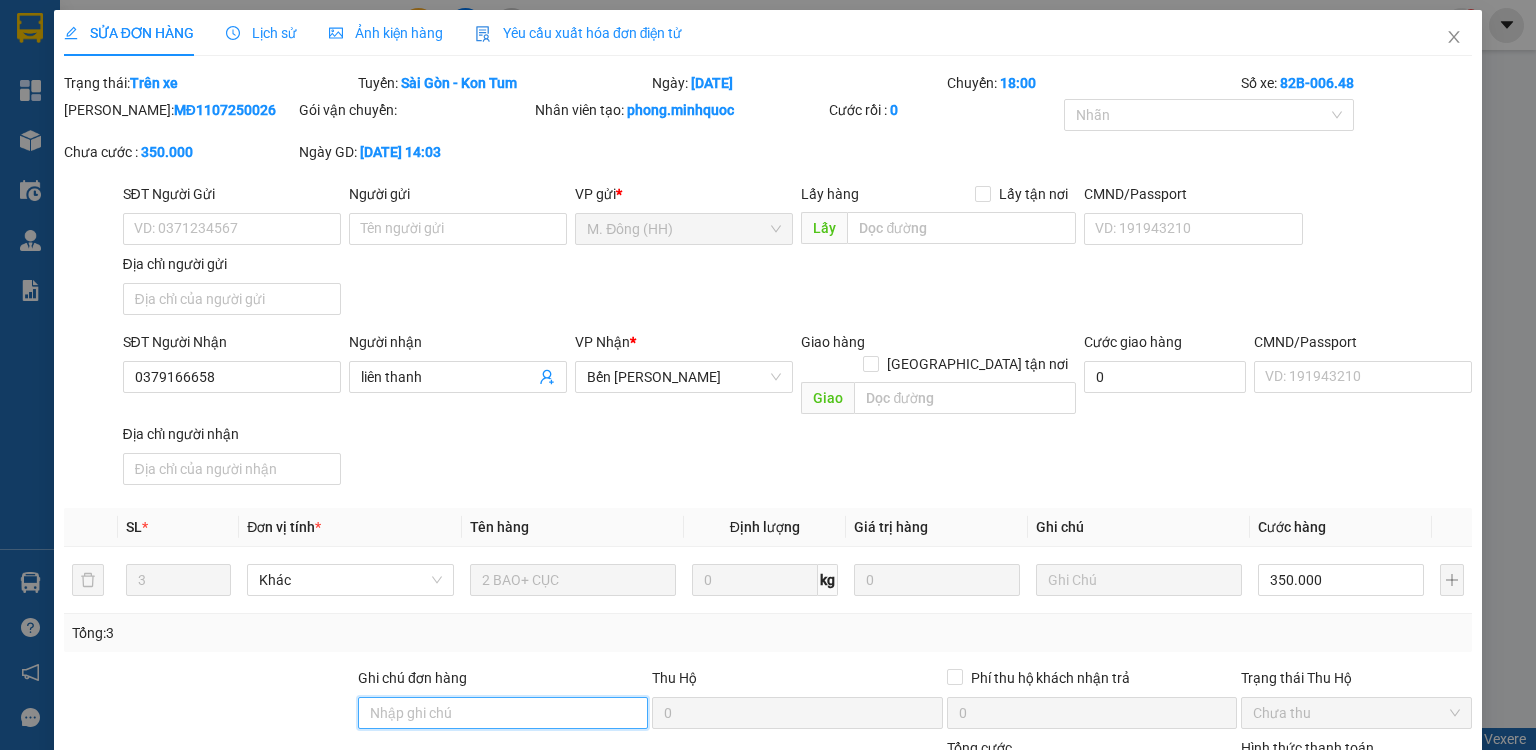 click on "Ghi chú đơn hàng" at bounding box center [503, 713] 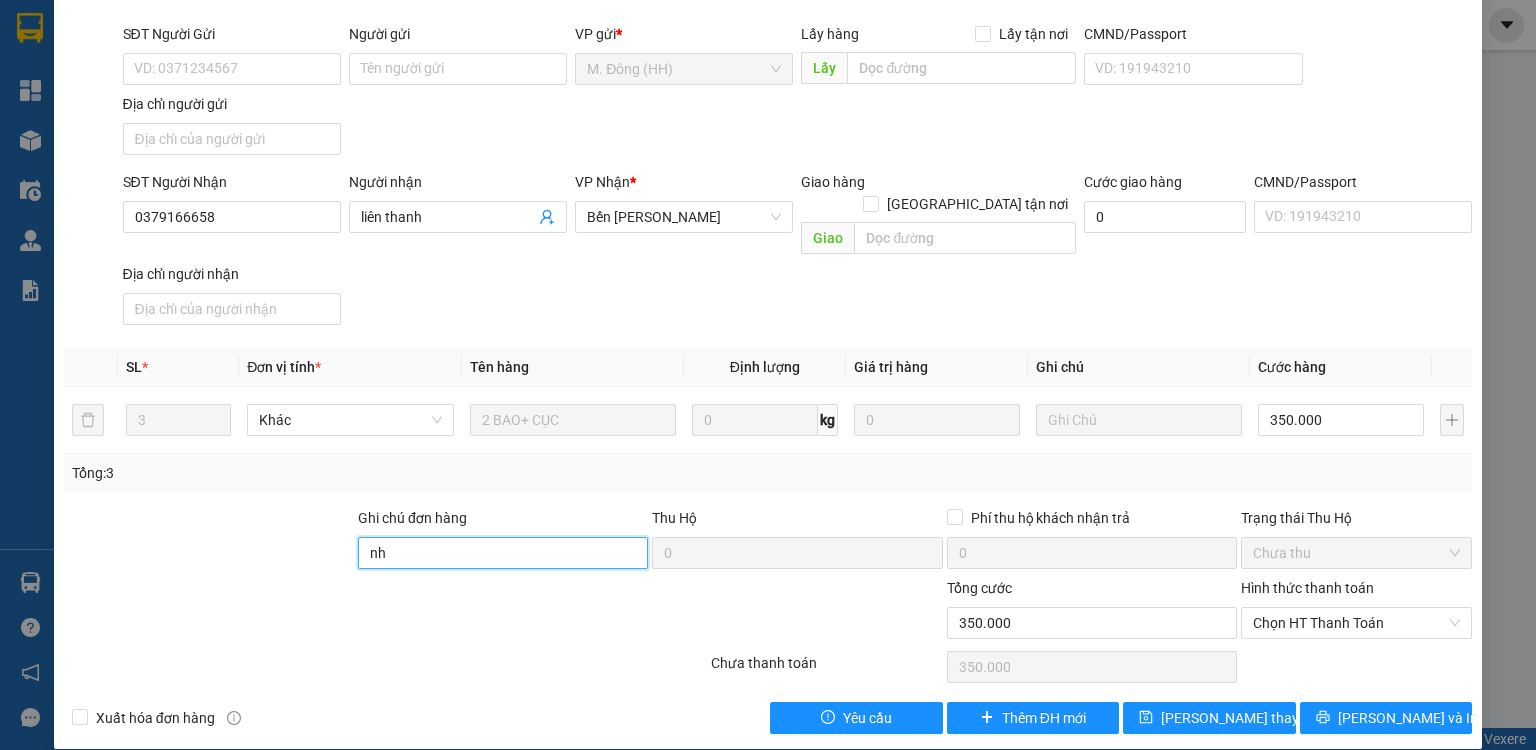 scroll, scrollTop: 80, scrollLeft: 0, axis: vertical 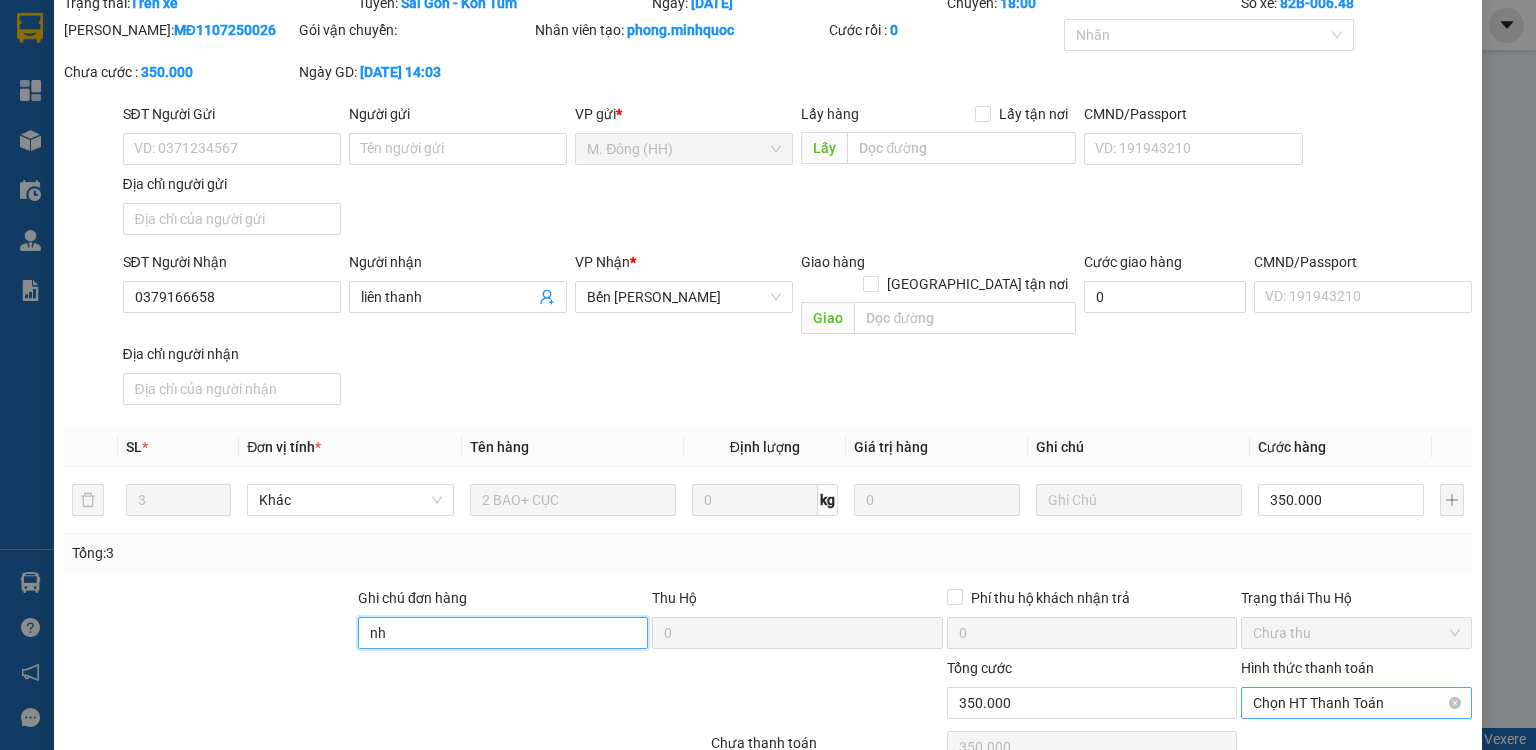 click on "Chọn HT Thanh Toán" at bounding box center (1356, 703) 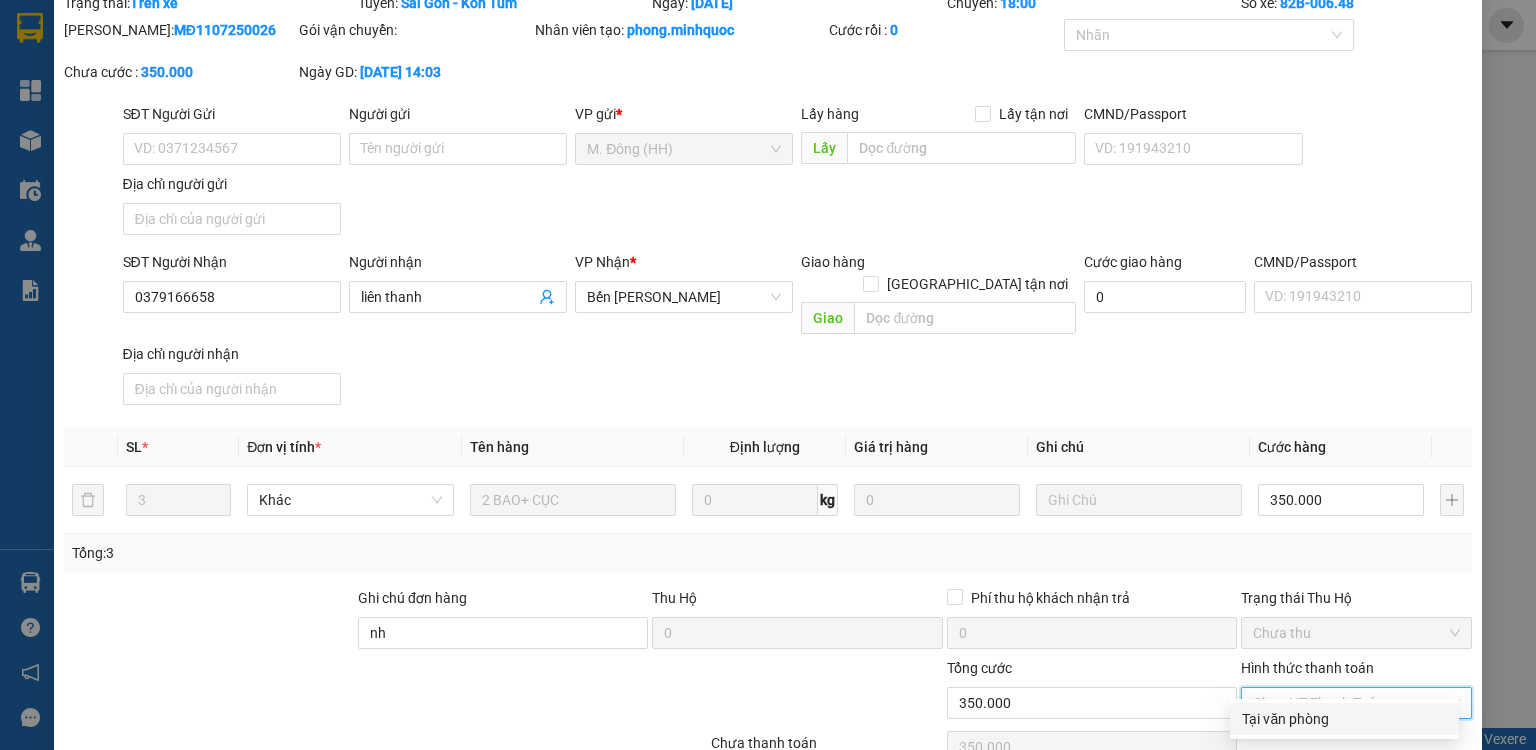 click on "Tại văn phòng" at bounding box center [1344, 719] 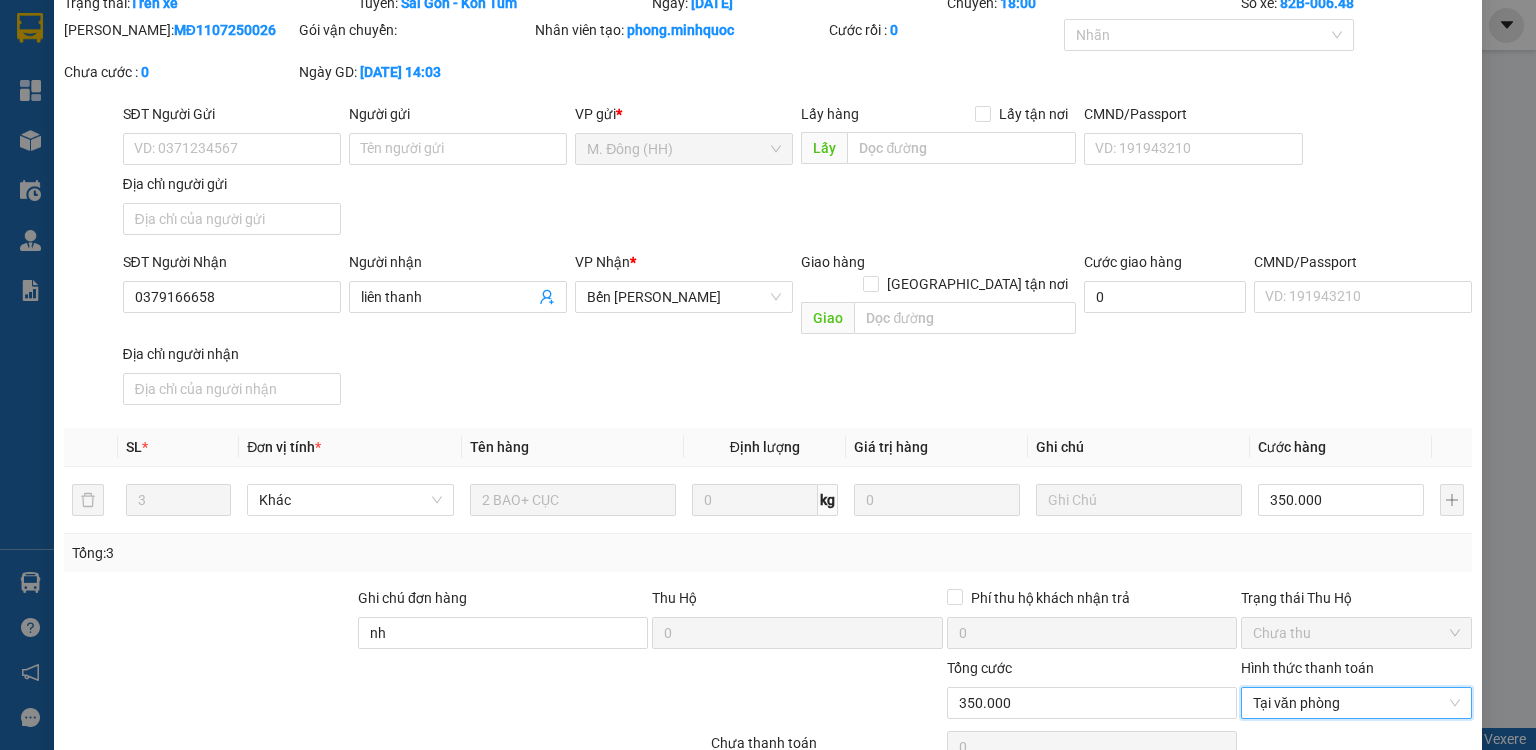 scroll, scrollTop: 160, scrollLeft: 0, axis: vertical 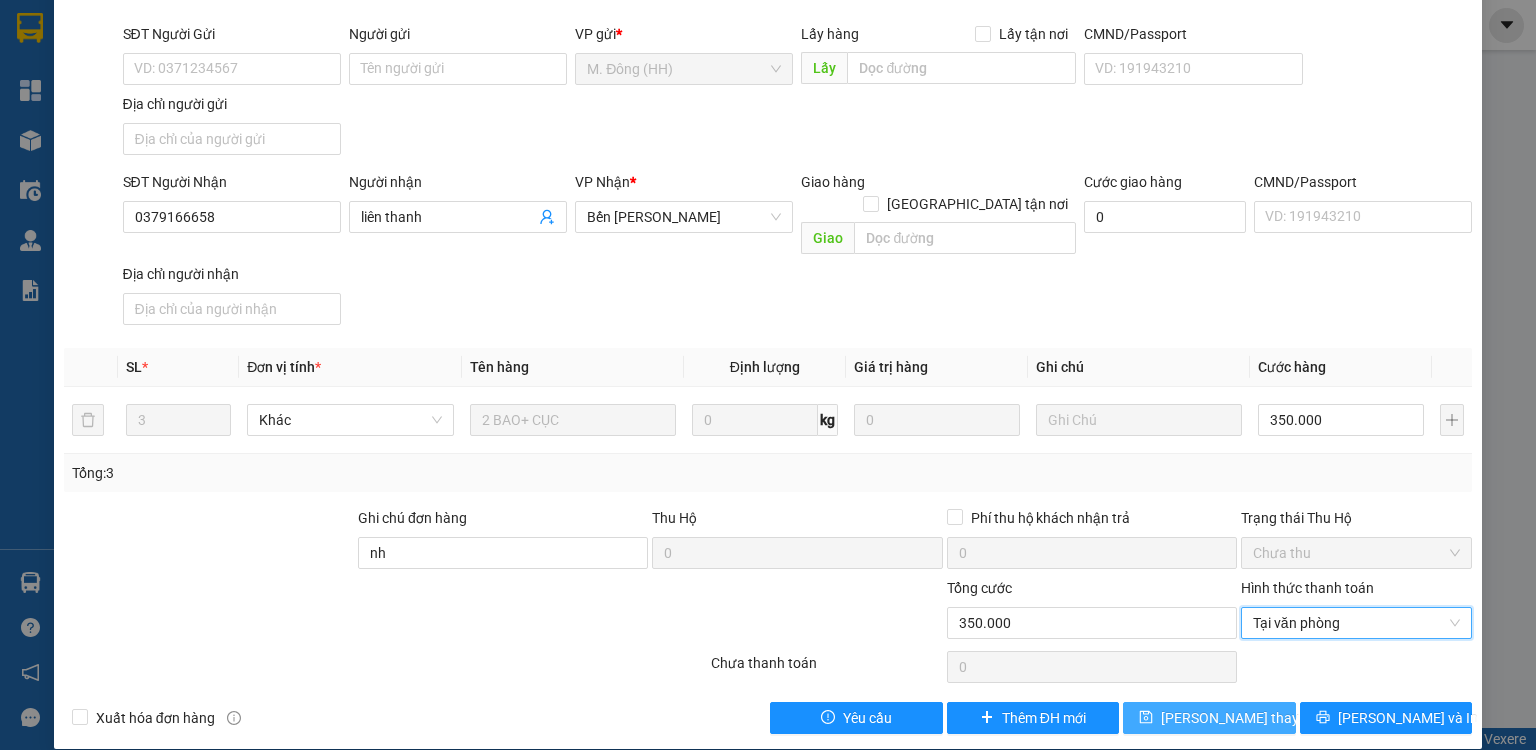 click on "[PERSON_NAME] thay đổi" at bounding box center [1241, 718] 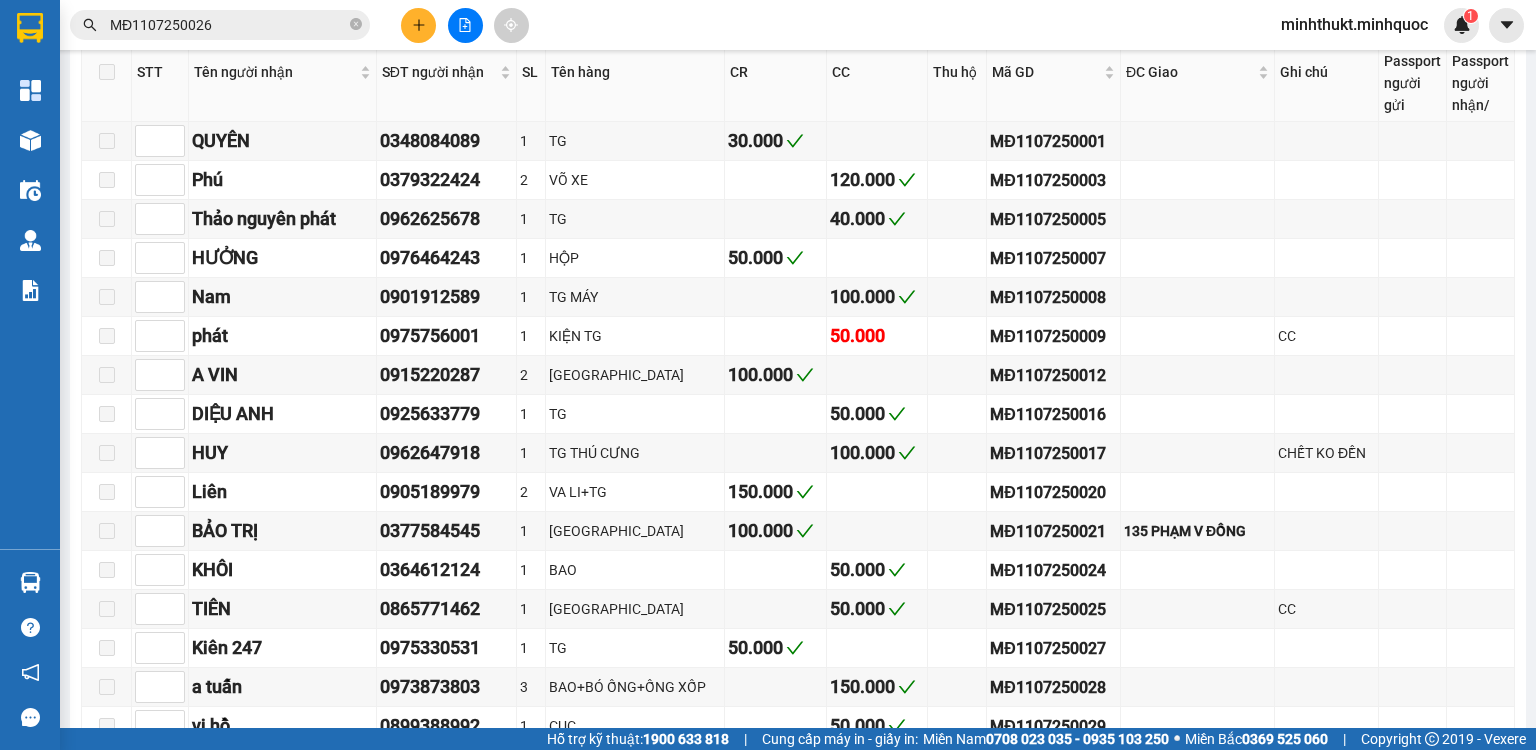 scroll, scrollTop: 301, scrollLeft: 0, axis: vertical 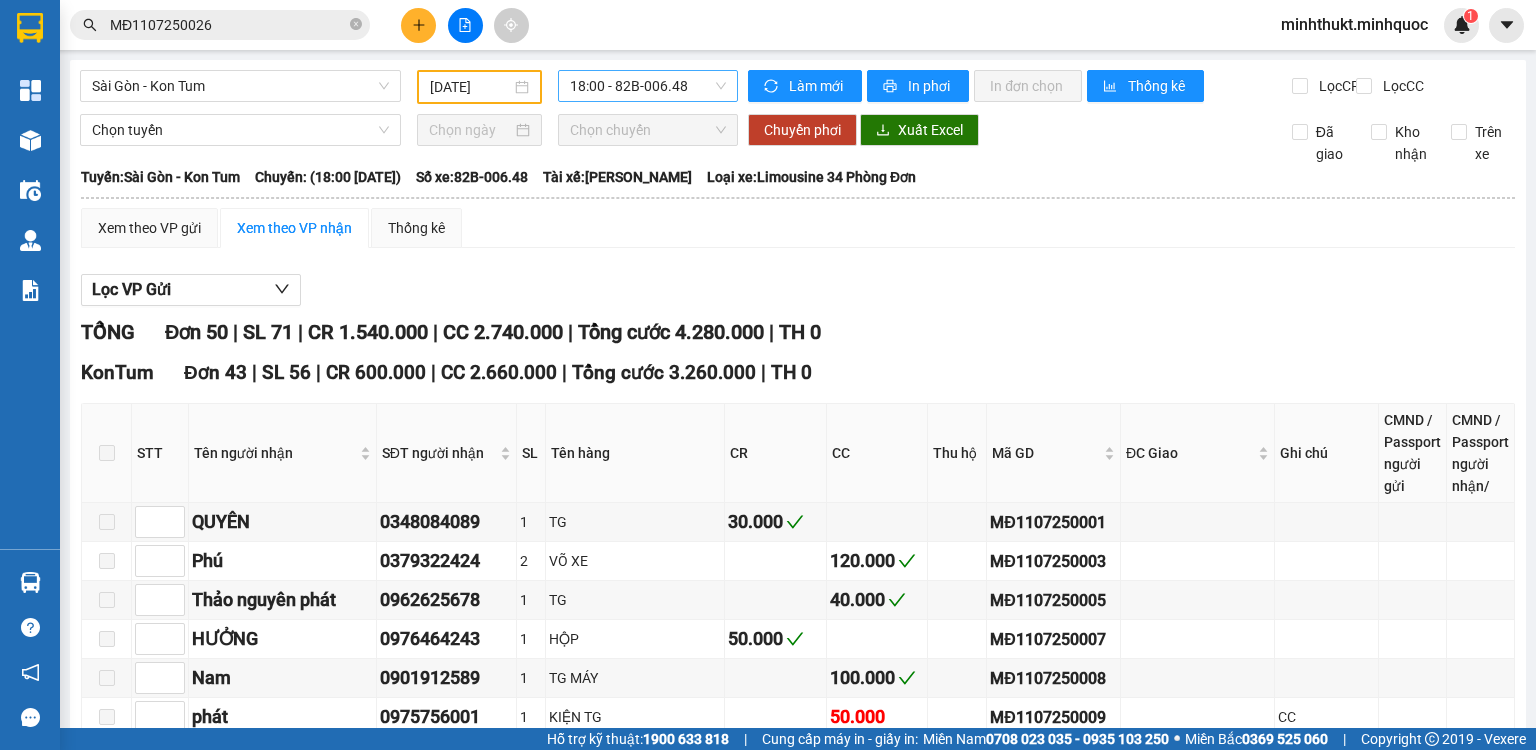 click on "18:00     - 82B-006.48" at bounding box center (648, 86) 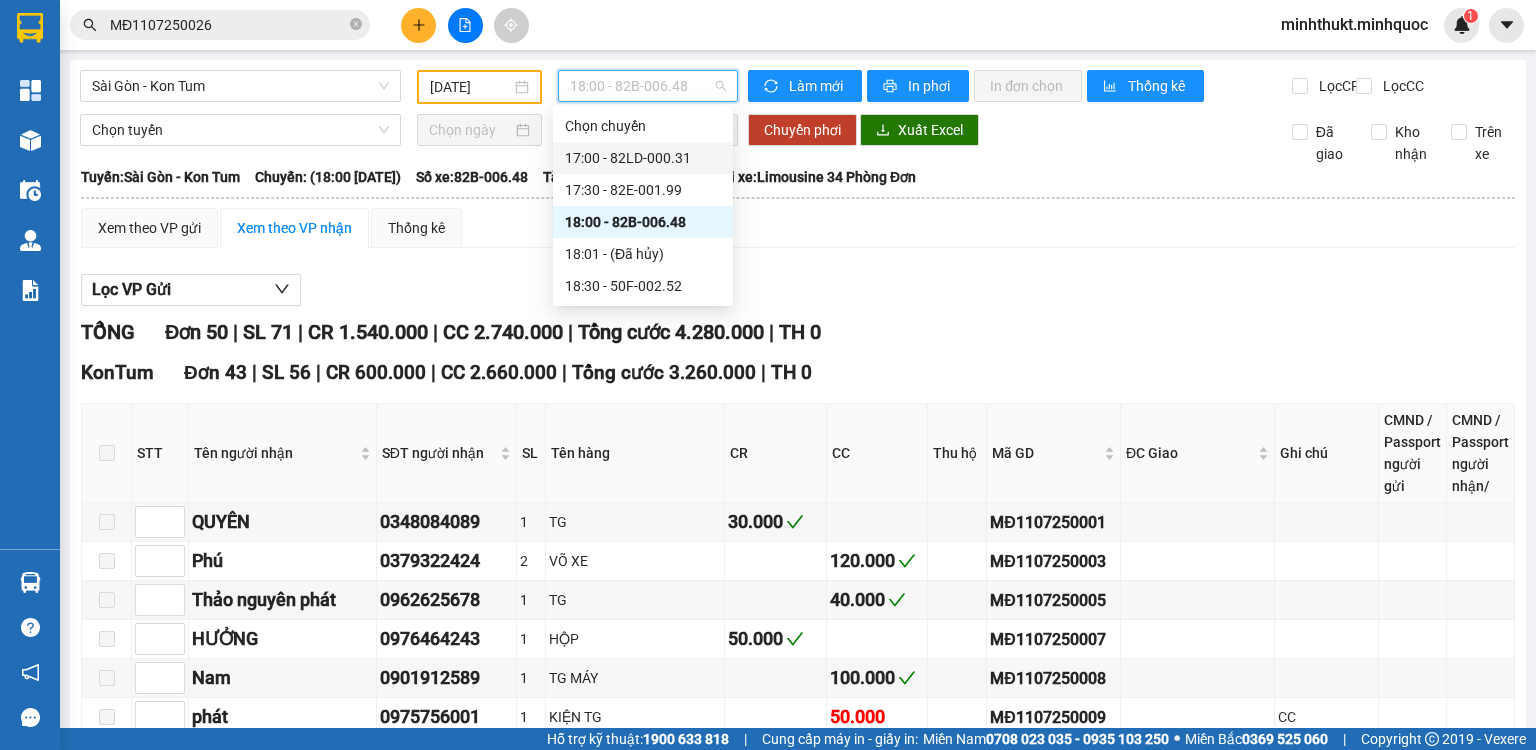 click on "17:00     - 82LD-000.31" at bounding box center [643, 158] 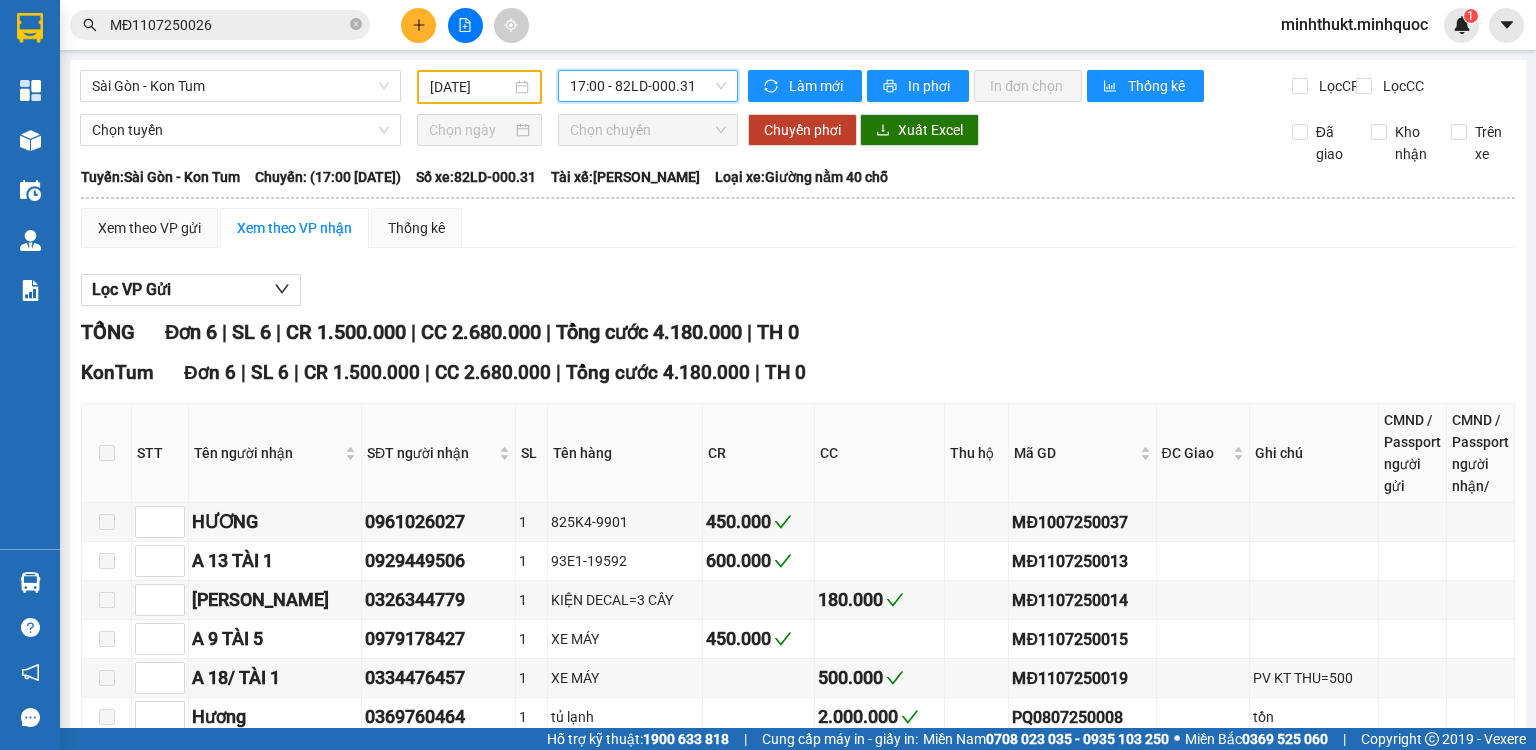 click on "17:00     - 82LD-000.31" at bounding box center (648, 86) 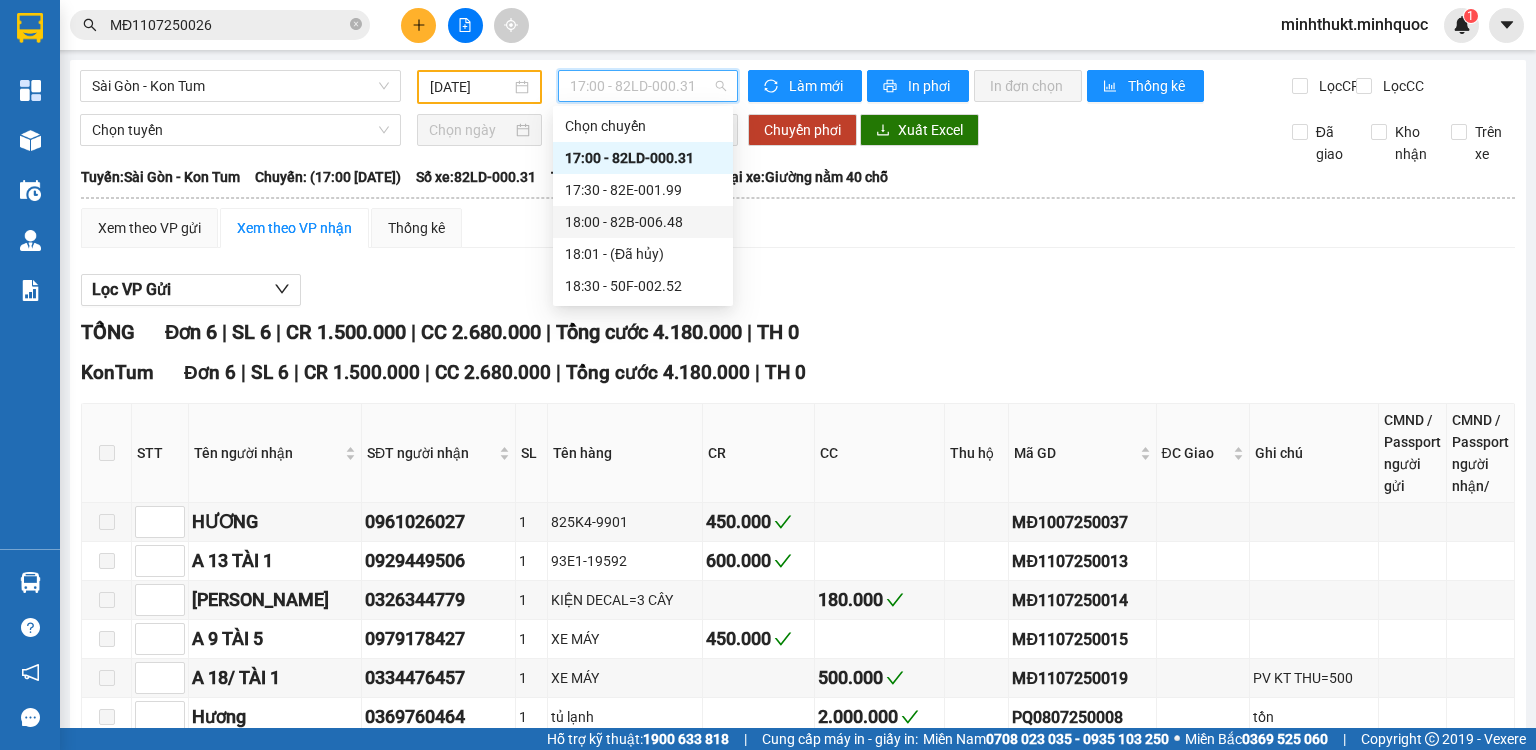click on "18:00     - 82B-006.48" at bounding box center [643, 222] 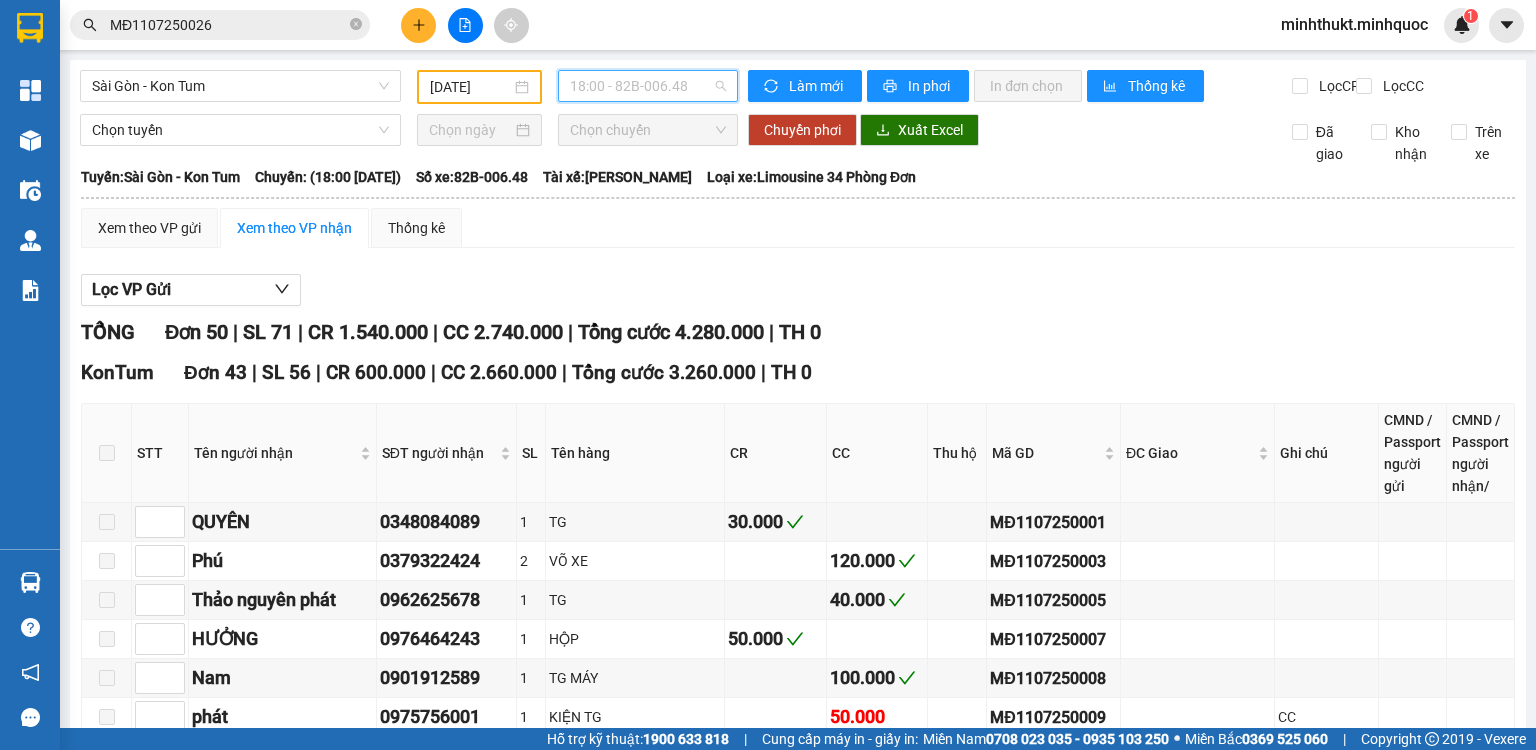 click on "18:00     - 82B-006.48" at bounding box center (648, 86) 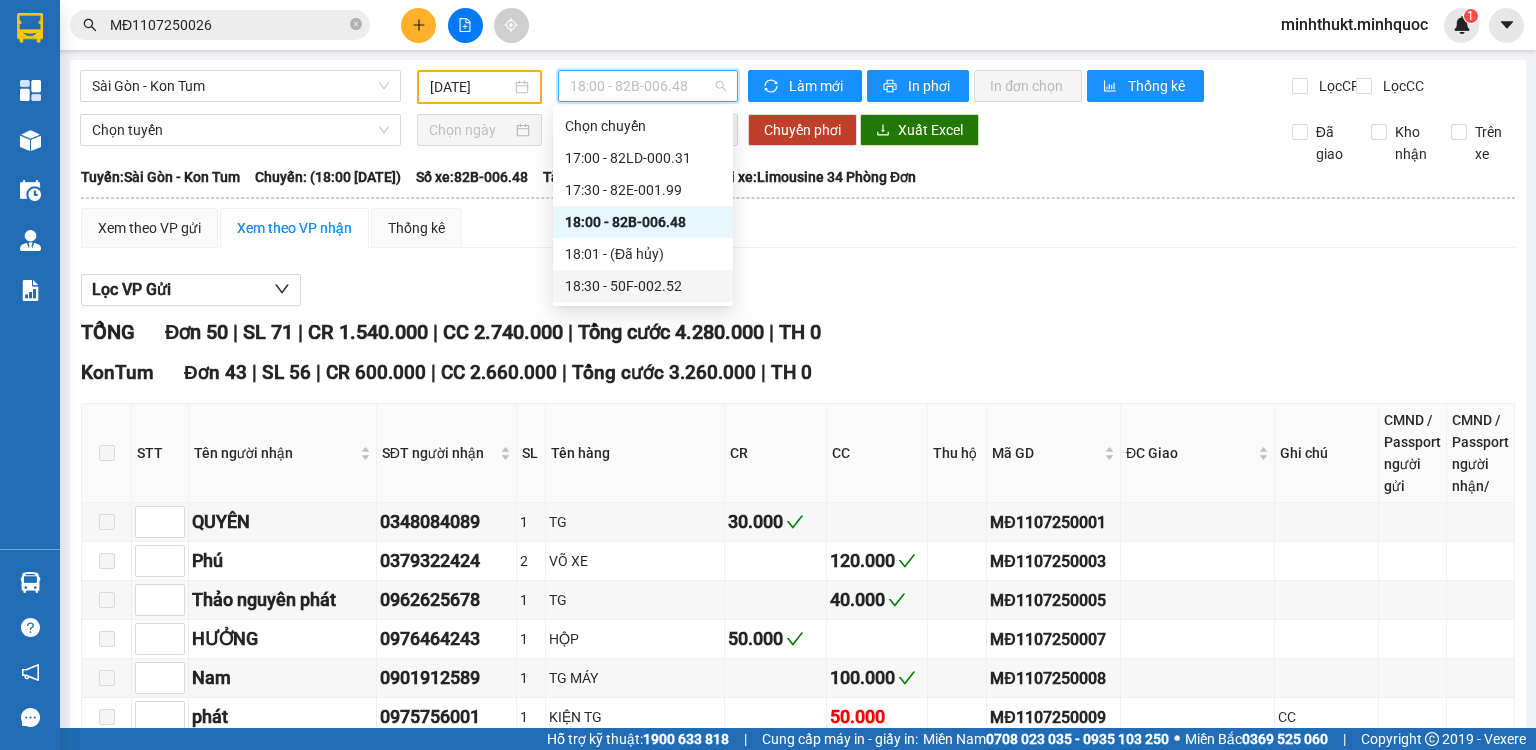 click on "18:30     - 50F-002.52" at bounding box center [643, 286] 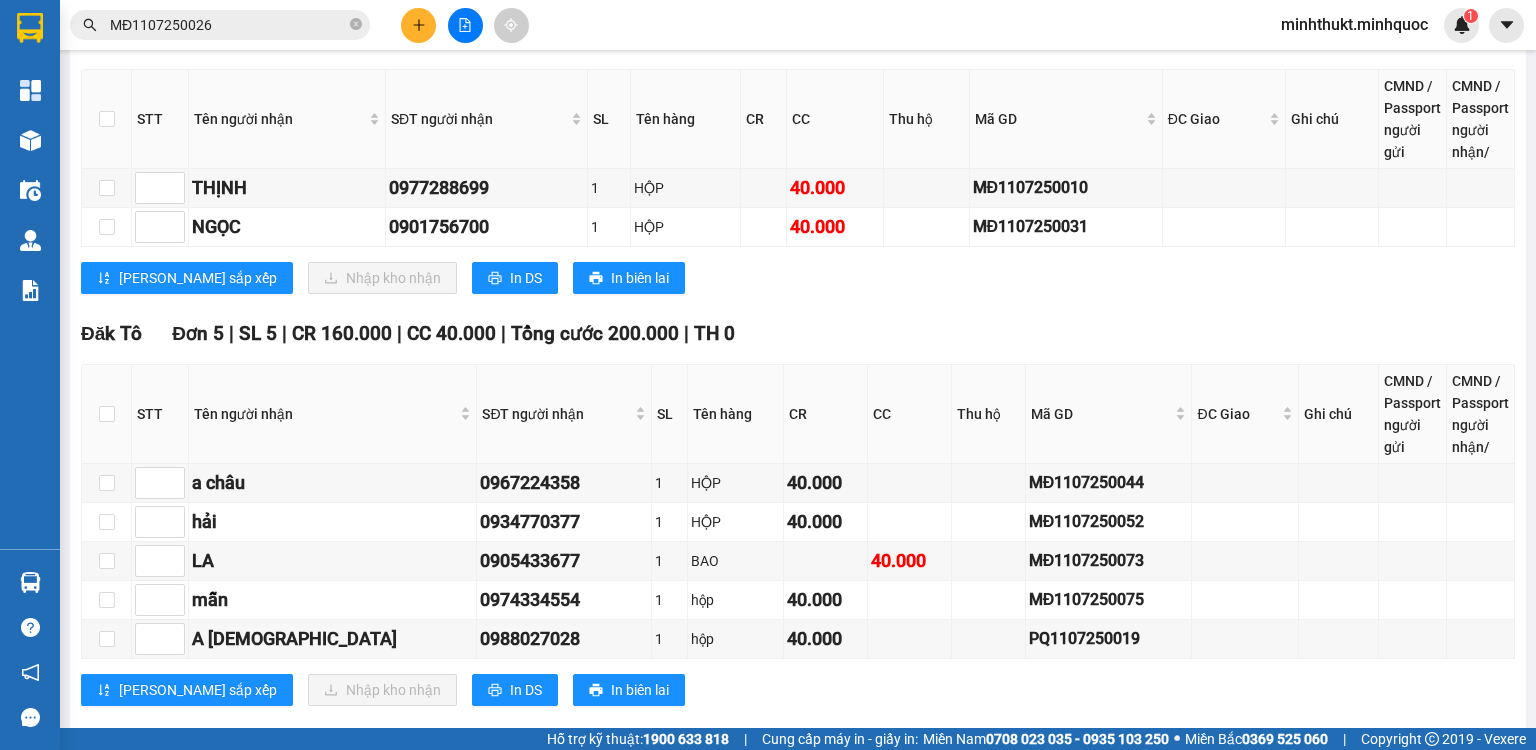 scroll, scrollTop: 2480, scrollLeft: 0, axis: vertical 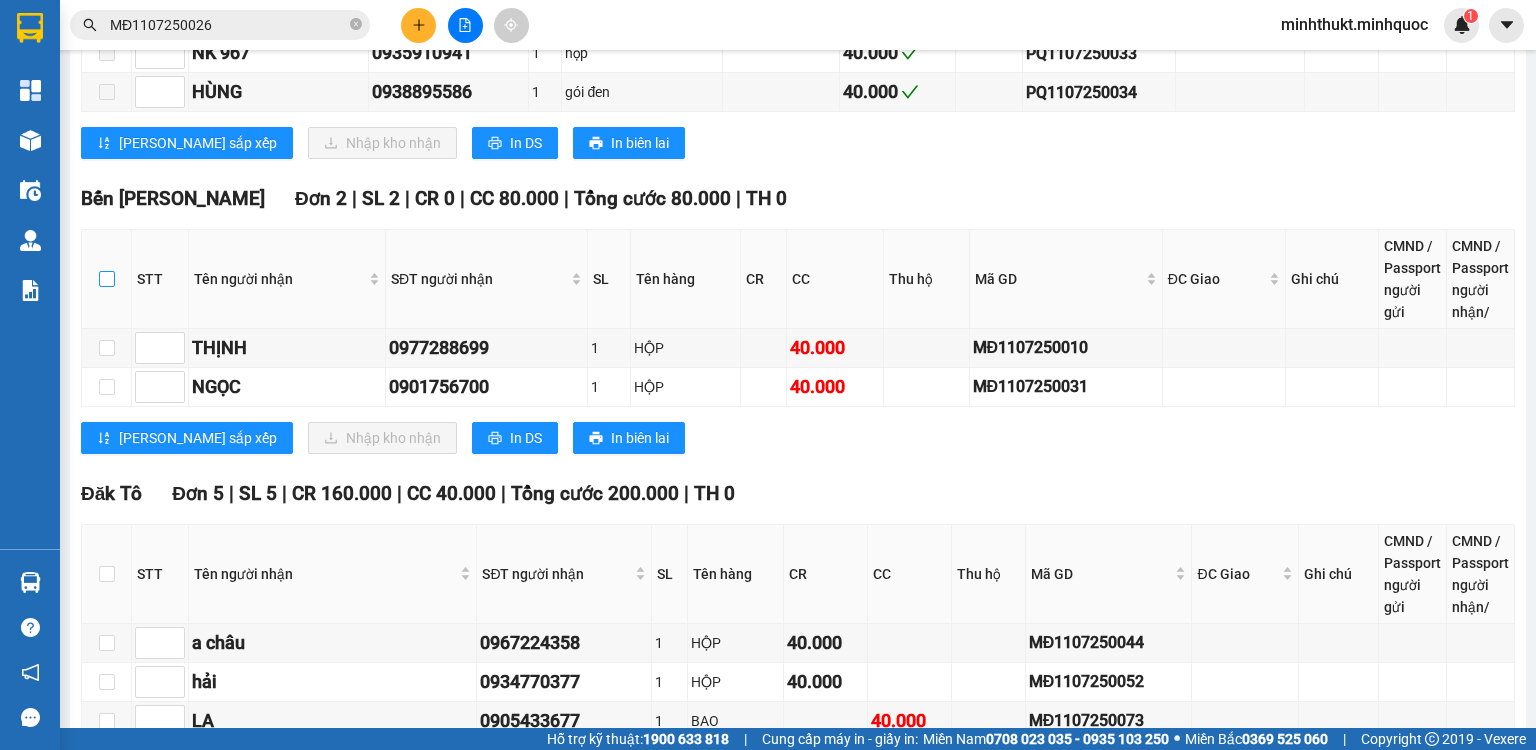 click at bounding box center [107, 279] 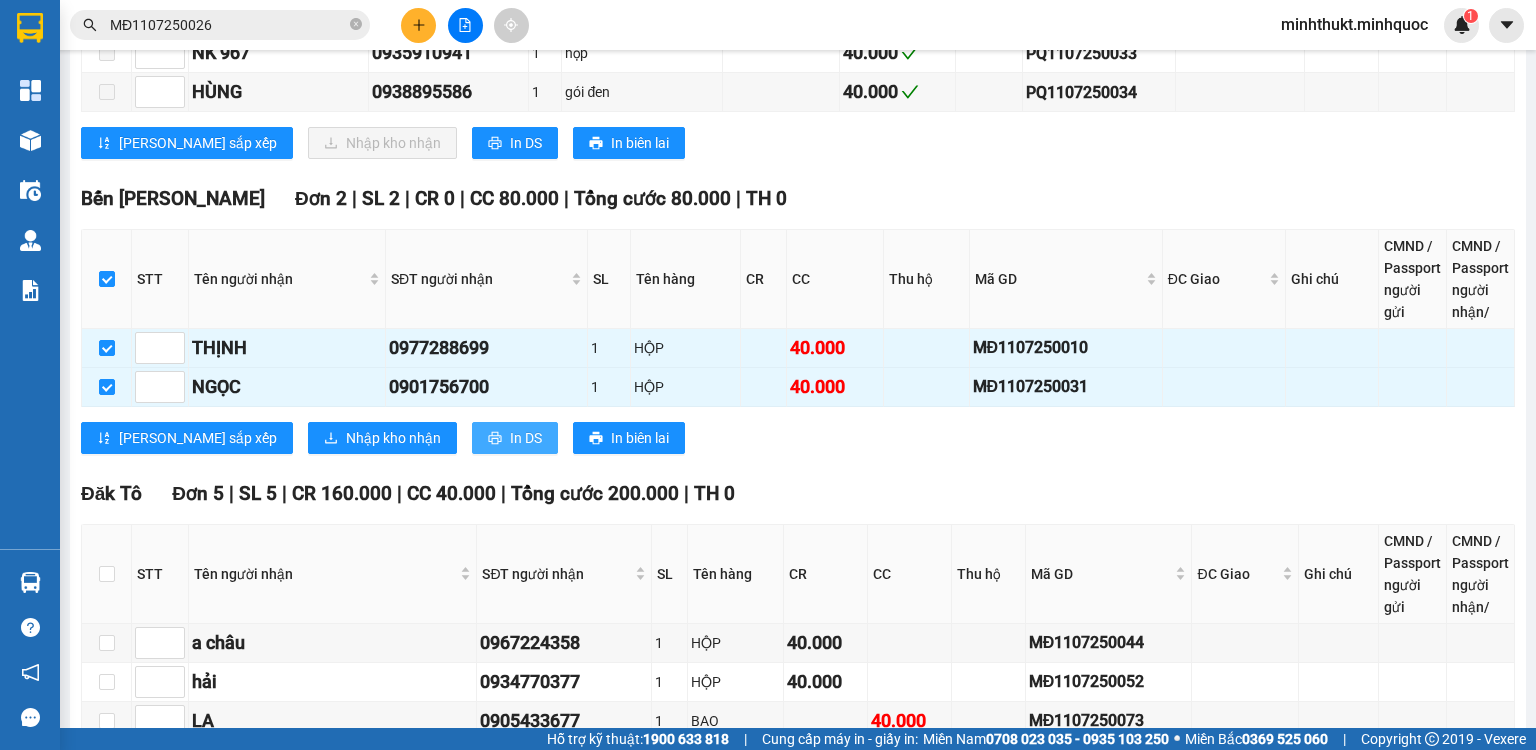 click on "In DS" at bounding box center (526, 438) 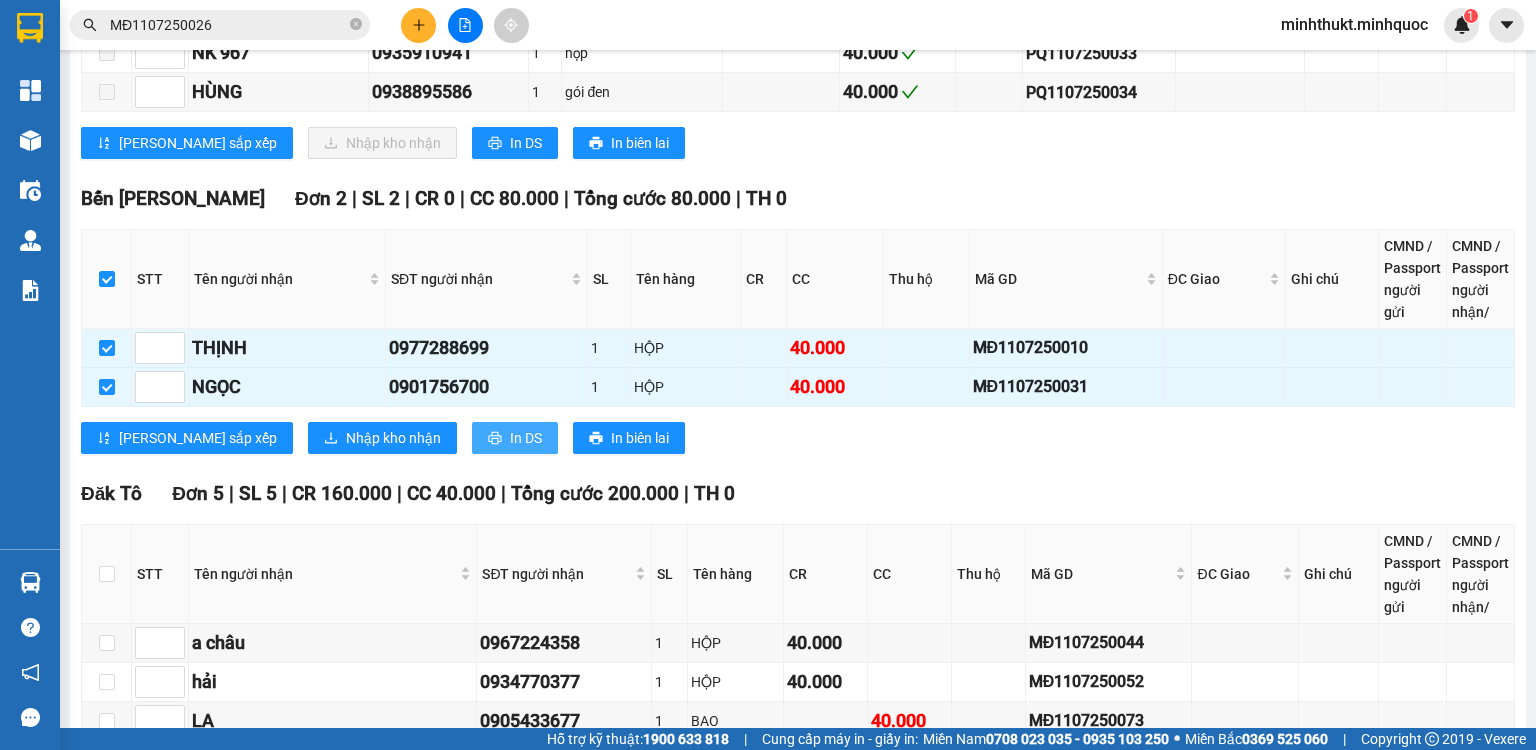 scroll, scrollTop: 0, scrollLeft: 0, axis: both 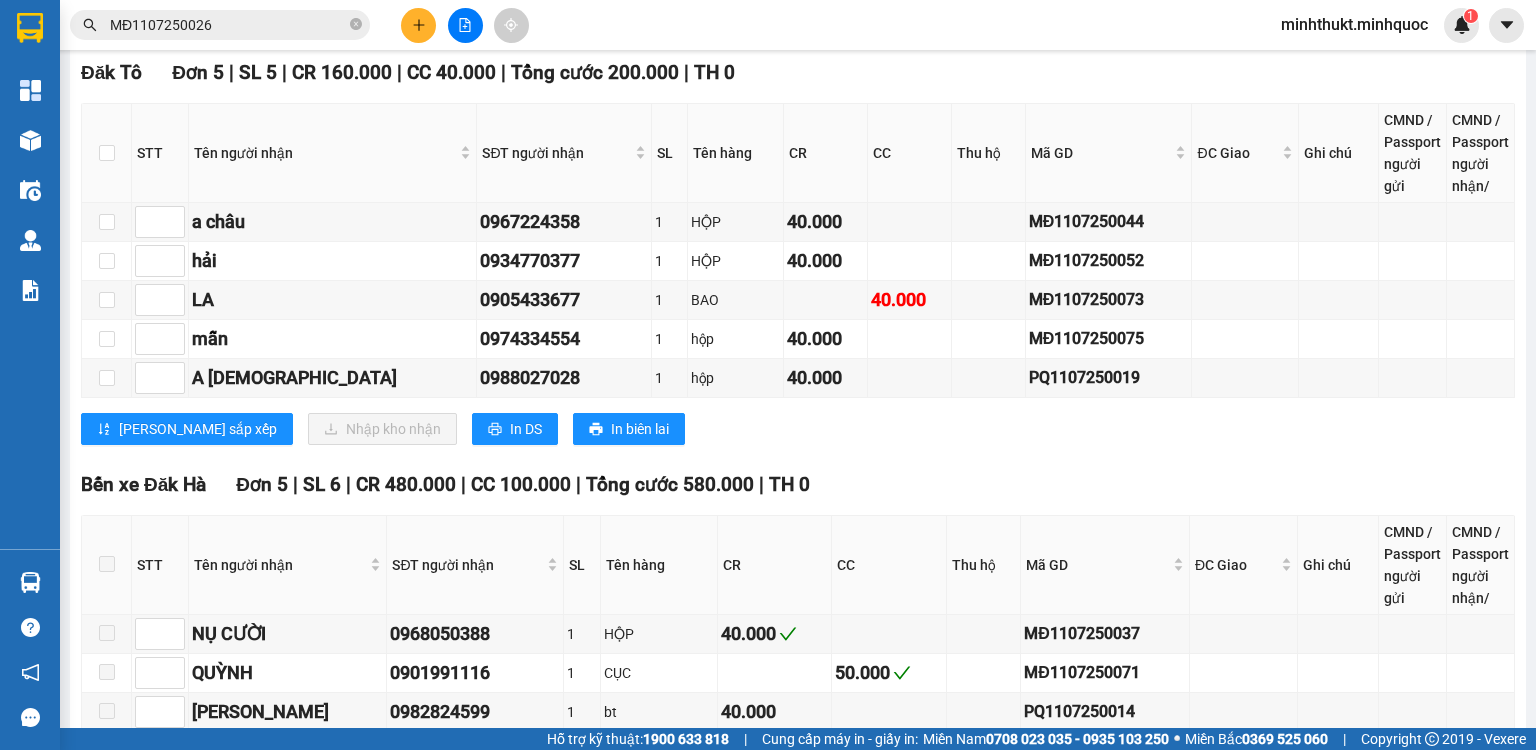drag, startPoint x: 102, startPoint y: 124, endPoint x: 162, endPoint y: 153, distance: 66.64083 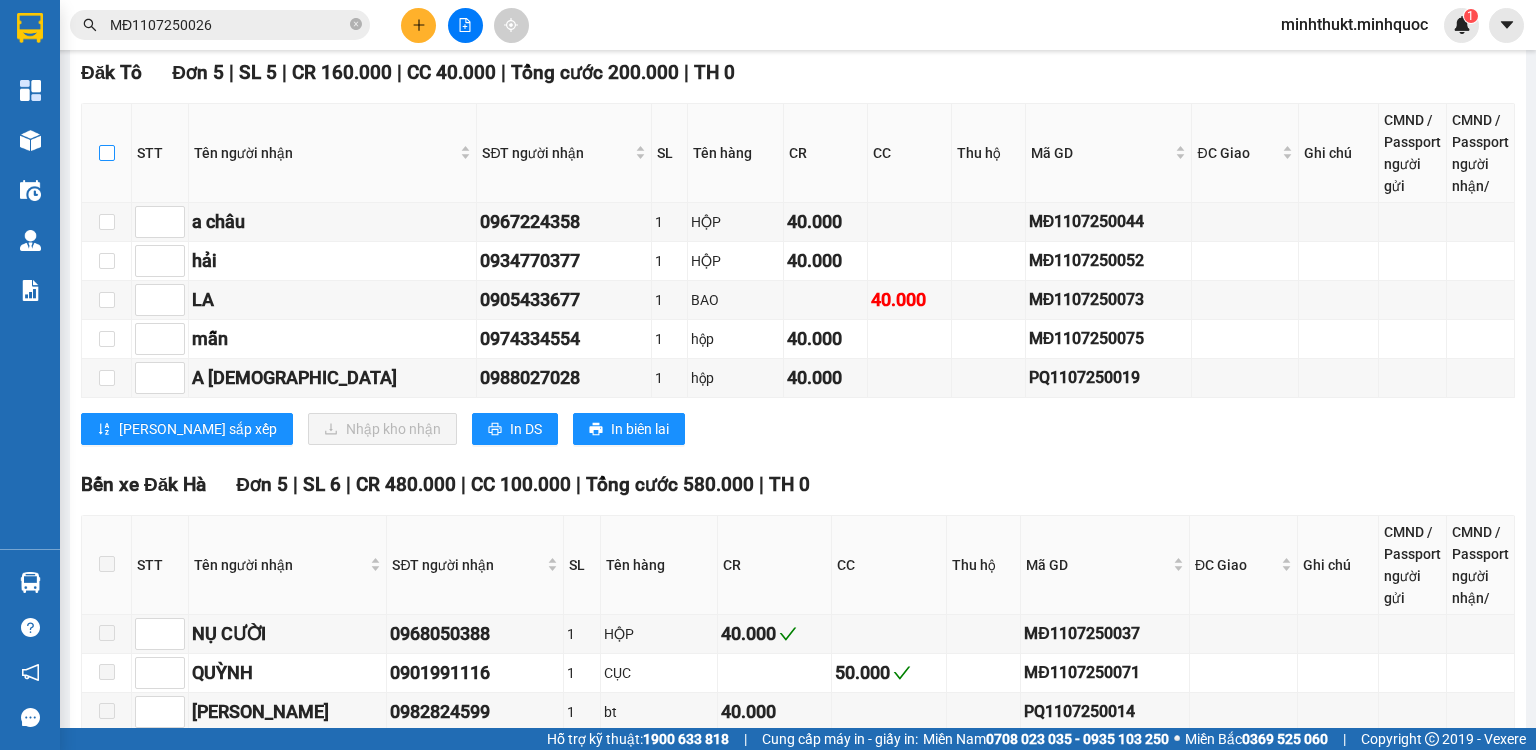 click at bounding box center (107, 153) 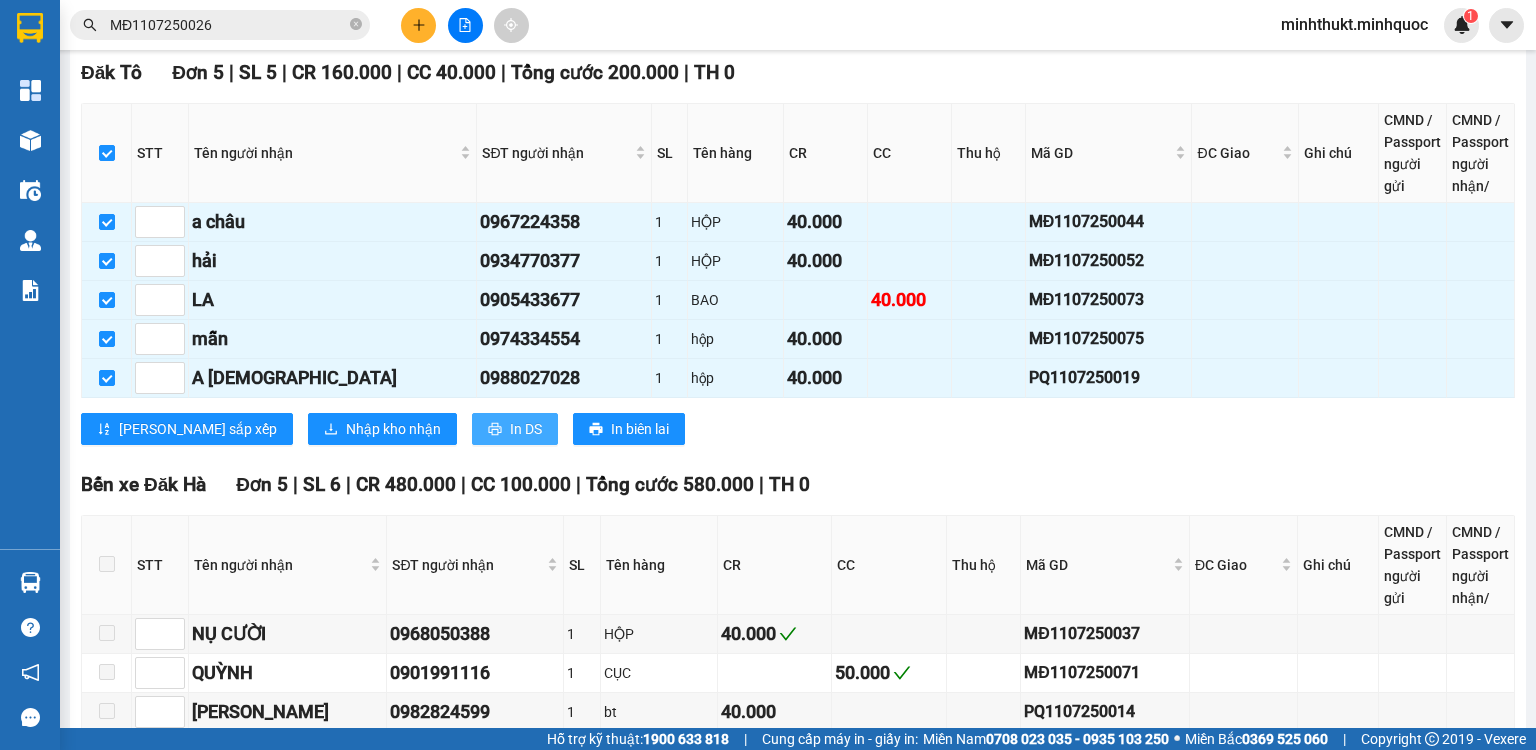 click on "In DS" at bounding box center (526, 429) 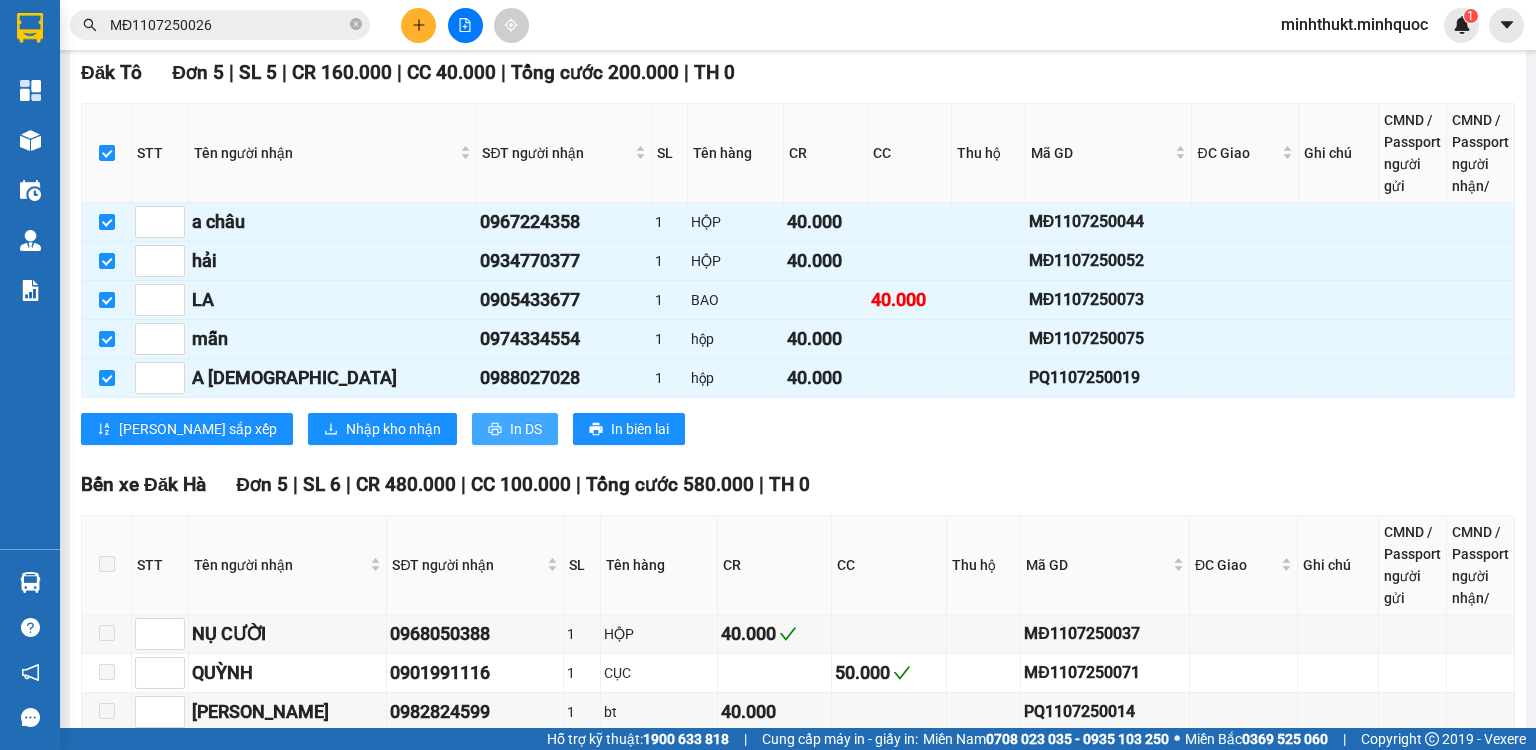 scroll, scrollTop: 0, scrollLeft: 0, axis: both 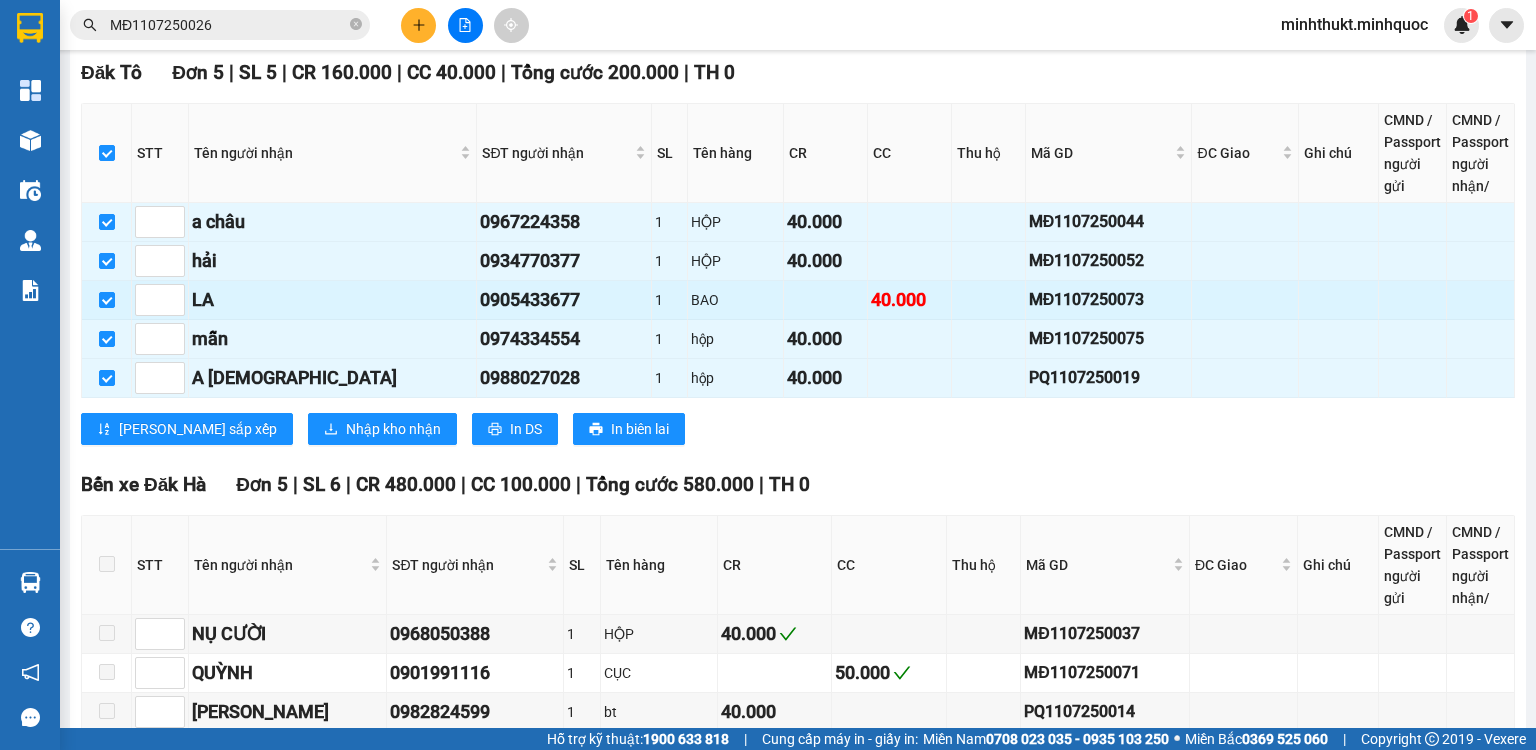 click on "MĐ1107250073" at bounding box center (1109, 299) 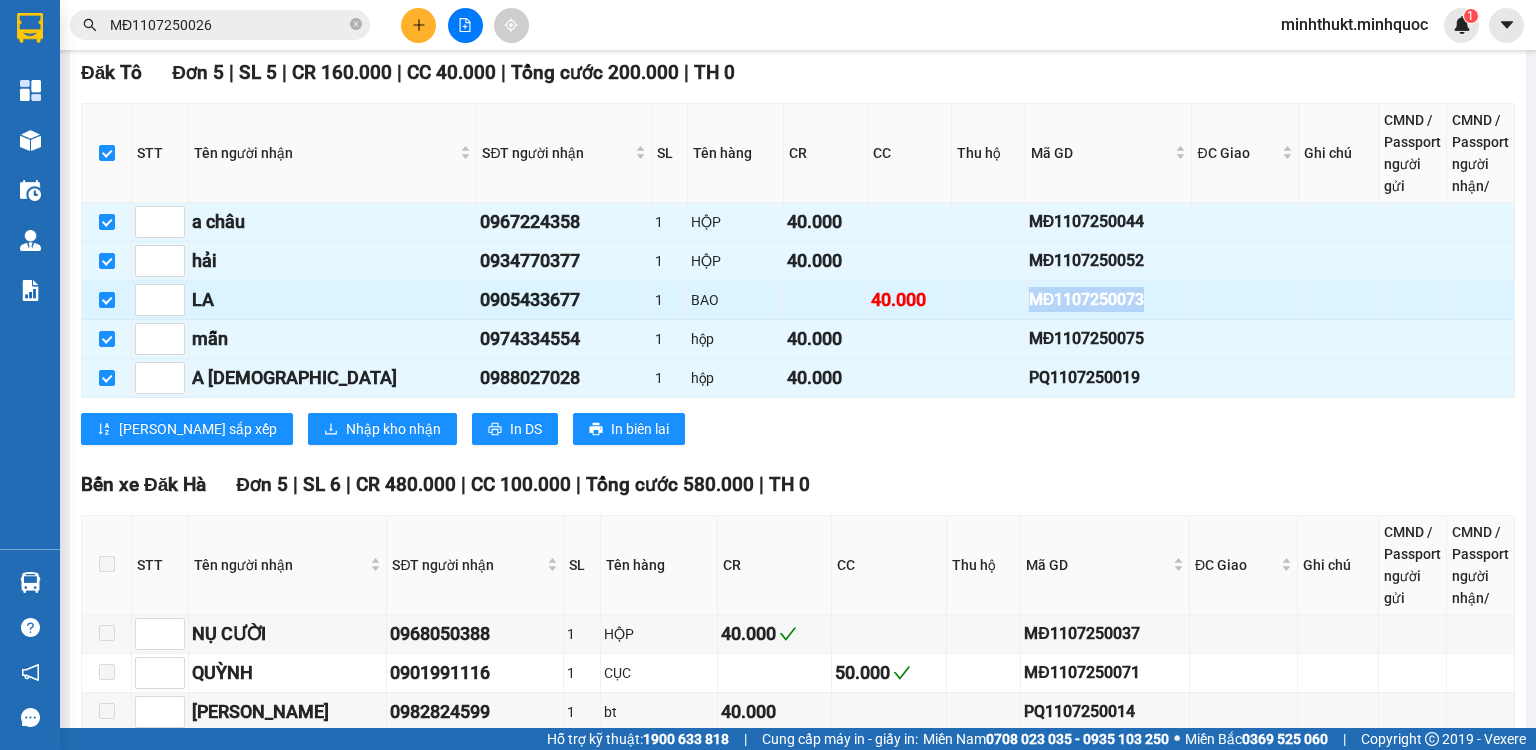 click on "MĐ1107250073" at bounding box center (1109, 299) 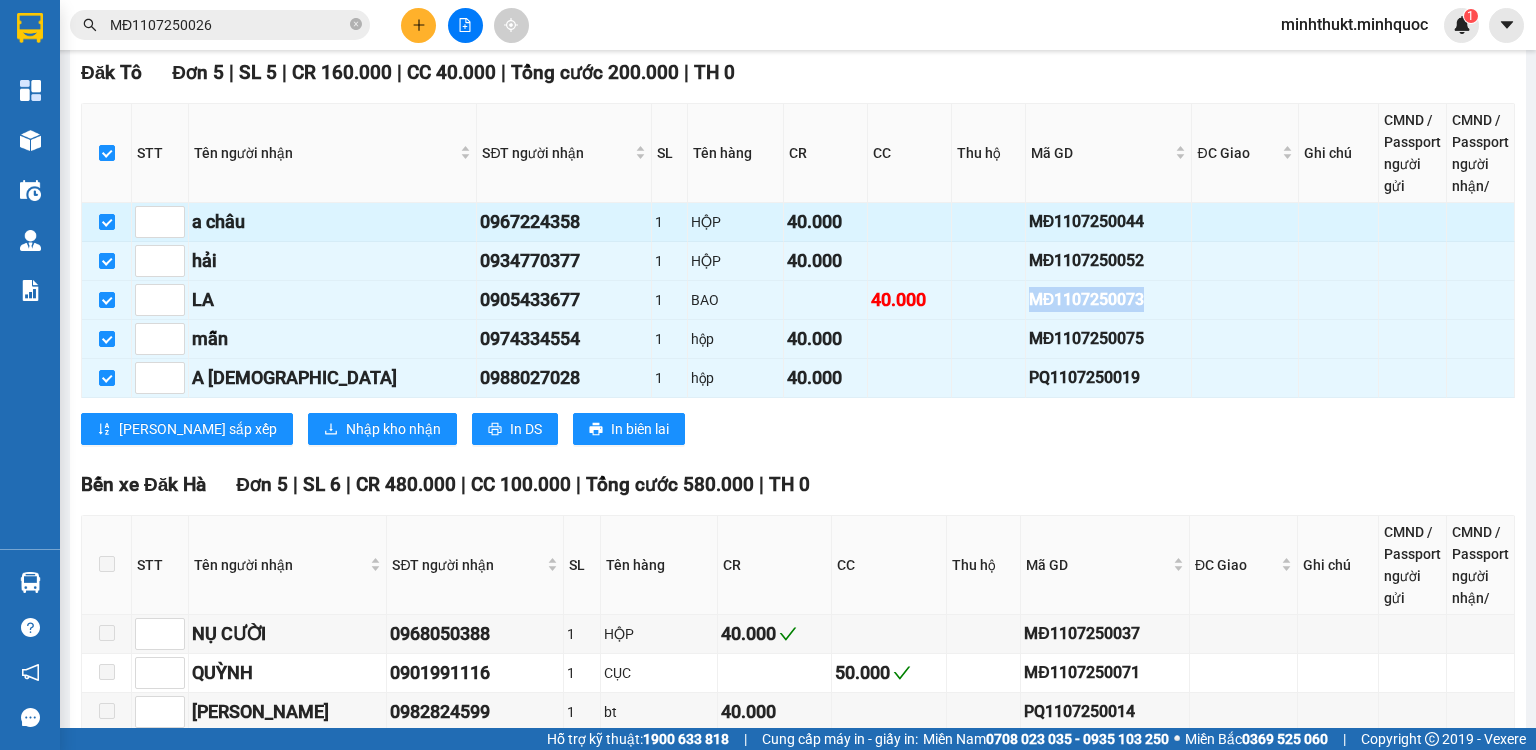 copy on "MĐ1107250073" 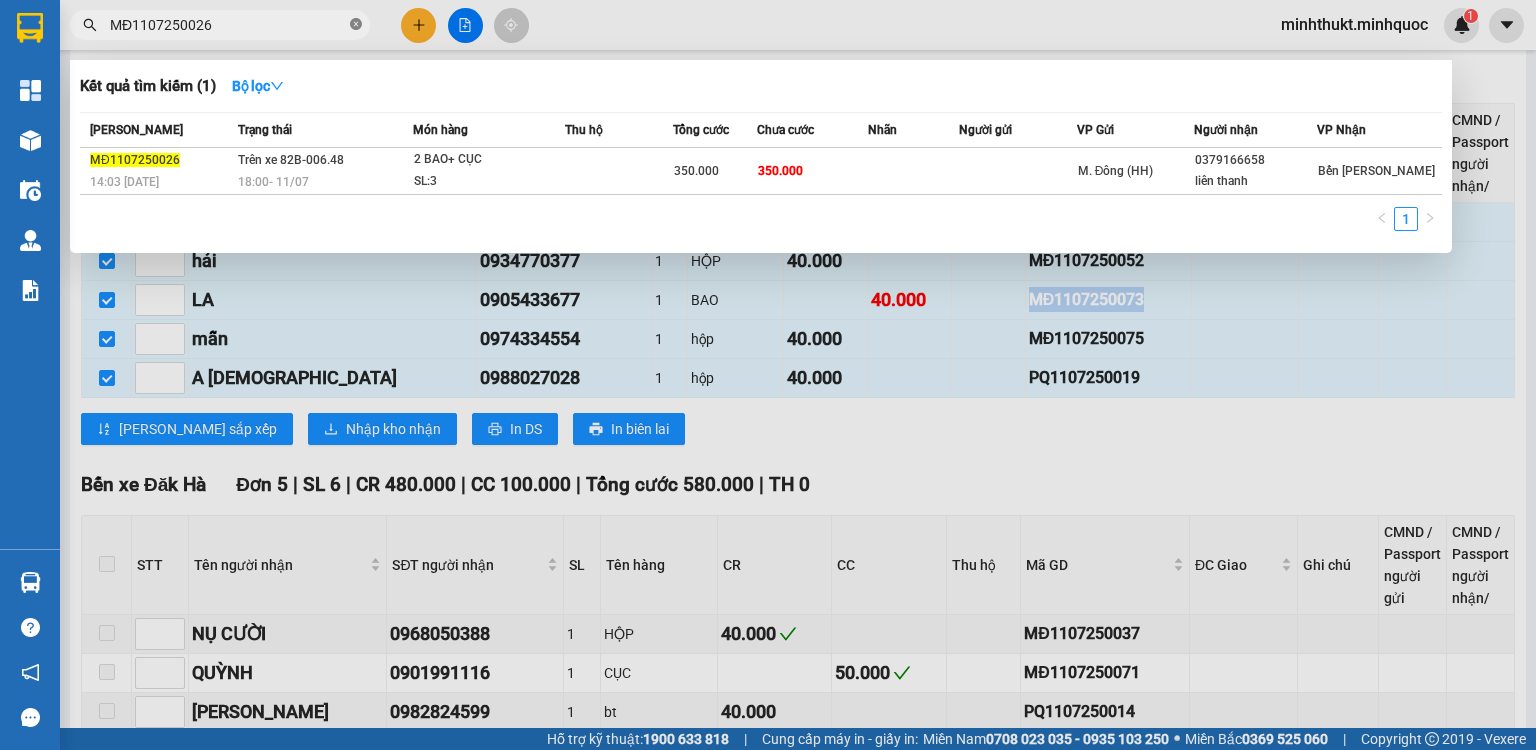 click 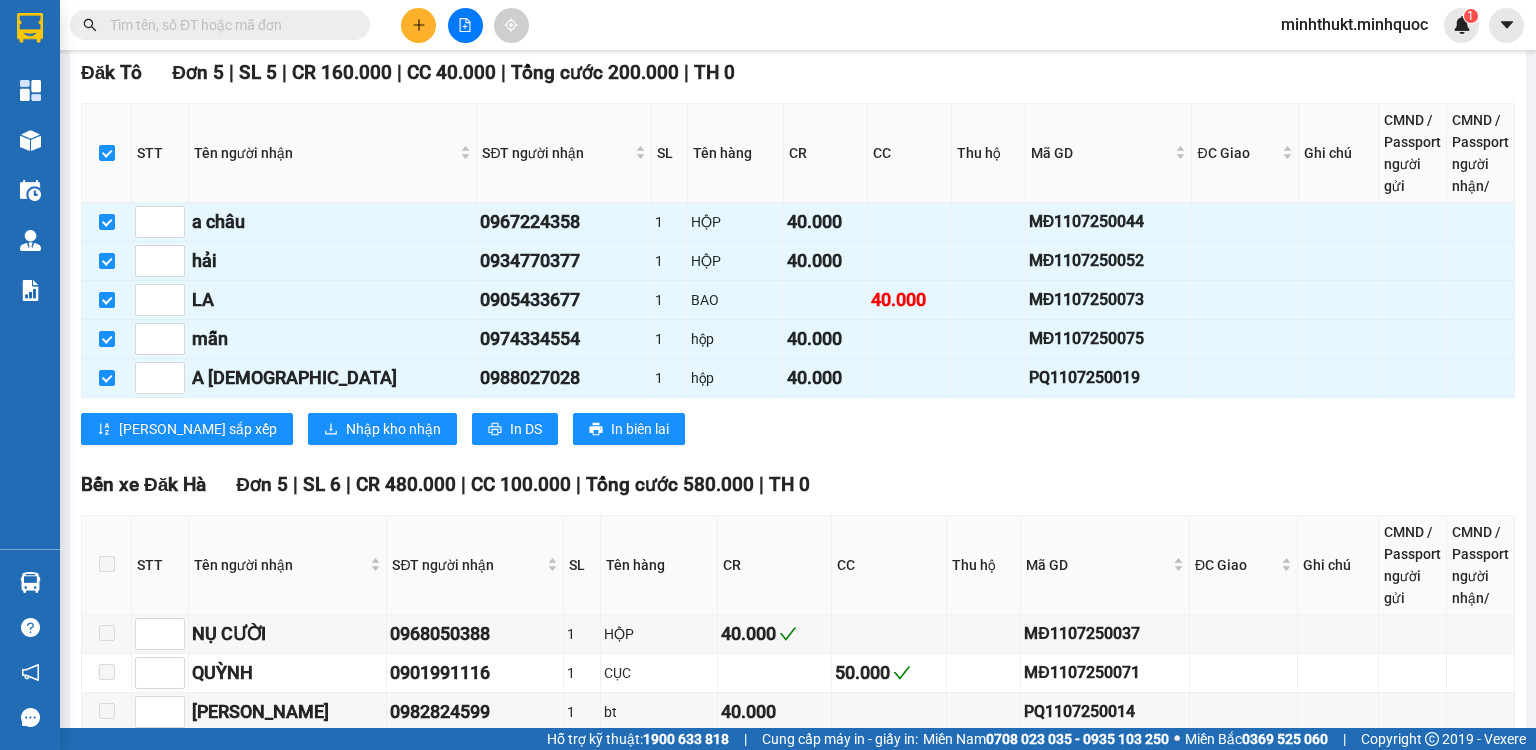 paste on "MĐ1107250073" 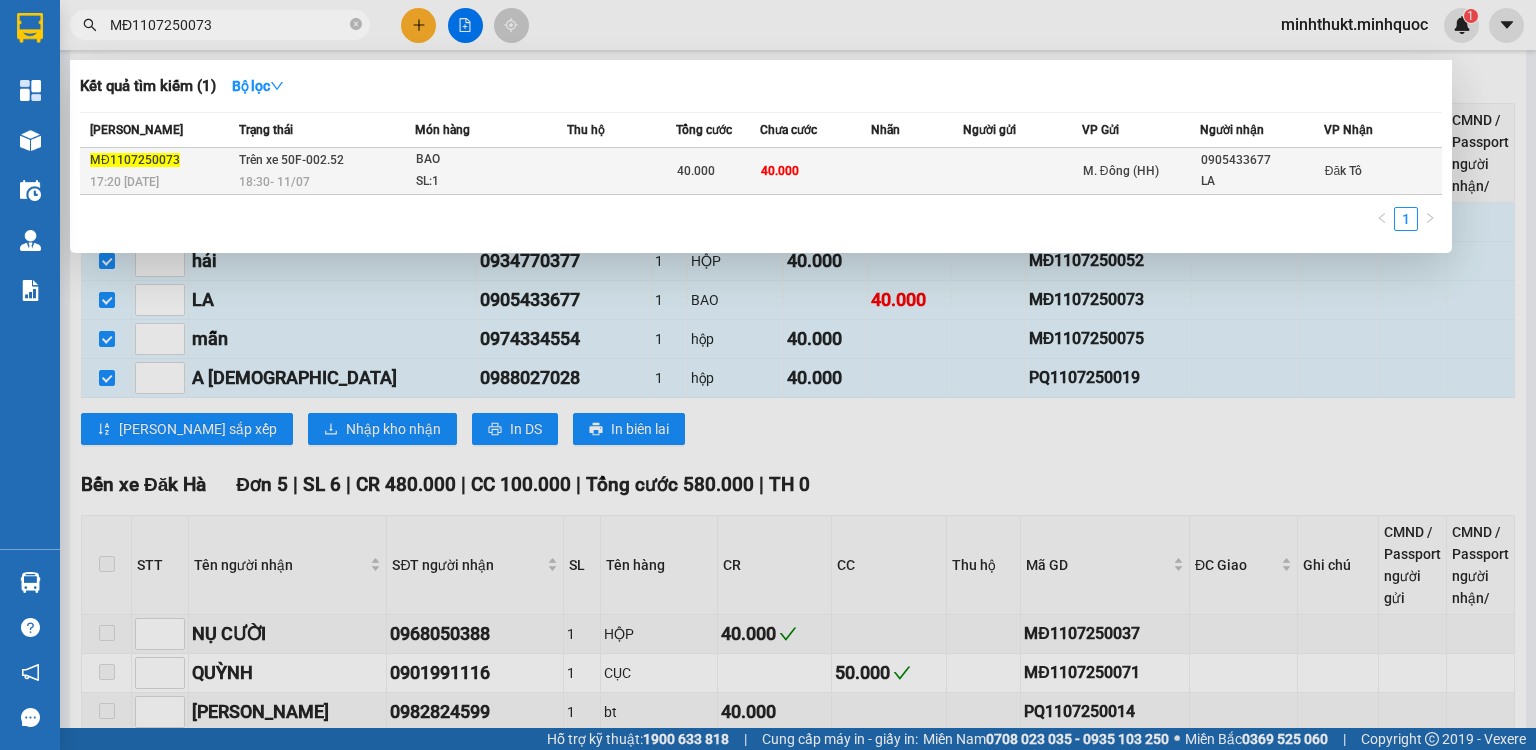 type on "MĐ1107250073" 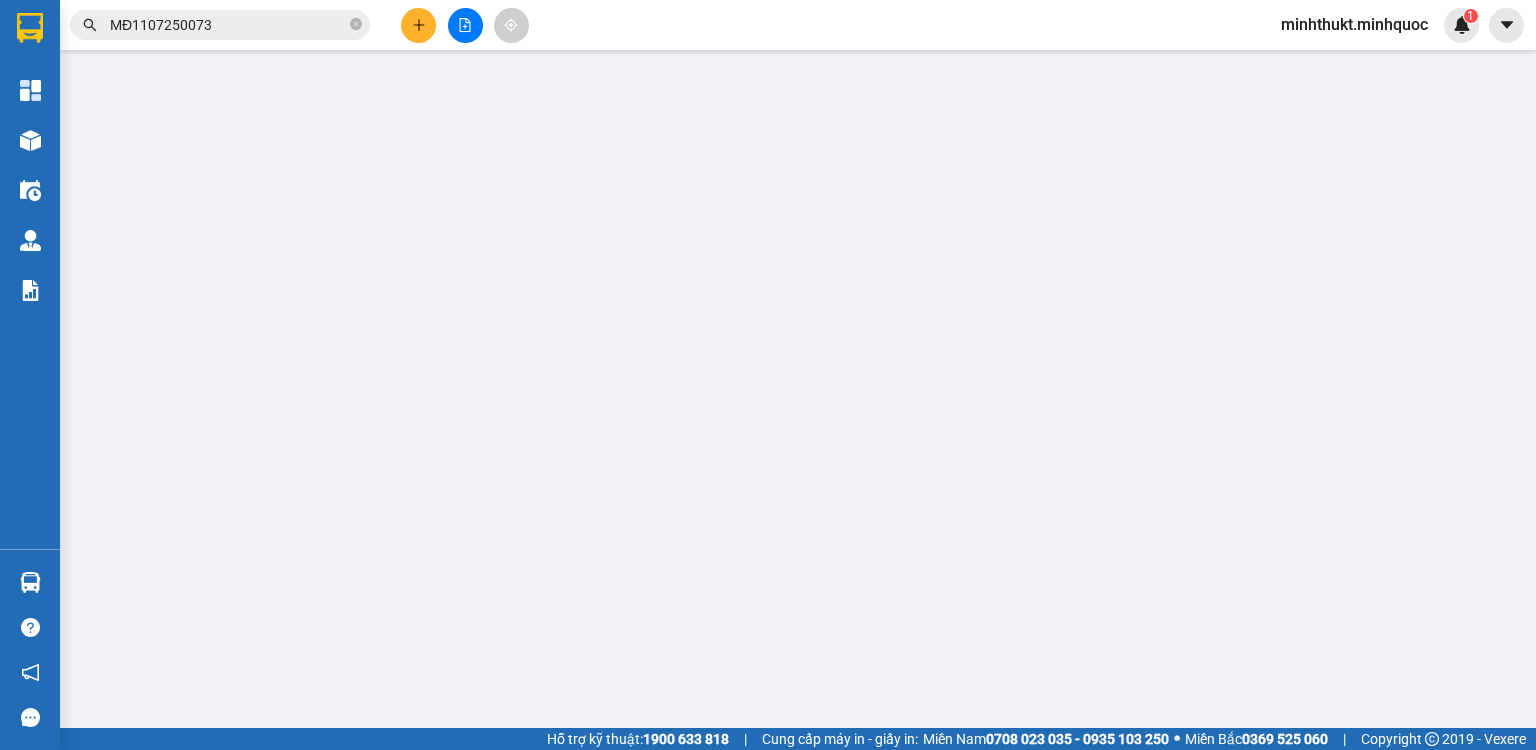 scroll, scrollTop: 0, scrollLeft: 0, axis: both 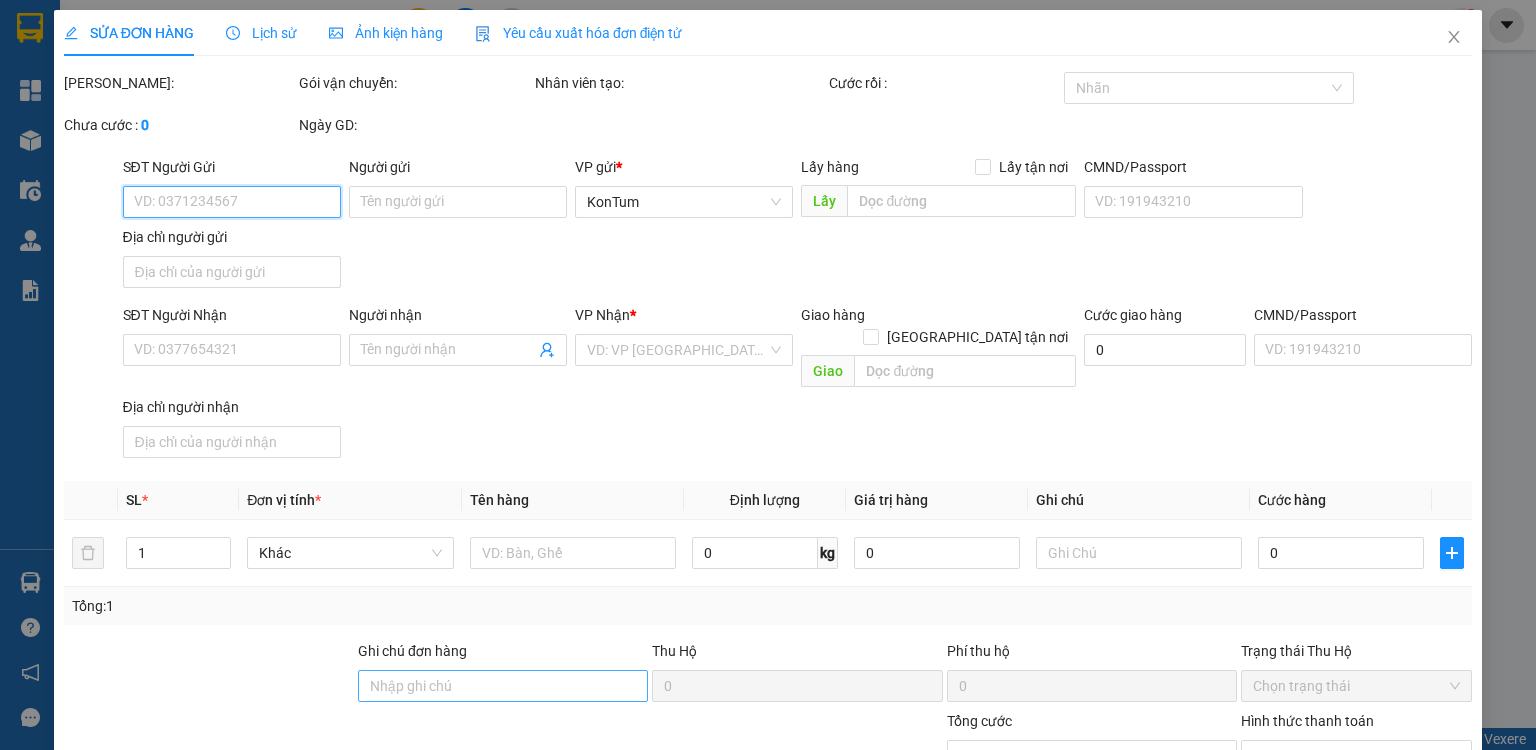 type on "0905433677" 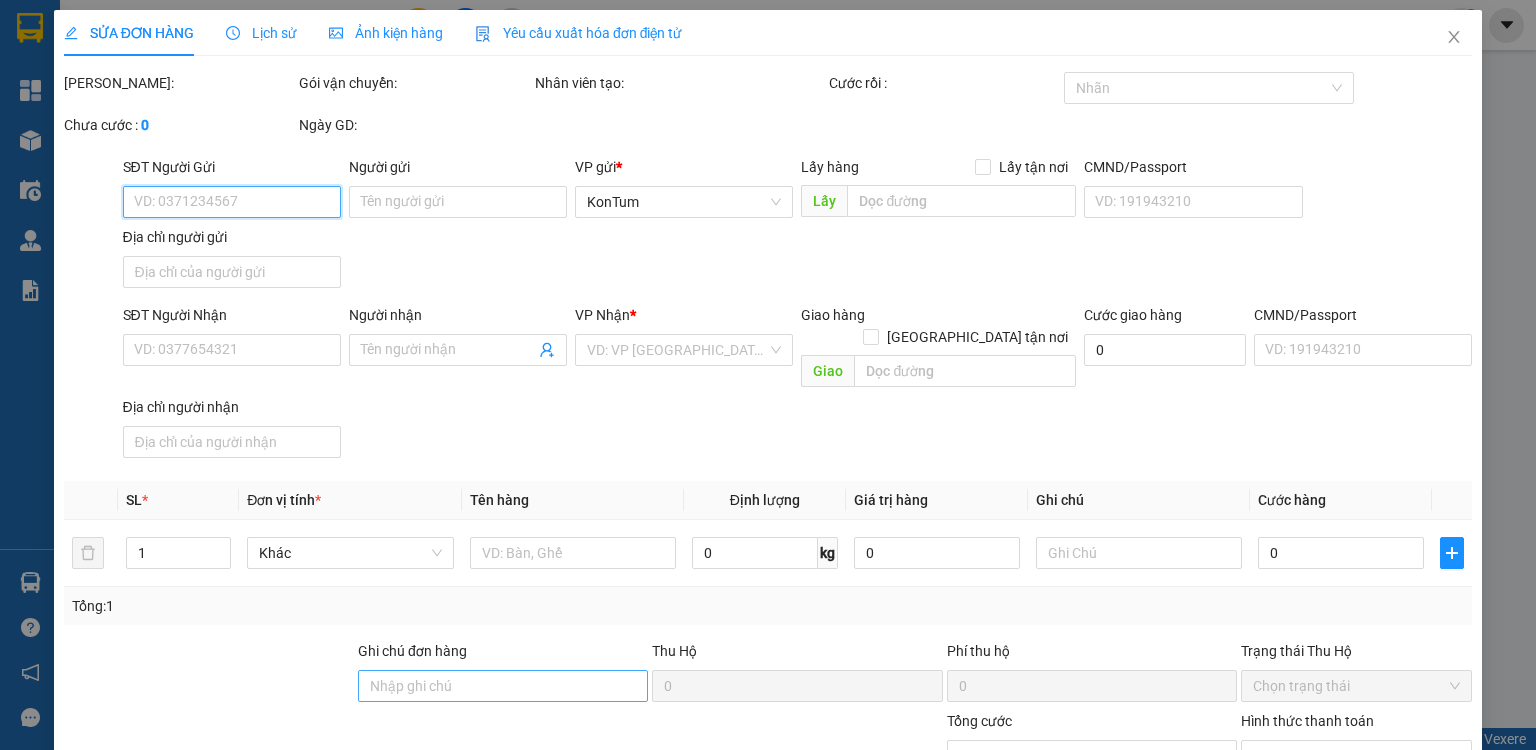type on "LA" 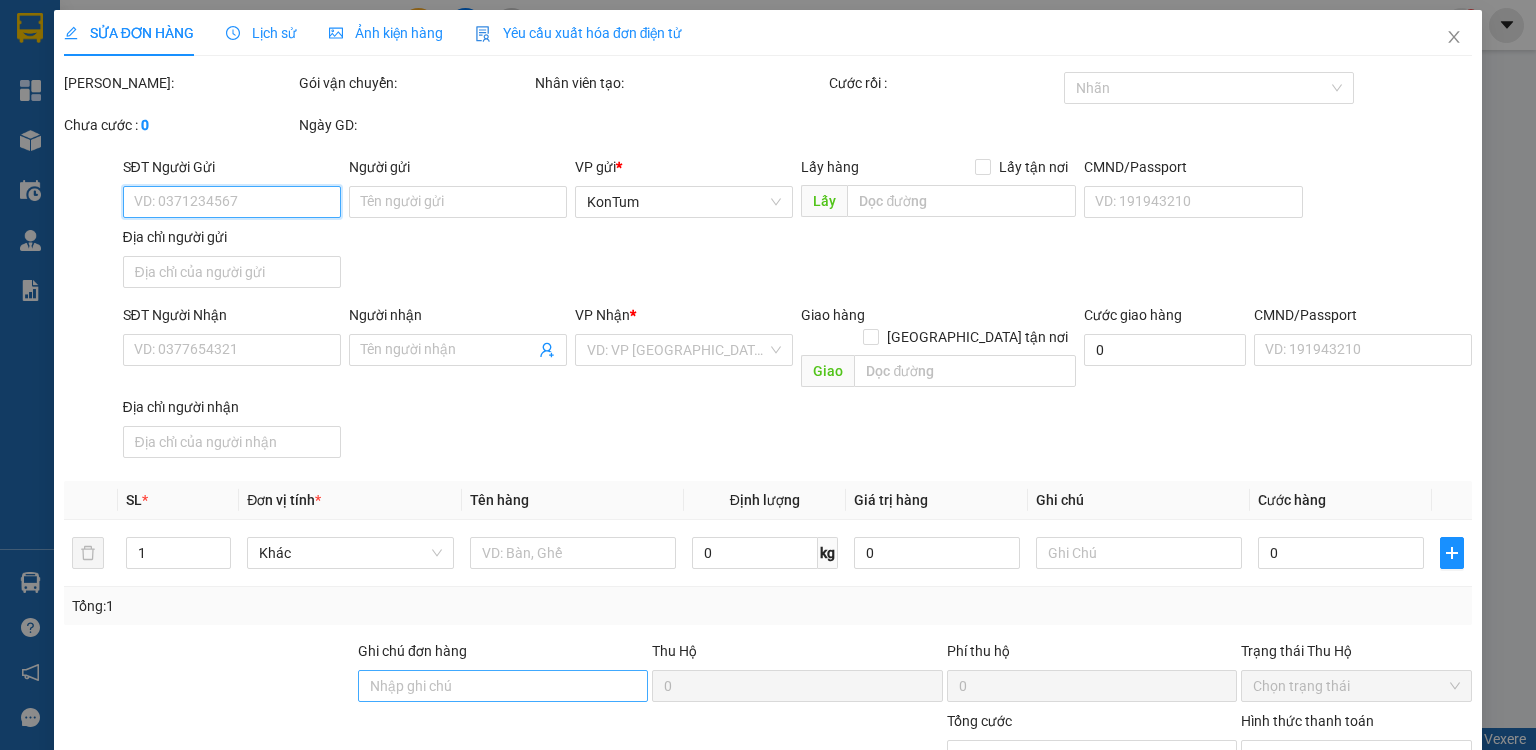 type on "40.000" 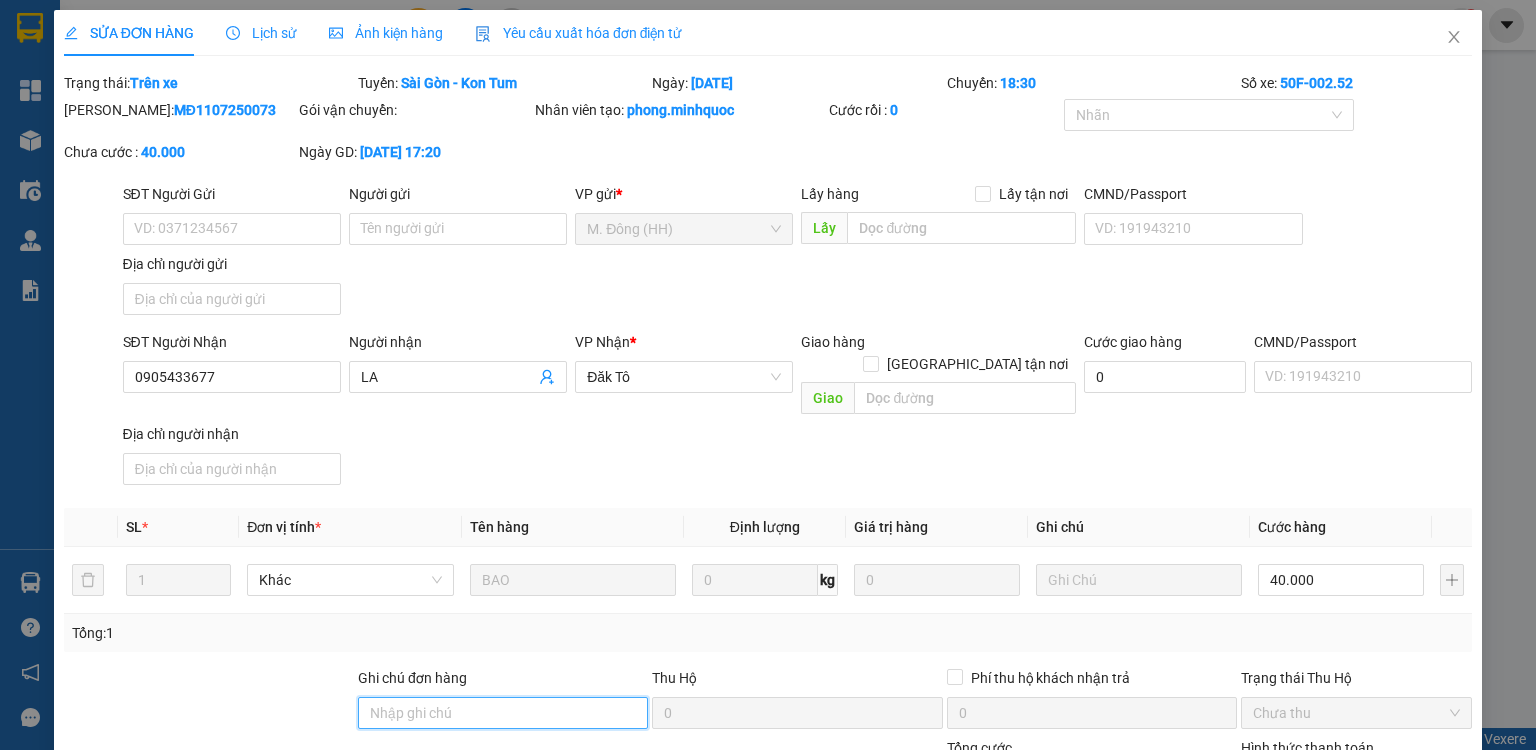 click on "Ghi chú đơn hàng" at bounding box center [503, 713] 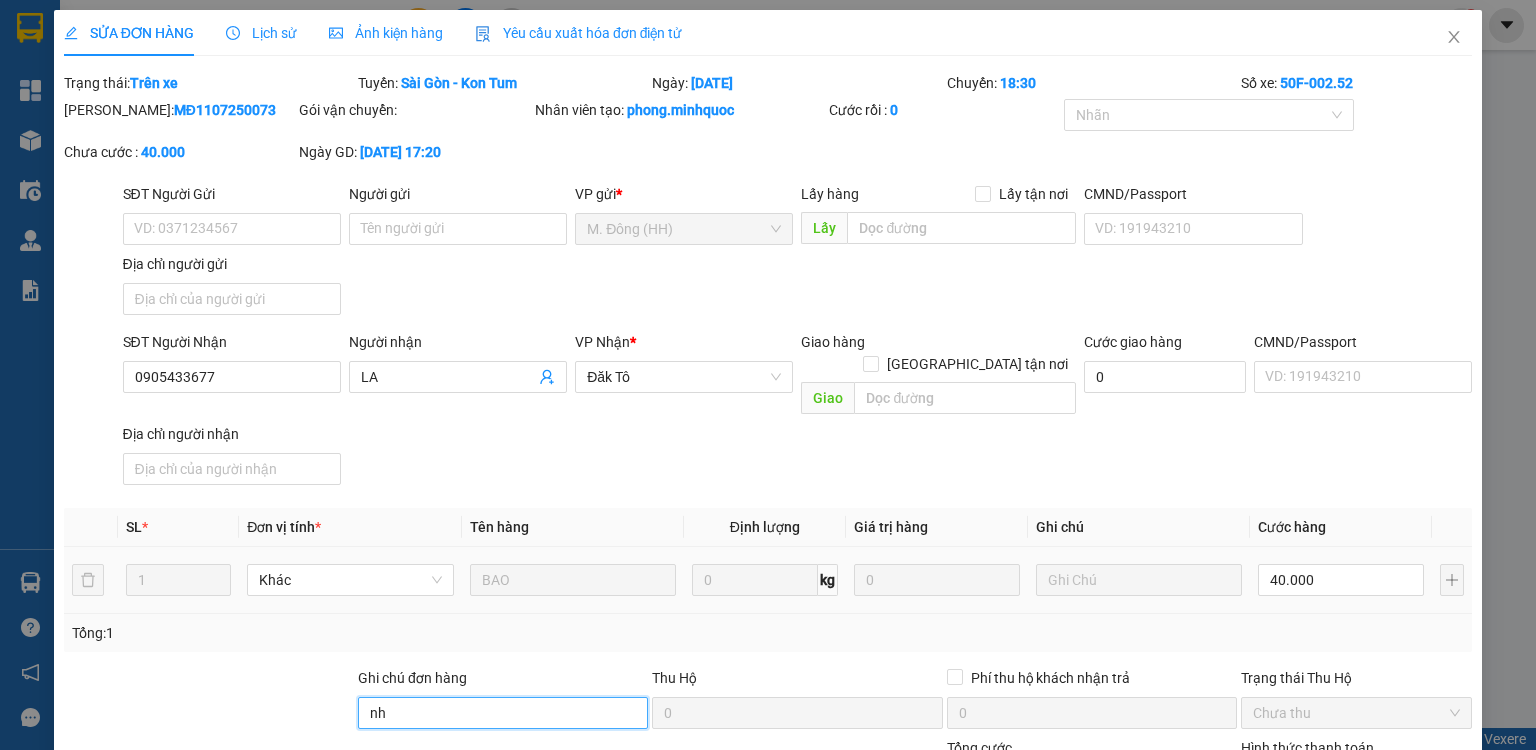 scroll, scrollTop: 160, scrollLeft: 0, axis: vertical 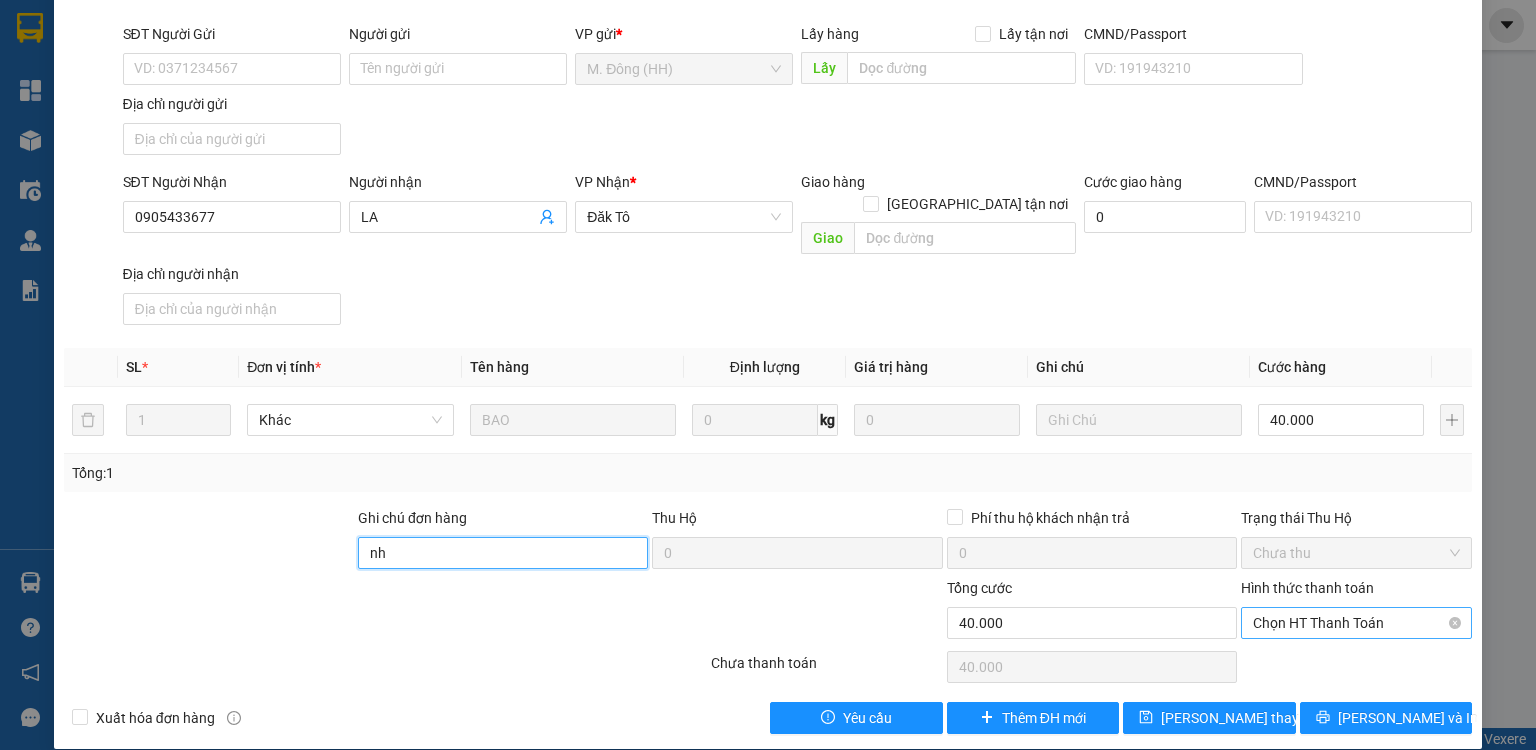 click on "Chọn HT Thanh Toán" at bounding box center [1356, 623] 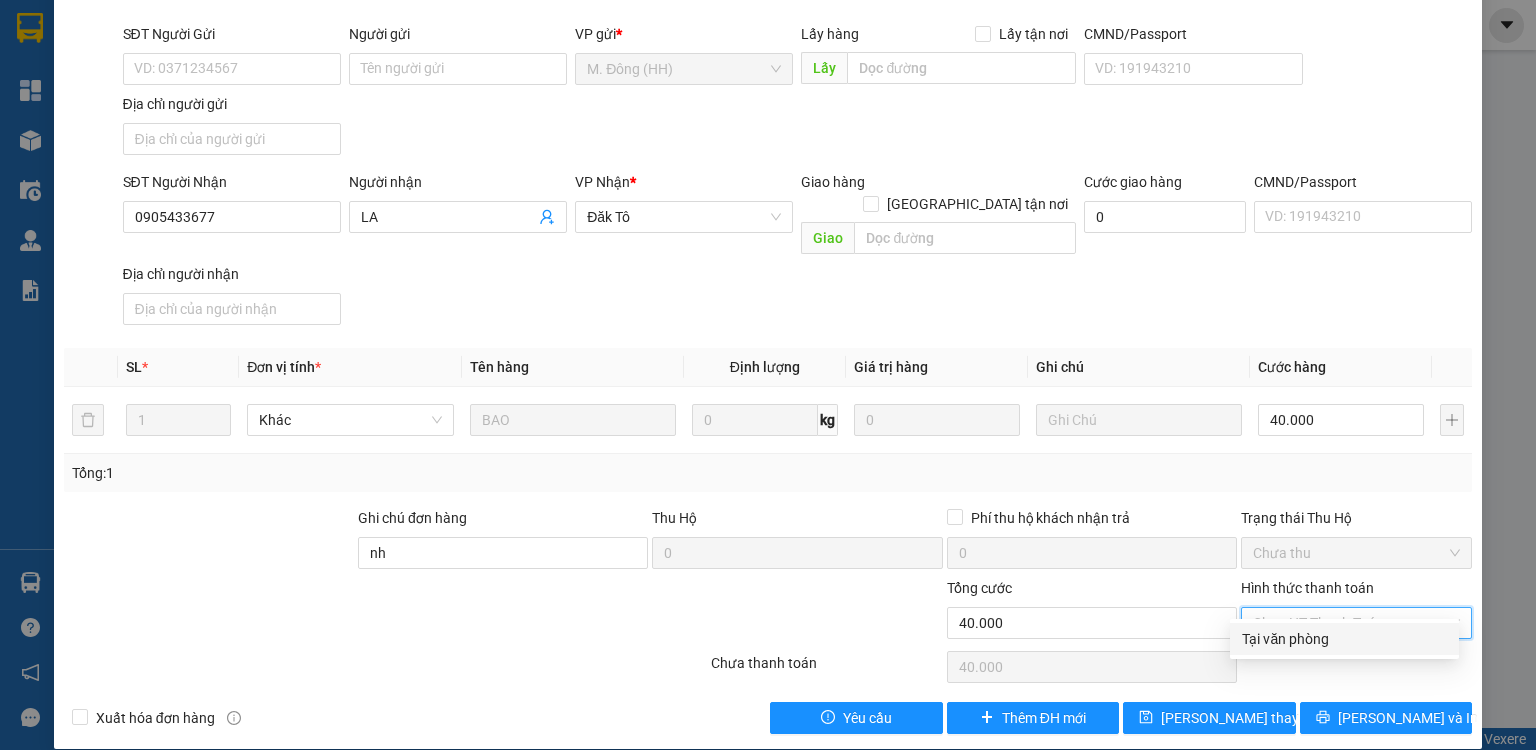 click on "Tại văn phòng" at bounding box center [1344, 639] 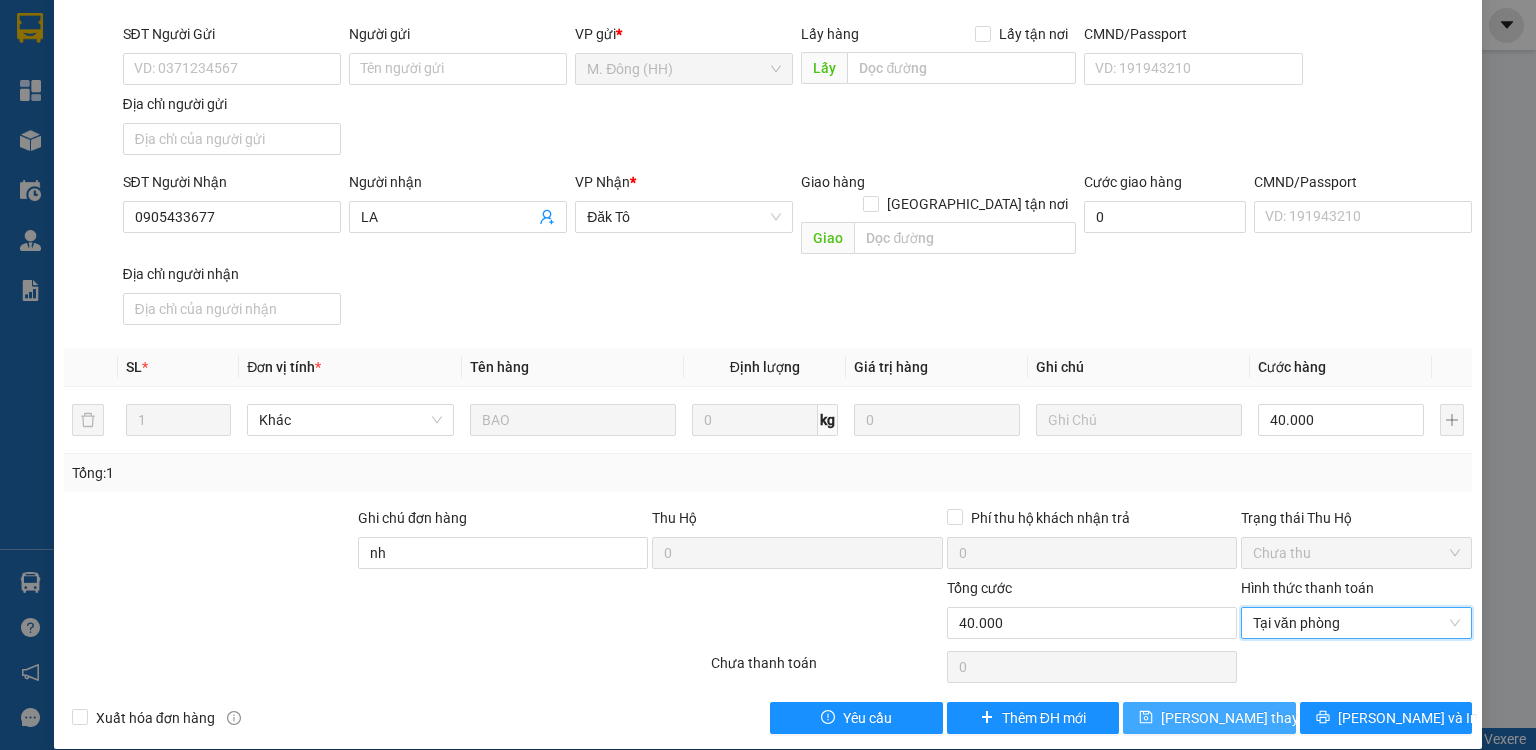 click on "[PERSON_NAME] thay đổi" at bounding box center [1241, 718] 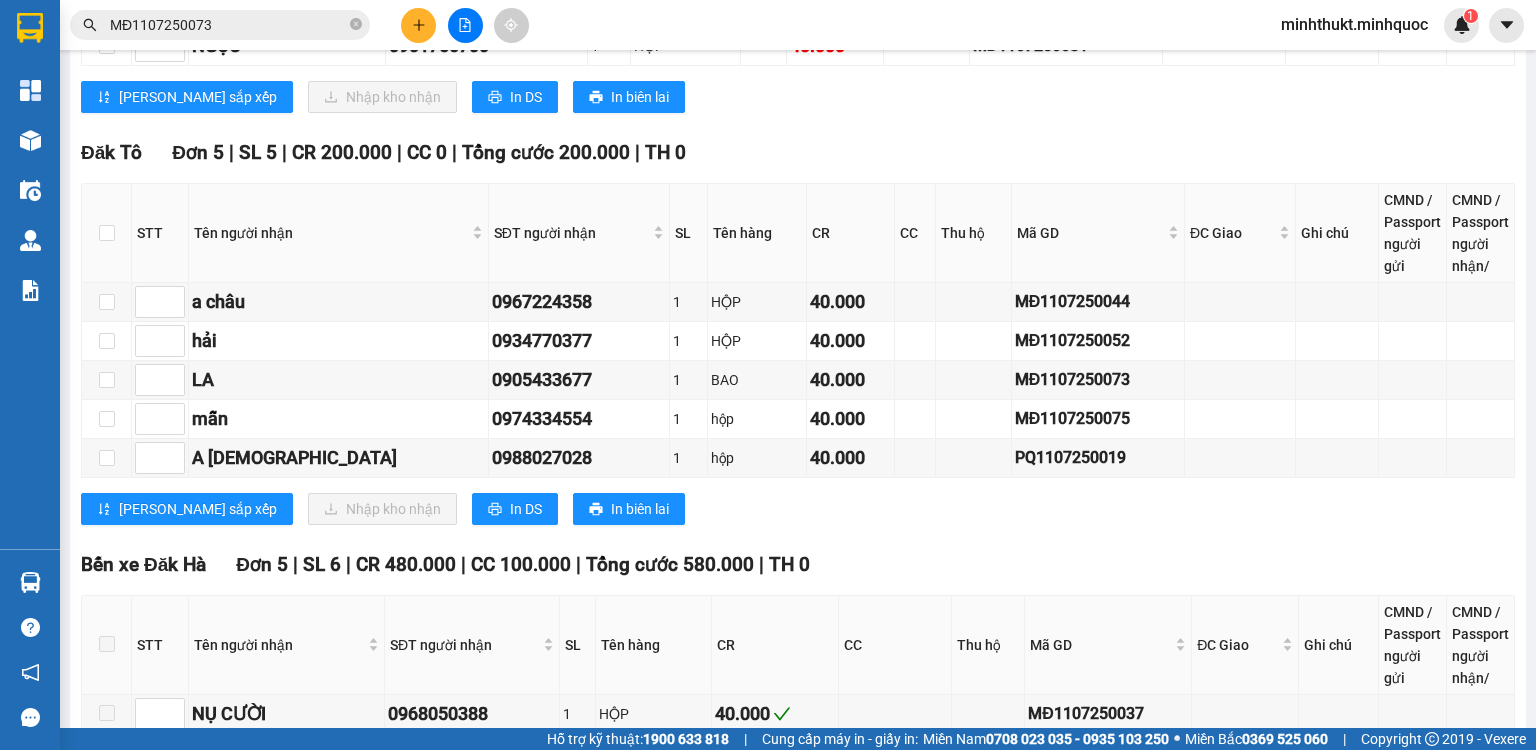scroll, scrollTop: 2581, scrollLeft: 0, axis: vertical 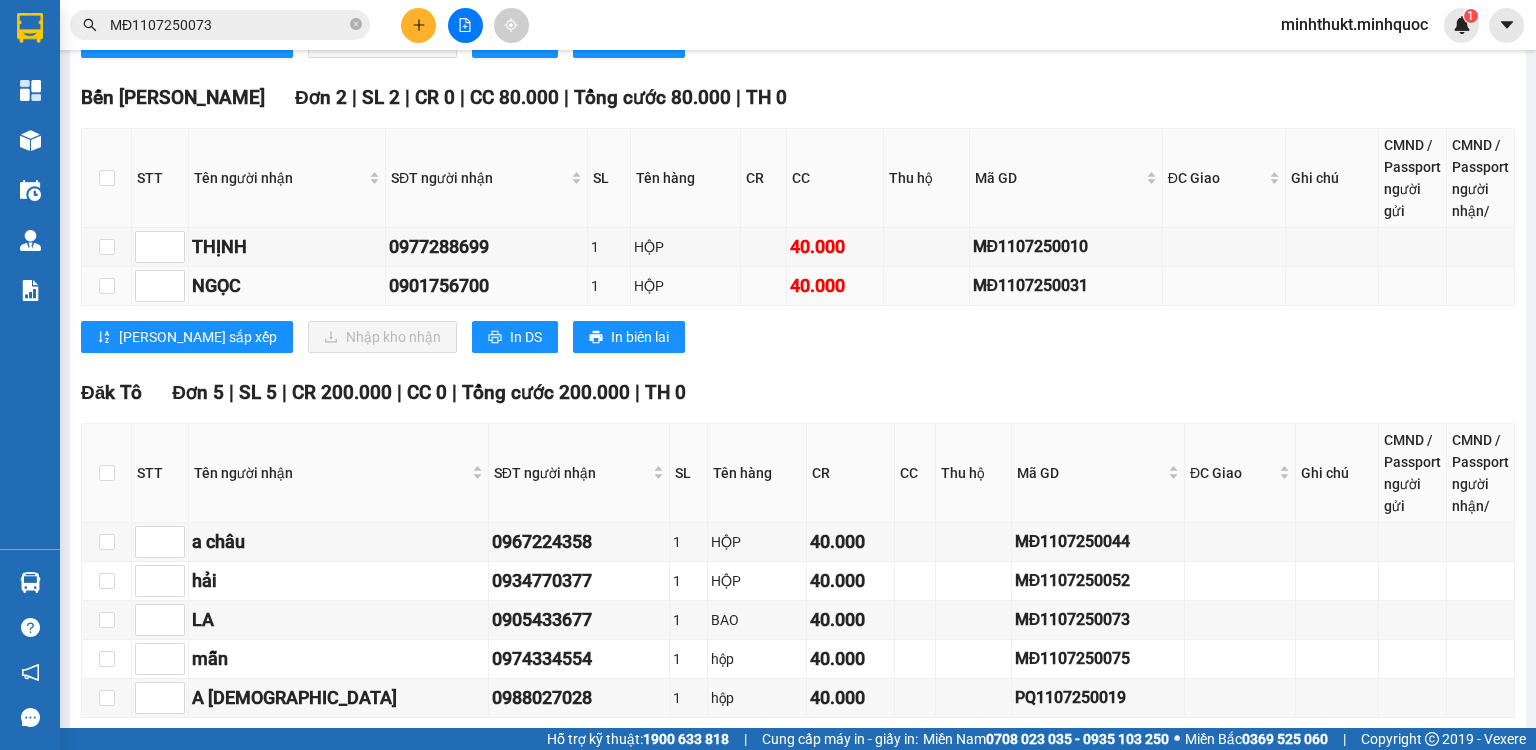 click on "MĐ1107250031" at bounding box center (1066, 286) 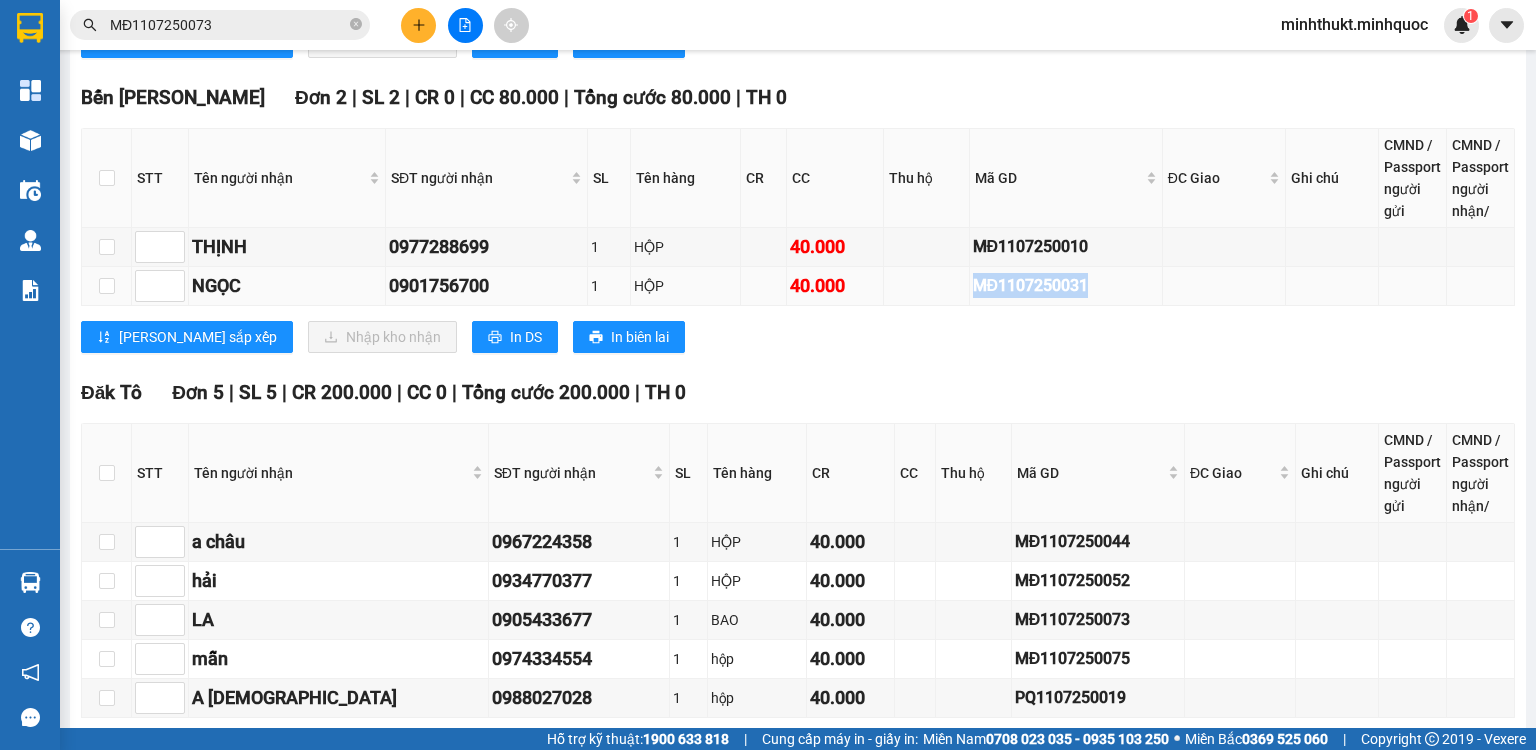 click on "MĐ1107250031" at bounding box center [1066, 285] 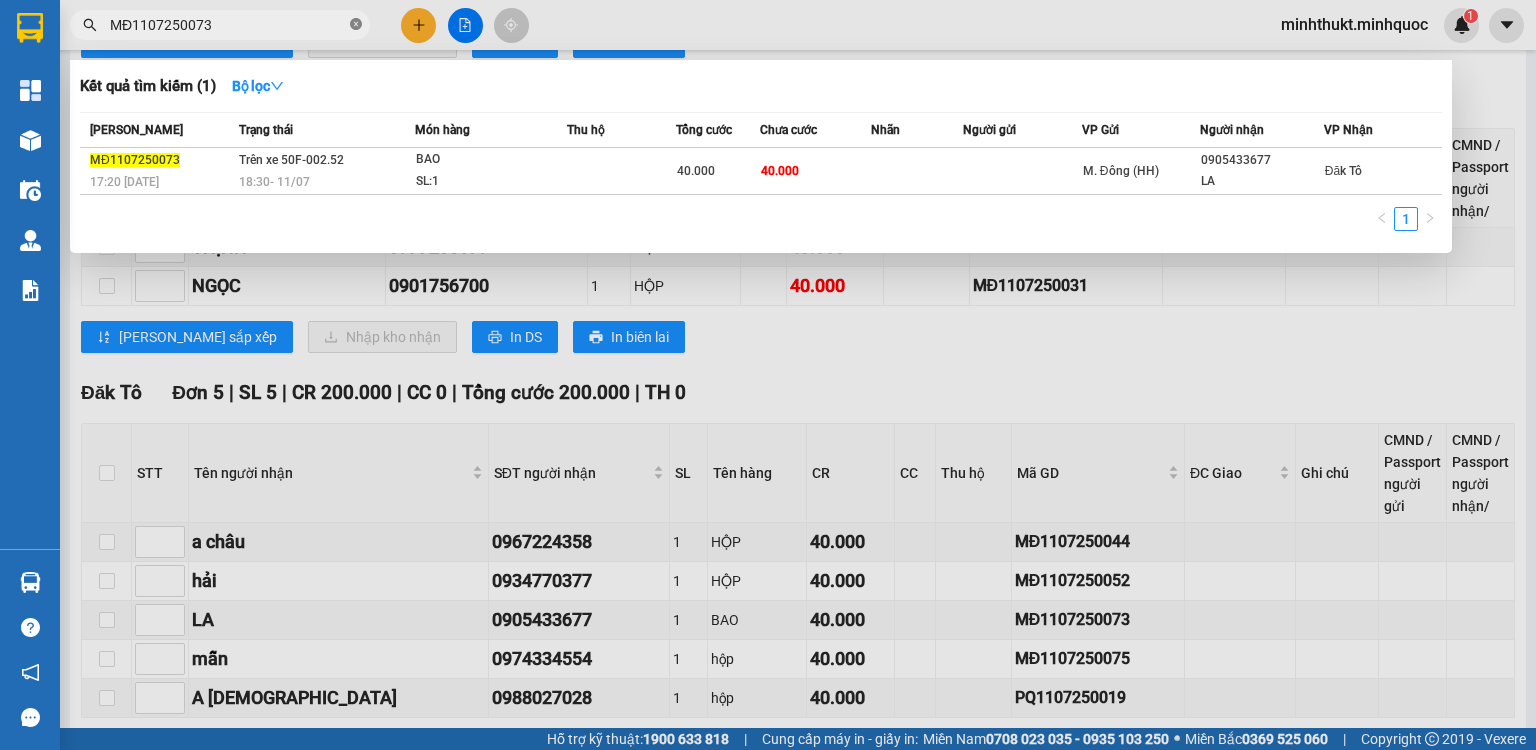 click 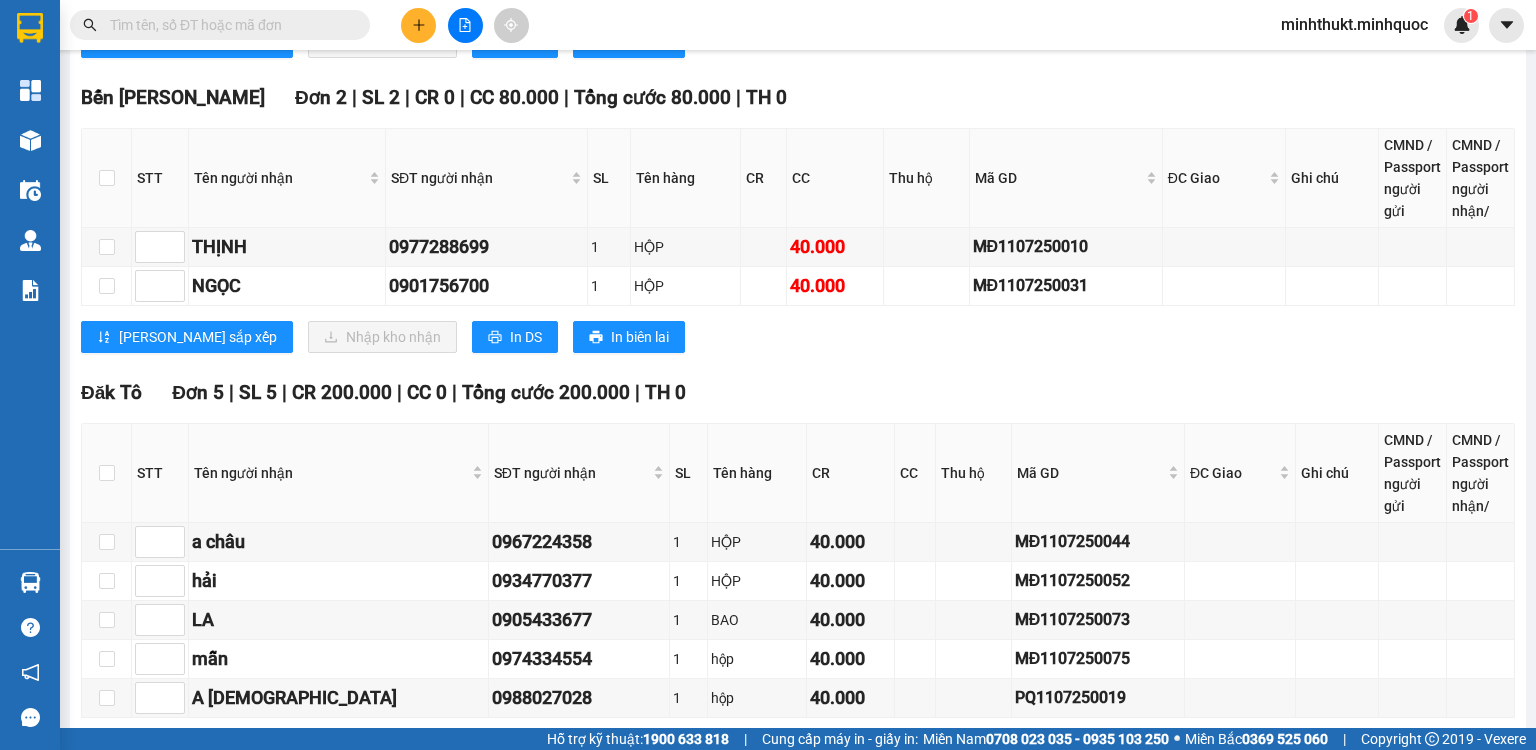 paste on "MĐ1107250031" 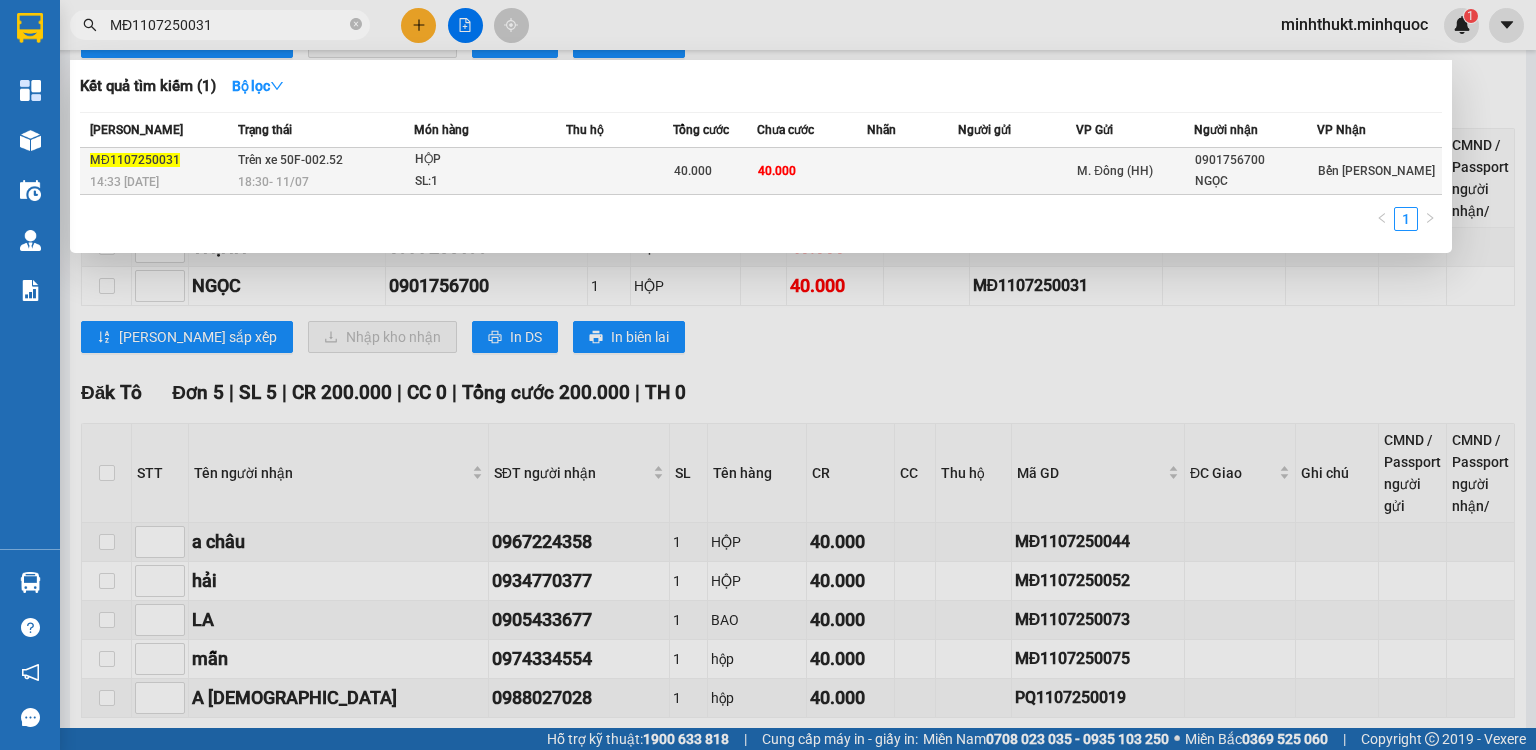 type on "MĐ1107250031" 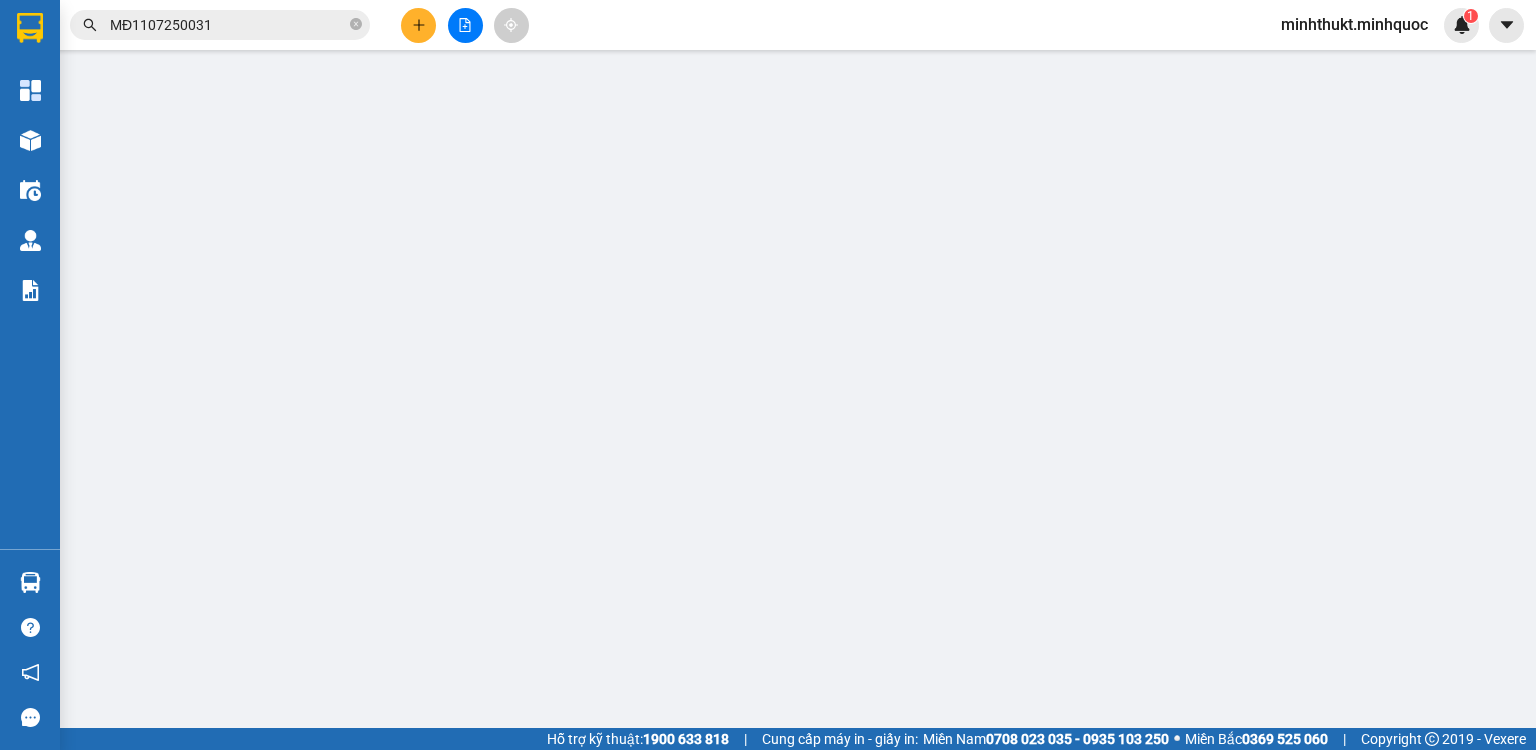 scroll, scrollTop: 0, scrollLeft: 0, axis: both 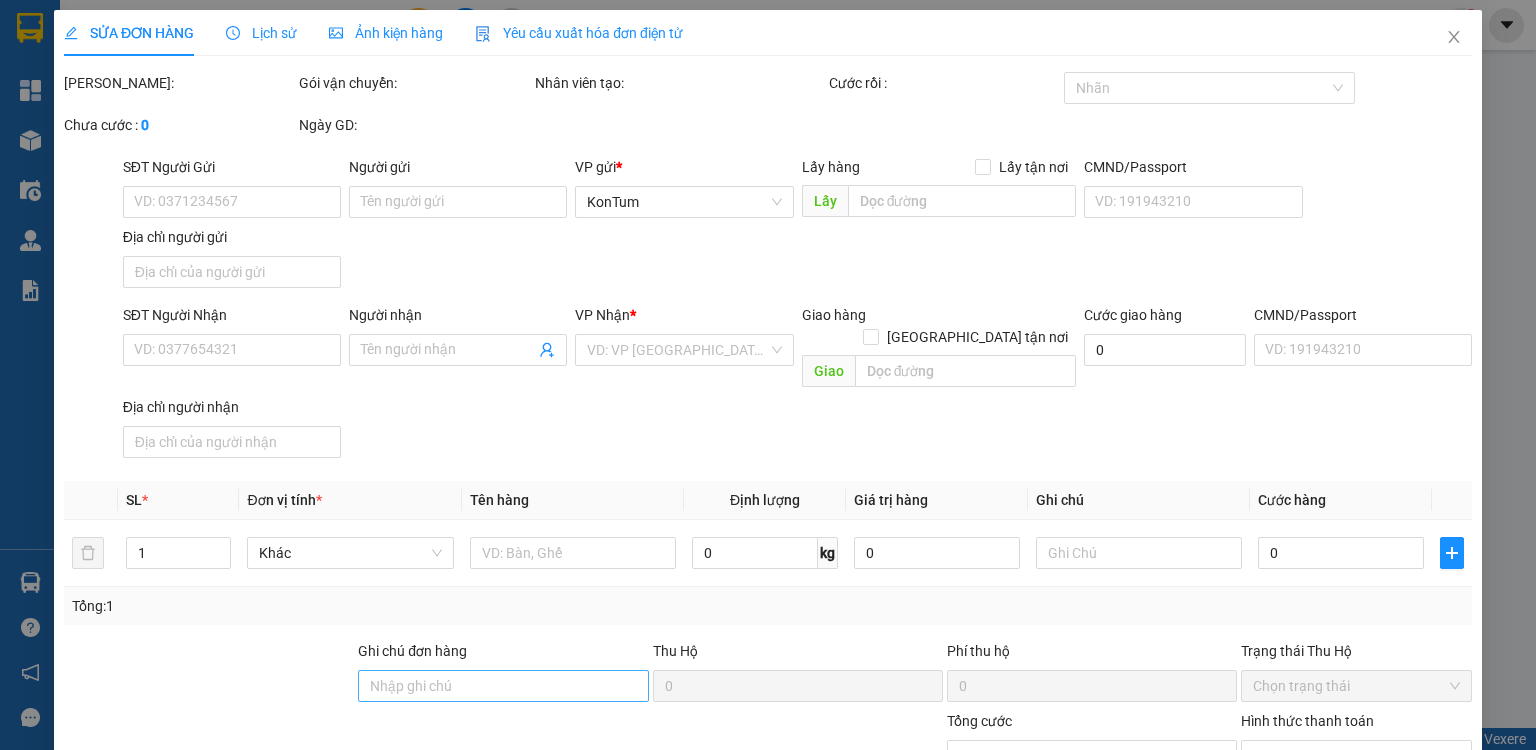type on "0901756700" 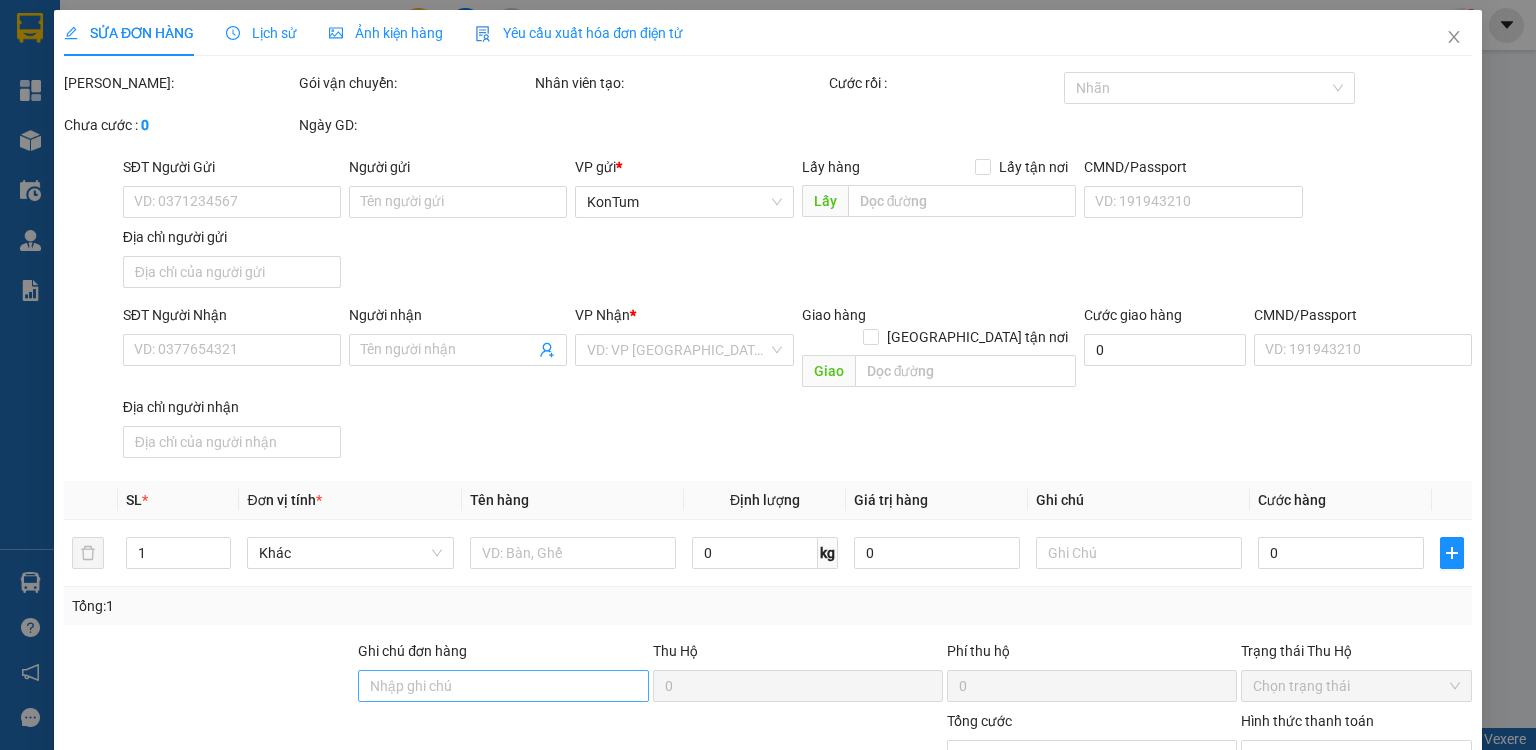 type on "40.000" 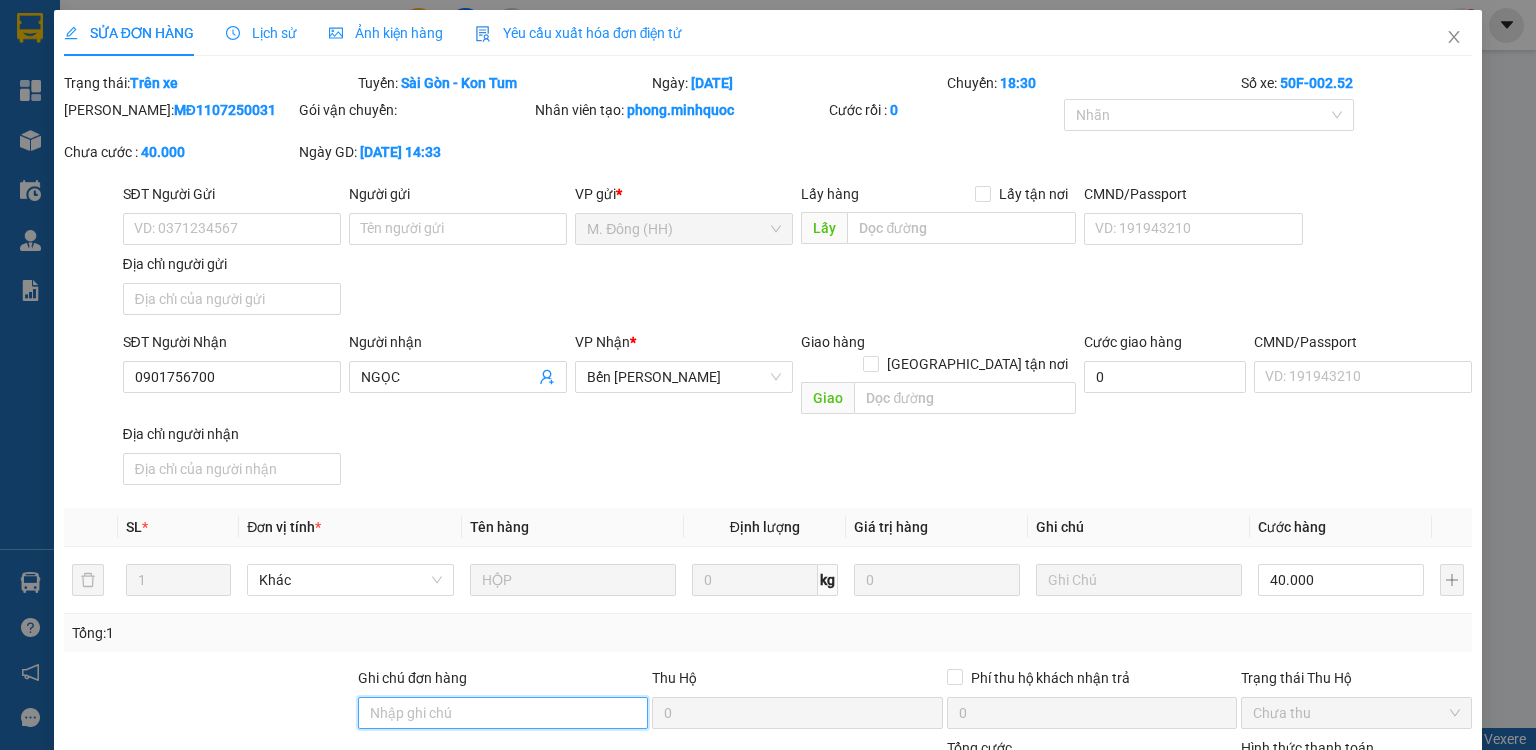 click on "Ghi chú đơn hàng" at bounding box center [503, 713] 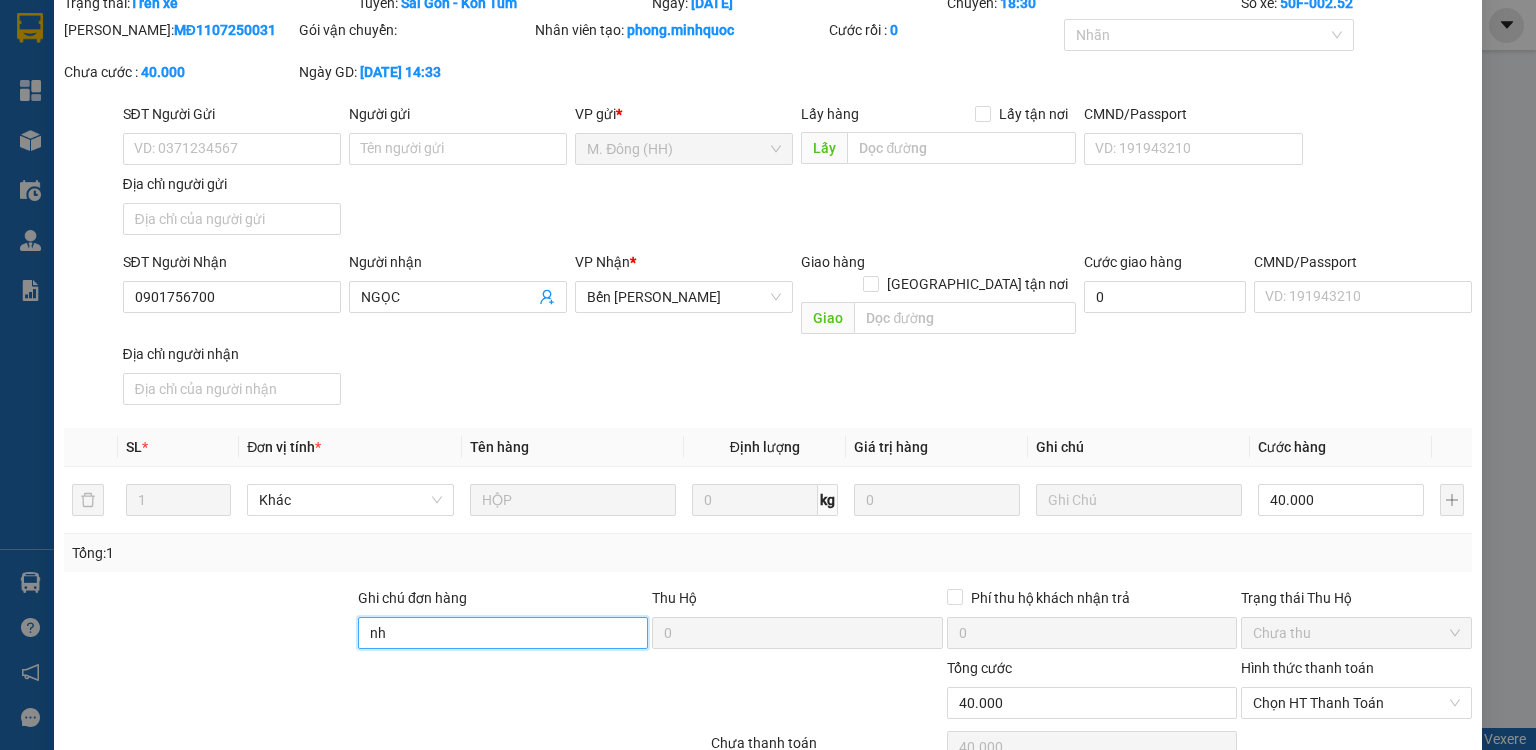 scroll, scrollTop: 80, scrollLeft: 0, axis: vertical 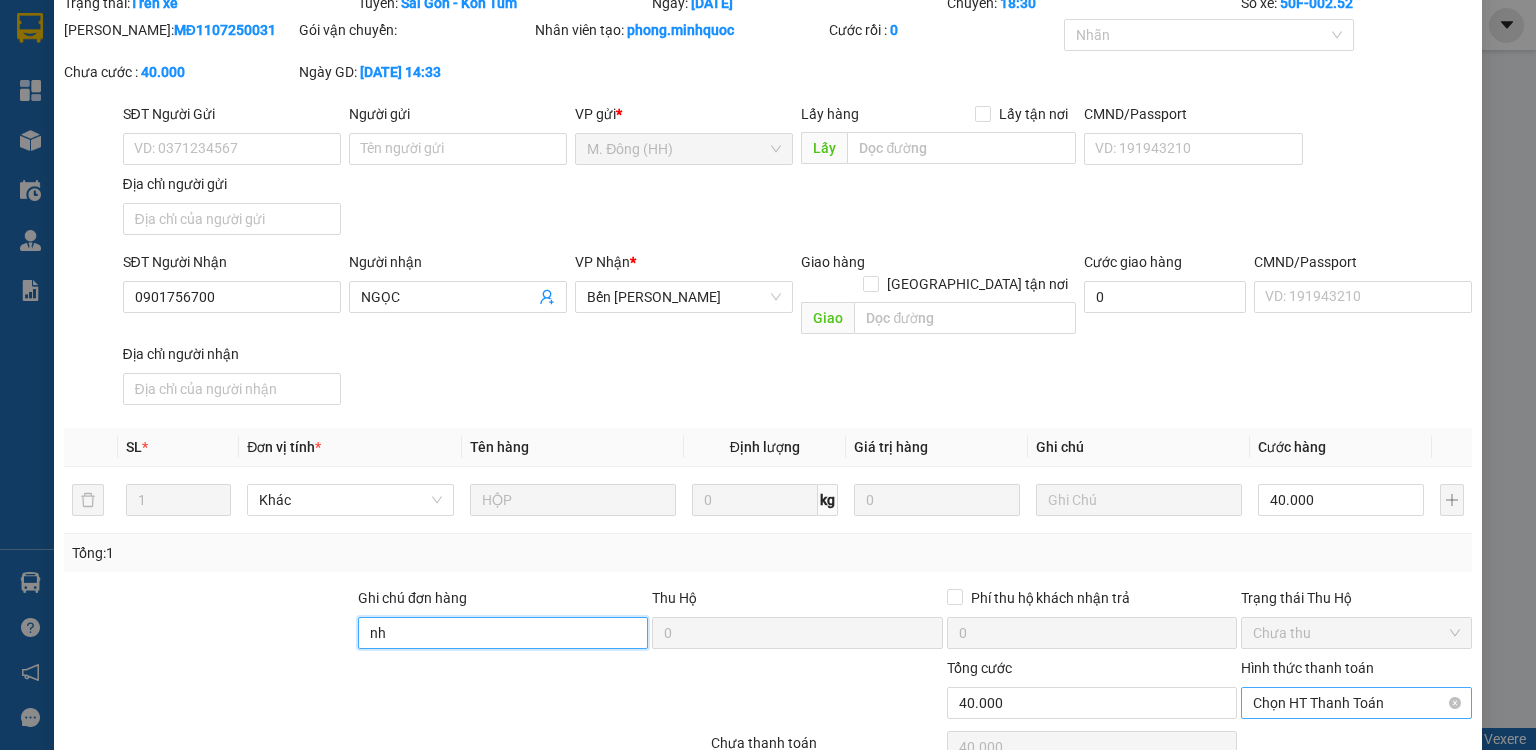 click on "Chọn HT Thanh Toán" at bounding box center (1356, 703) 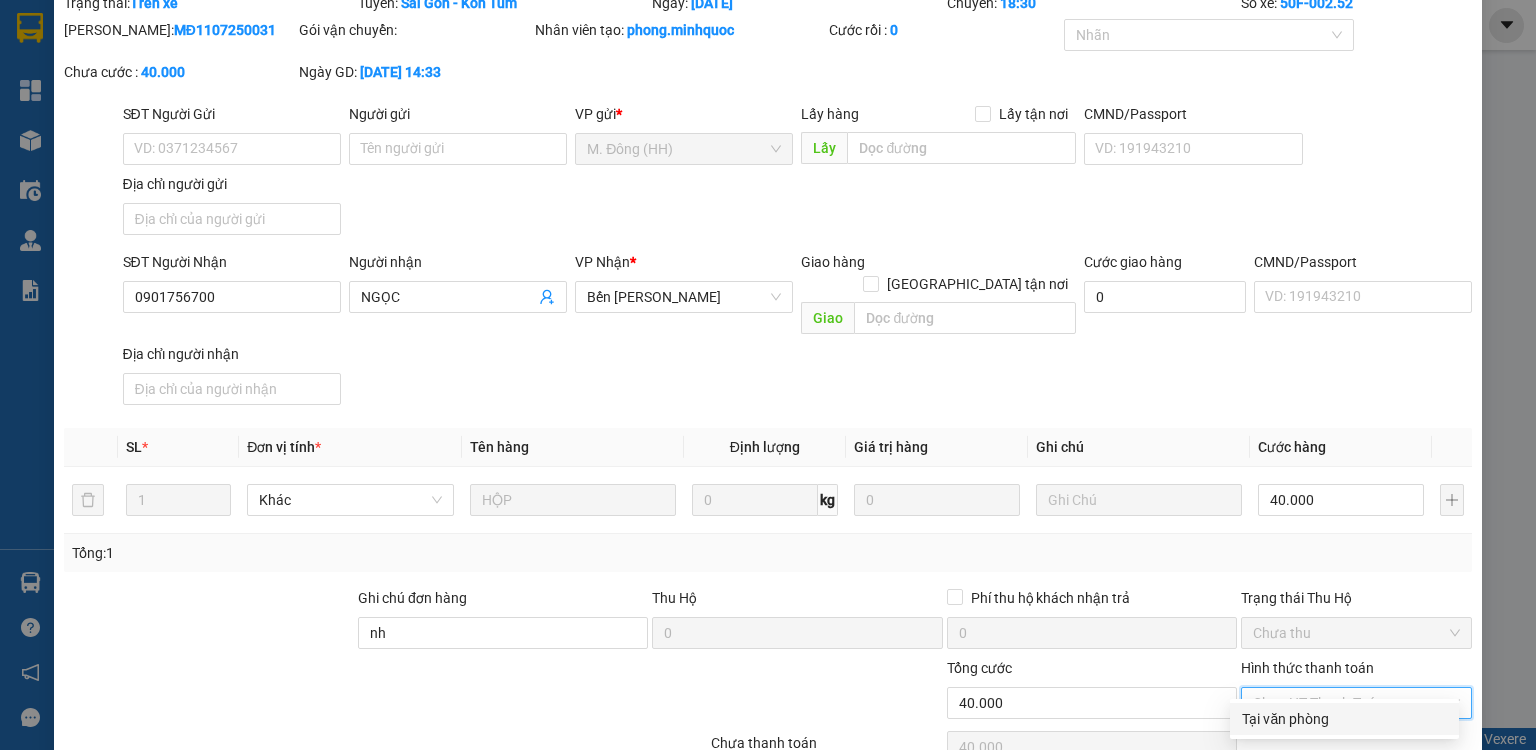 click on "Tại văn phòng" at bounding box center (1344, 719) 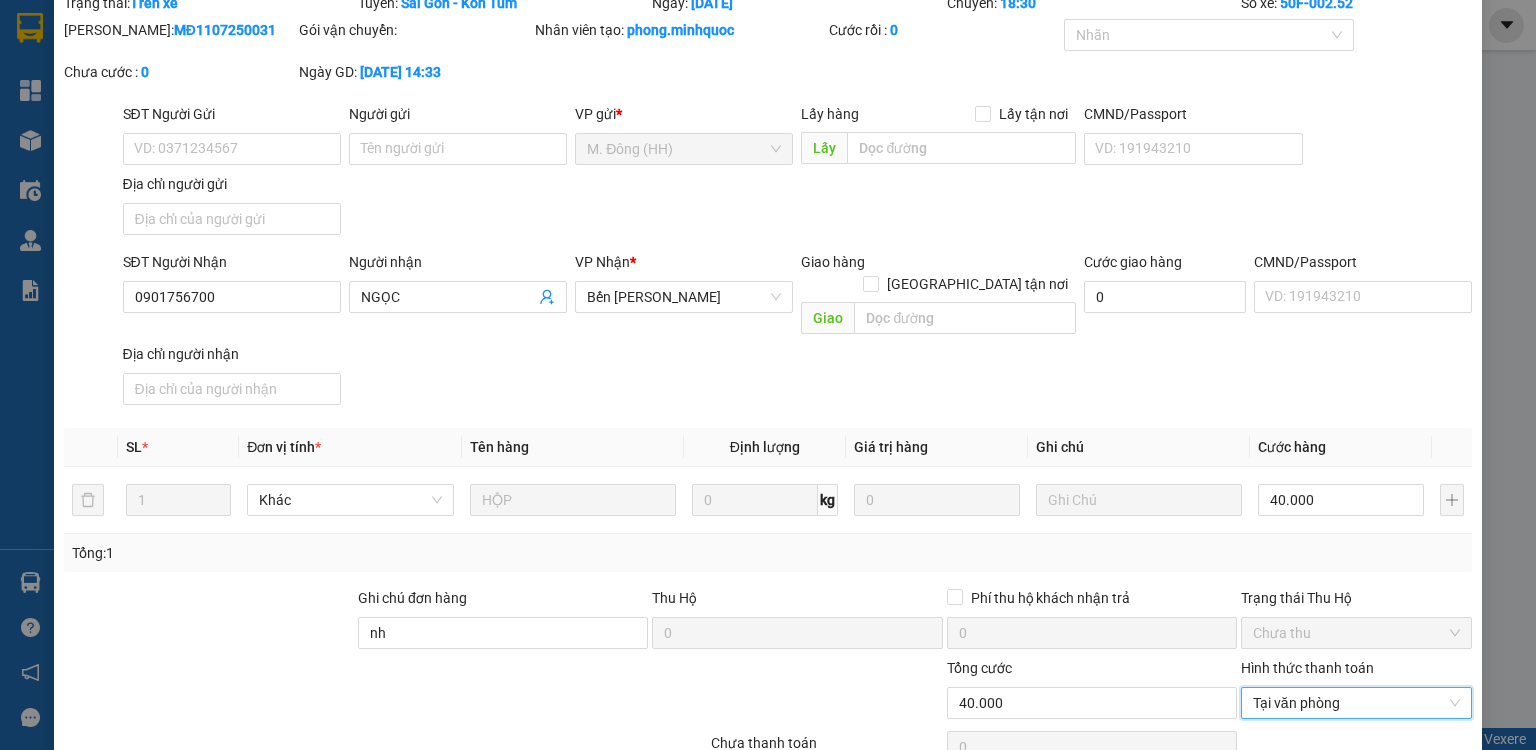 scroll, scrollTop: 160, scrollLeft: 0, axis: vertical 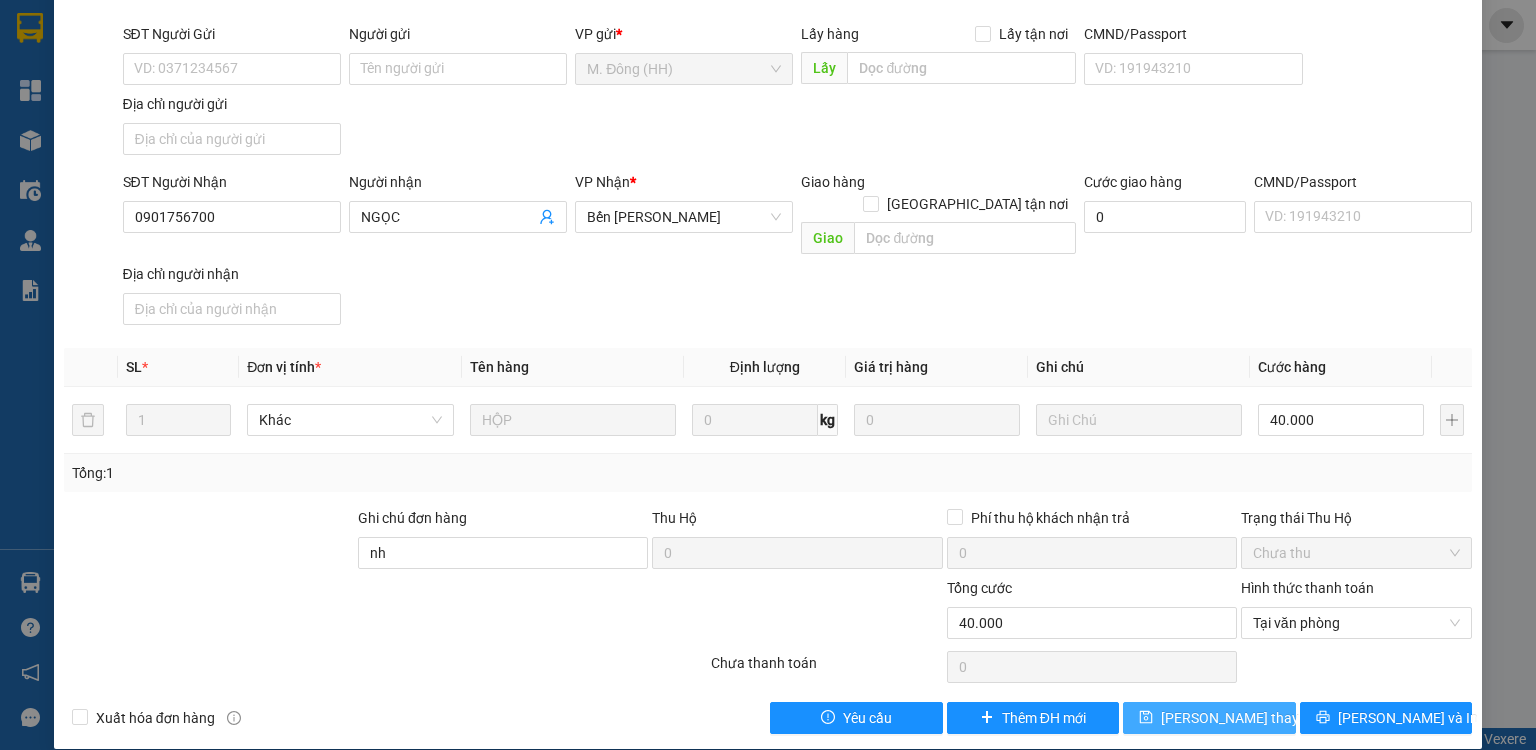 click 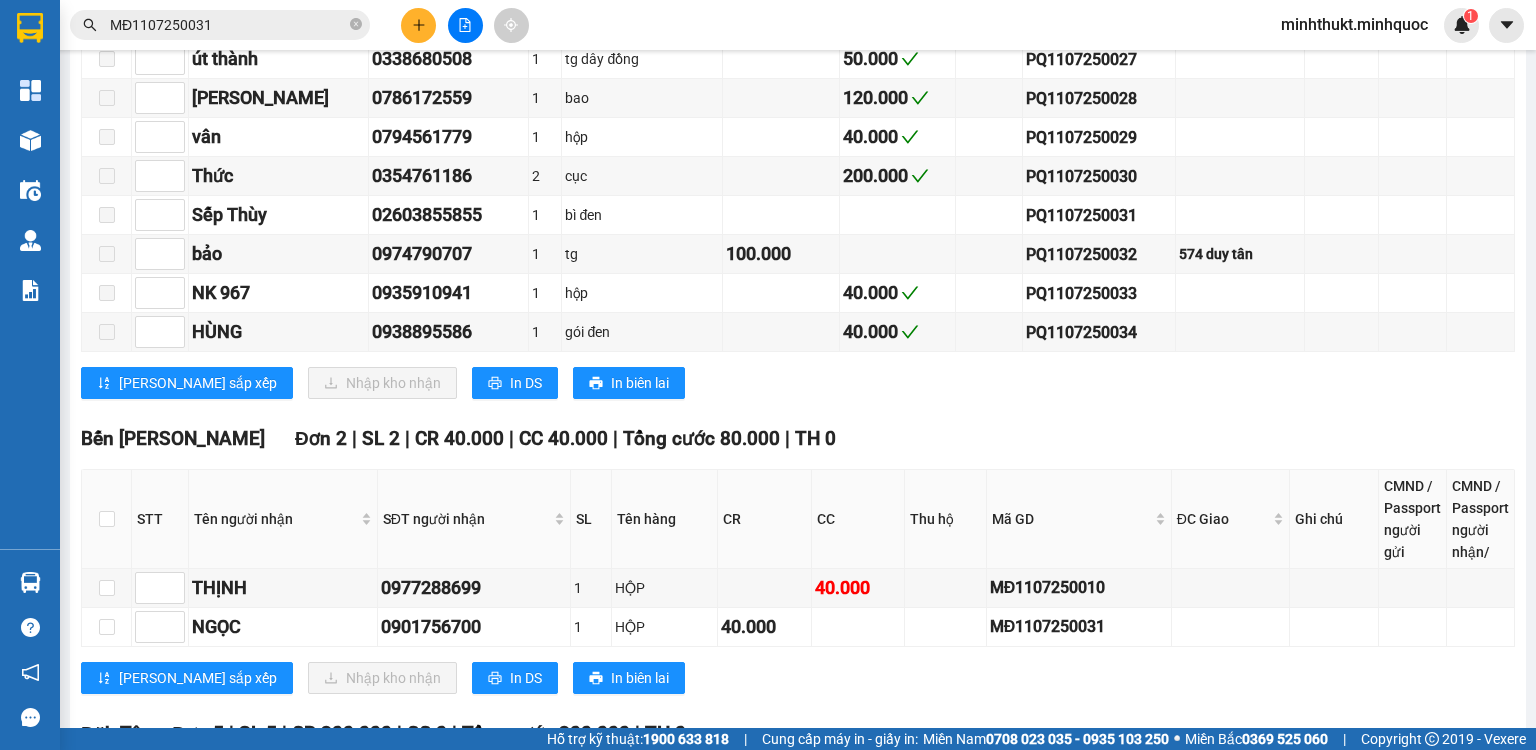 scroll, scrollTop: 2400, scrollLeft: 0, axis: vertical 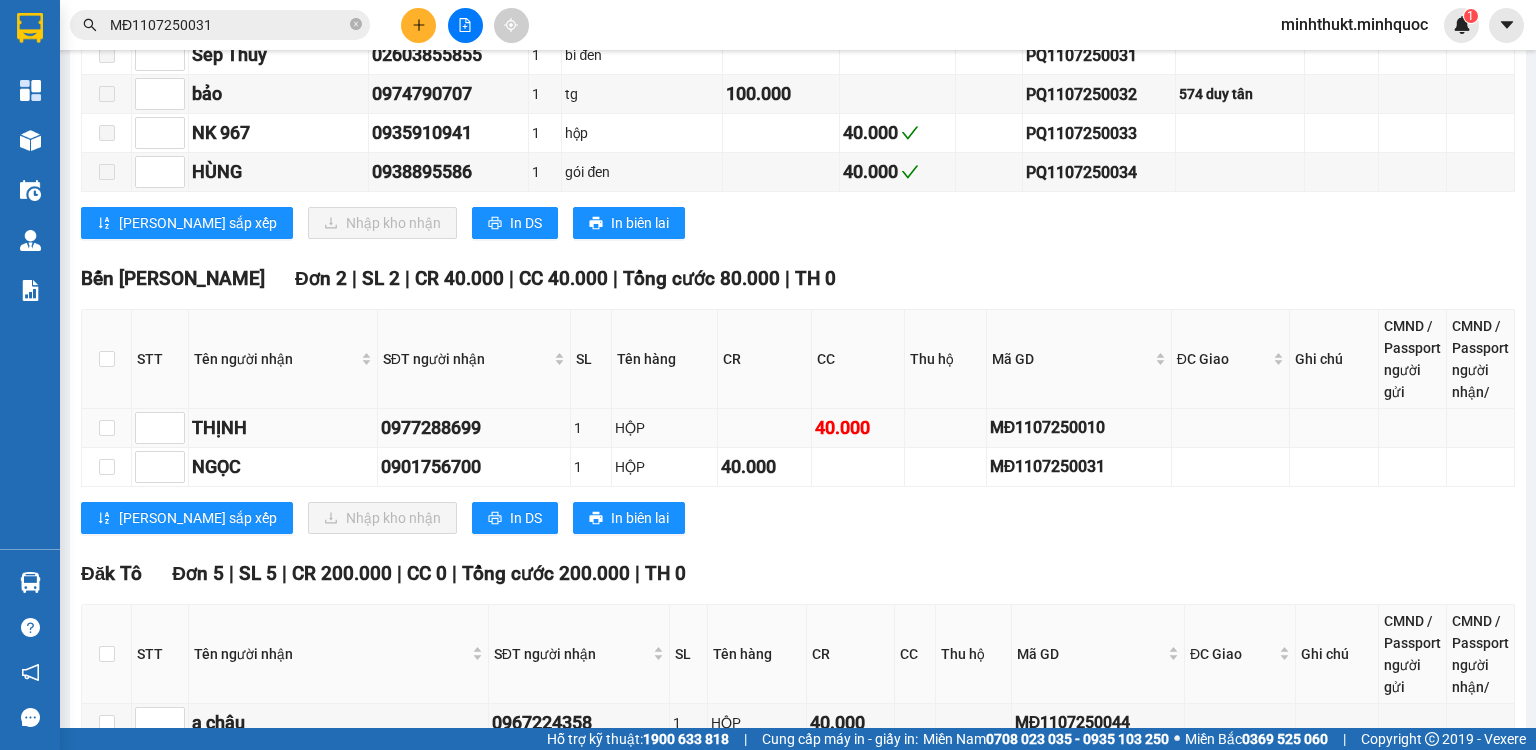 click on "MĐ1107250010" at bounding box center (1079, 427) 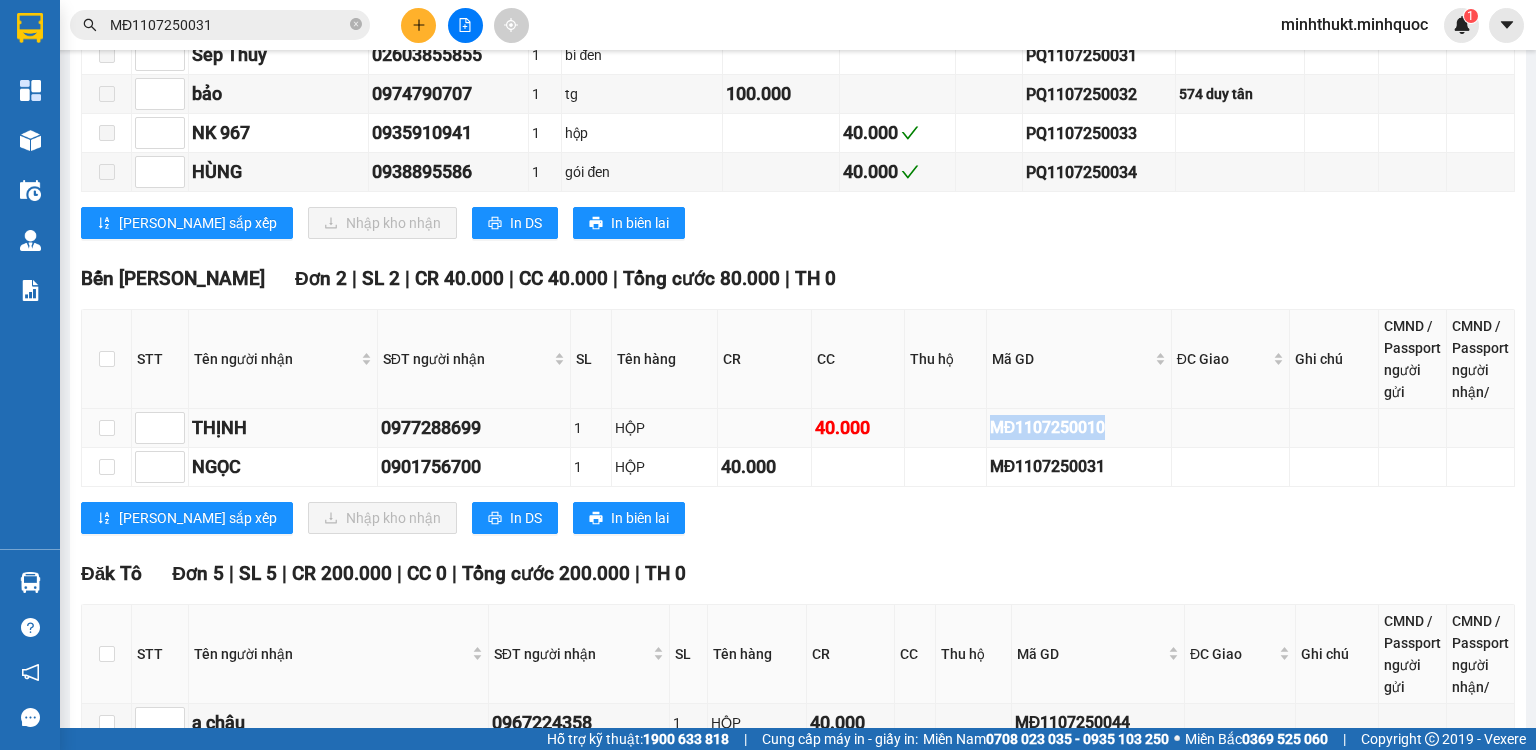 click on "MĐ1107250010" at bounding box center [1079, 427] 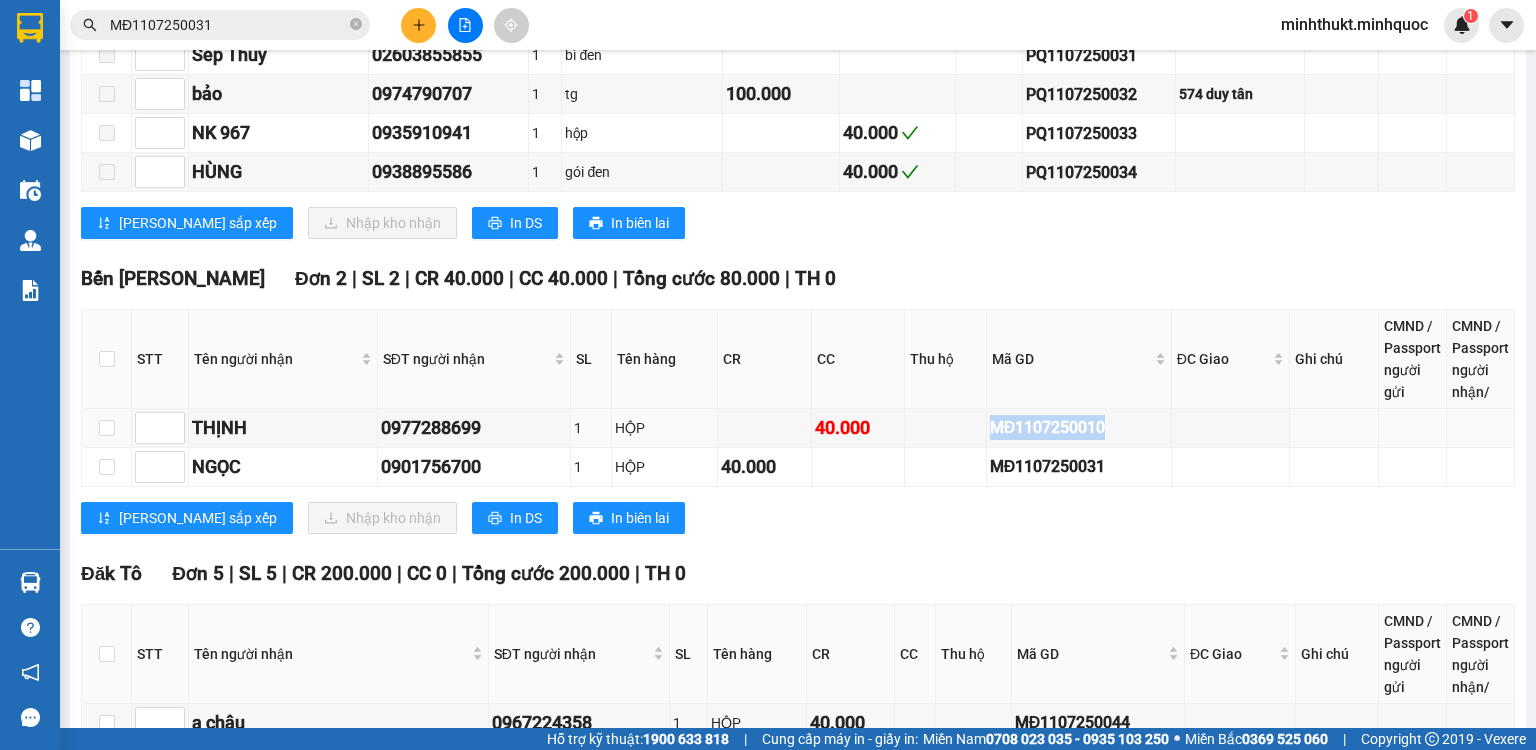 copy on "MĐ1107250010" 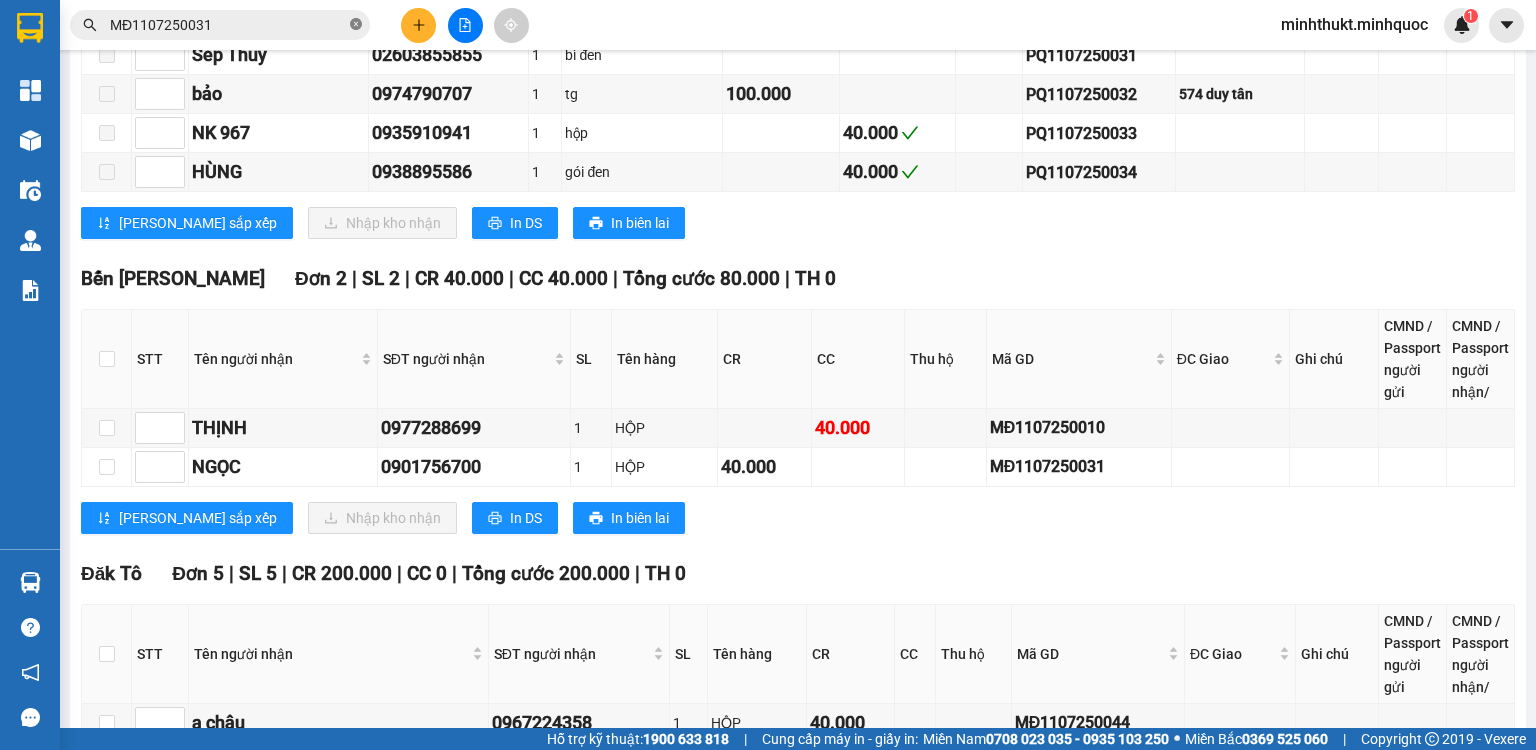 click 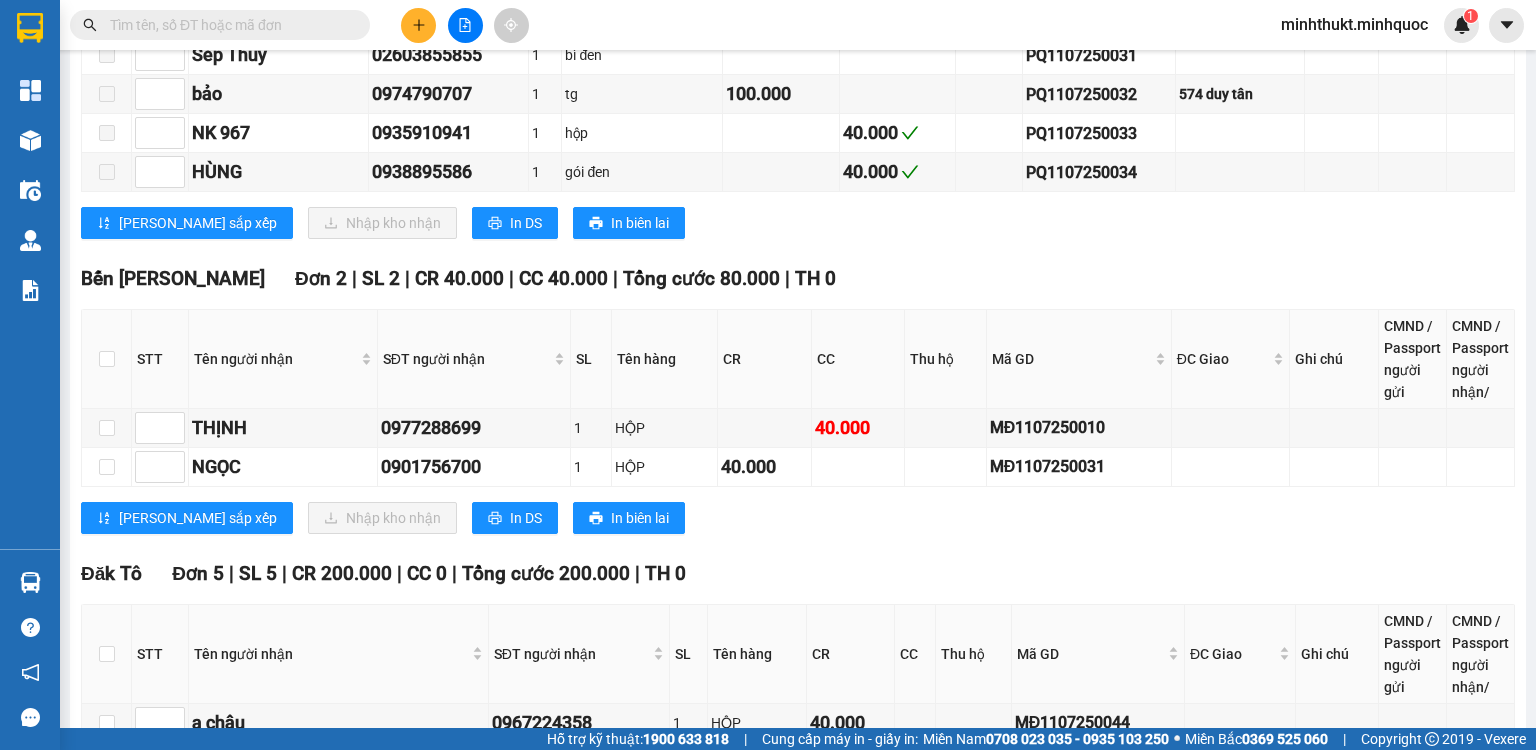 paste on "MĐ1107250010" 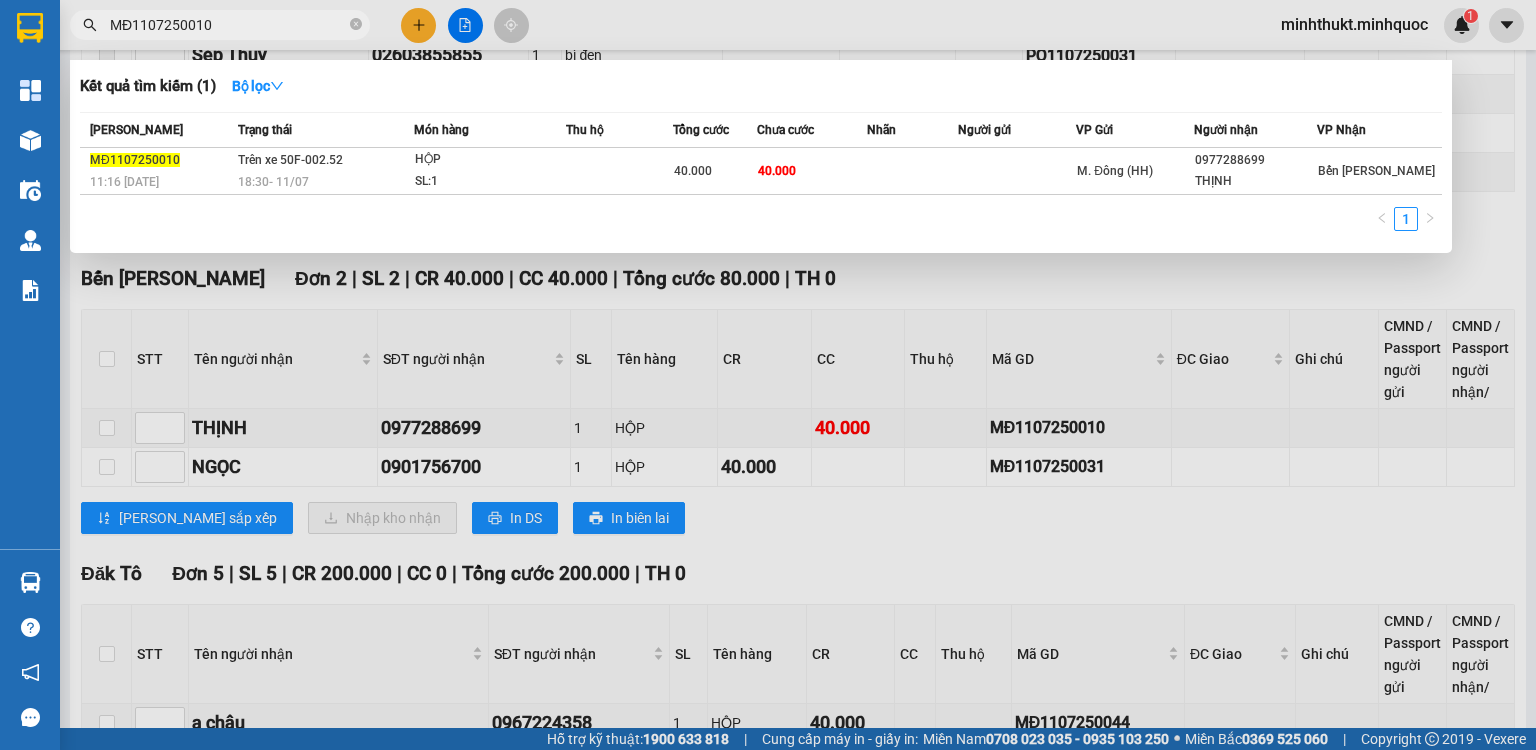 type on "MĐ1107250010" 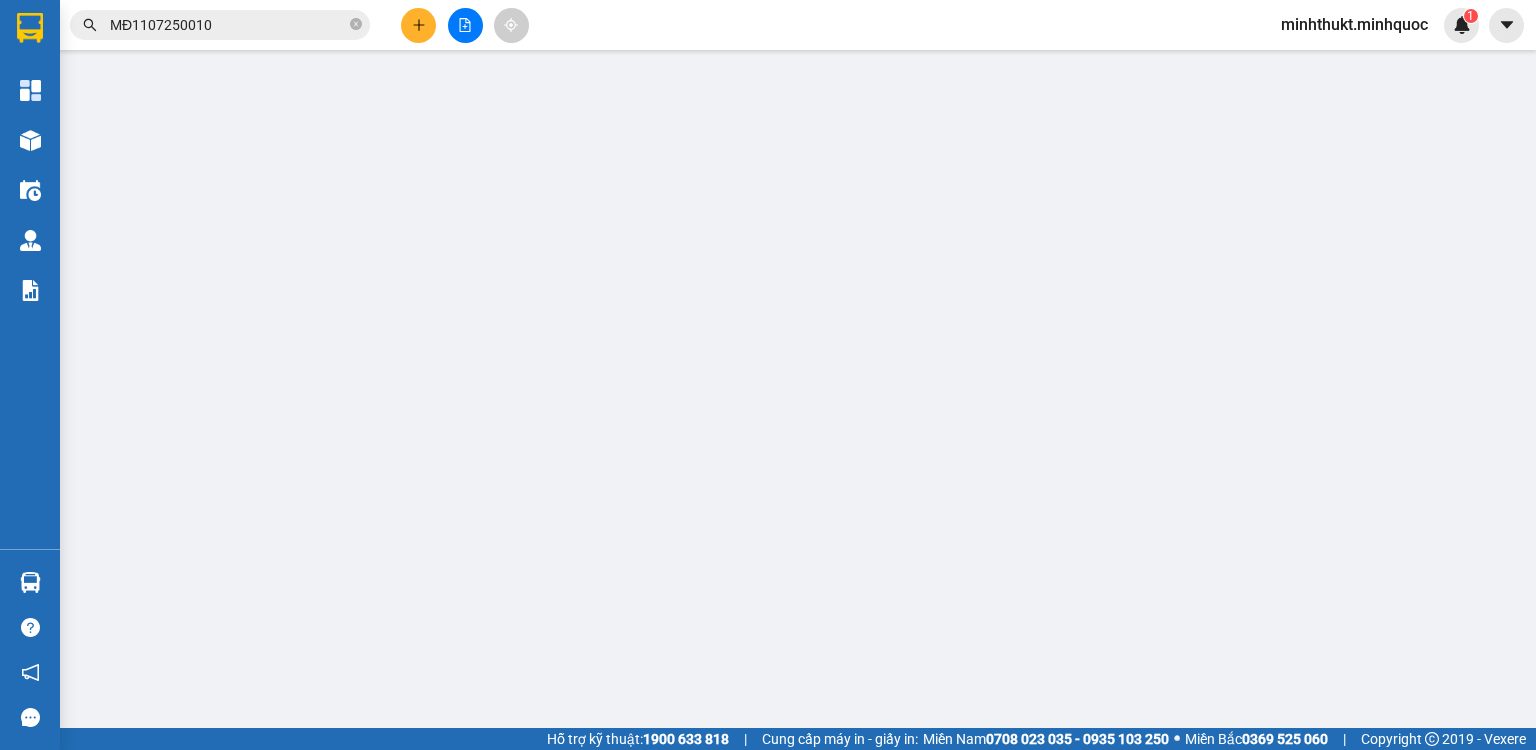 scroll, scrollTop: 0, scrollLeft: 0, axis: both 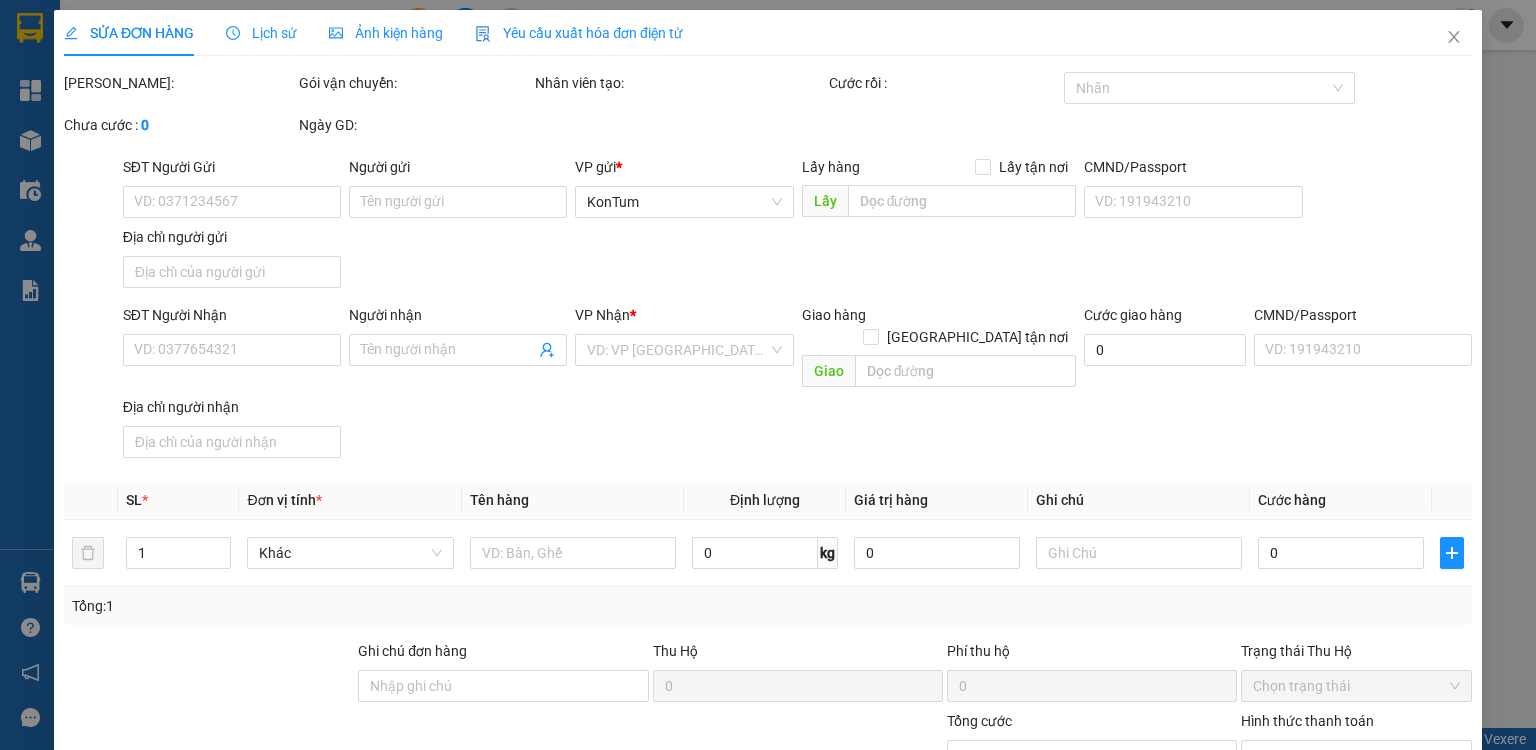type on "0977288699" 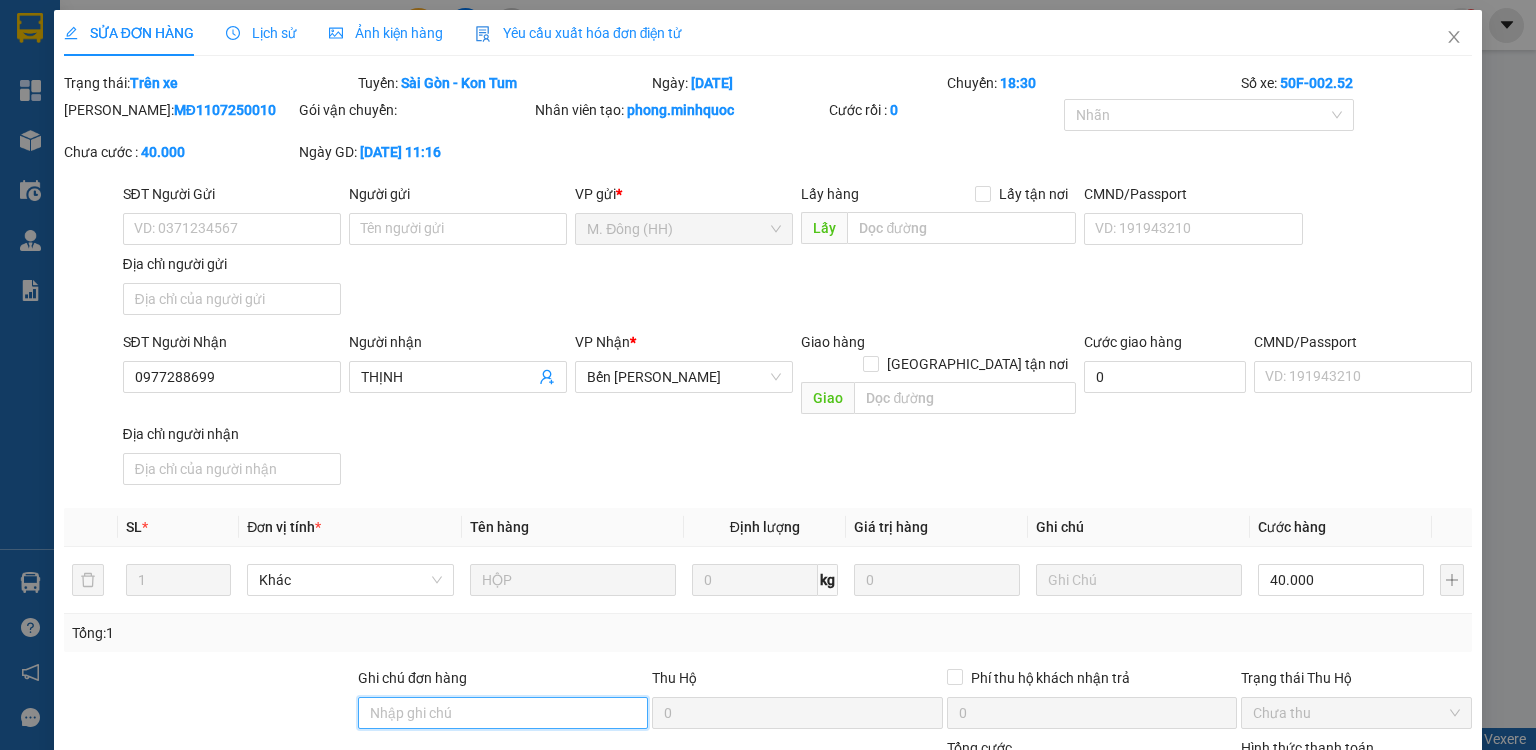 click on "Ghi chú đơn hàng" at bounding box center [503, 713] 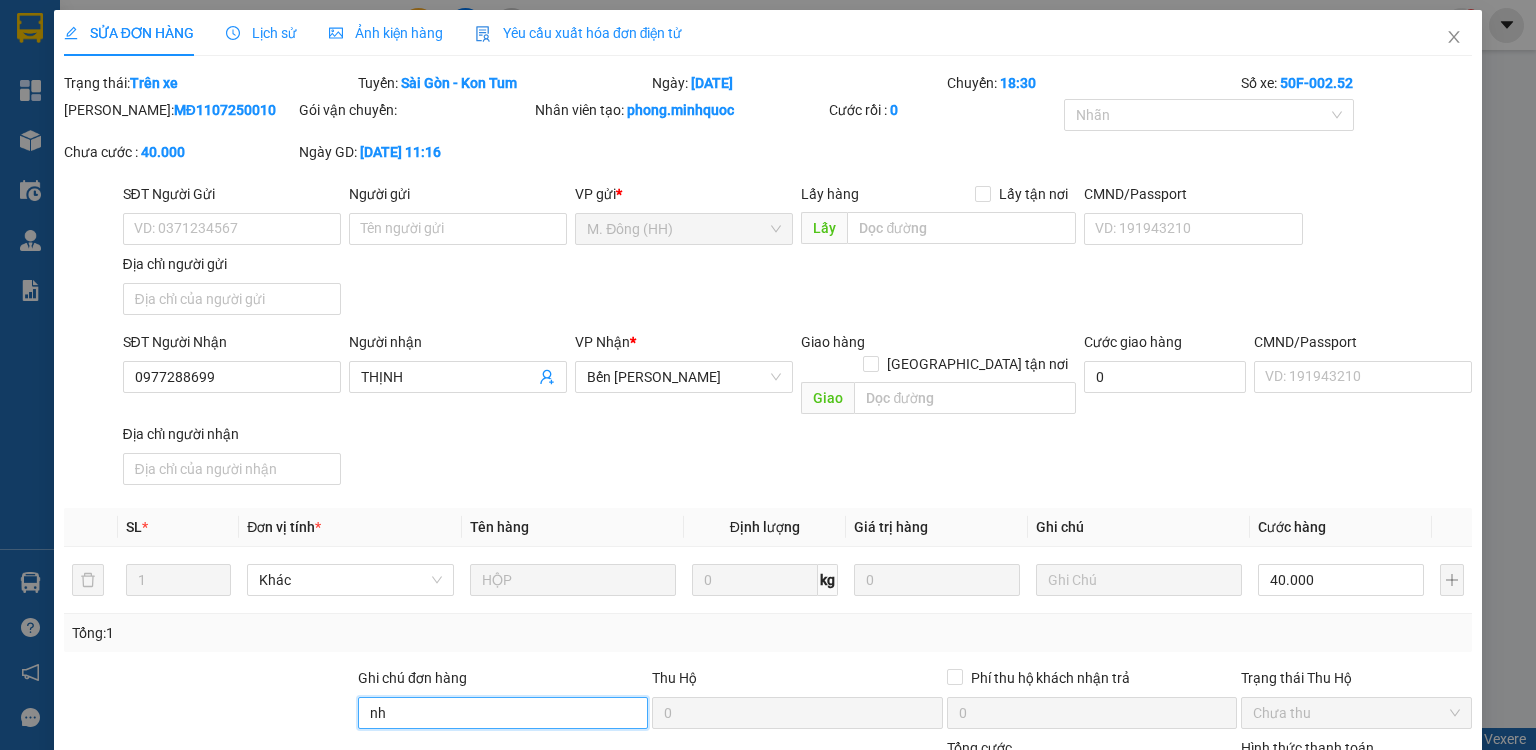 scroll, scrollTop: 160, scrollLeft: 0, axis: vertical 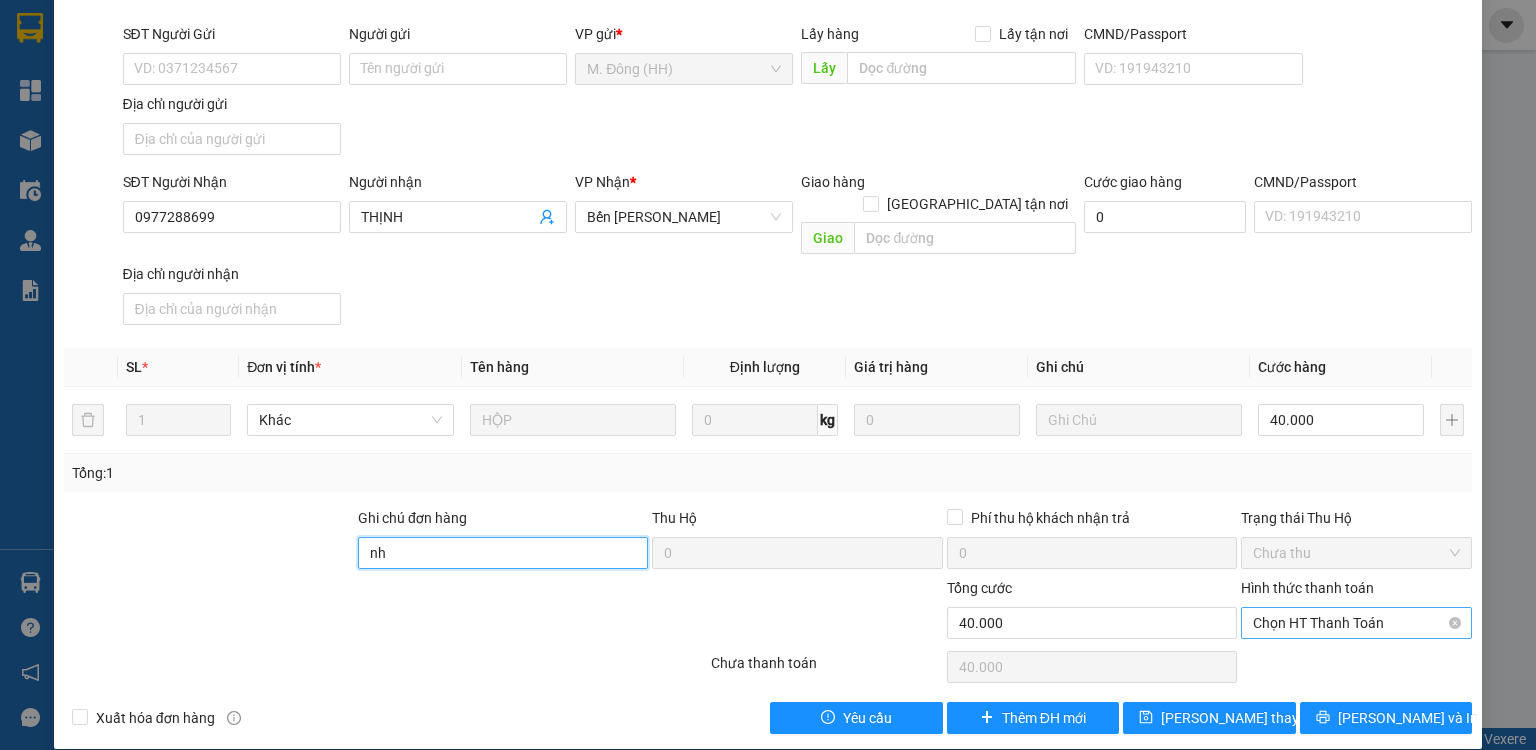 click on "Chọn HT Thanh Toán" at bounding box center (1356, 623) 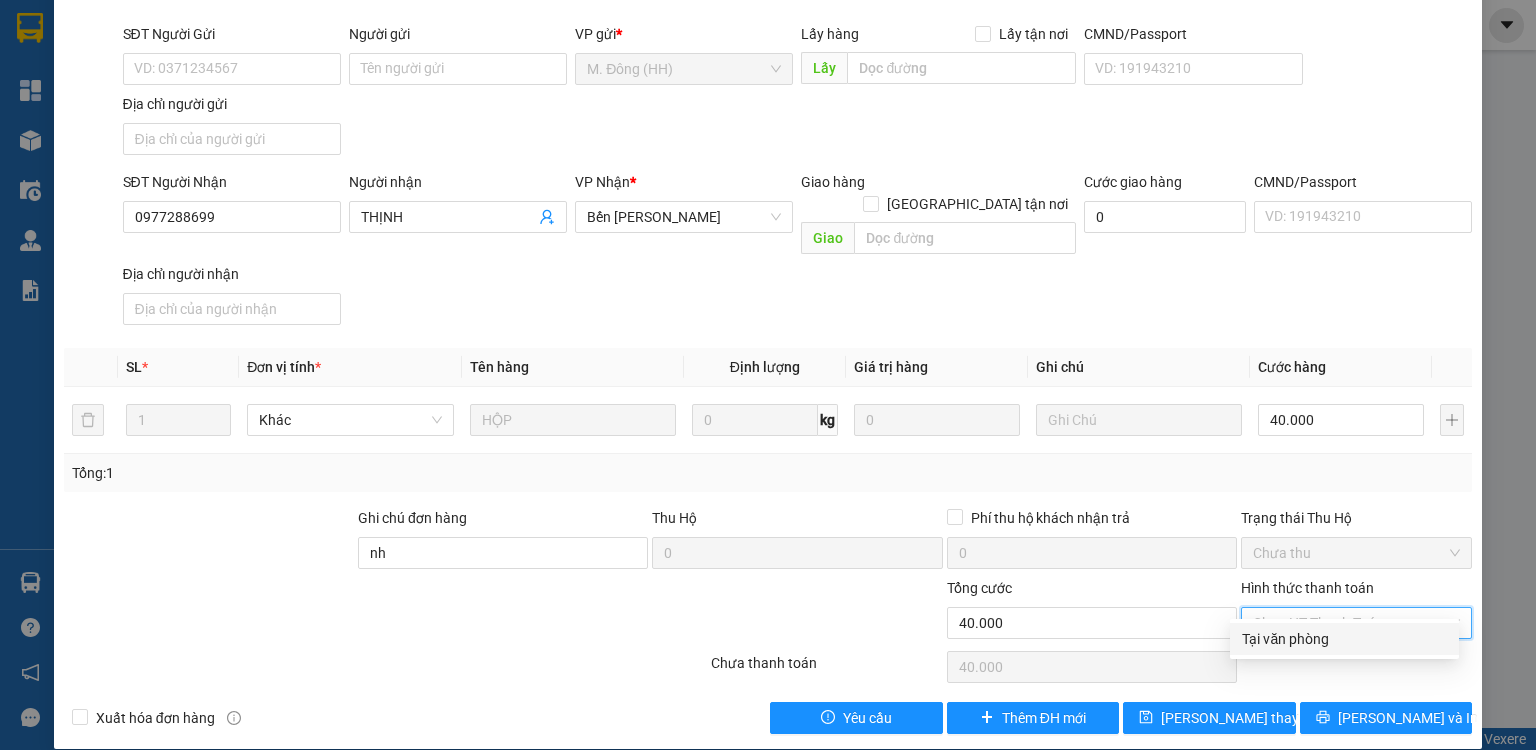 click on "Tại văn phòng" at bounding box center [1344, 639] 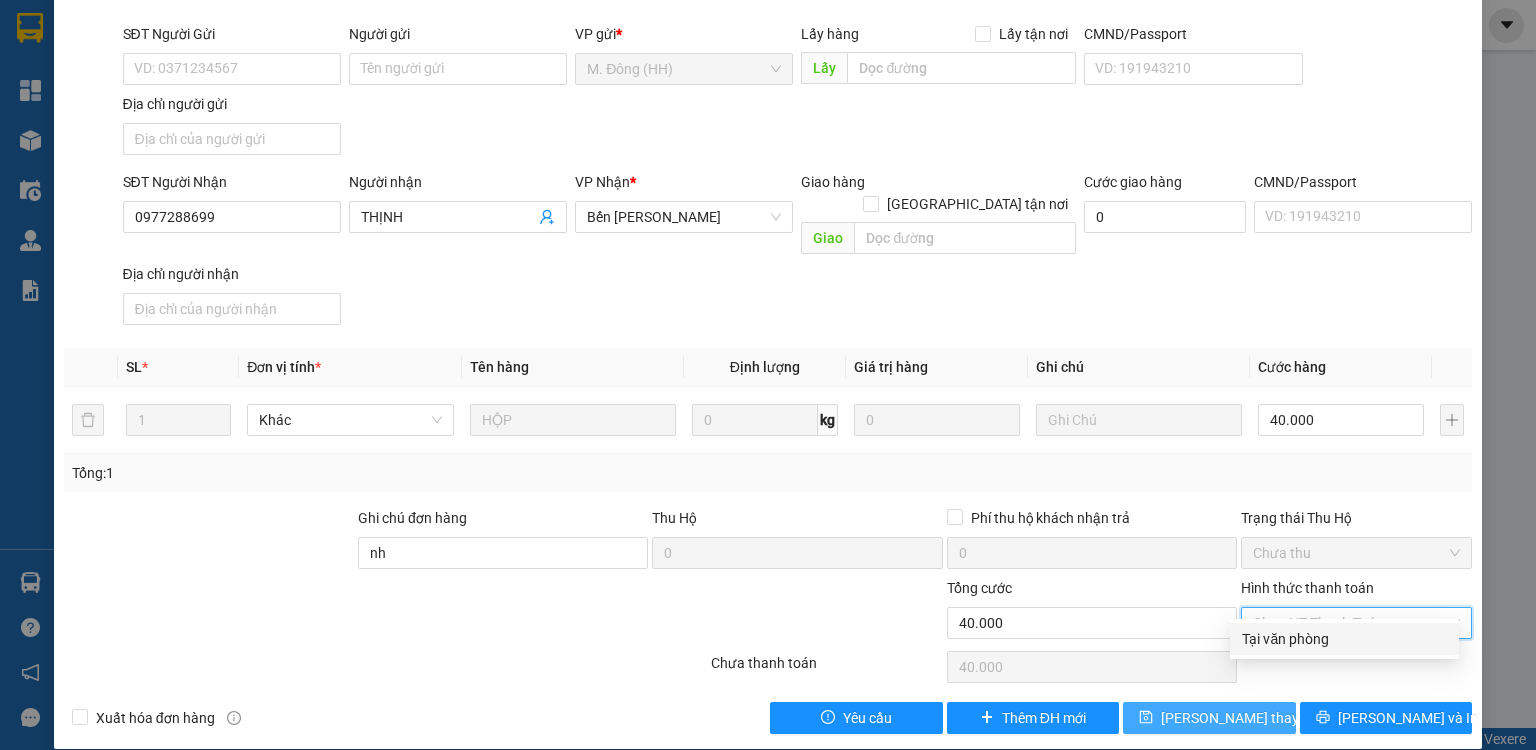 type on "0" 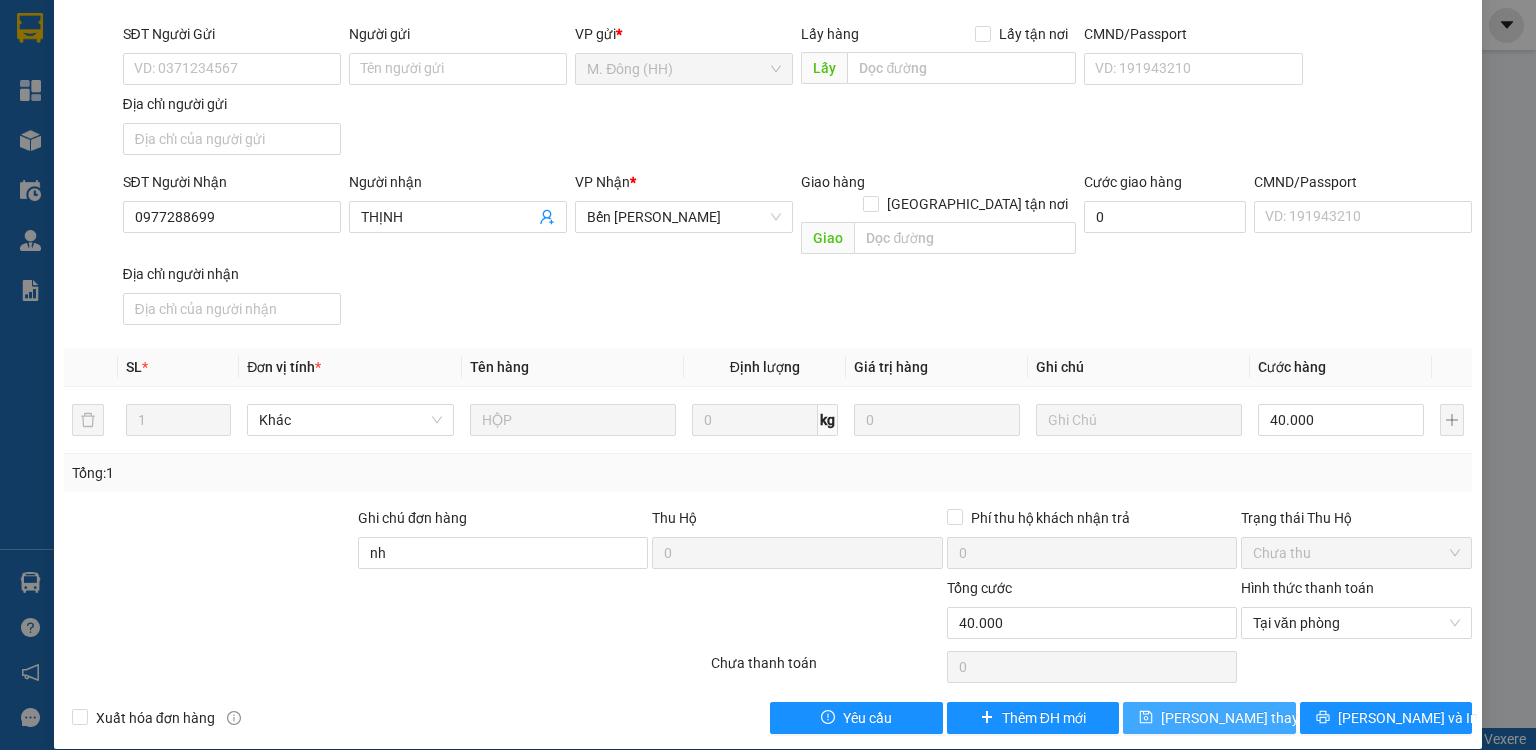 click on "[PERSON_NAME] thay đổi" at bounding box center (1241, 718) 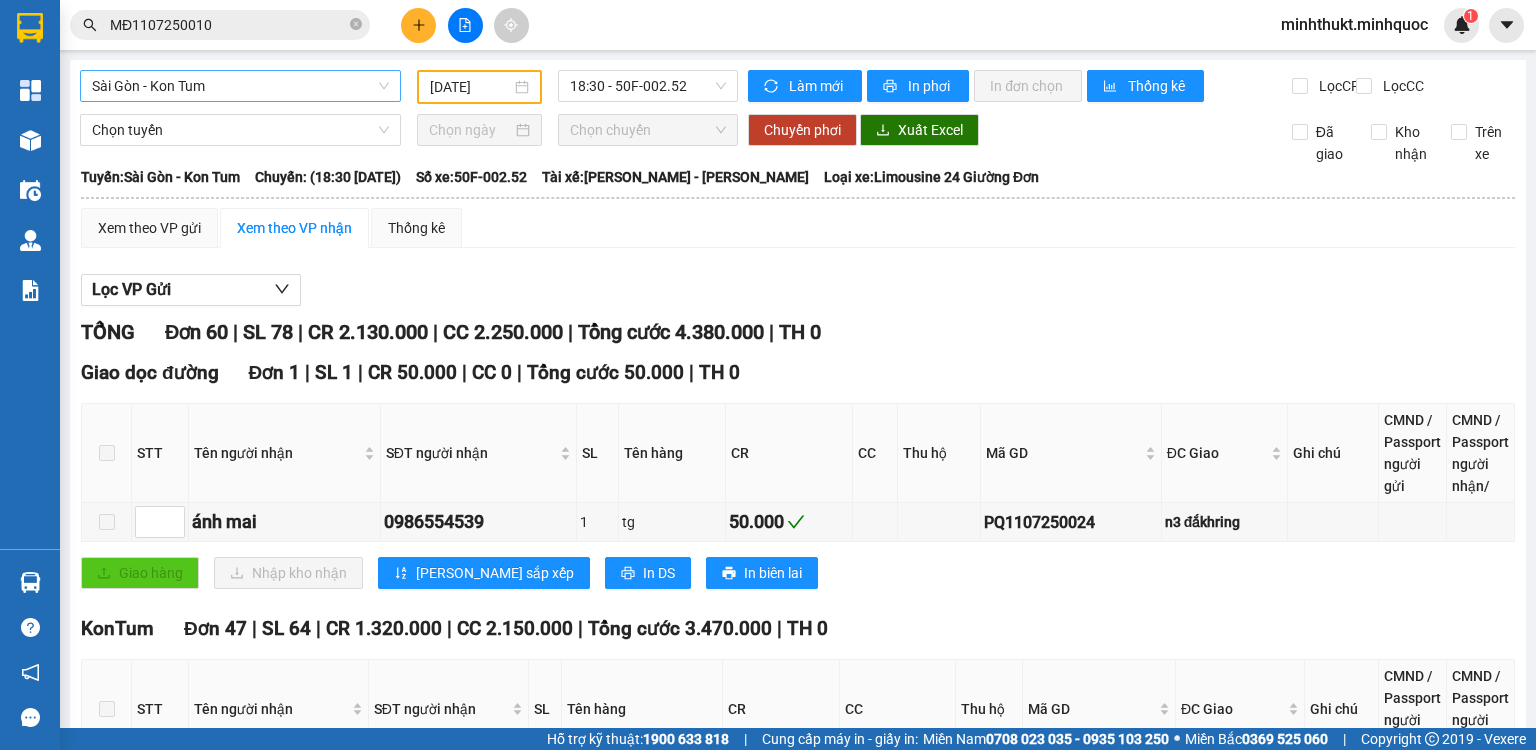 click on "Sài Gòn - Kon Tum" at bounding box center [240, 86] 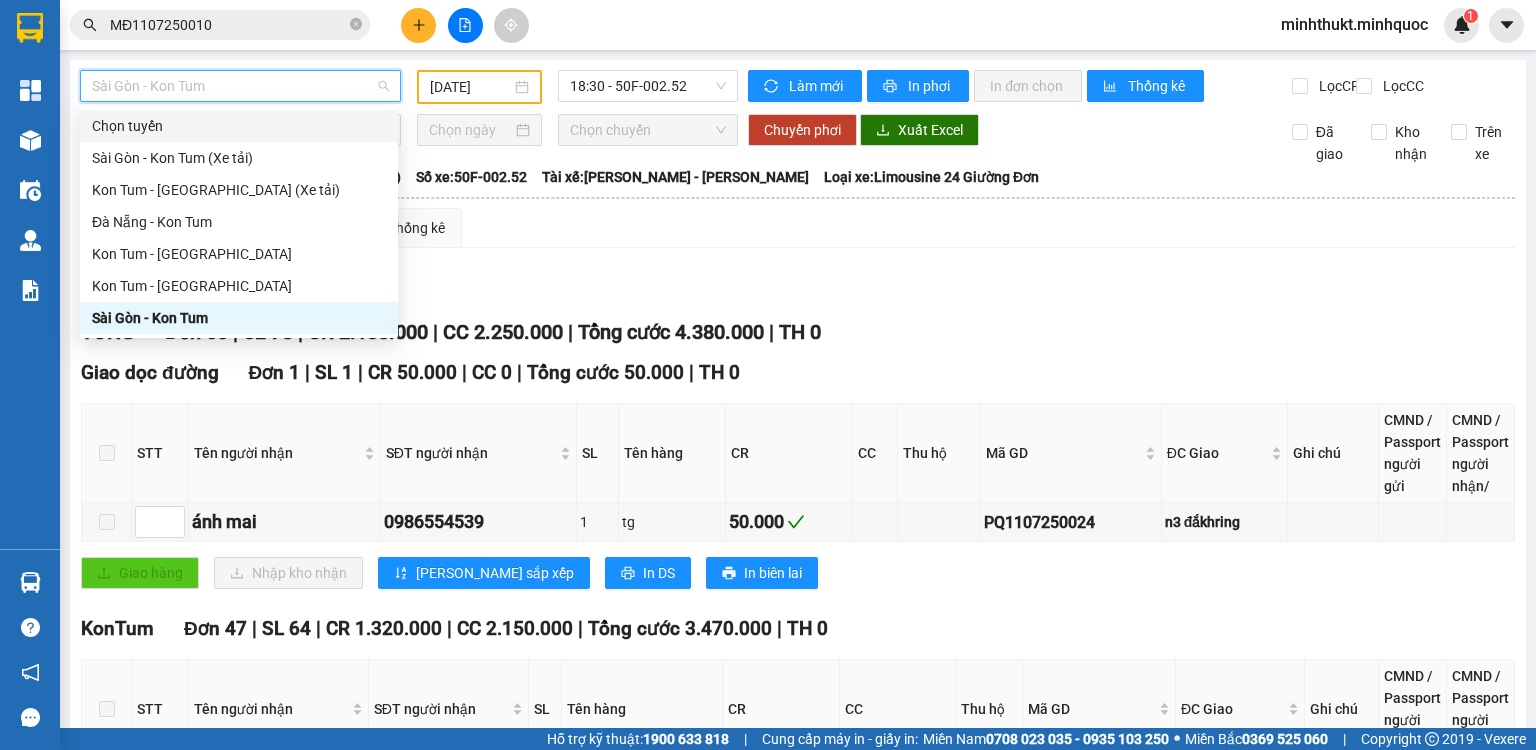 click on "Xem theo VP gửi Xem theo VP nhận Thống kê" at bounding box center [798, 228] 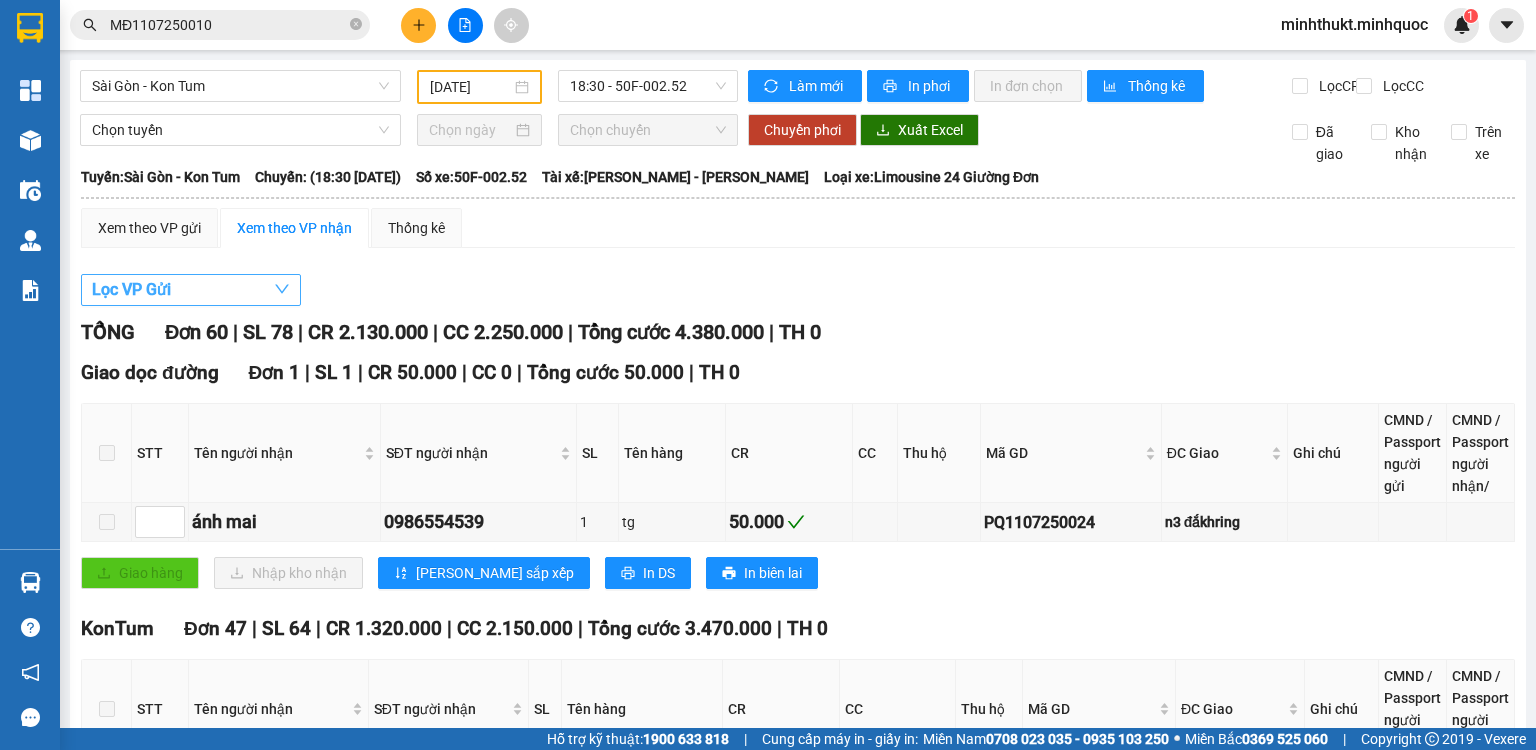 click on "Lọc VP Gửi" at bounding box center [191, 290] 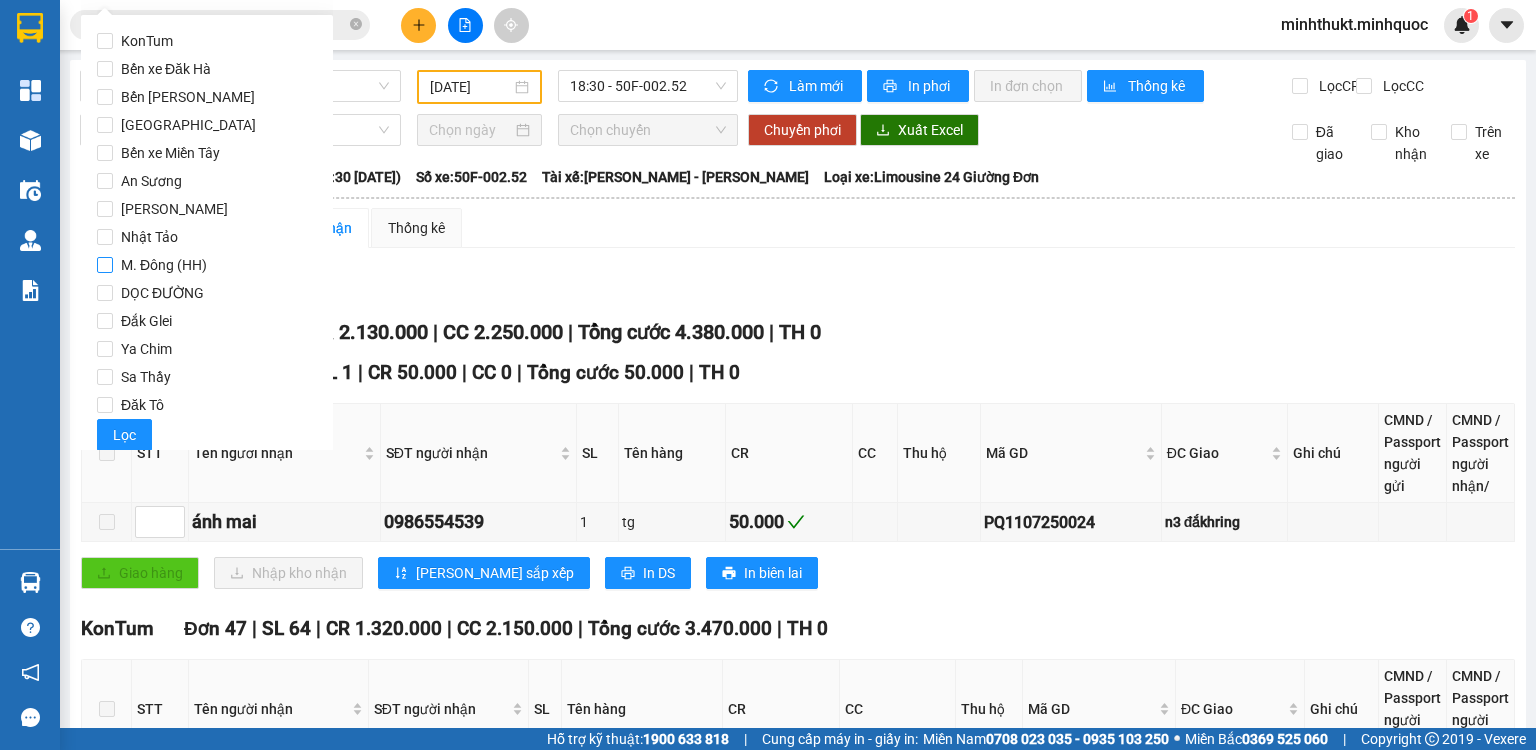 click on "M. Đông (HH)" at bounding box center [164, 265] 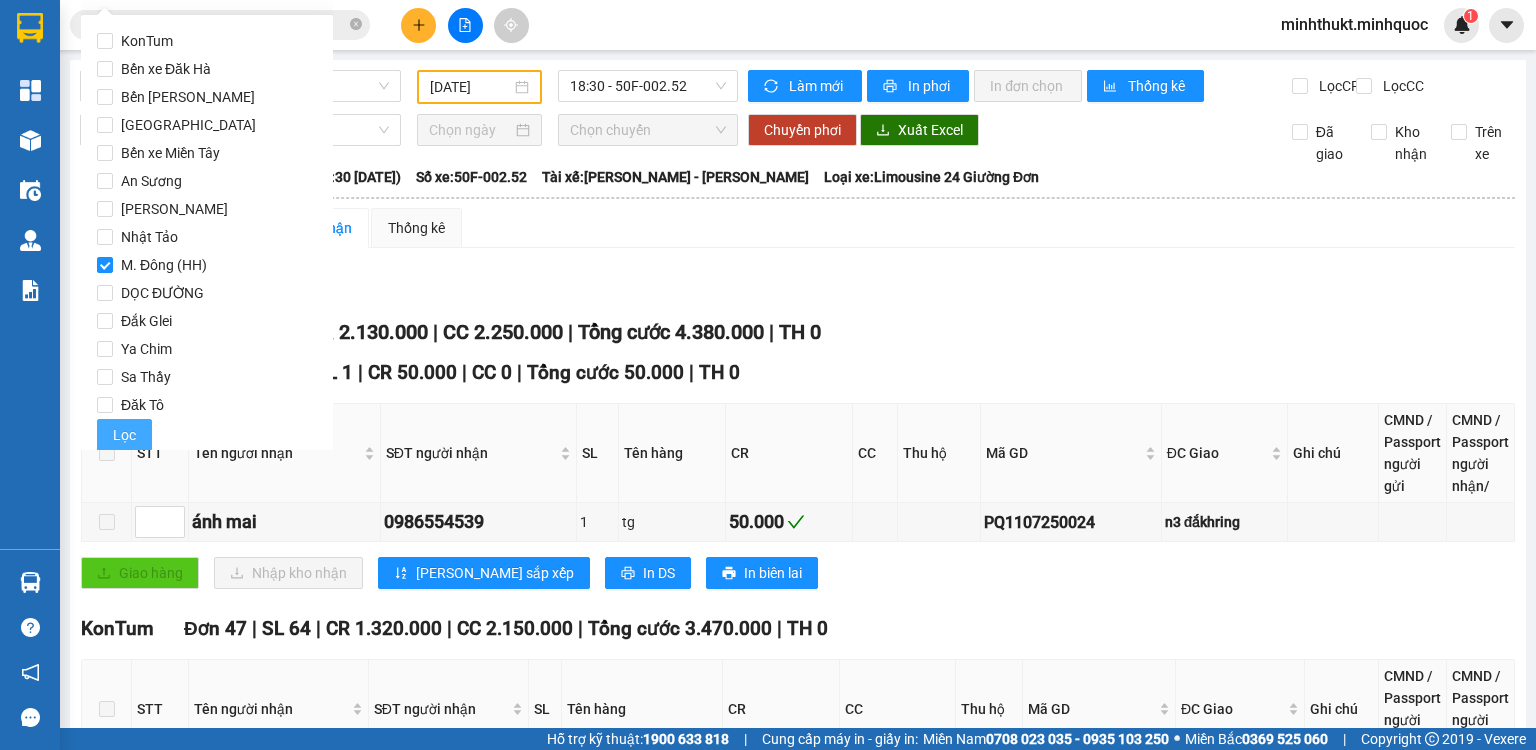 click on "Lọc" at bounding box center [124, 435] 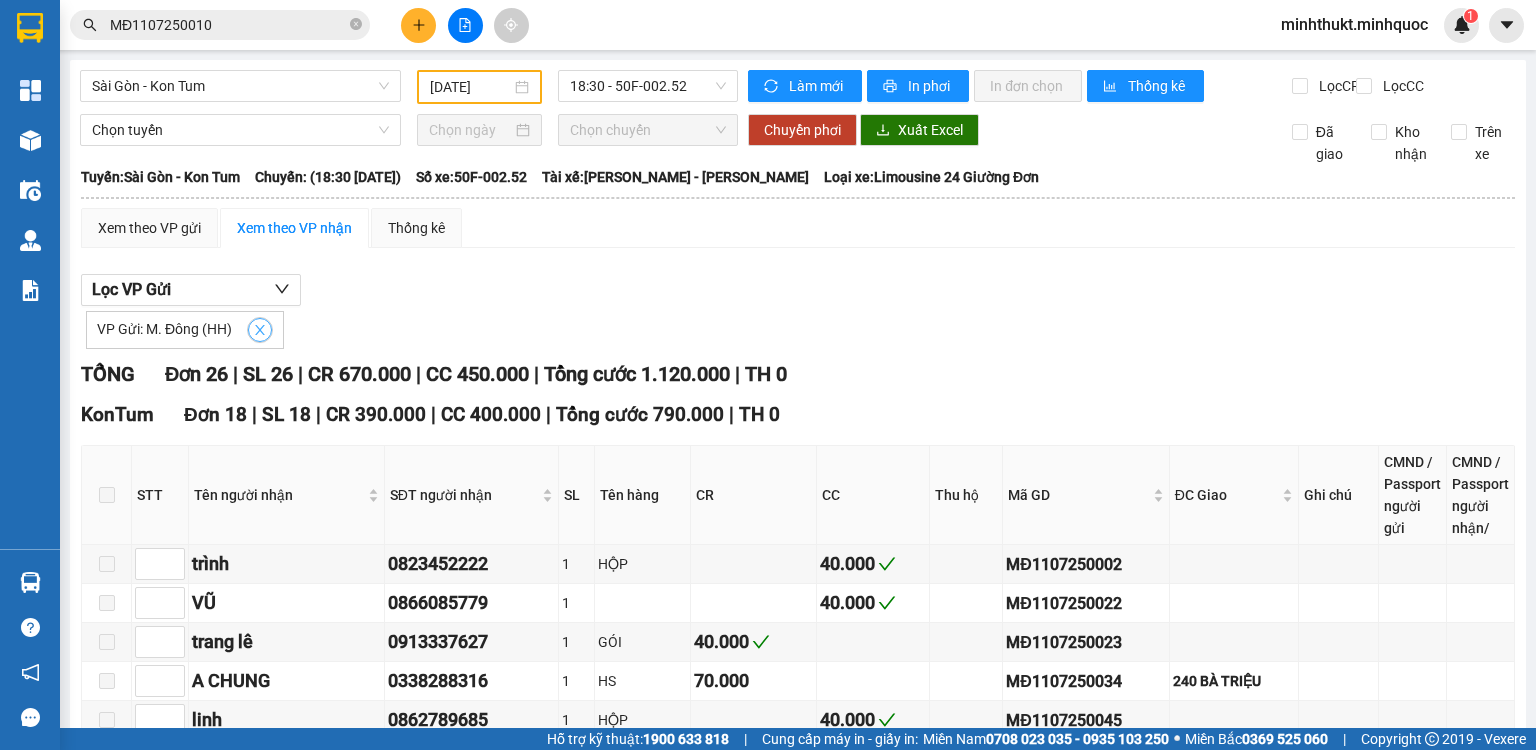 click 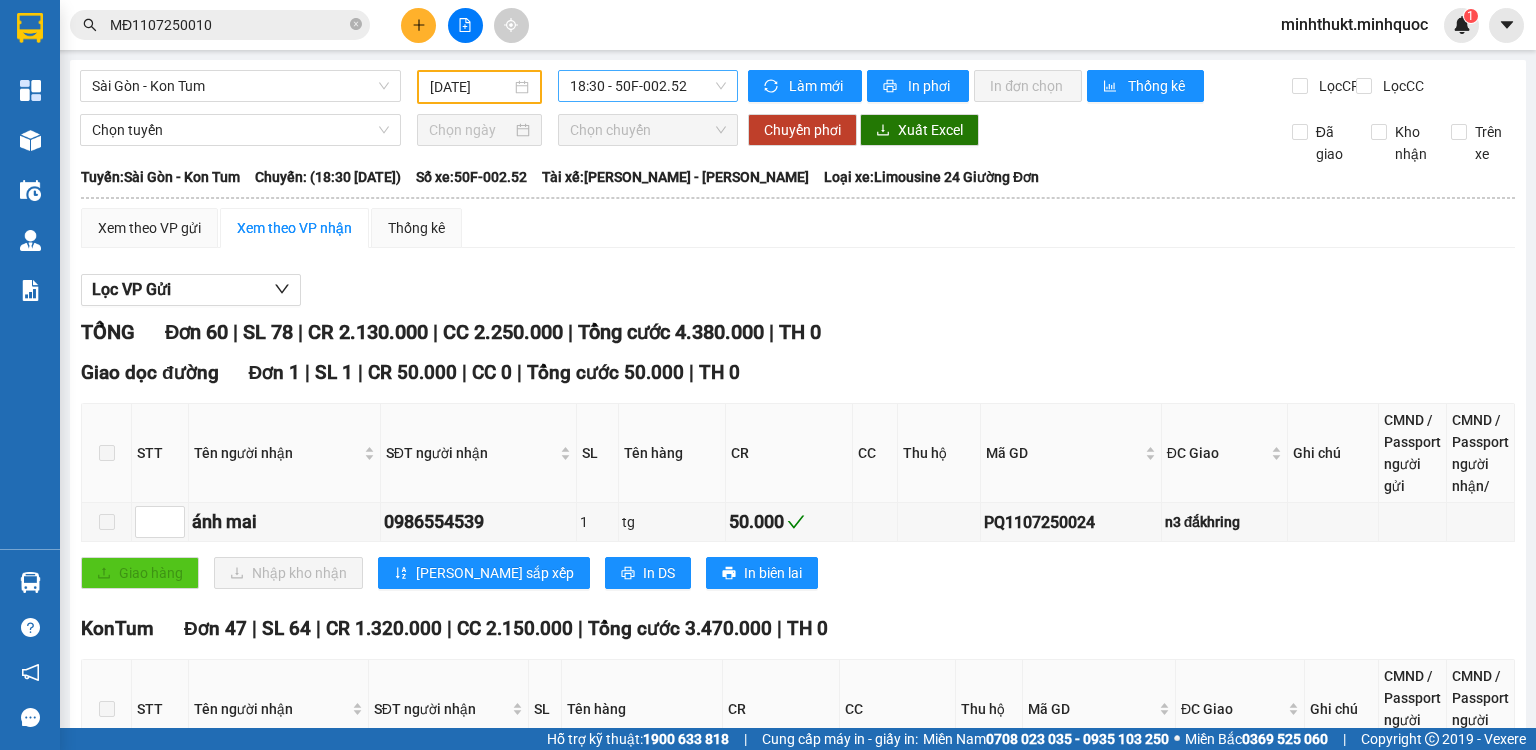 click on "18:30     - 50F-002.52" at bounding box center [648, 86] 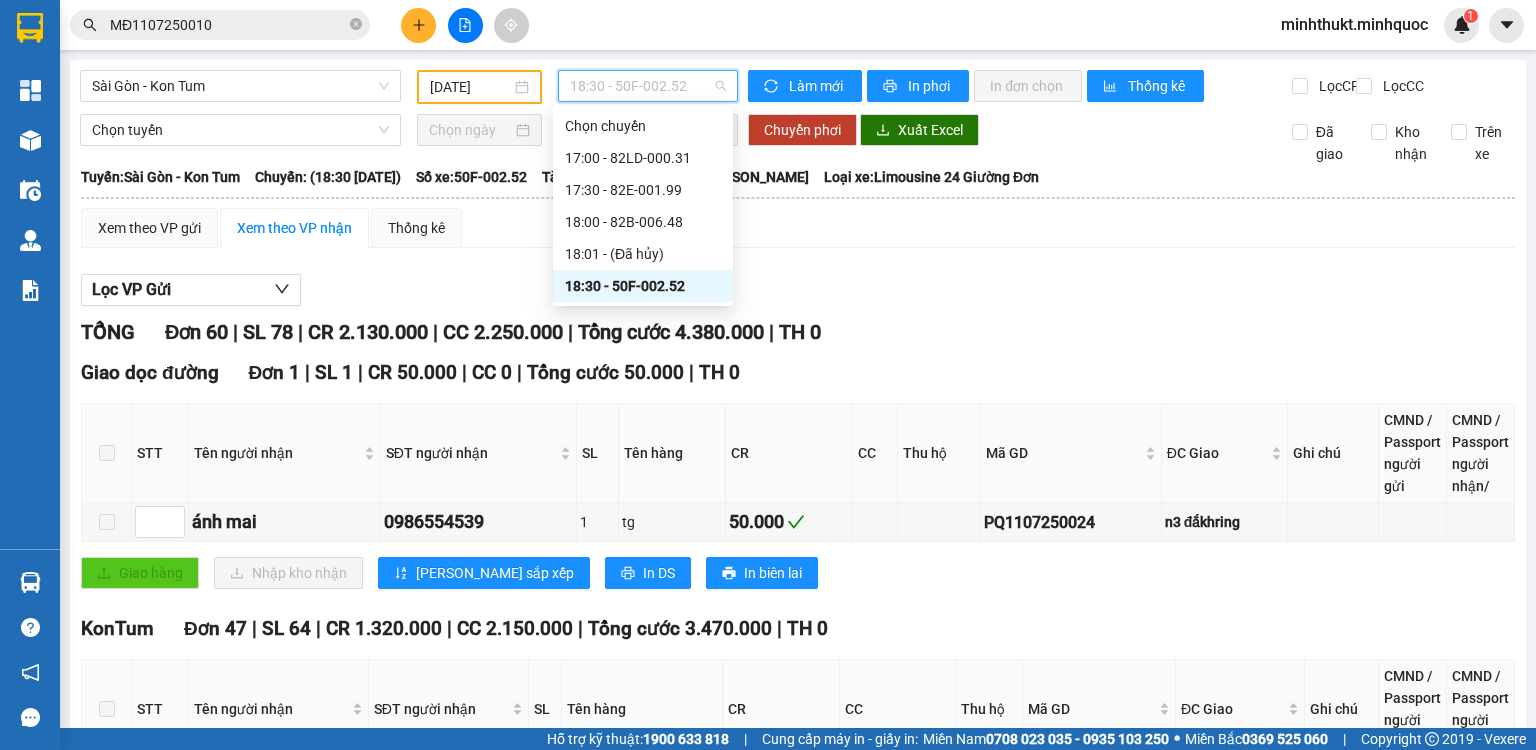 click on "Lọc VP Gửi TỔNG Đơn   60 | SL   78 | CR   2.130.000 | CC   2.250.000 | Tổng cước   4.380.000 | TH   0 Giao dọc đường Đơn   1 | SL   1 | CR   50.000 | CC   0 | Tổng cước   50.000 | TH   0 STT Tên người nhận SĐT người nhận SL Tên hàng CR CC Thu hộ Mã GD ĐC Giao Ghi chú CMND / Passport người gửi CMND / Passport người nhận/ Ký nhận                               ánh mai 0986554539 1 tg 50.000 PQ1107250024 n3 đắkhring Giao hàng Nhập kho nhận Lưu sắp xếp In DS In biên lai Nhà xe Minh Quốc   02603 855 855, 0903511350   649 [PERSON_NAME], Phường Kon Tum PHƠI HÀNG KonTum  -  15:11 [DATE] [GEOGRAPHIC_DATA]:  [GEOGRAPHIC_DATA] - [GEOGRAPHIC_DATA]:   (18:30 [DATE]) Tài xế:  [PERSON_NAME] - [PERSON_NAME] xe:  50F-002.52   Loại xe:  Limousine 24 Giường Đơn STT Tên người nhận SĐT người nhận SL Tên hàng CR CC Thu hộ Mã GD ĐC Giao Ghi chú CMND / Passport người gửi Ký nhận Đơn   1 | SL" at bounding box center (798, 2023) 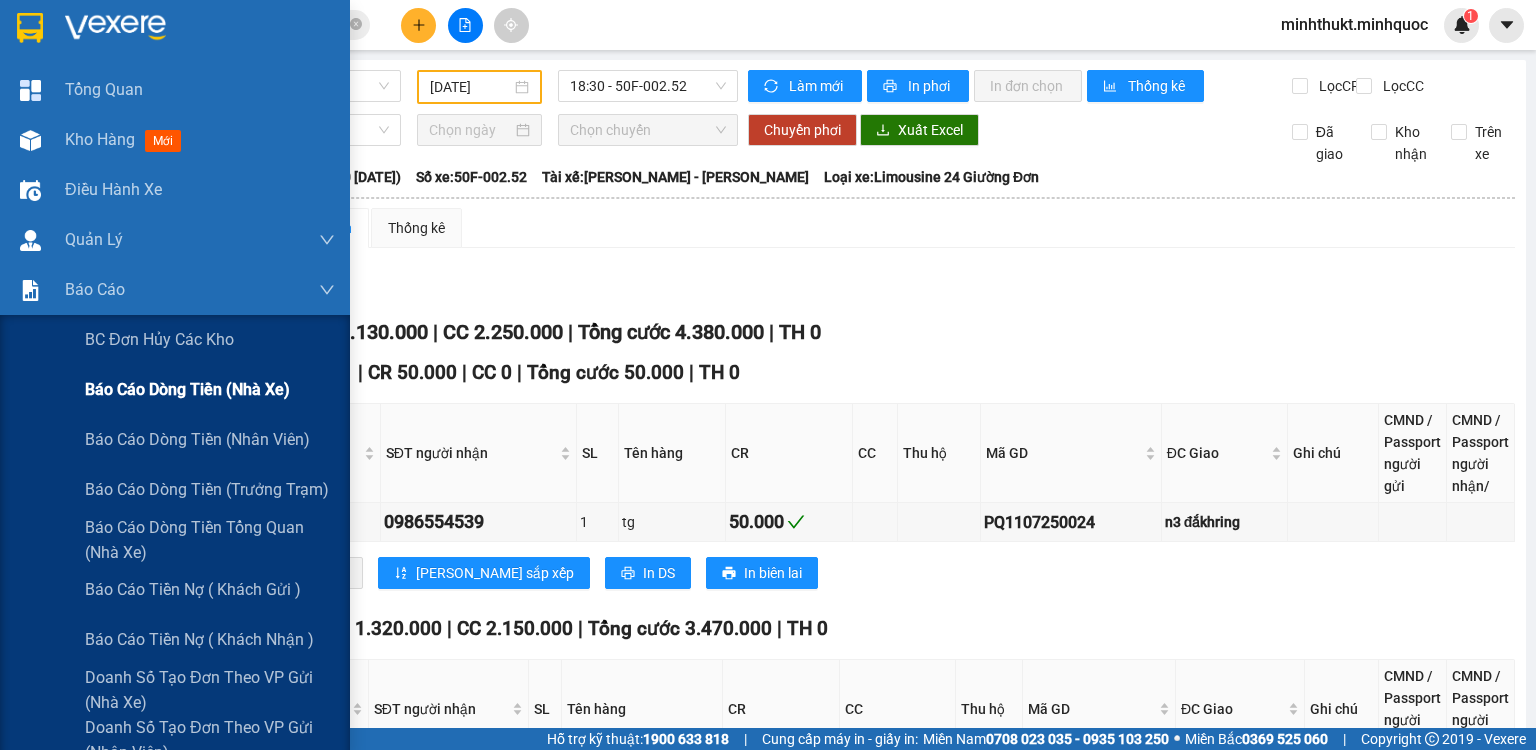 click on "Báo cáo dòng tiền (nhà xe)" at bounding box center (187, 389) 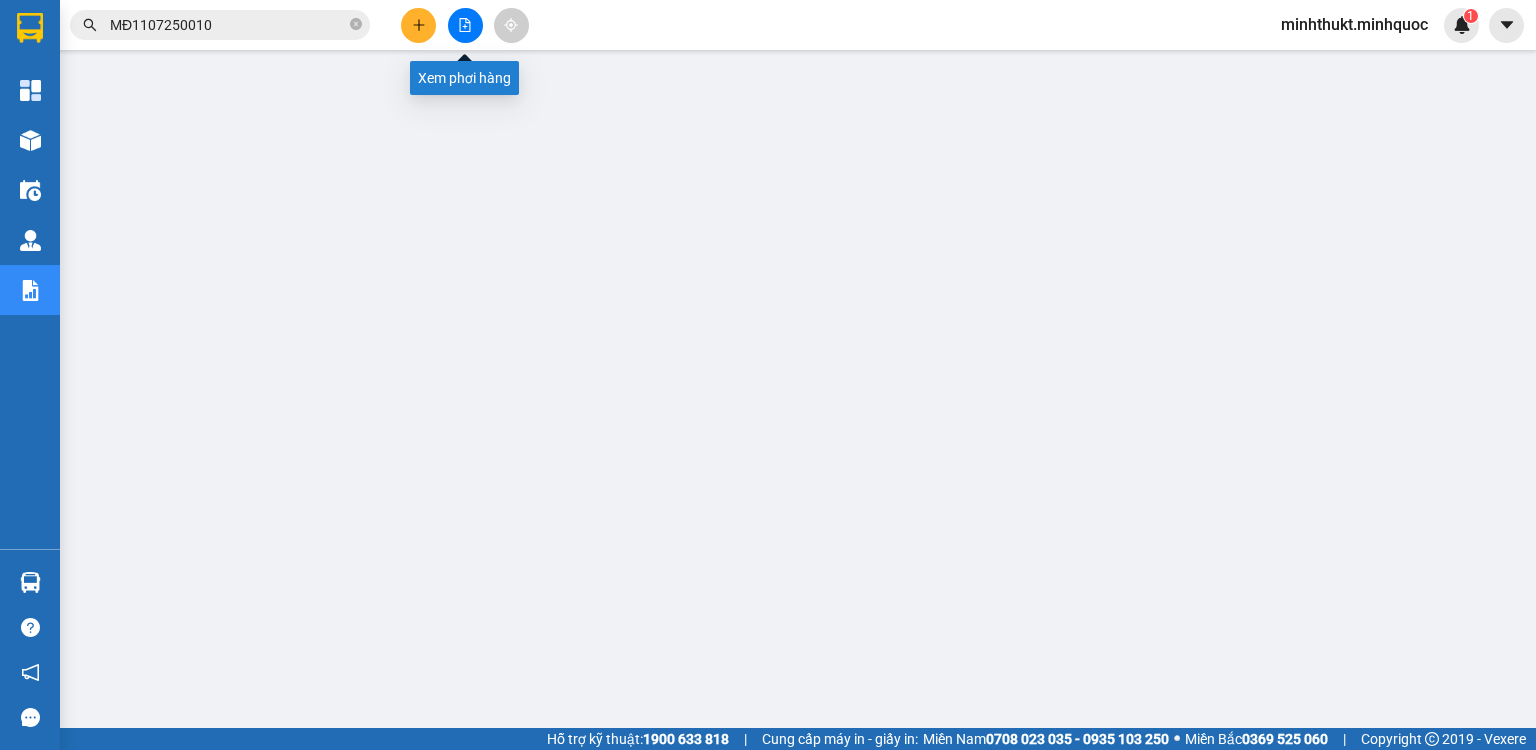 click at bounding box center (465, 25) 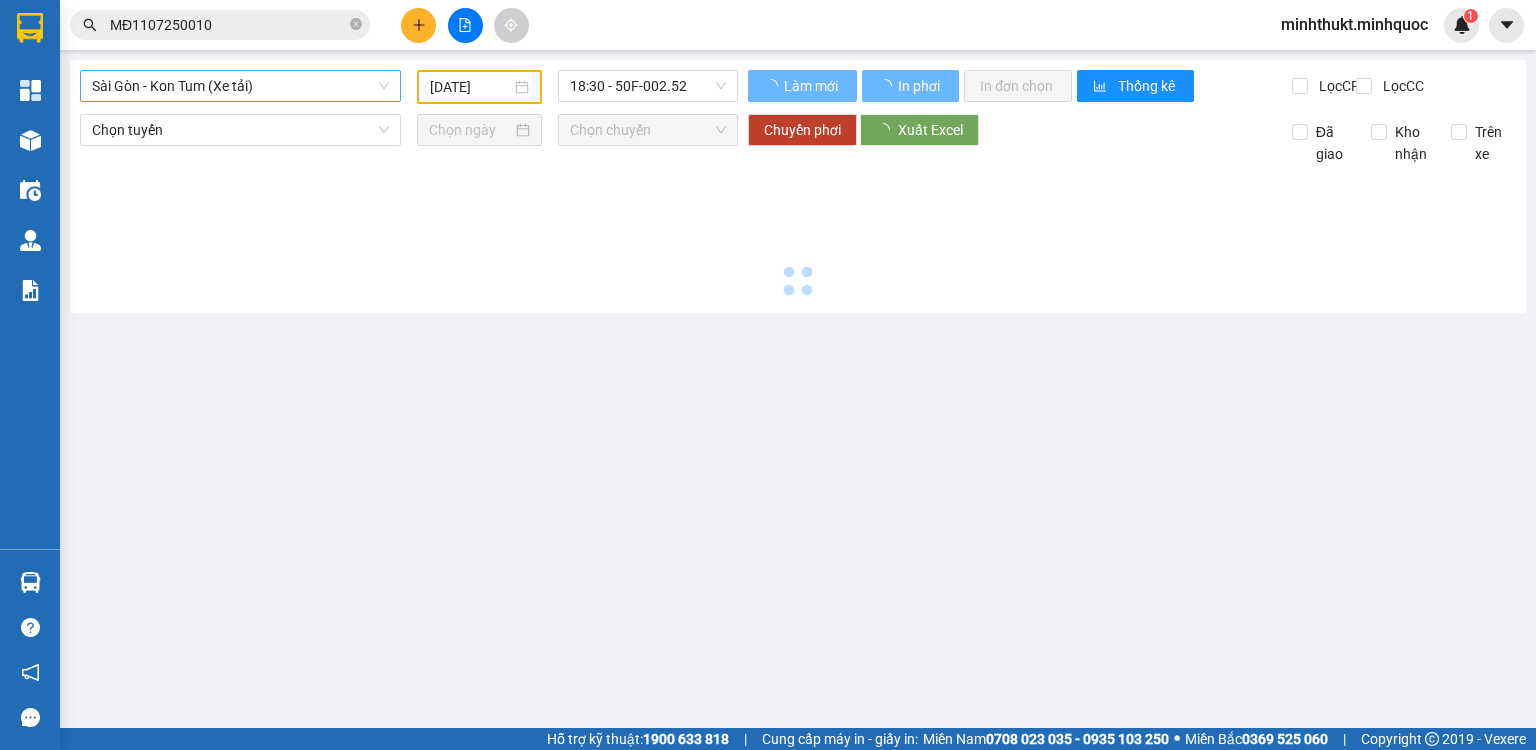 type on "[DATE]" 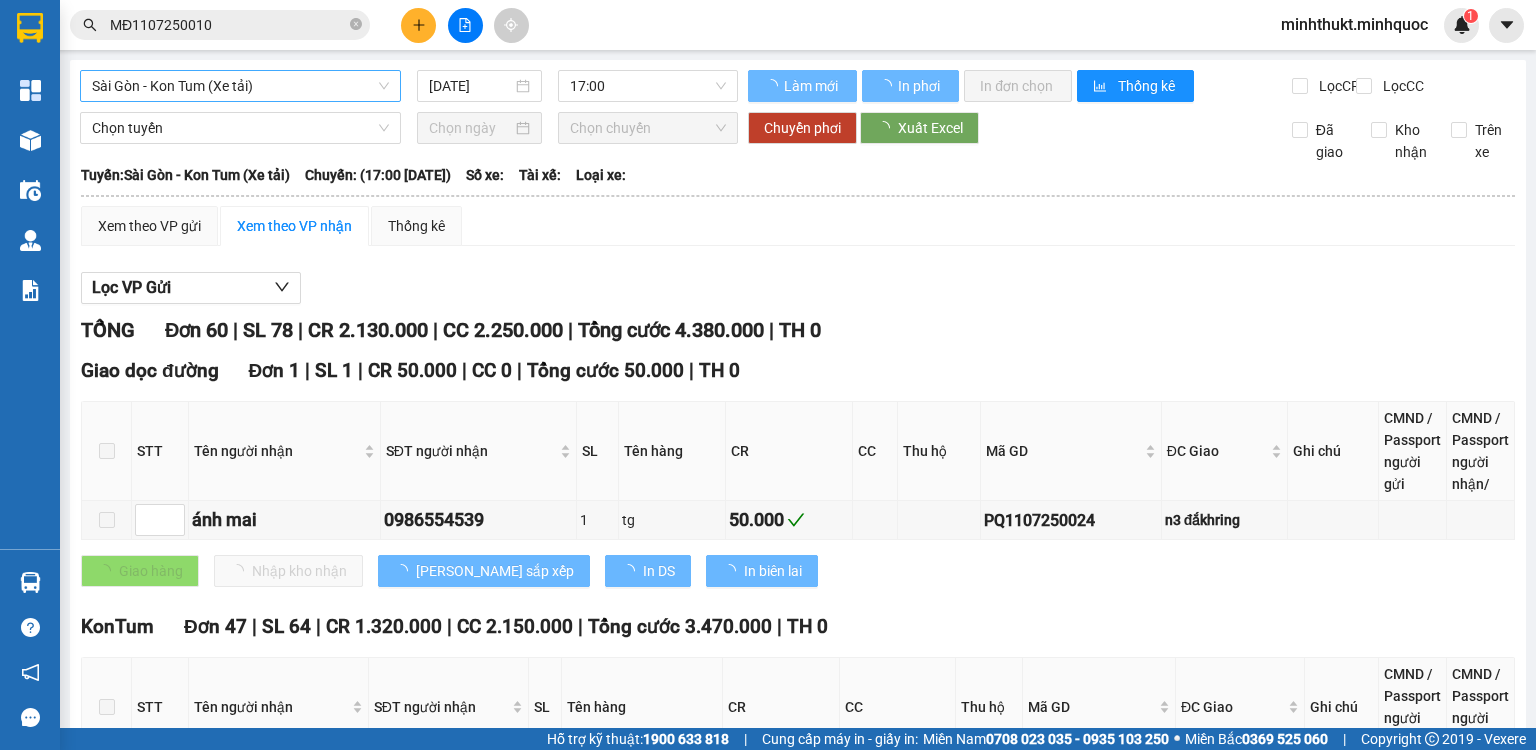 click on "Sài Gòn - Kon Tum (Xe tải)" at bounding box center (240, 86) 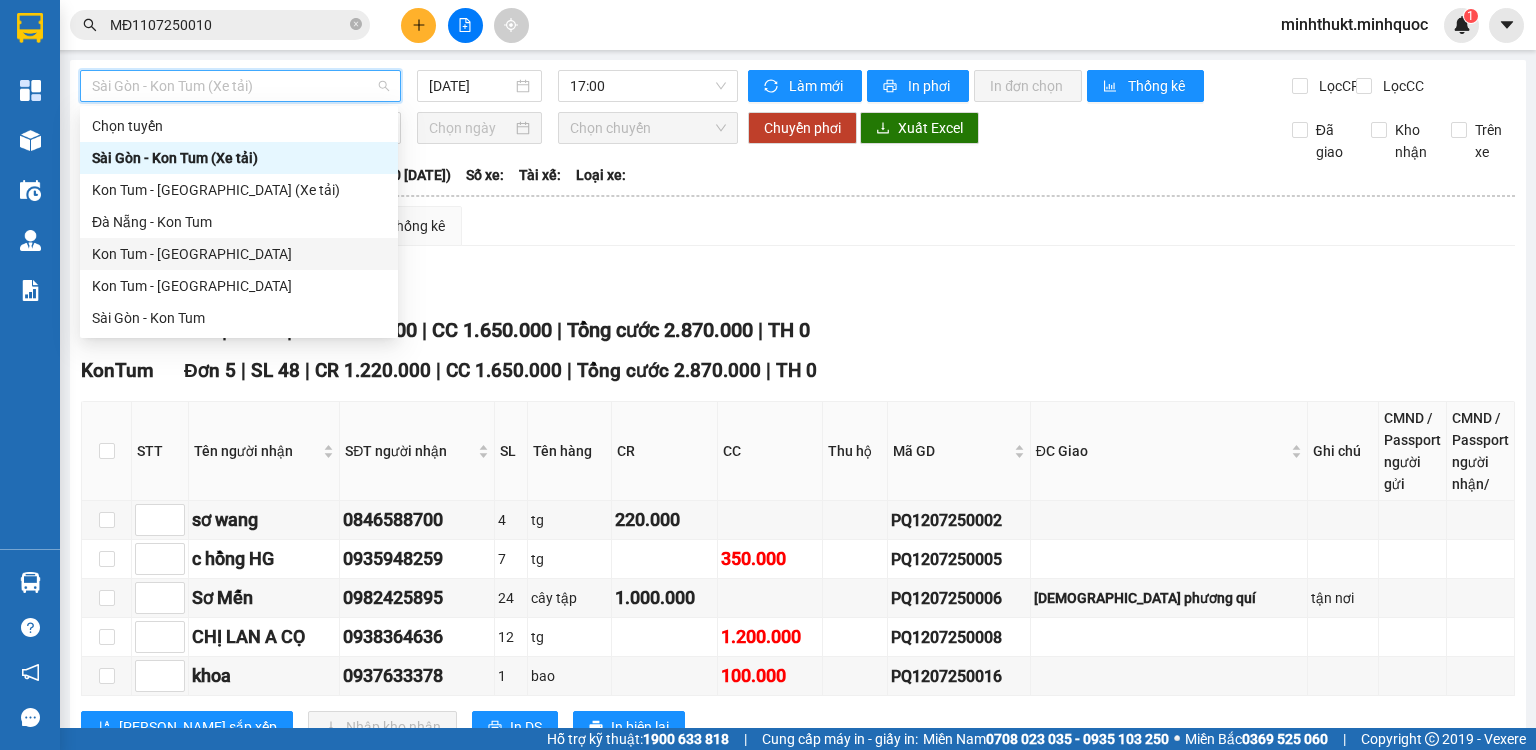 click on "Kon Tum - [GEOGRAPHIC_DATA]" at bounding box center [239, 254] 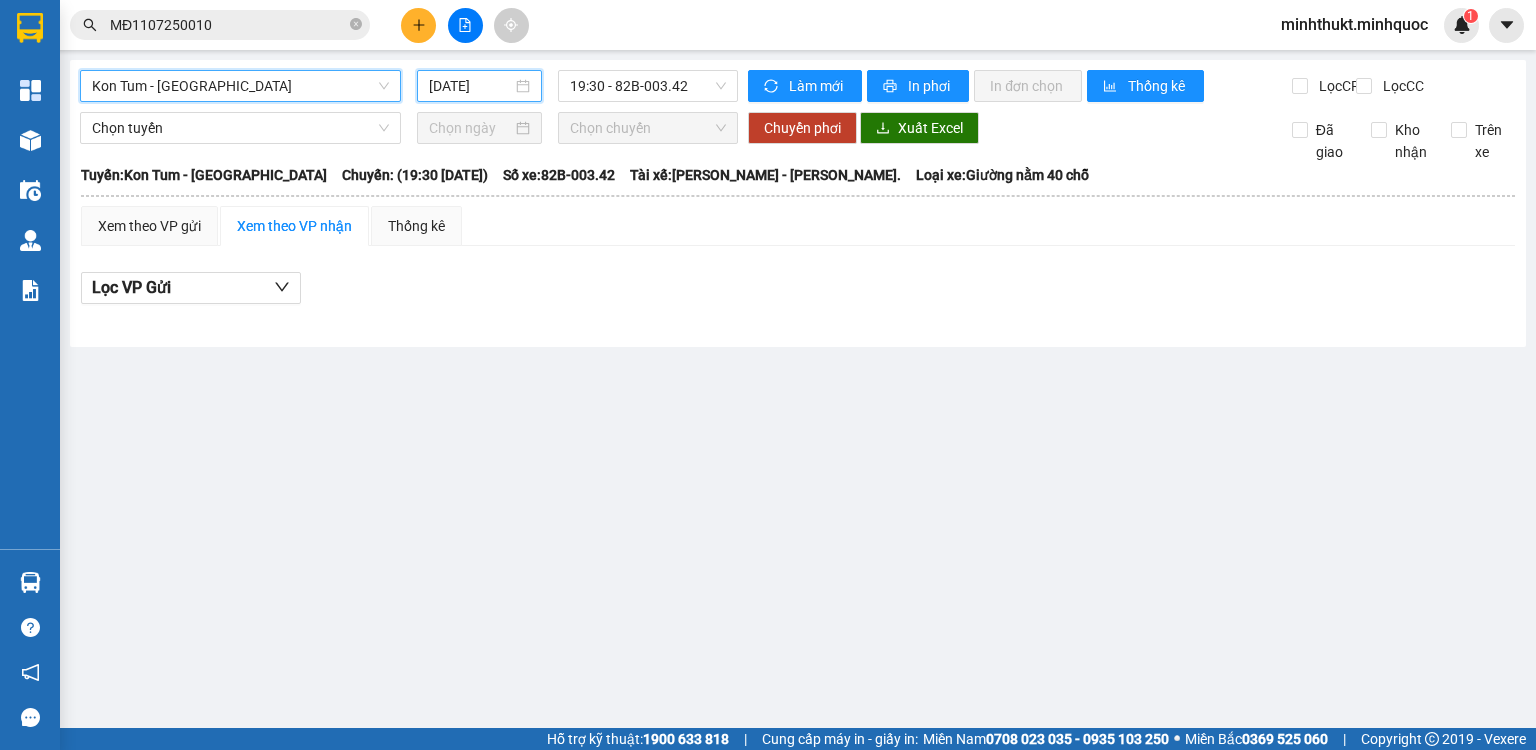 click on "[DATE]" at bounding box center (470, 86) 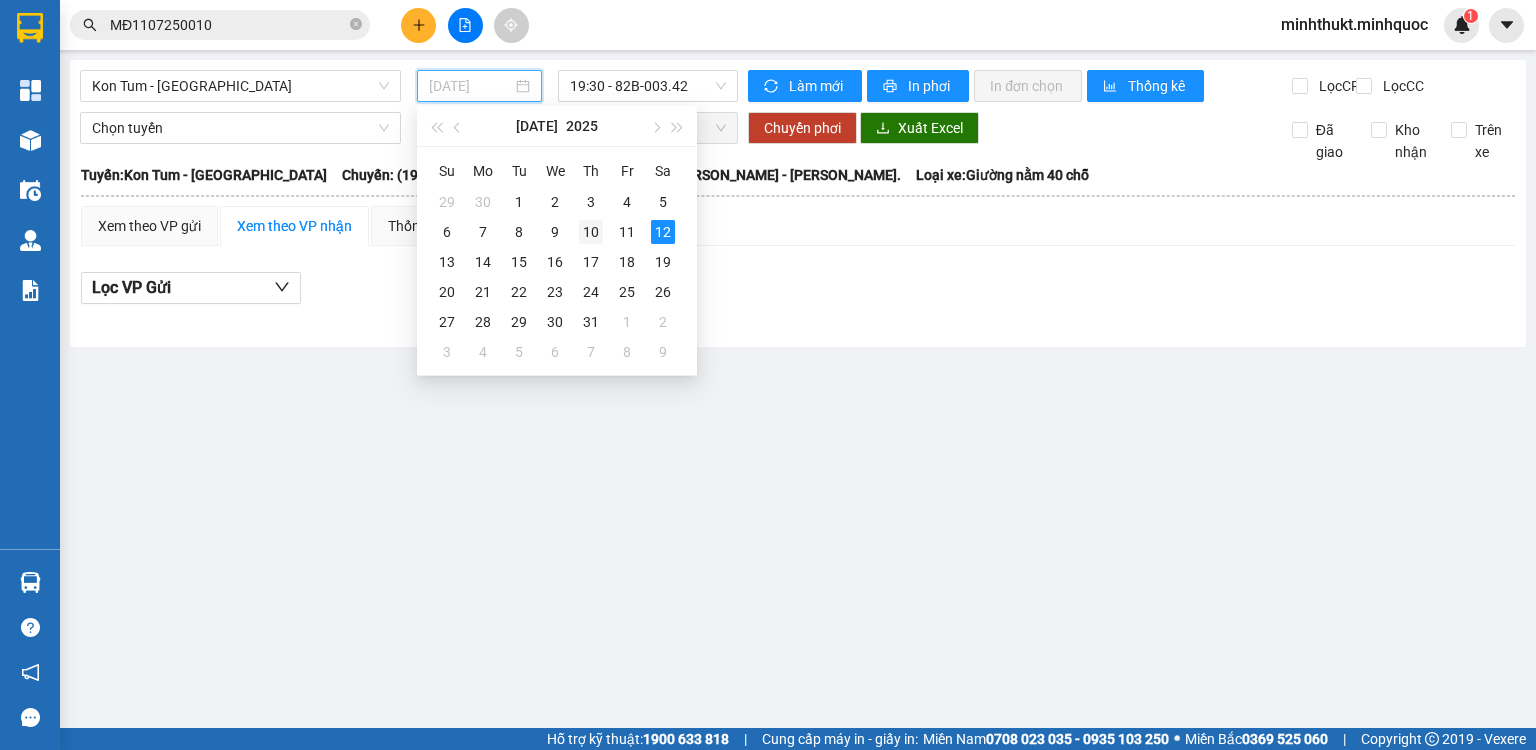 click on "10" at bounding box center (591, 232) 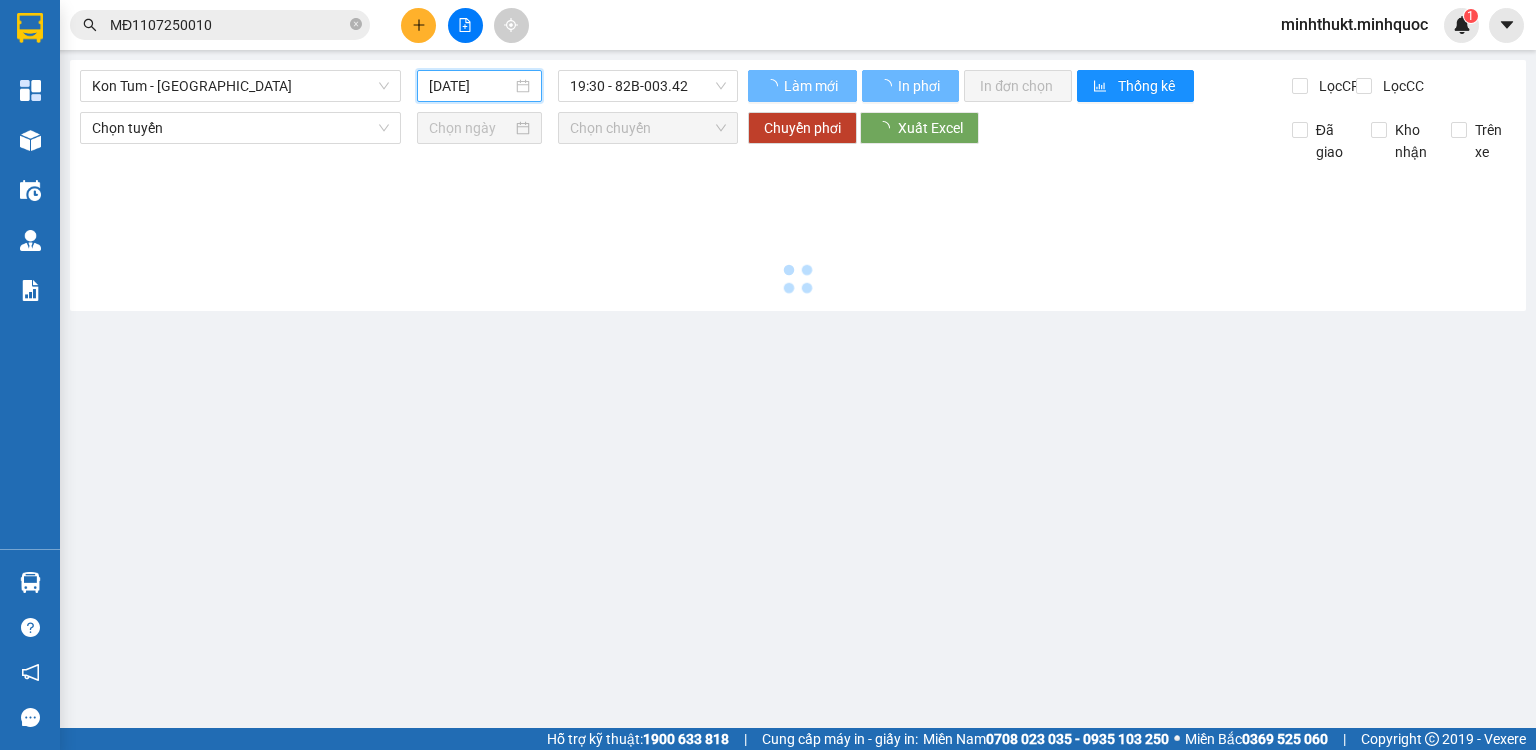 type on "[DATE]" 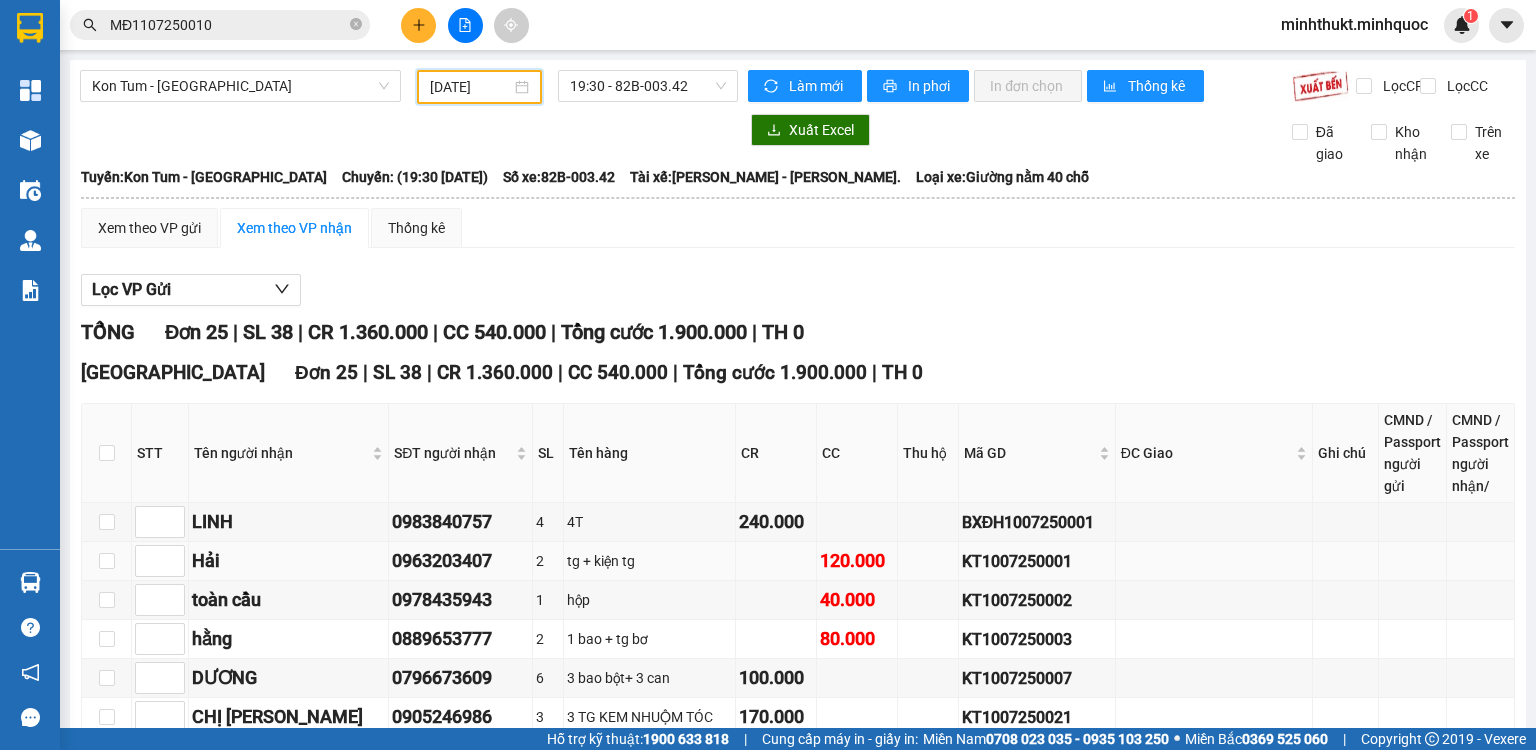 click on "KT1007250001" at bounding box center (1037, 561) 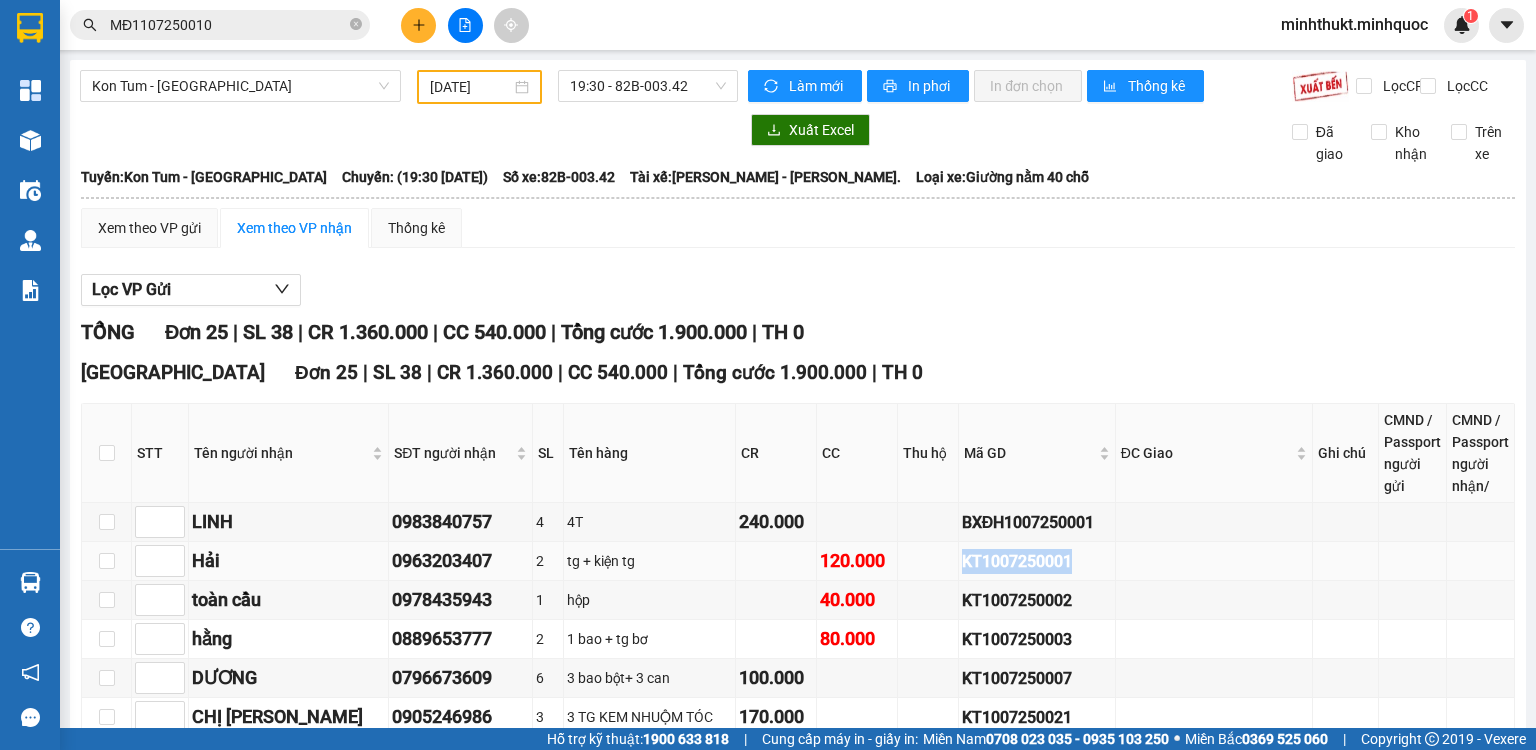 click on "KT1007250001" at bounding box center (1037, 561) 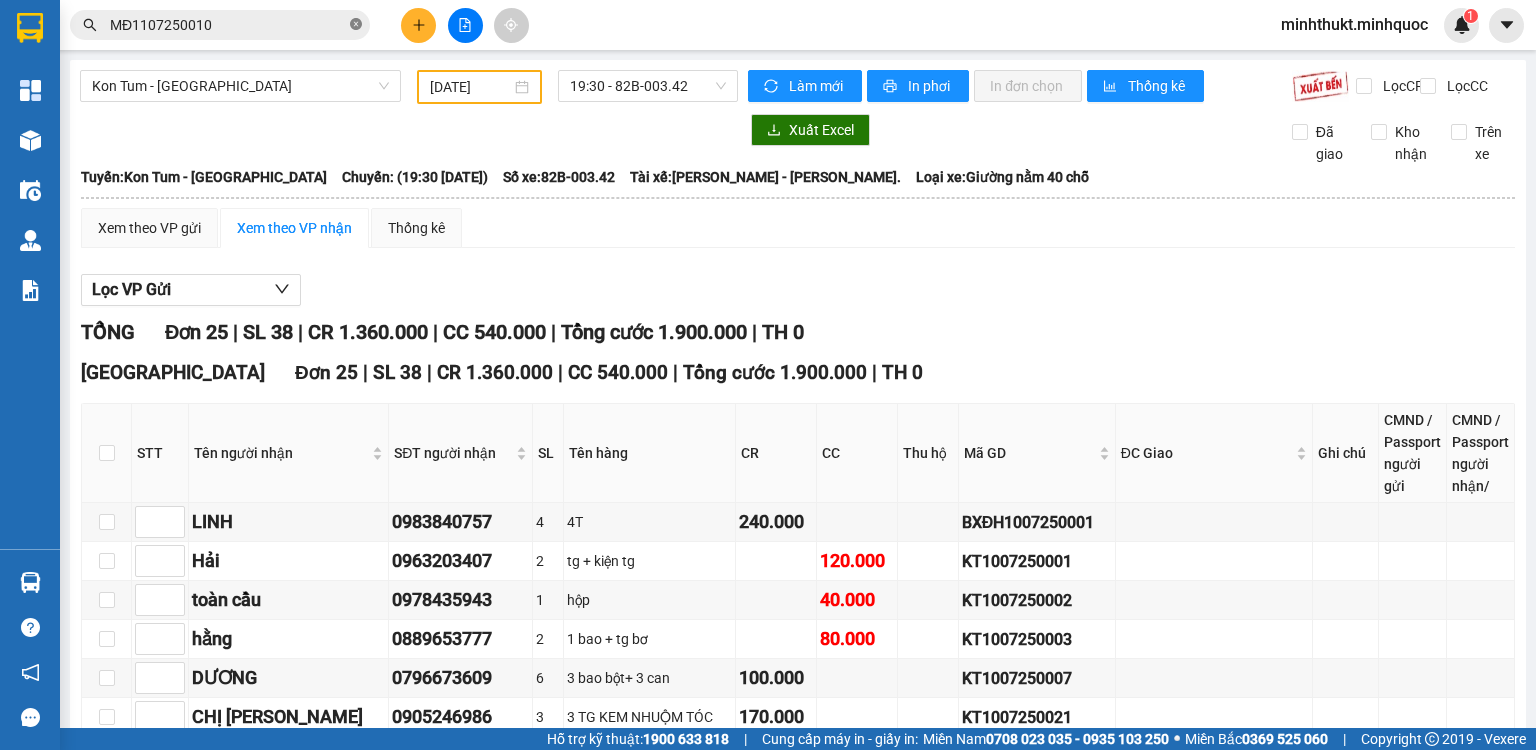 click 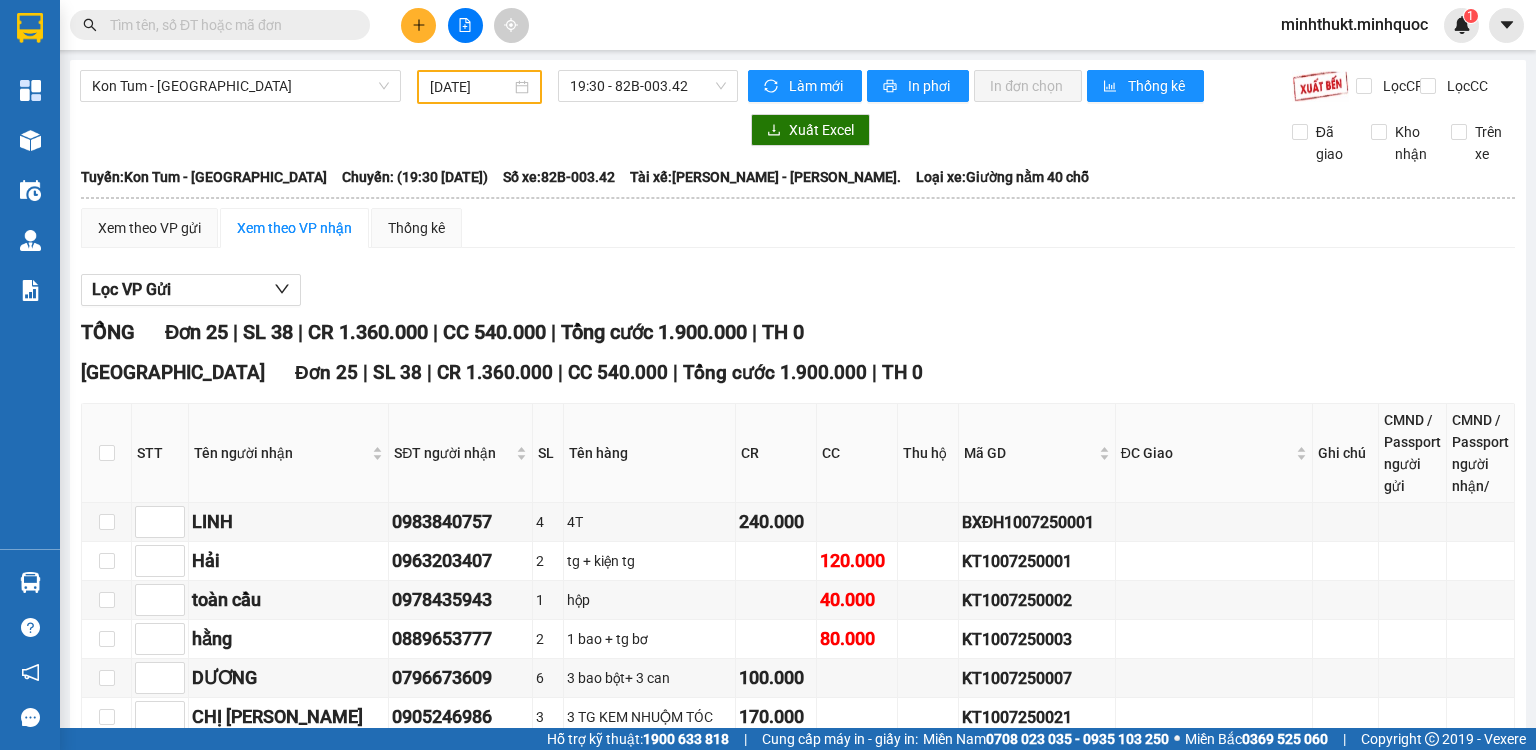 paste on "KT1007250001" 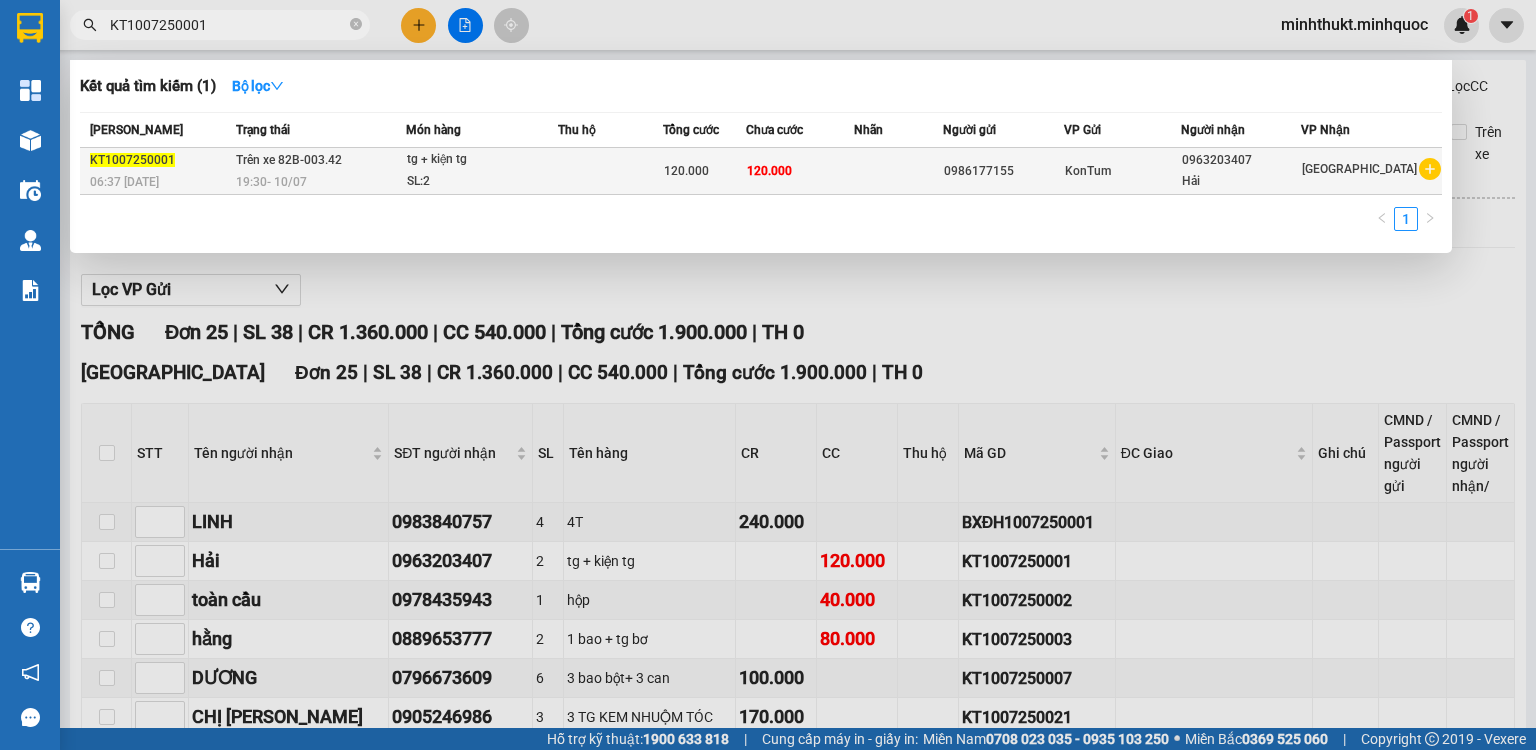 type on "KT1007250001" 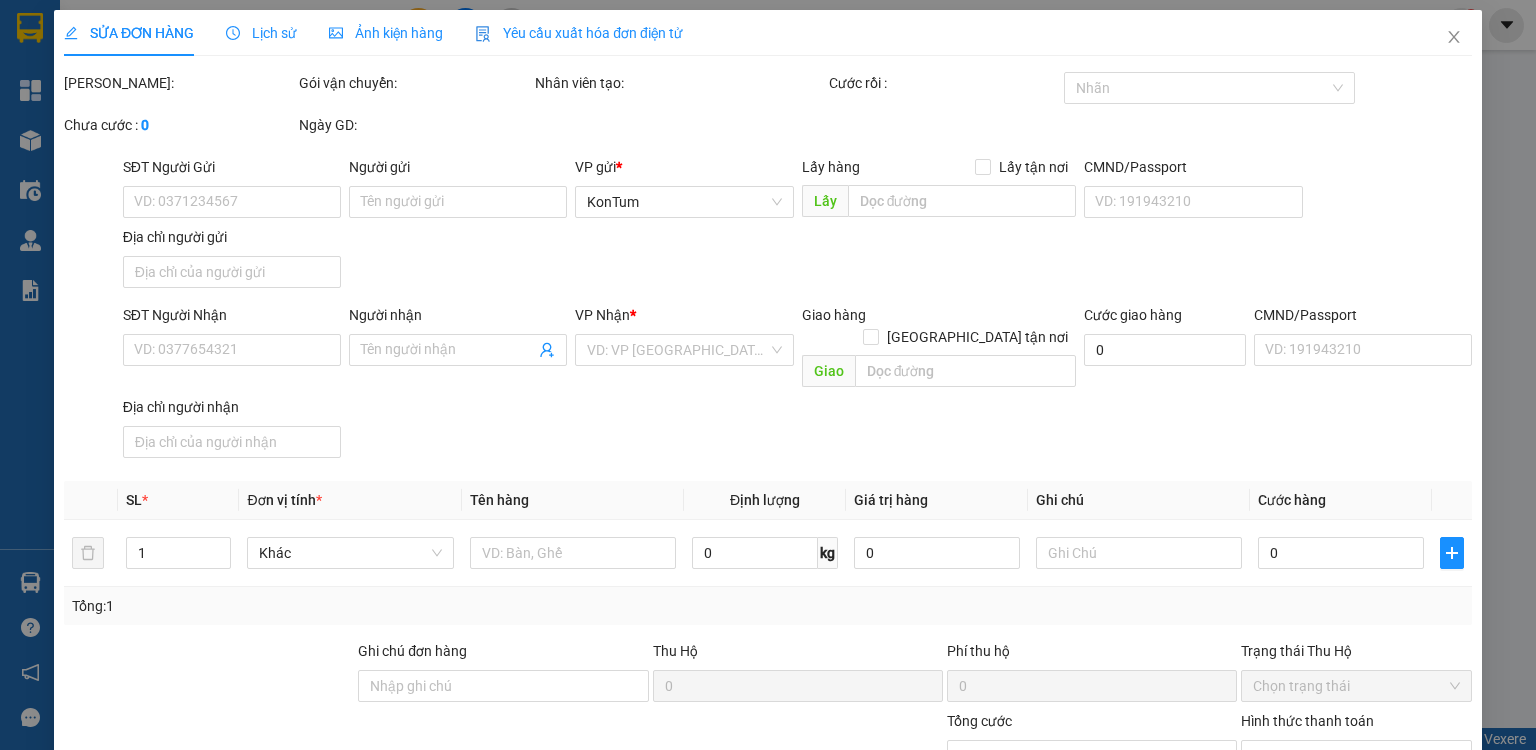 type on "0986177155" 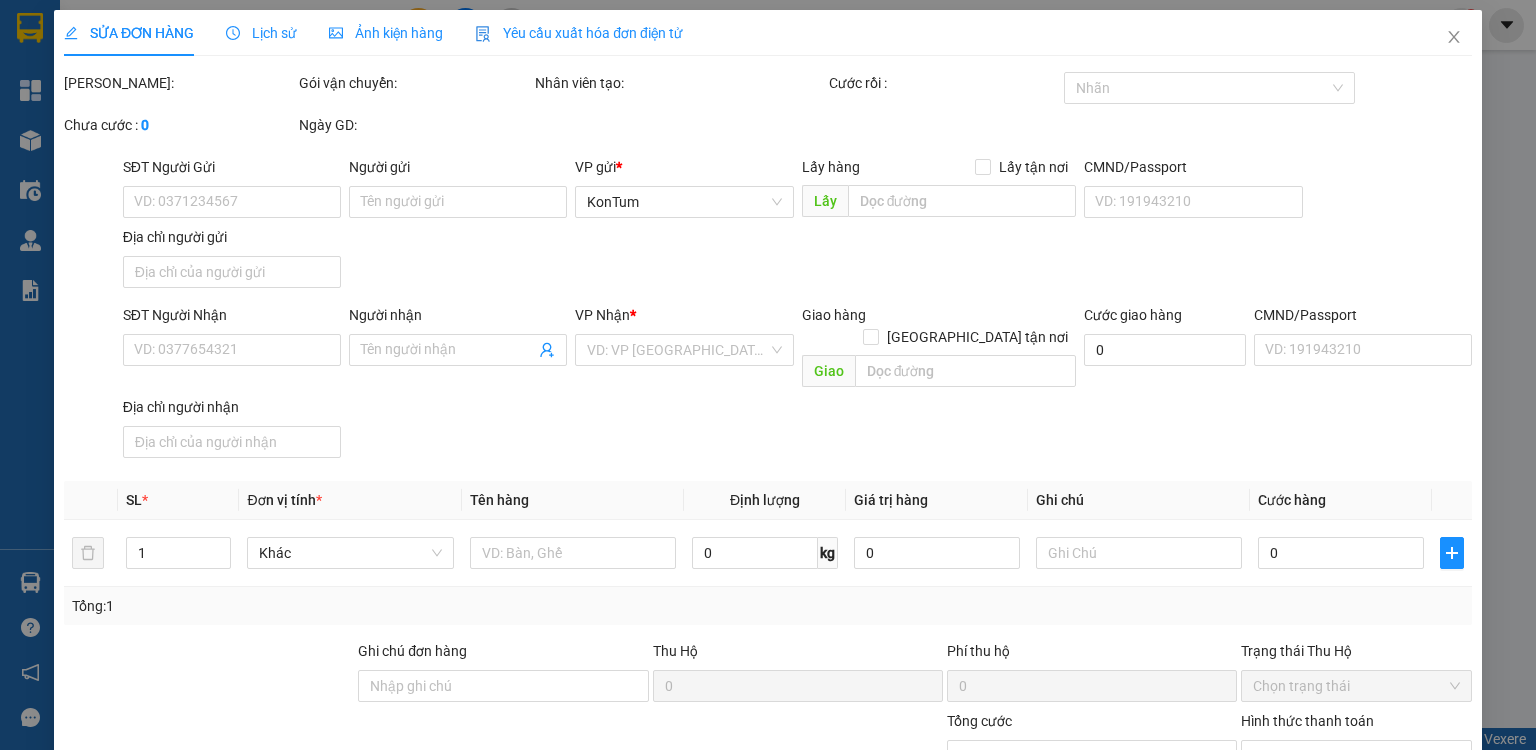 type on "120.000" 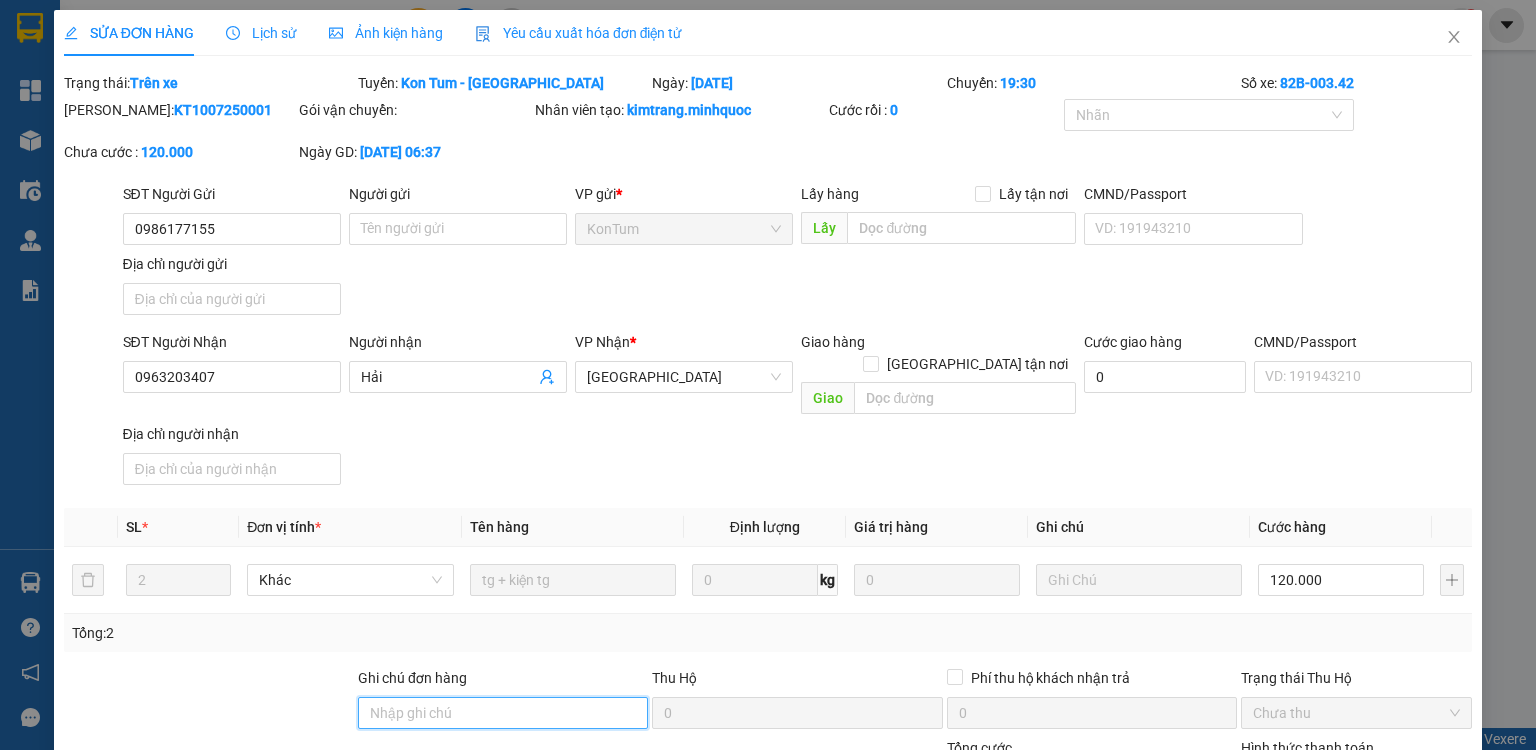click on "Ghi chú đơn hàng" at bounding box center [503, 713] 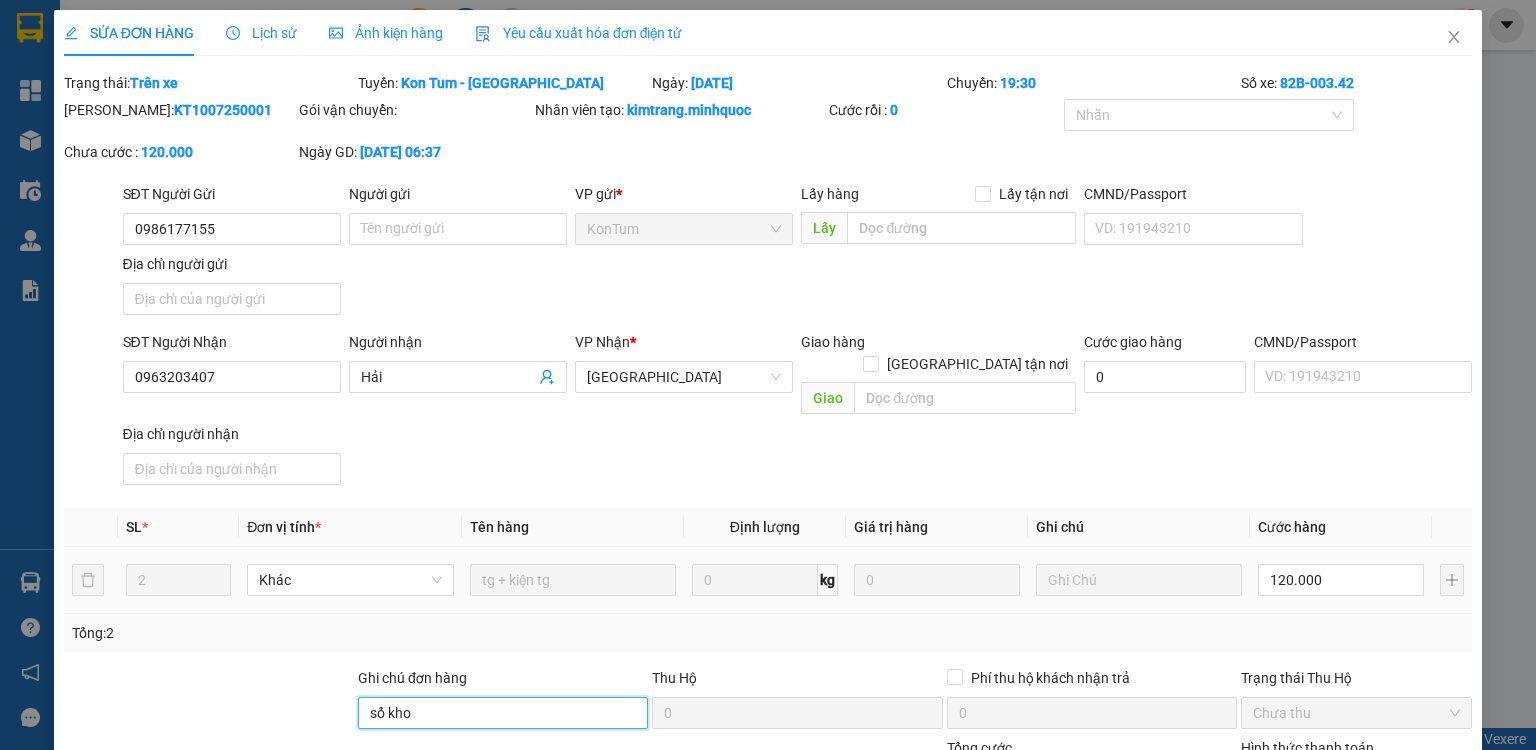 scroll, scrollTop: 160, scrollLeft: 0, axis: vertical 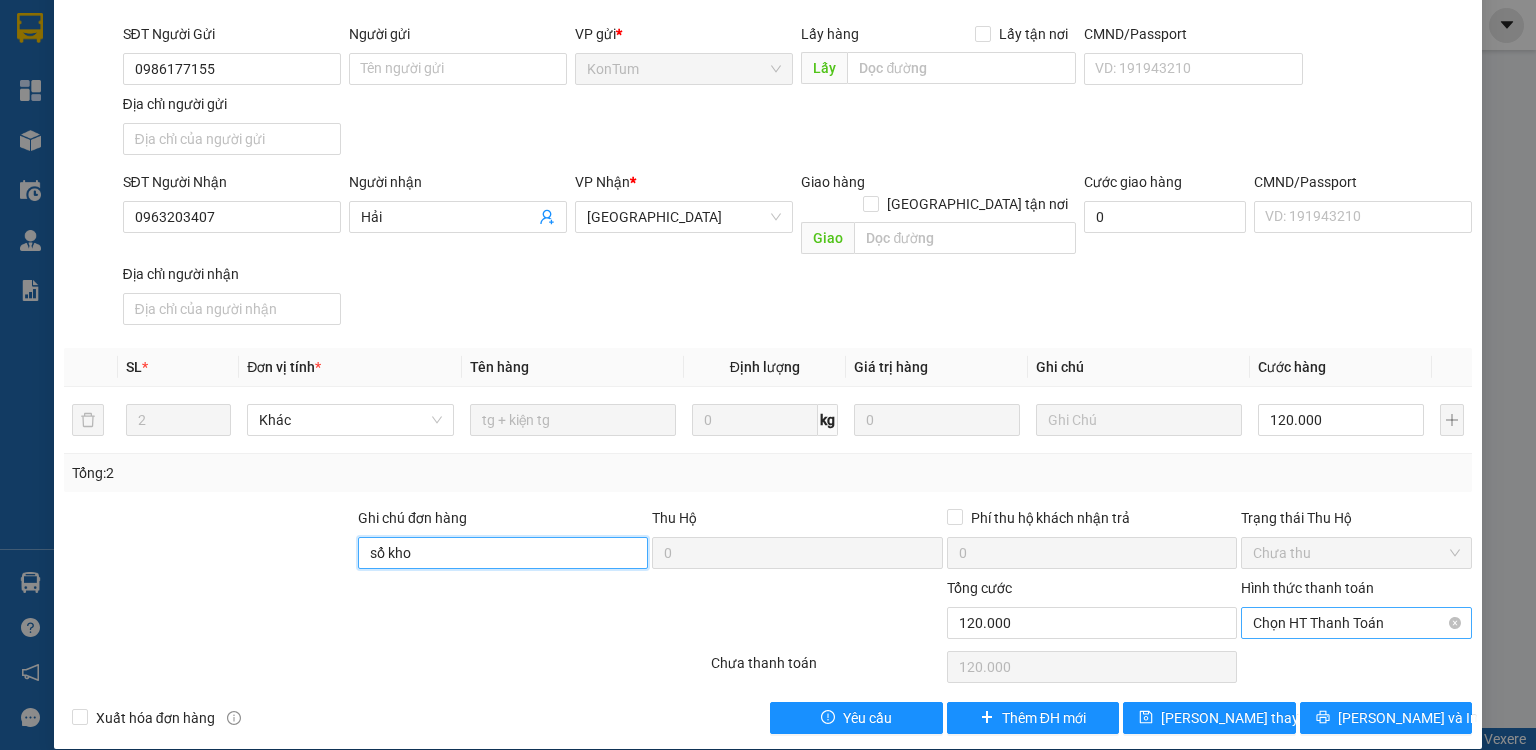 click on "Chọn HT Thanh Toán" at bounding box center [1356, 623] 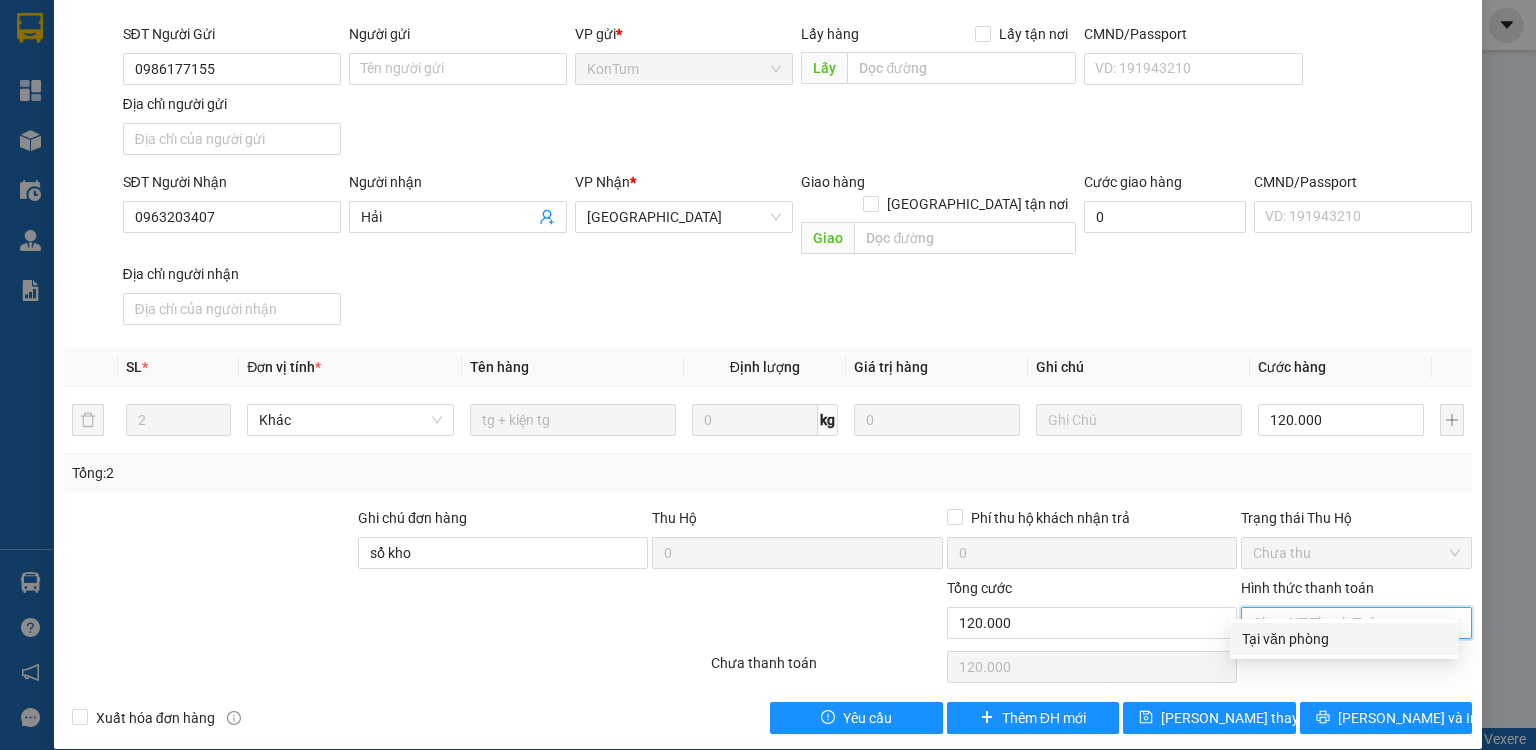 click on "Tại văn phòng" at bounding box center (1344, 639) 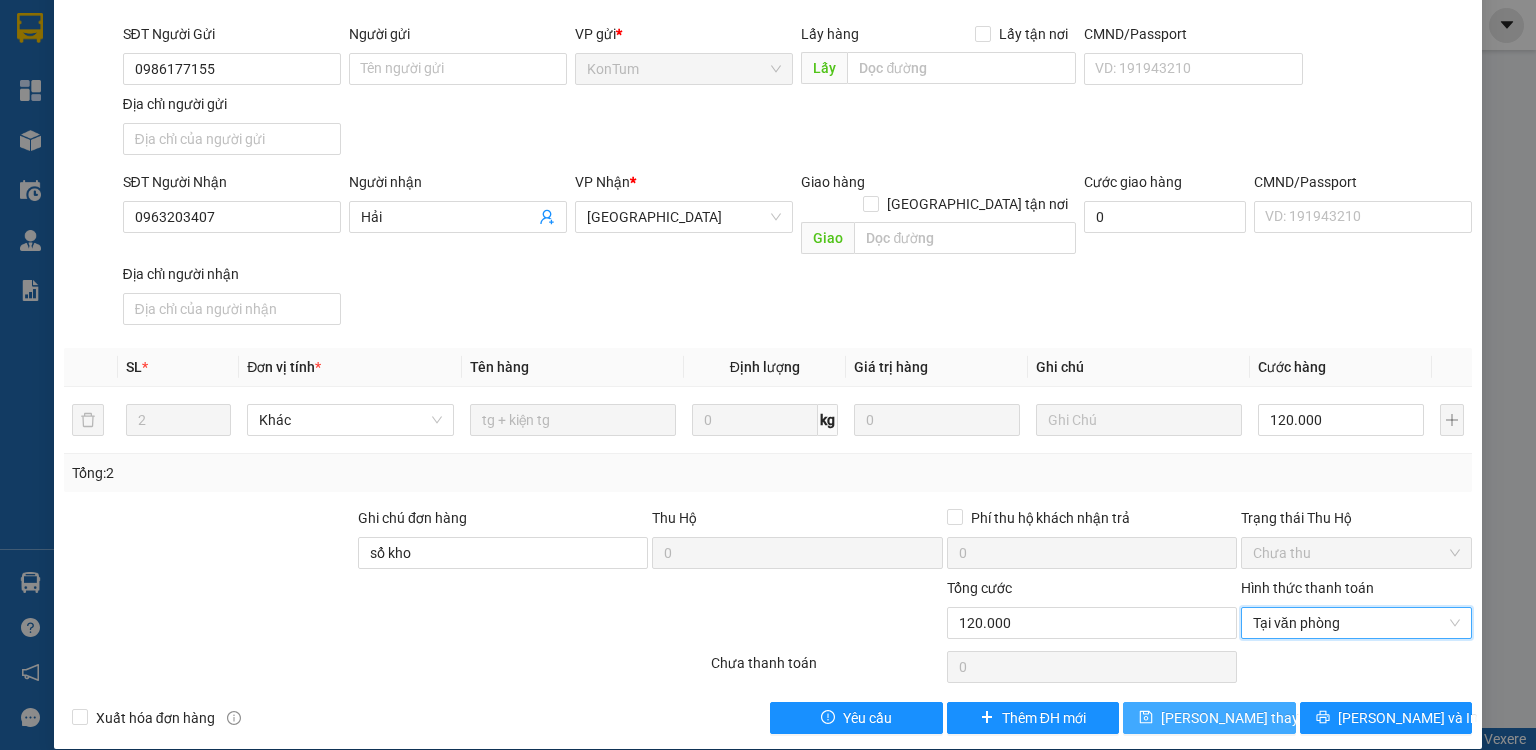 click on "[PERSON_NAME] thay đổi" at bounding box center [1209, 718] 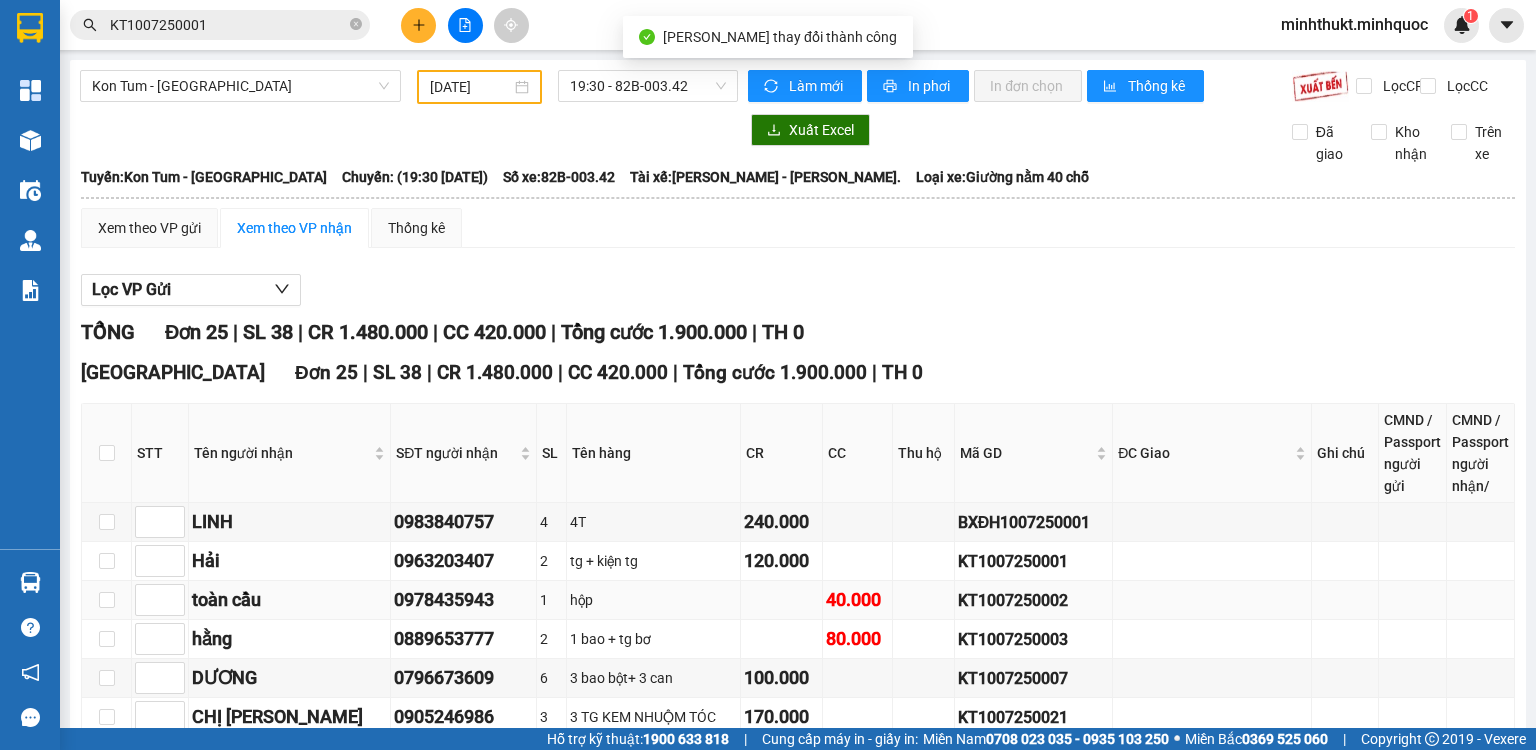click on "KT1007250002" at bounding box center [1034, 600] 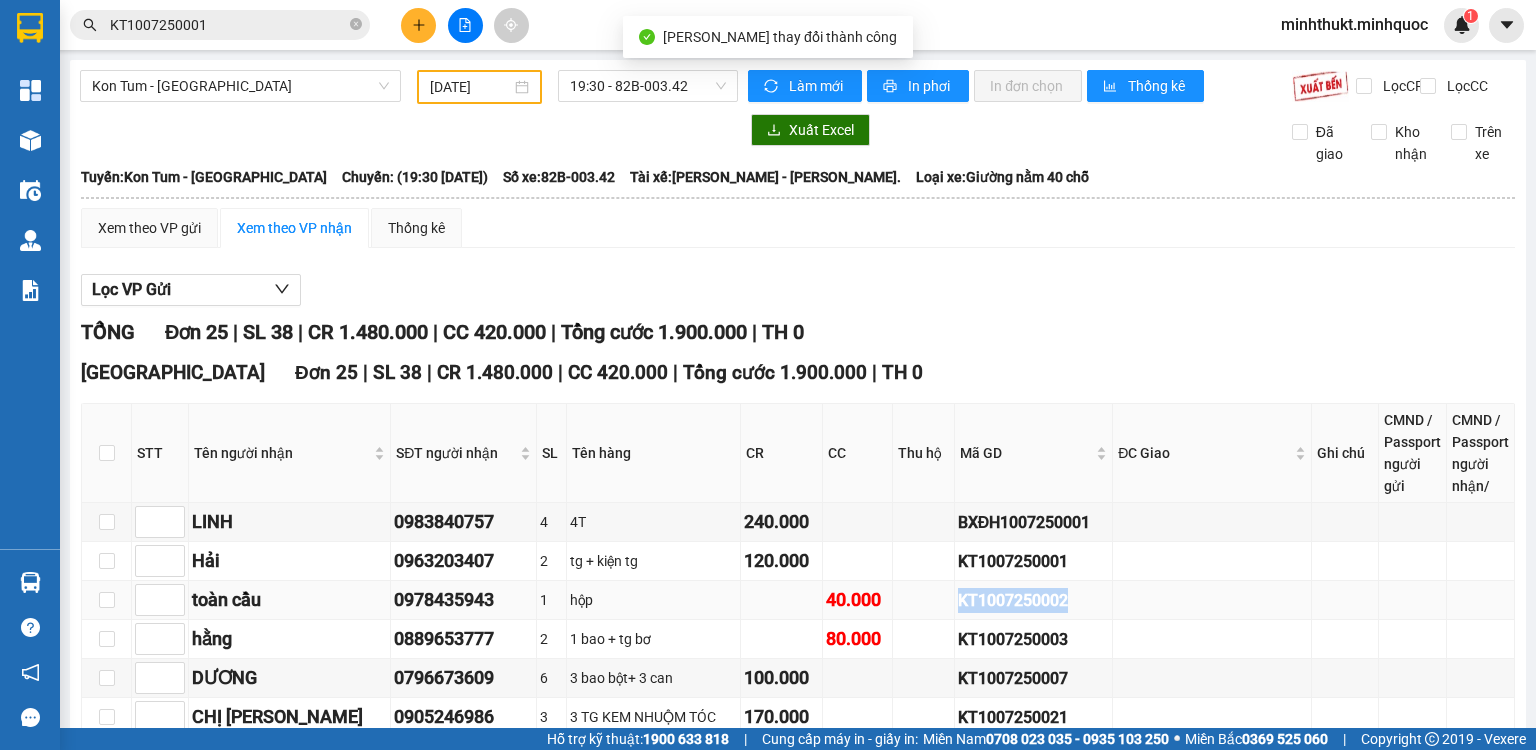 click on "KT1007250002" at bounding box center (1034, 600) 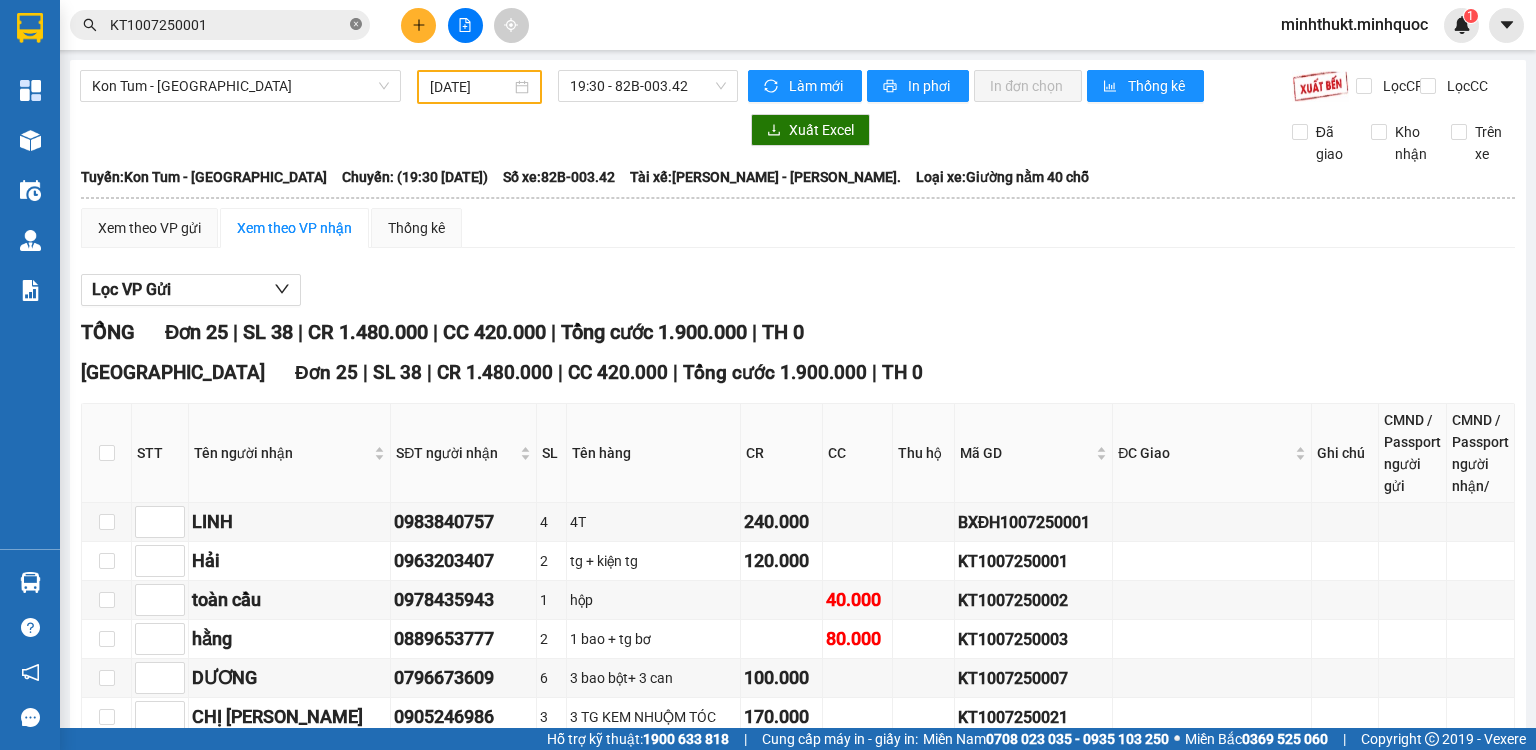 click 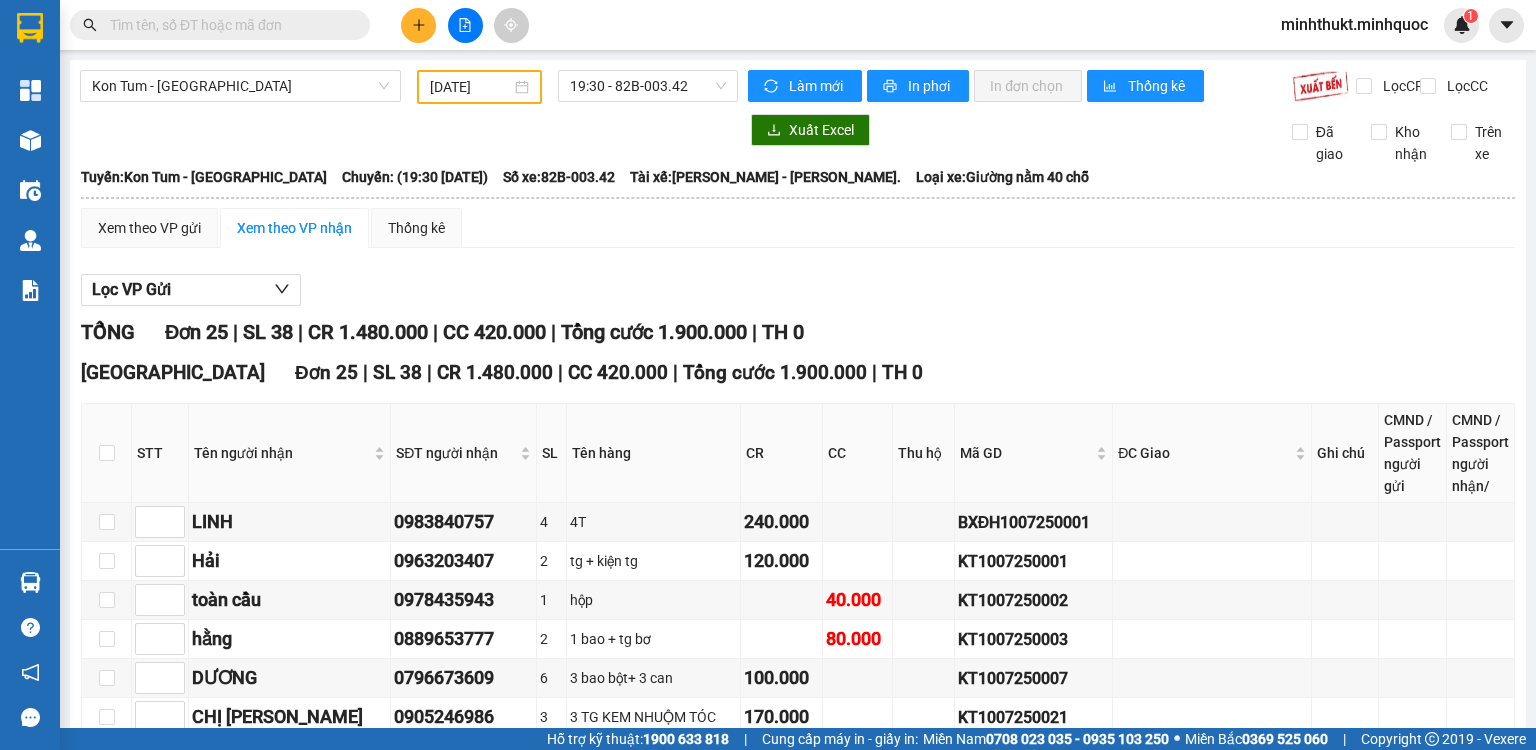 paste on "KT1007250002" 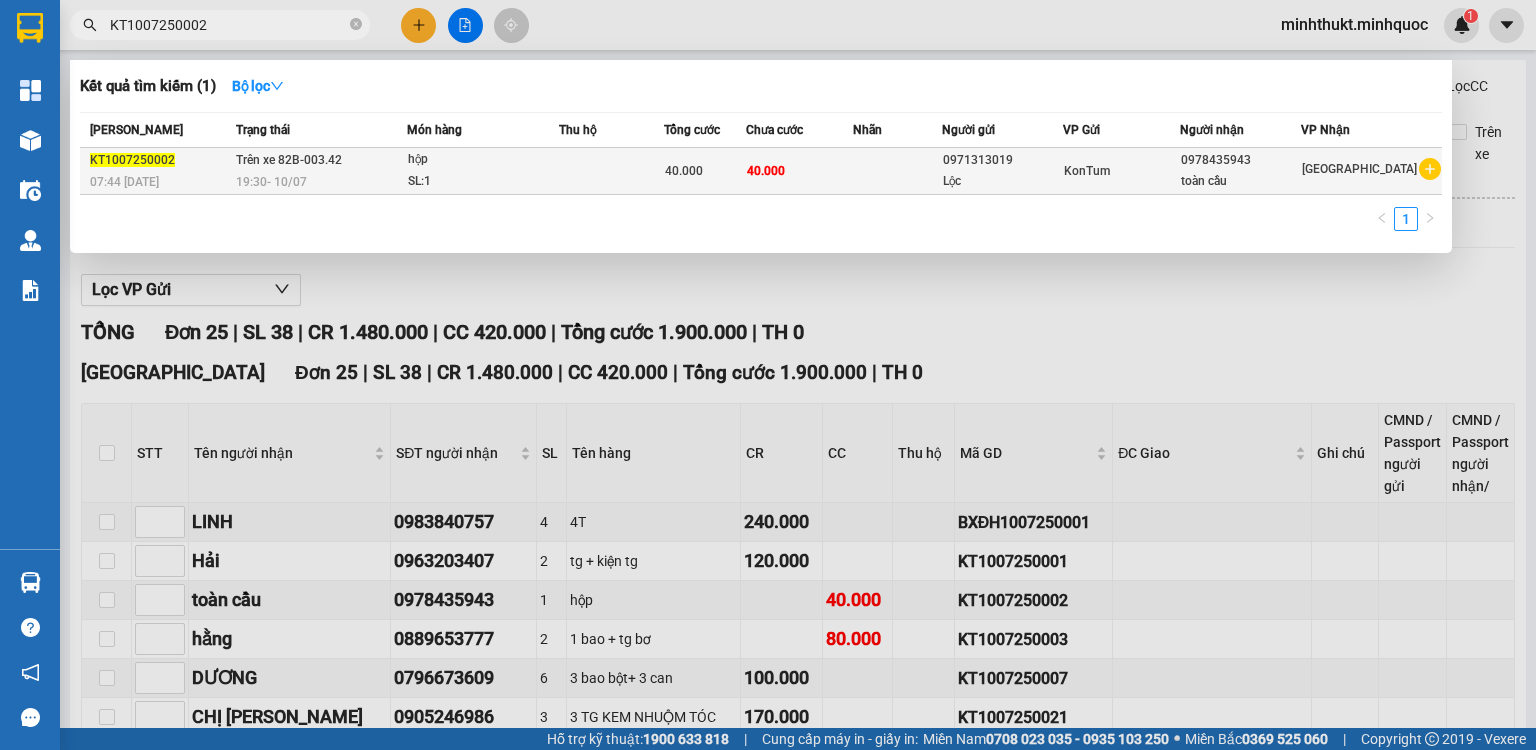 type on "KT1007250002" 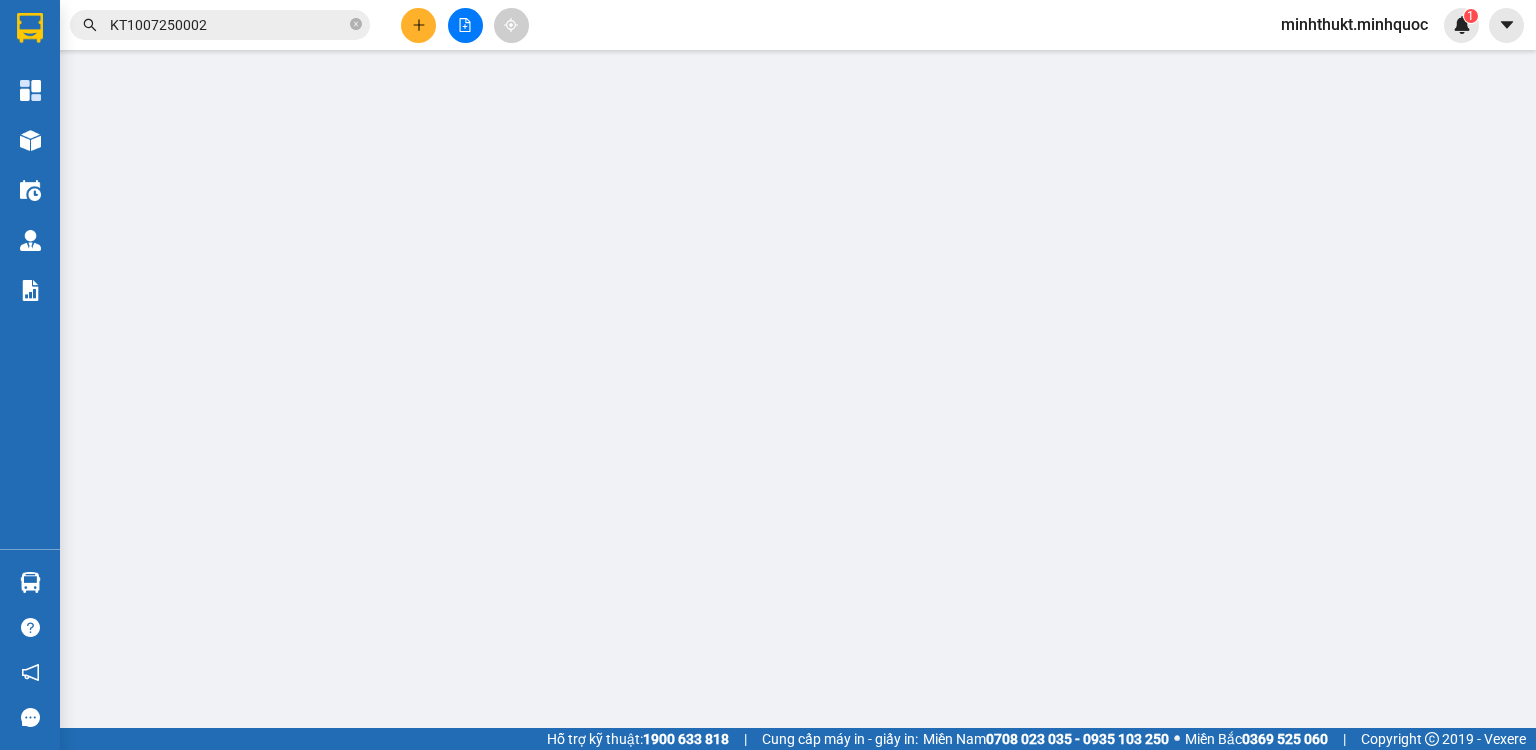 type on "0971313019" 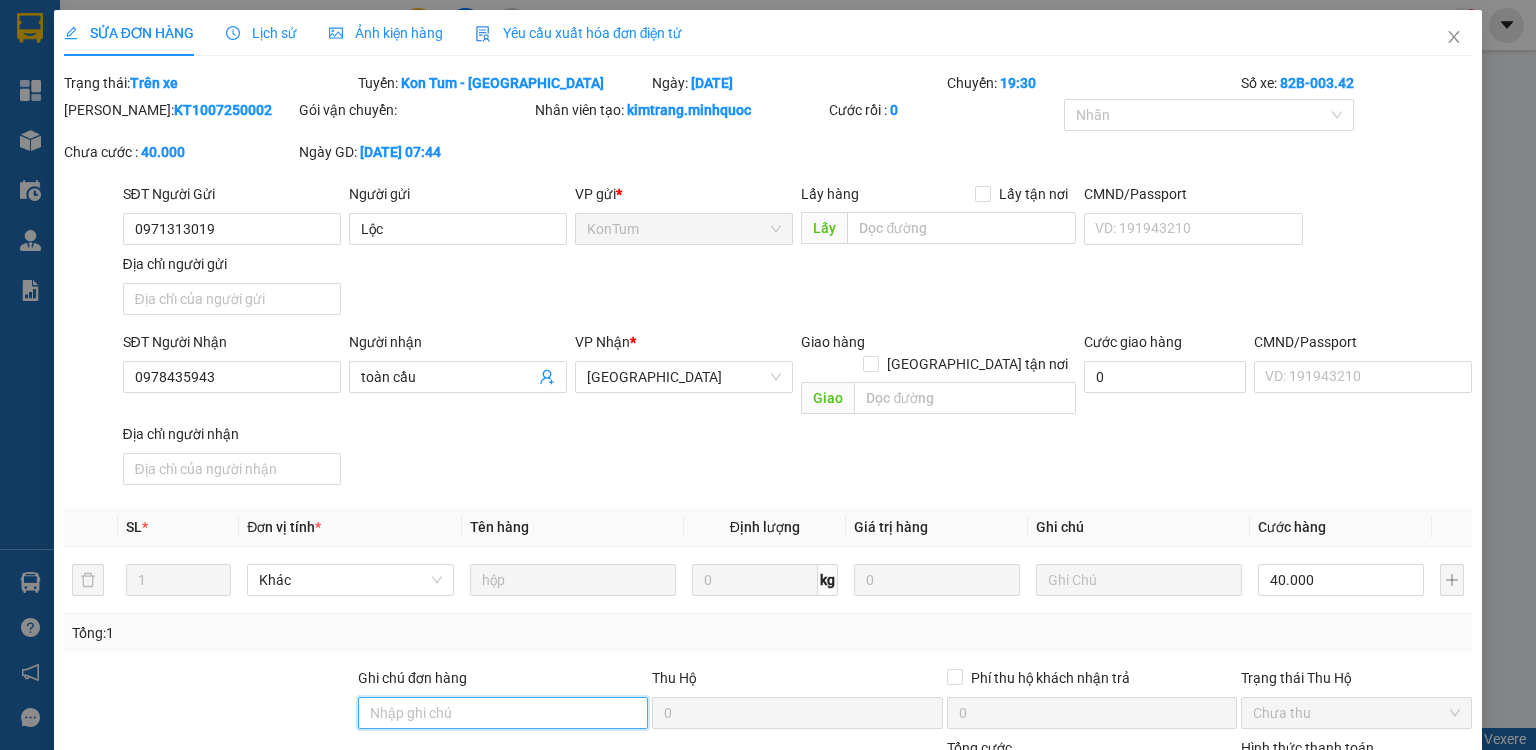 click on "Ghi chú đơn hàng" at bounding box center (503, 713) 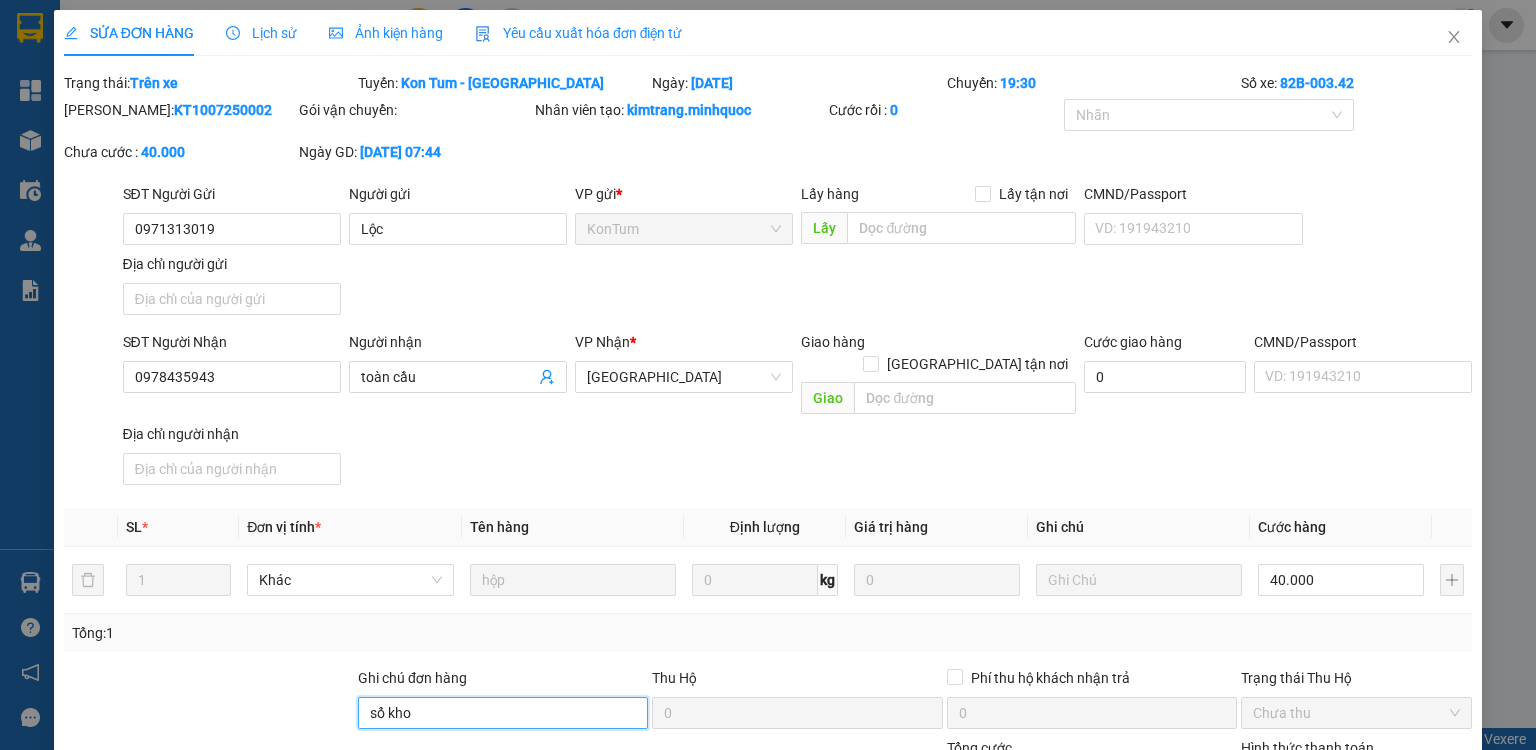 scroll, scrollTop: 160, scrollLeft: 0, axis: vertical 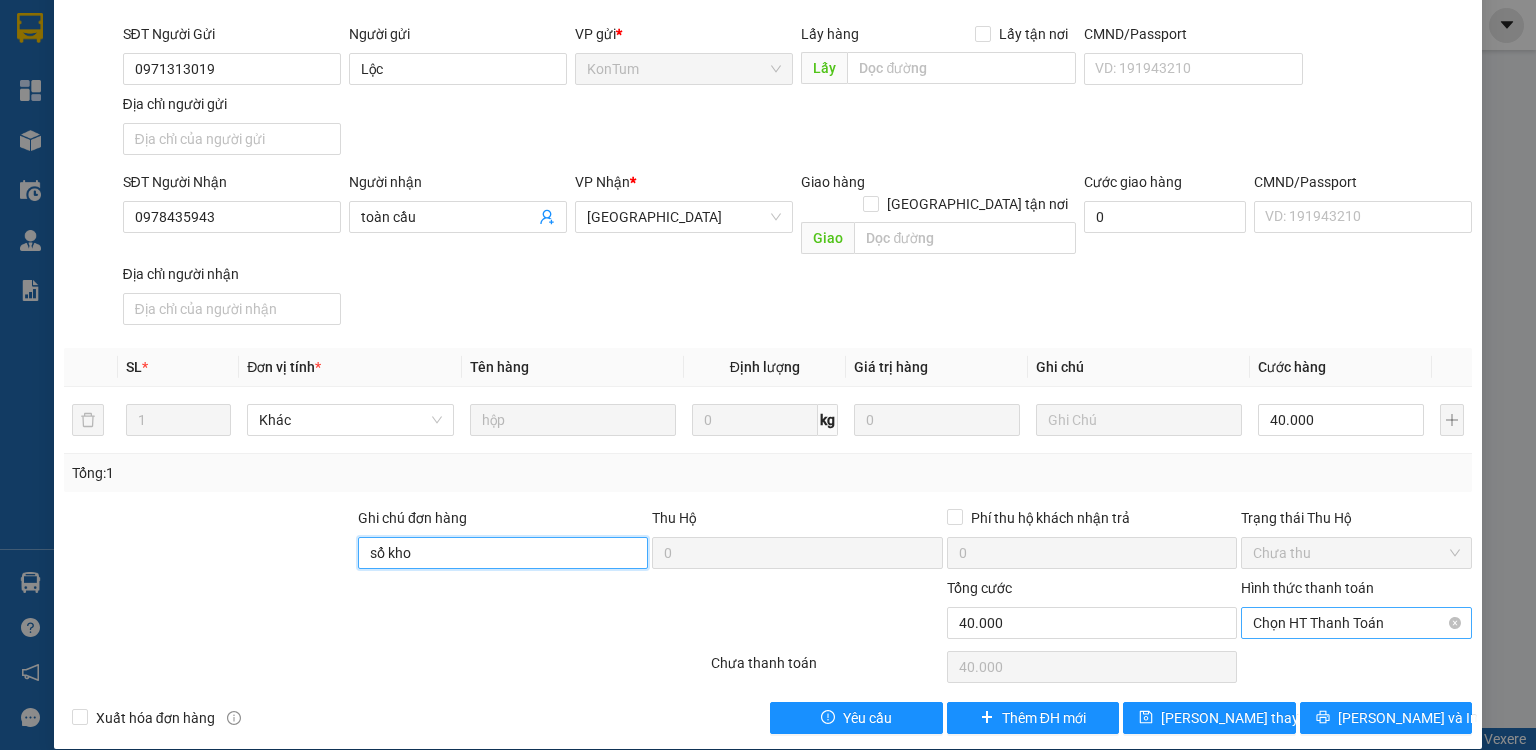 click on "Chọn HT Thanh Toán" at bounding box center [1356, 623] 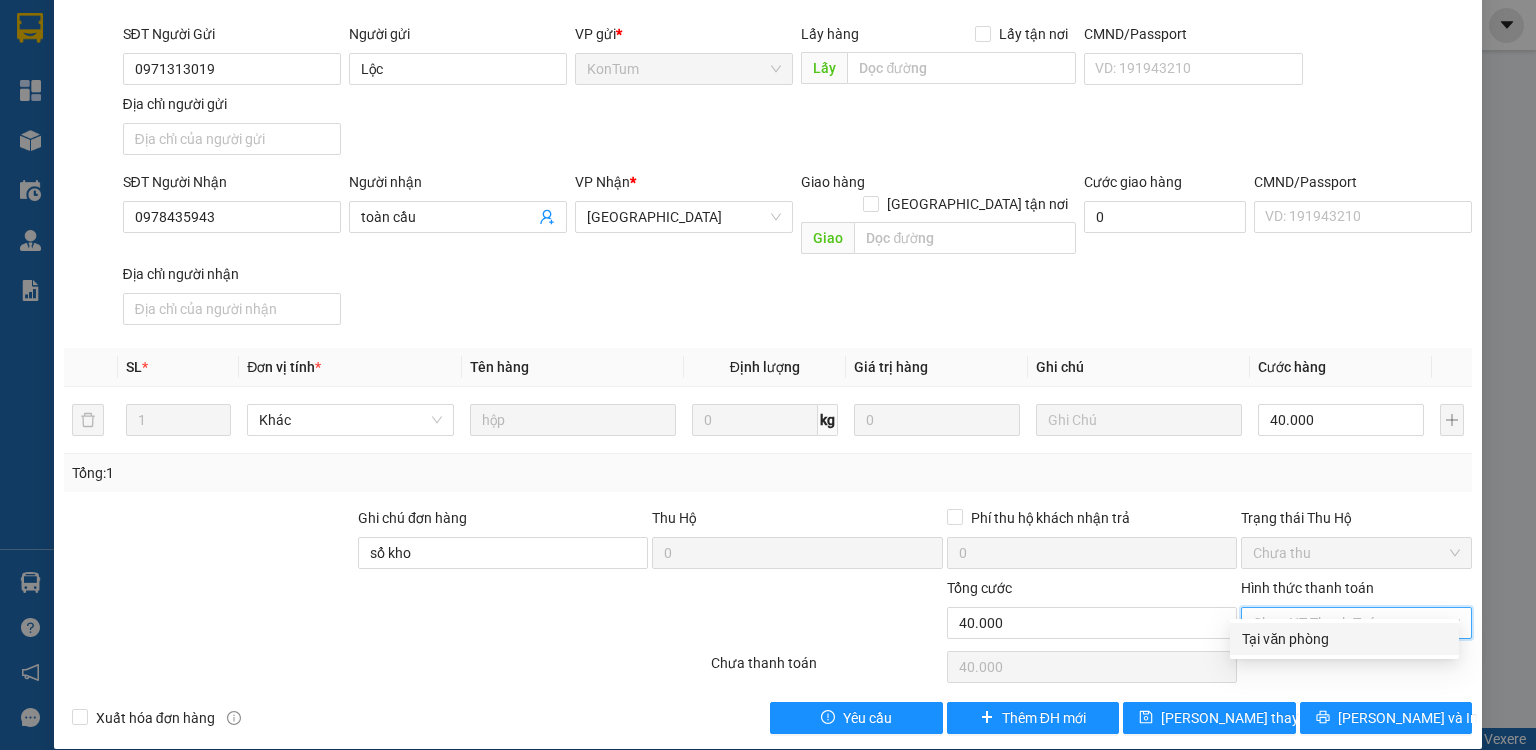 click on "Tại văn phòng" at bounding box center (1344, 639) 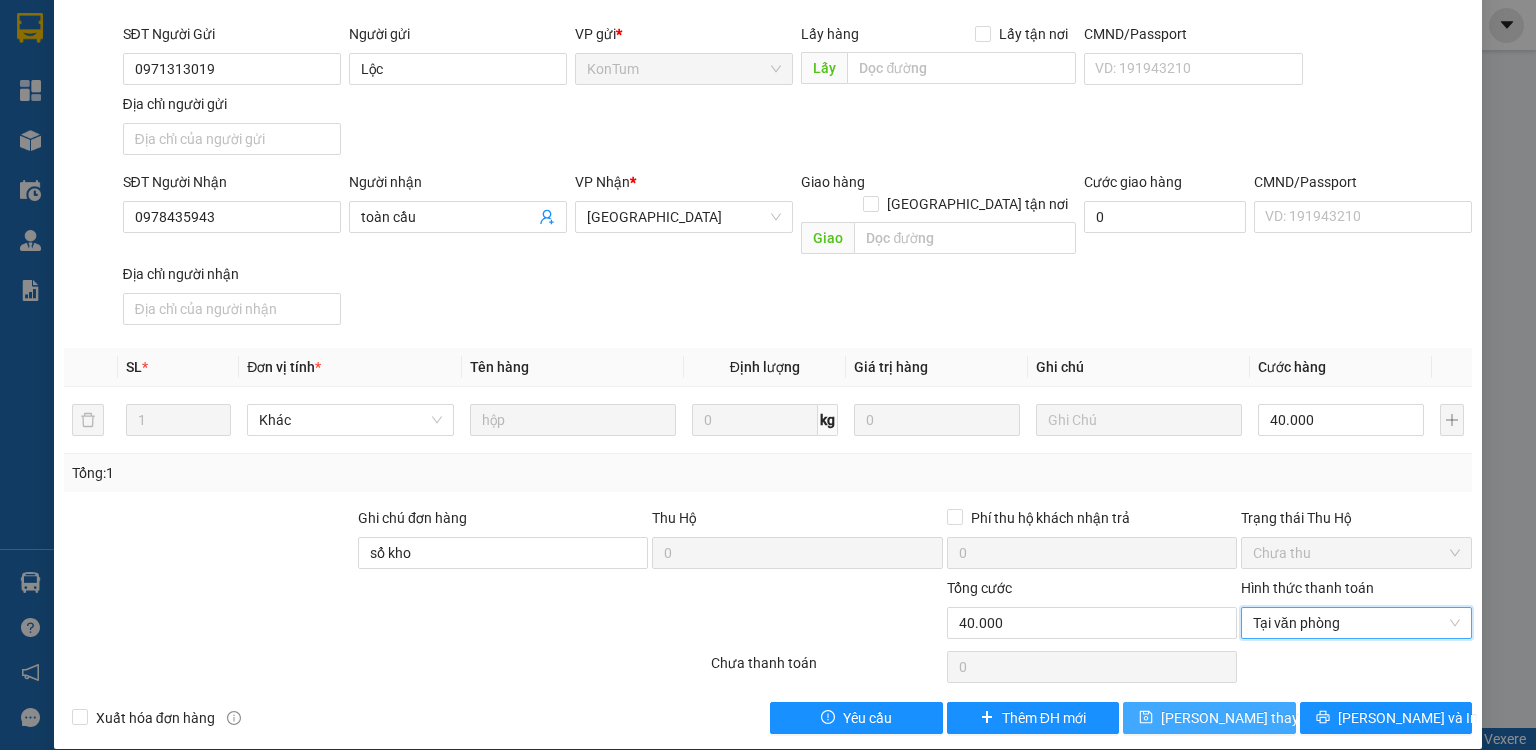 click on "[PERSON_NAME] thay đổi" at bounding box center (1241, 718) 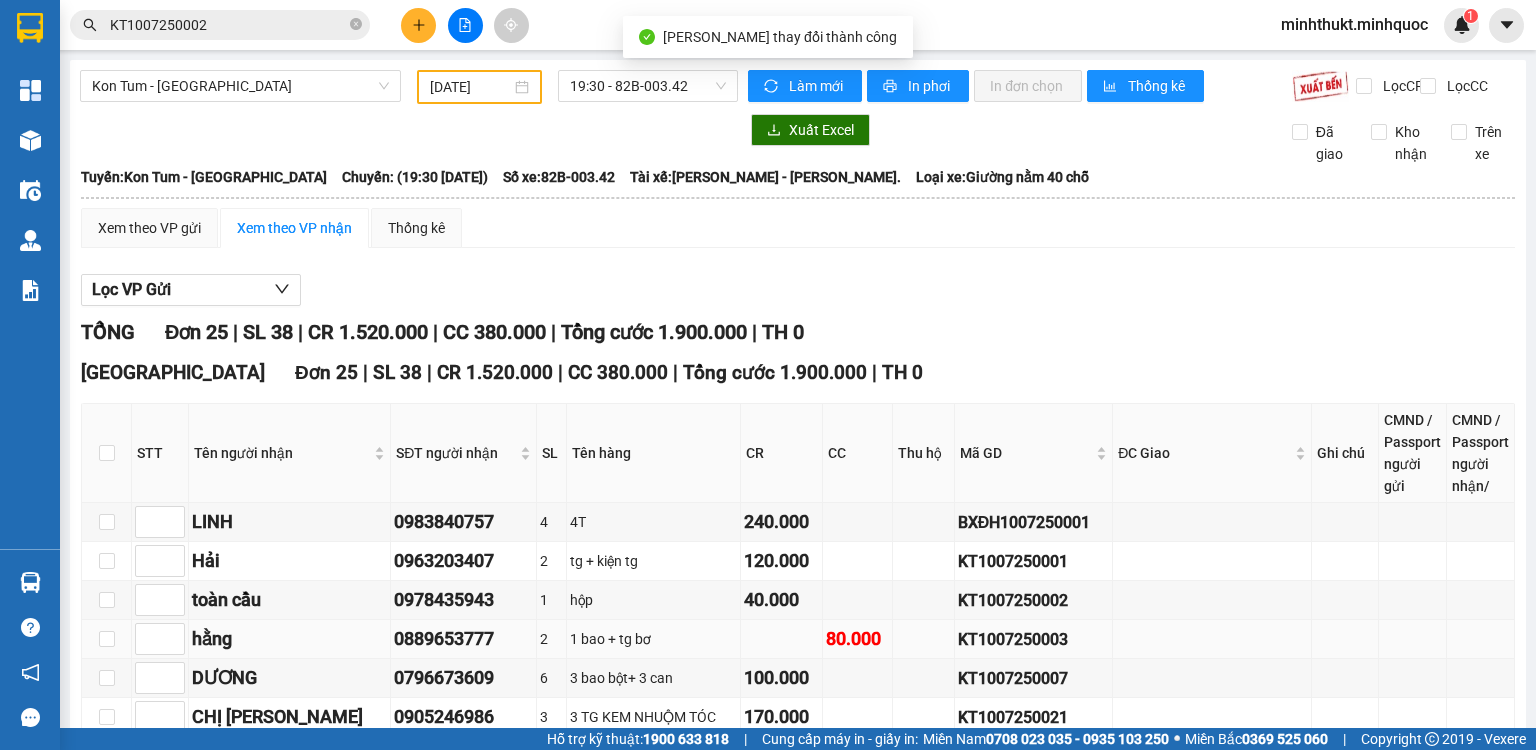click on "KT1007250003" at bounding box center [1034, 639] 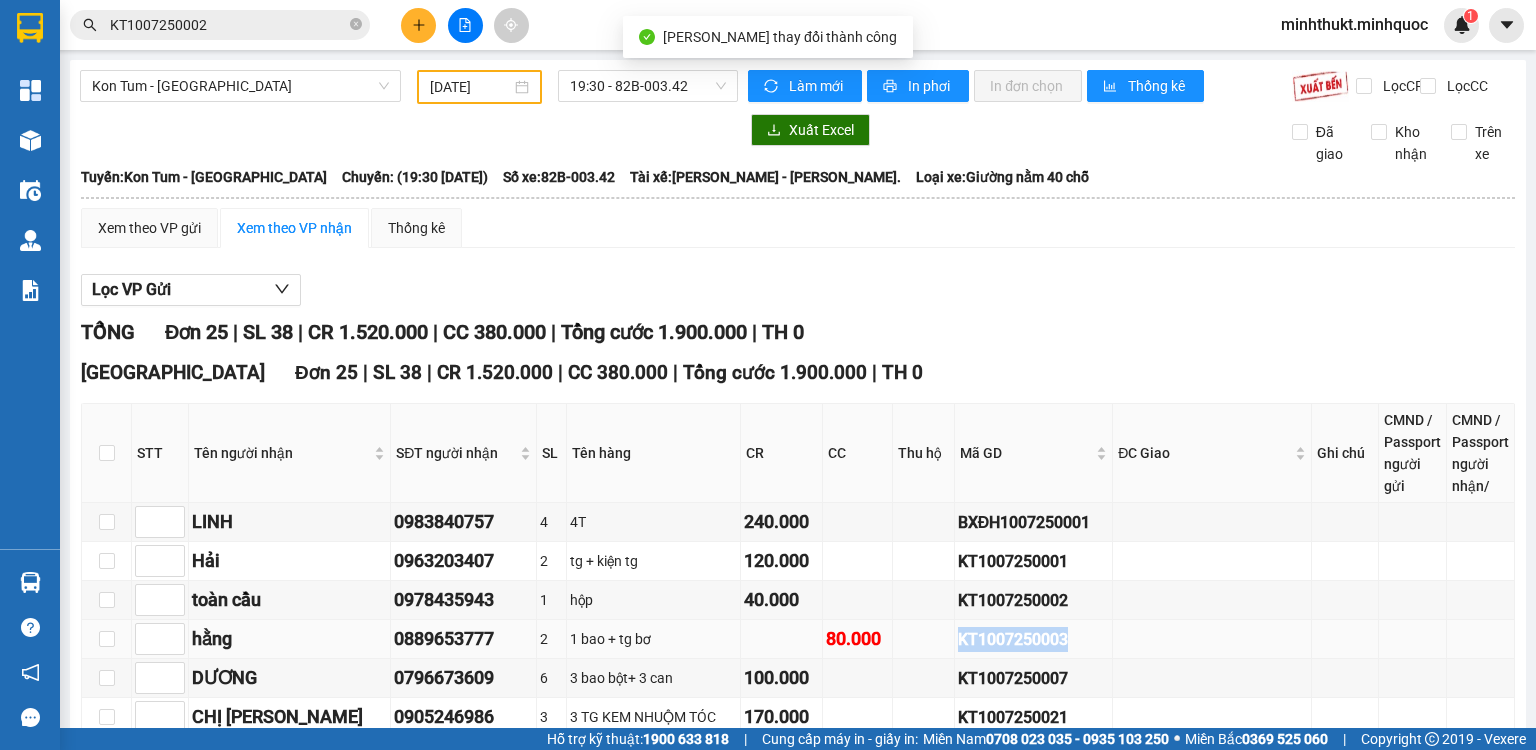click on "KT1007250003" at bounding box center (1034, 639) 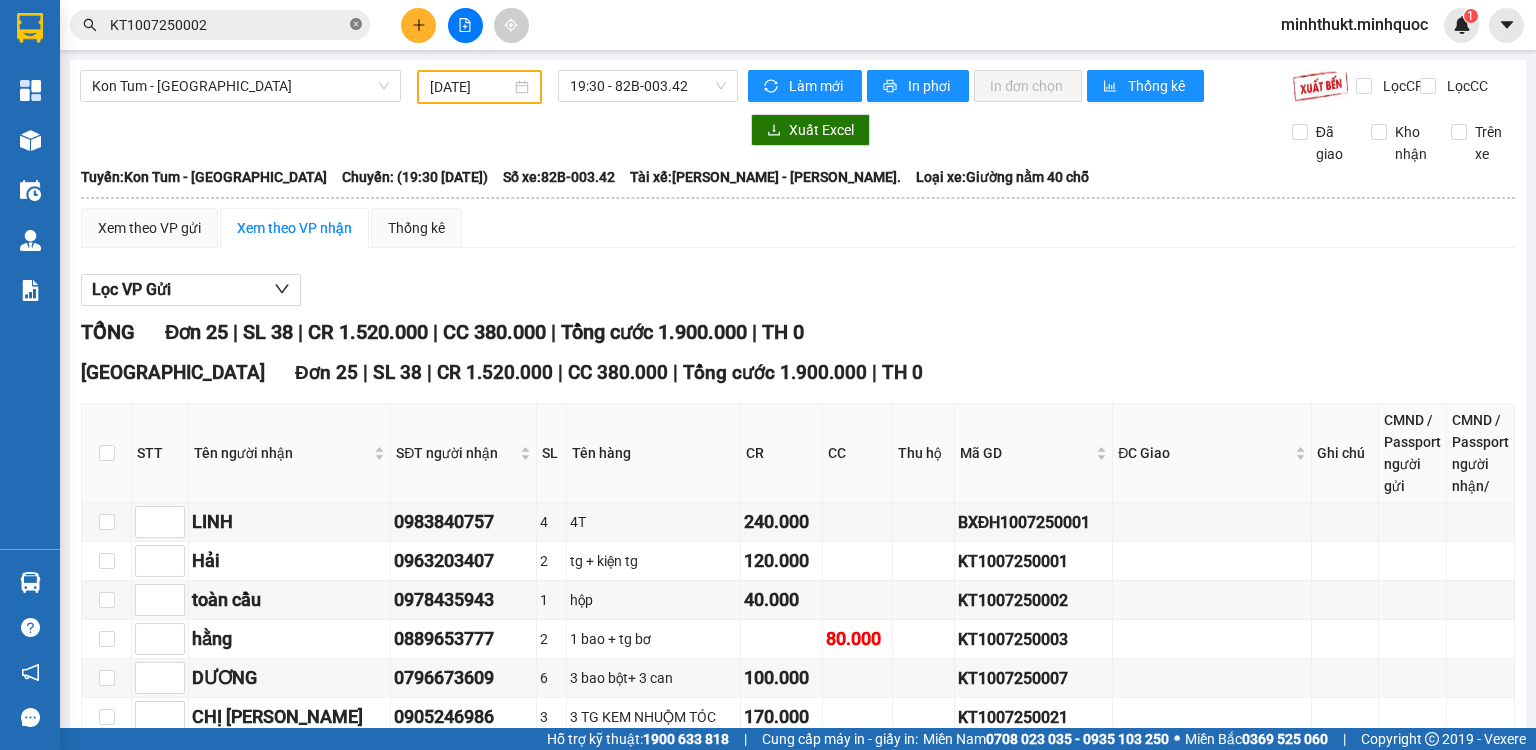 click 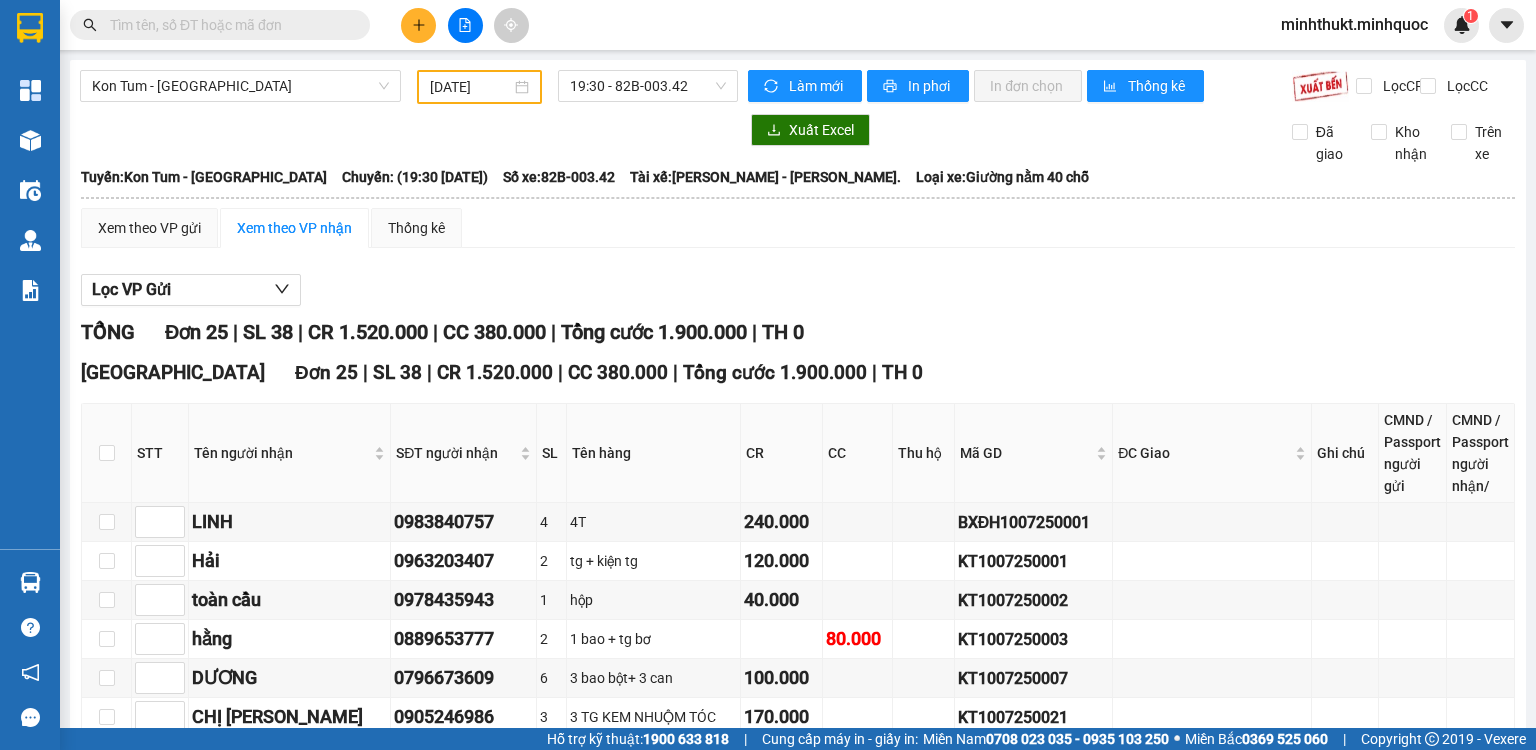 paste on "KT1007250003" 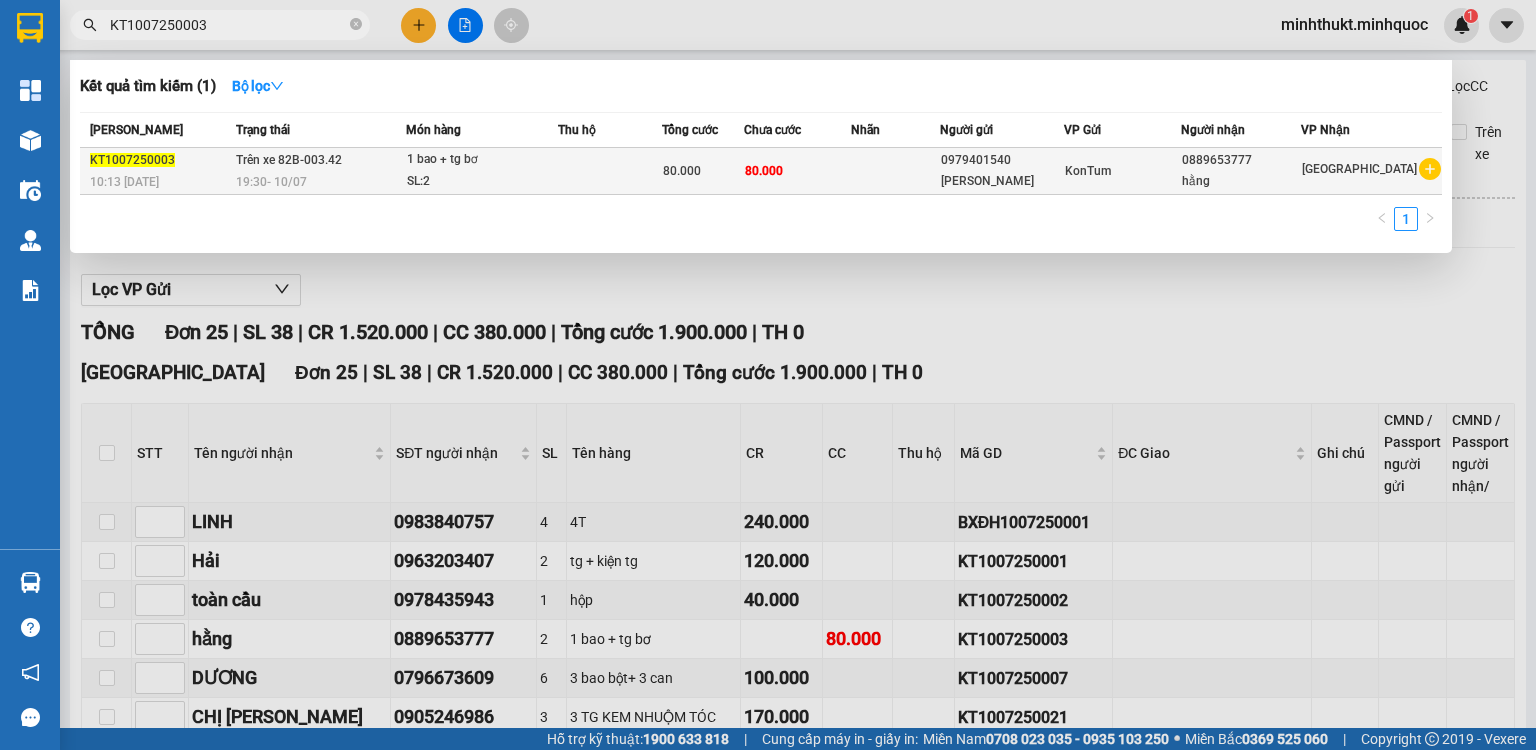 type on "KT1007250003" 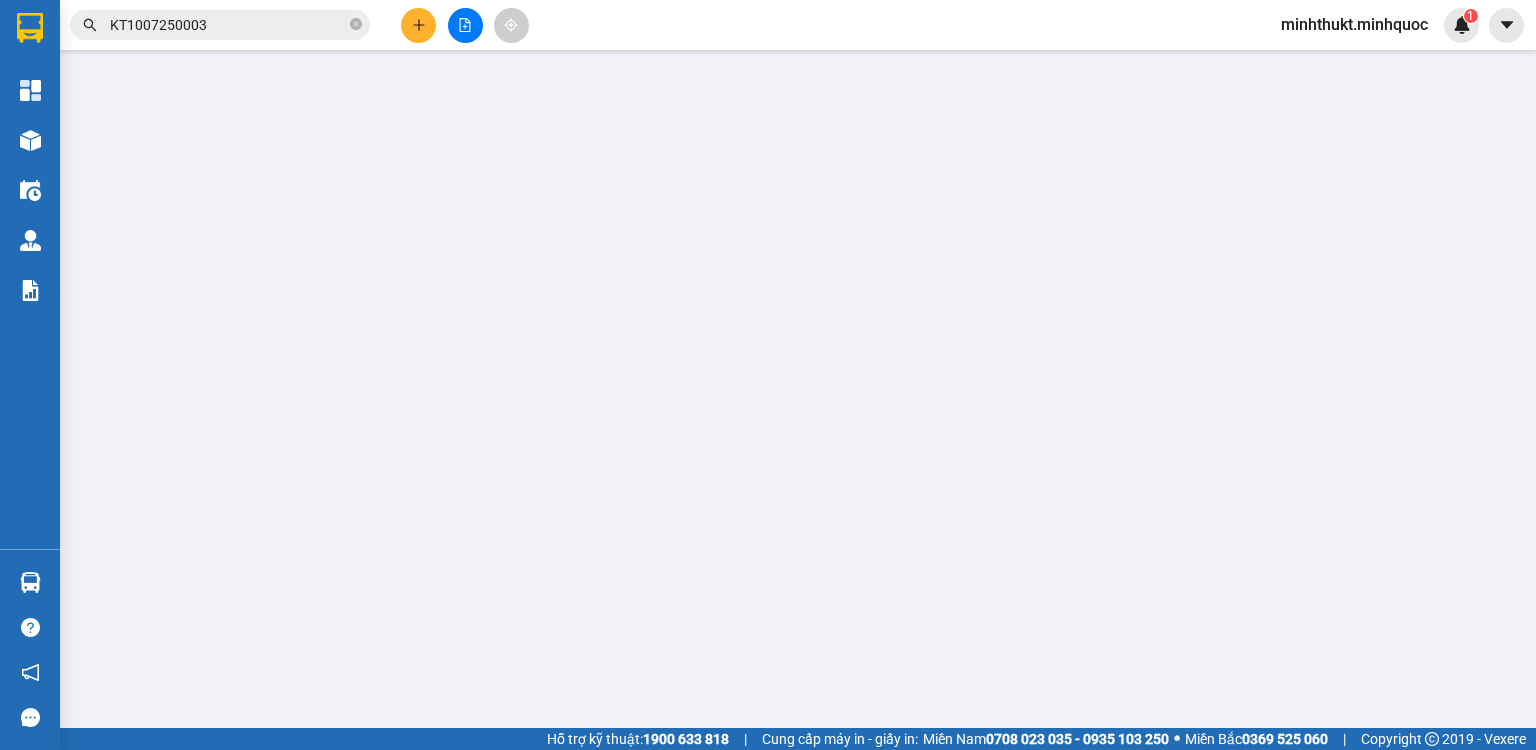 type on "0979401540" 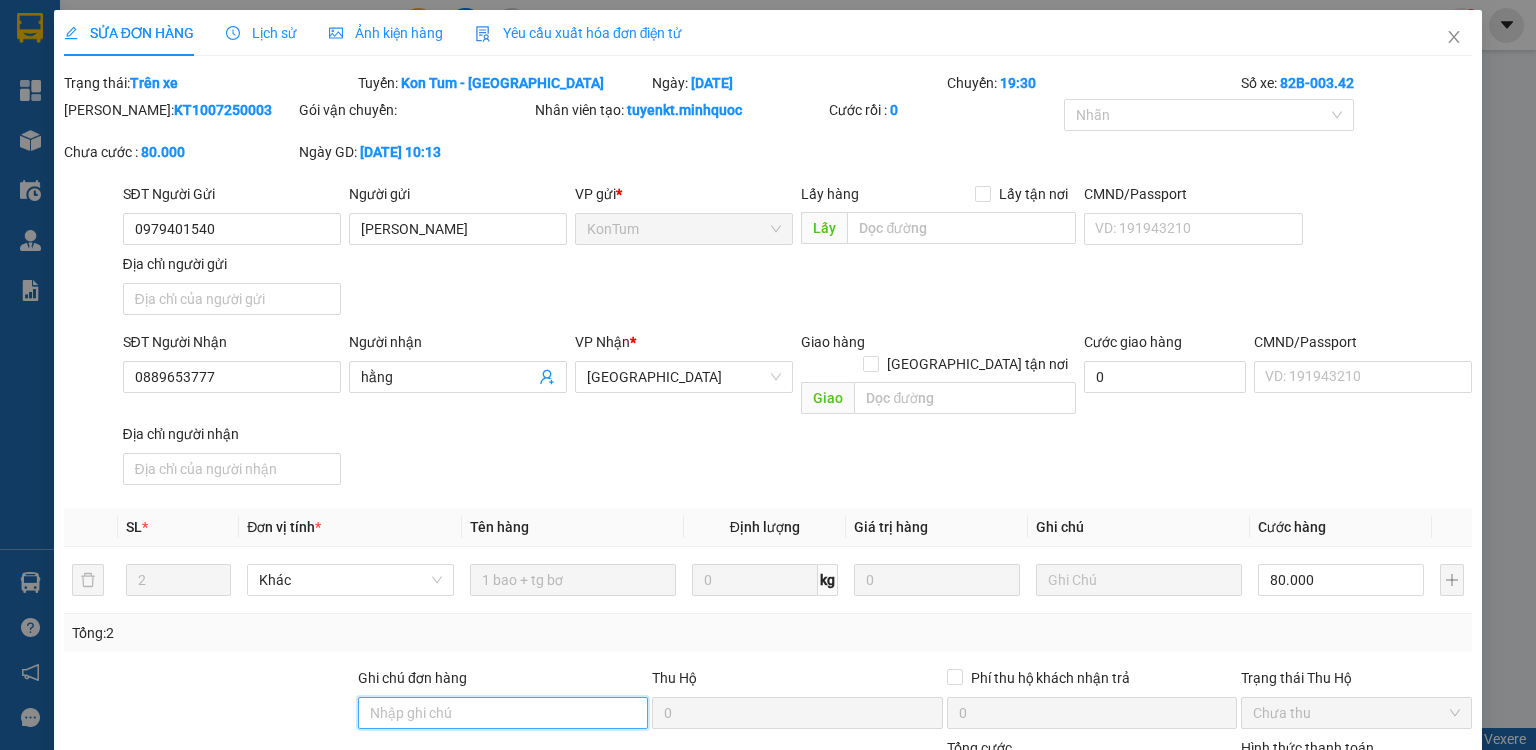 click on "Ghi chú đơn hàng" at bounding box center (503, 713) 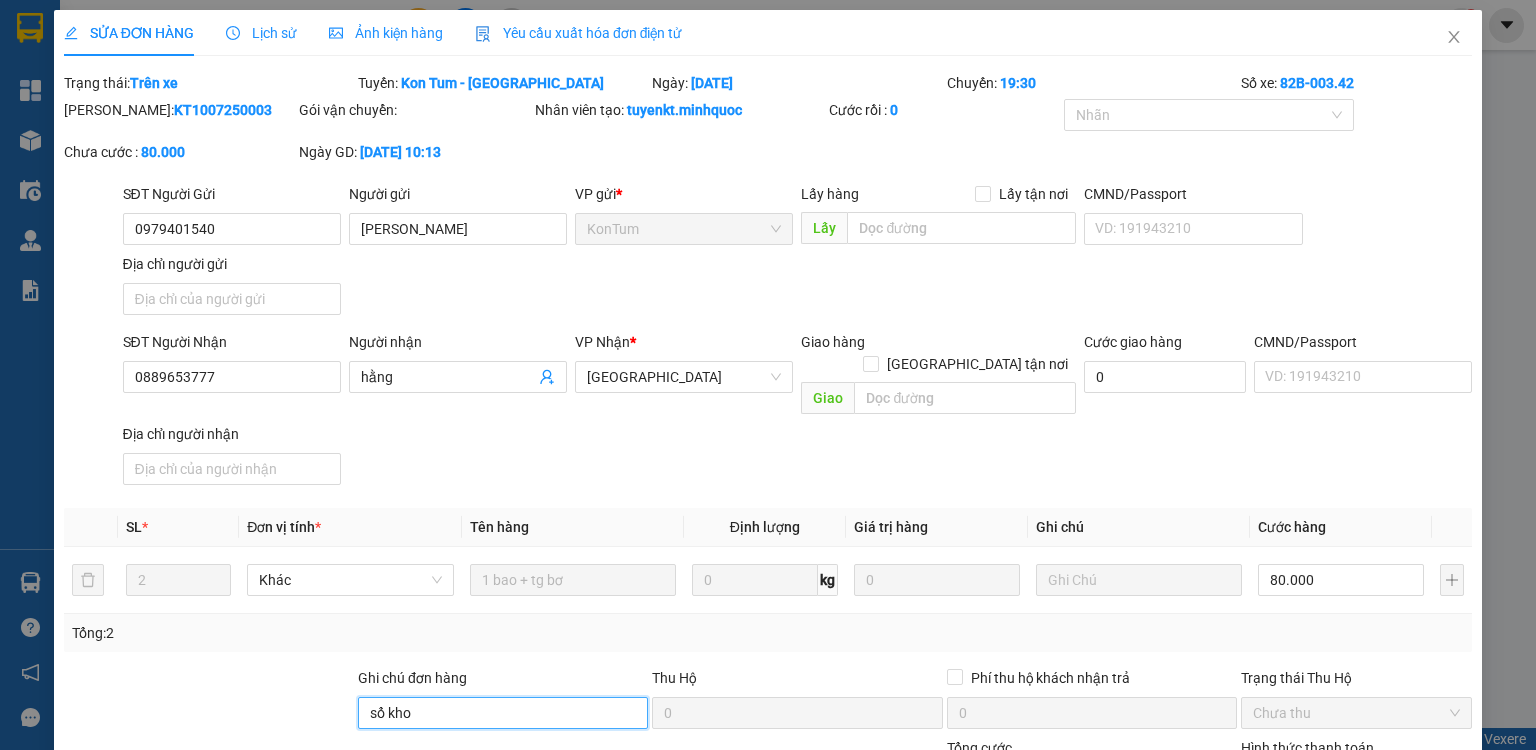 scroll, scrollTop: 160, scrollLeft: 0, axis: vertical 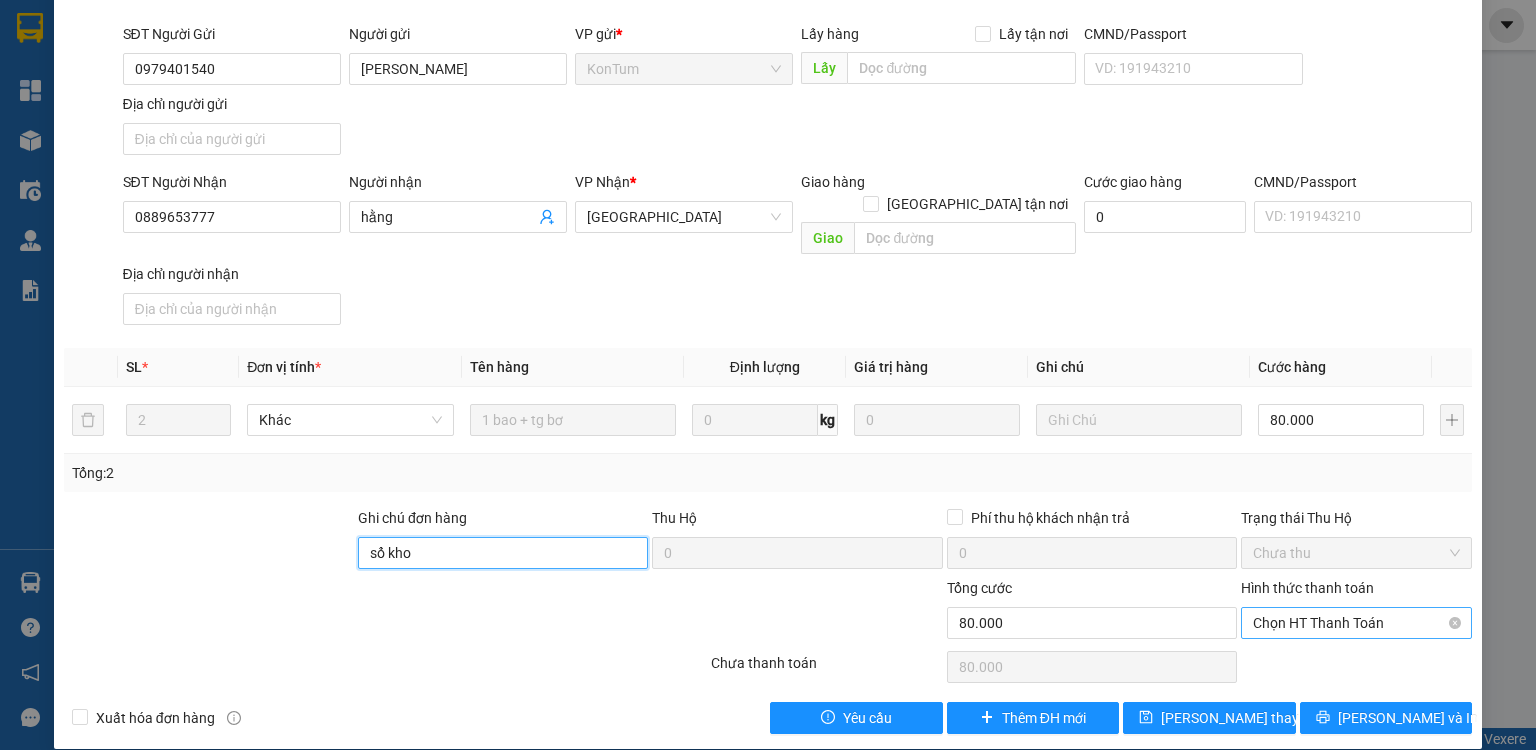 click on "Chọn HT Thanh Toán" at bounding box center [1356, 623] 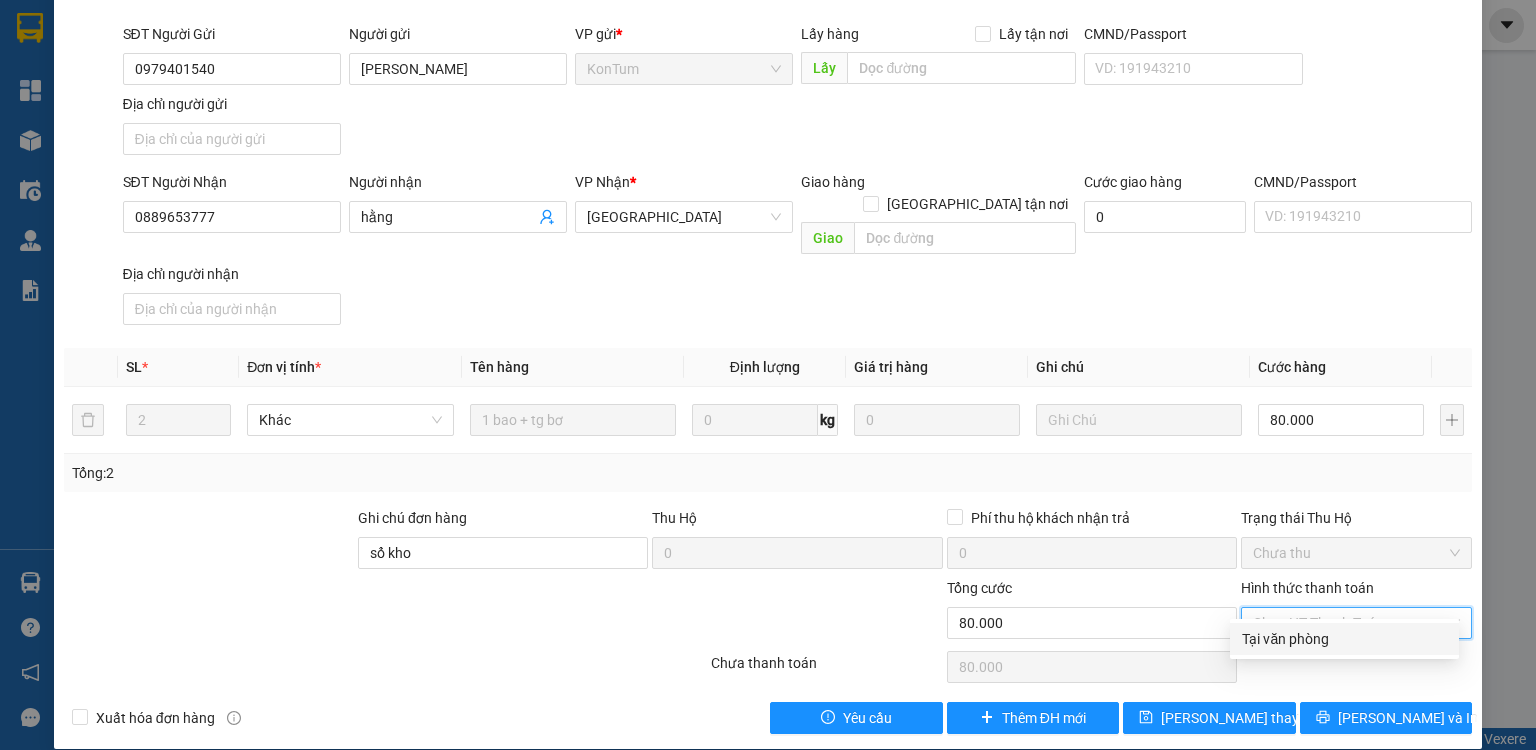 click on "Tại văn phòng" at bounding box center (1344, 639) 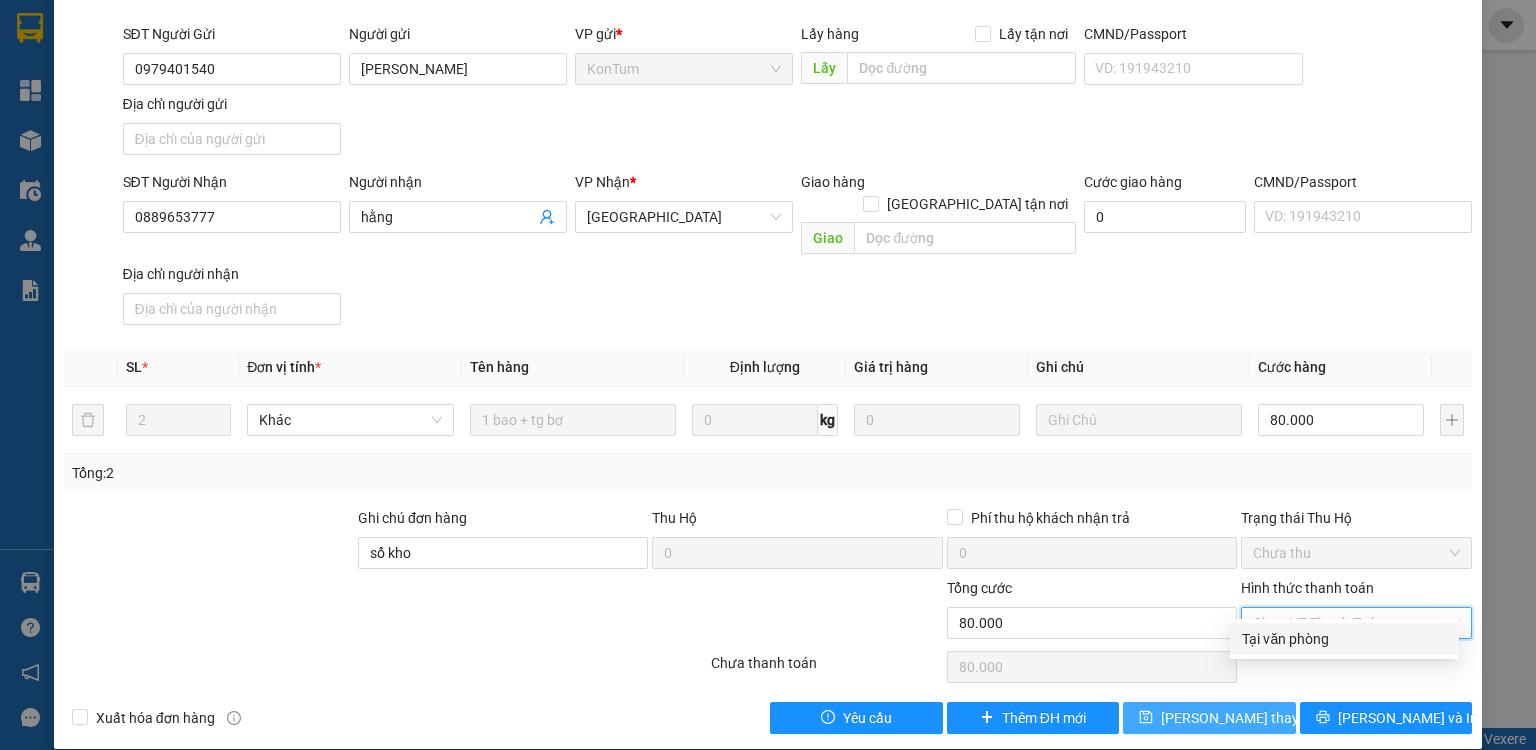 type on "0" 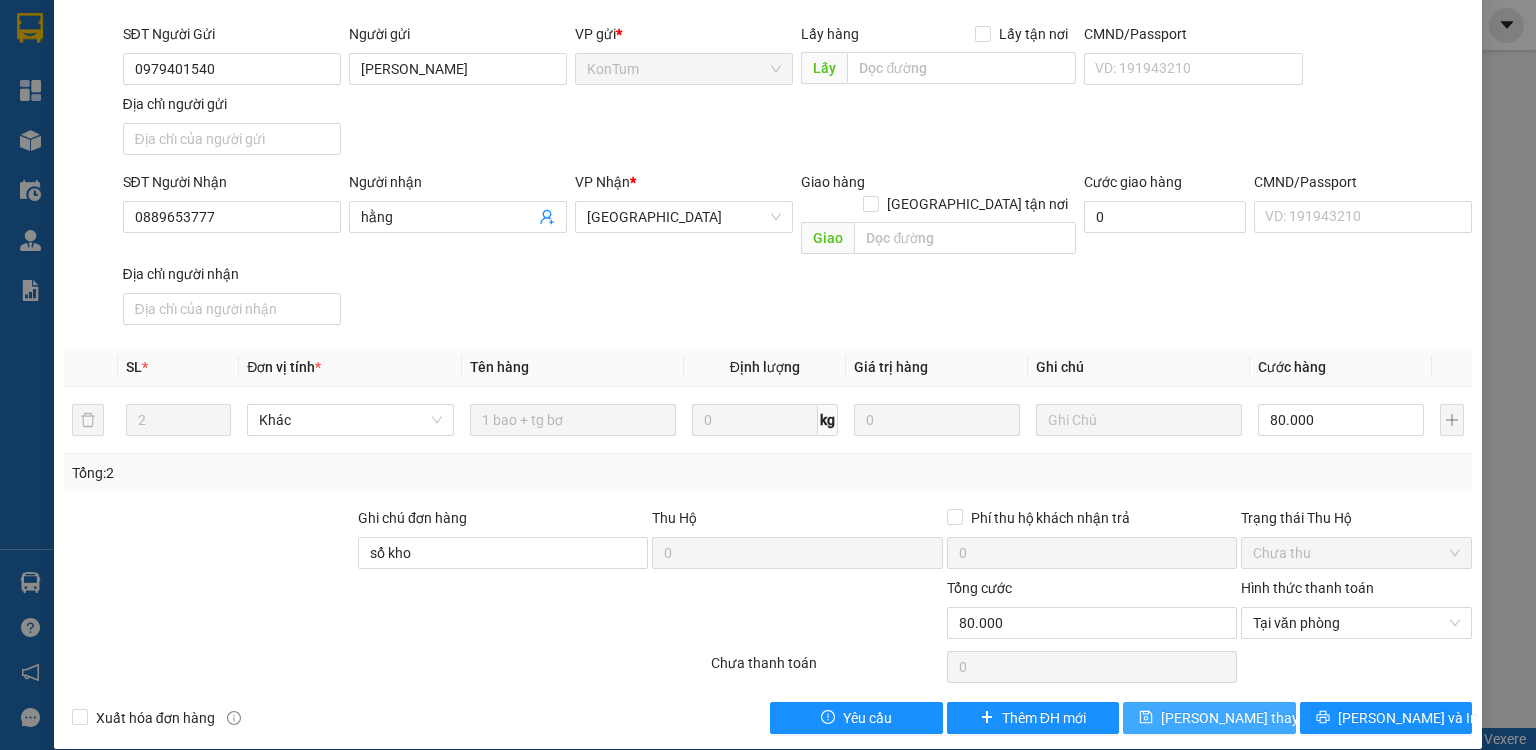 click on "[PERSON_NAME] thay đổi" at bounding box center [1241, 718] 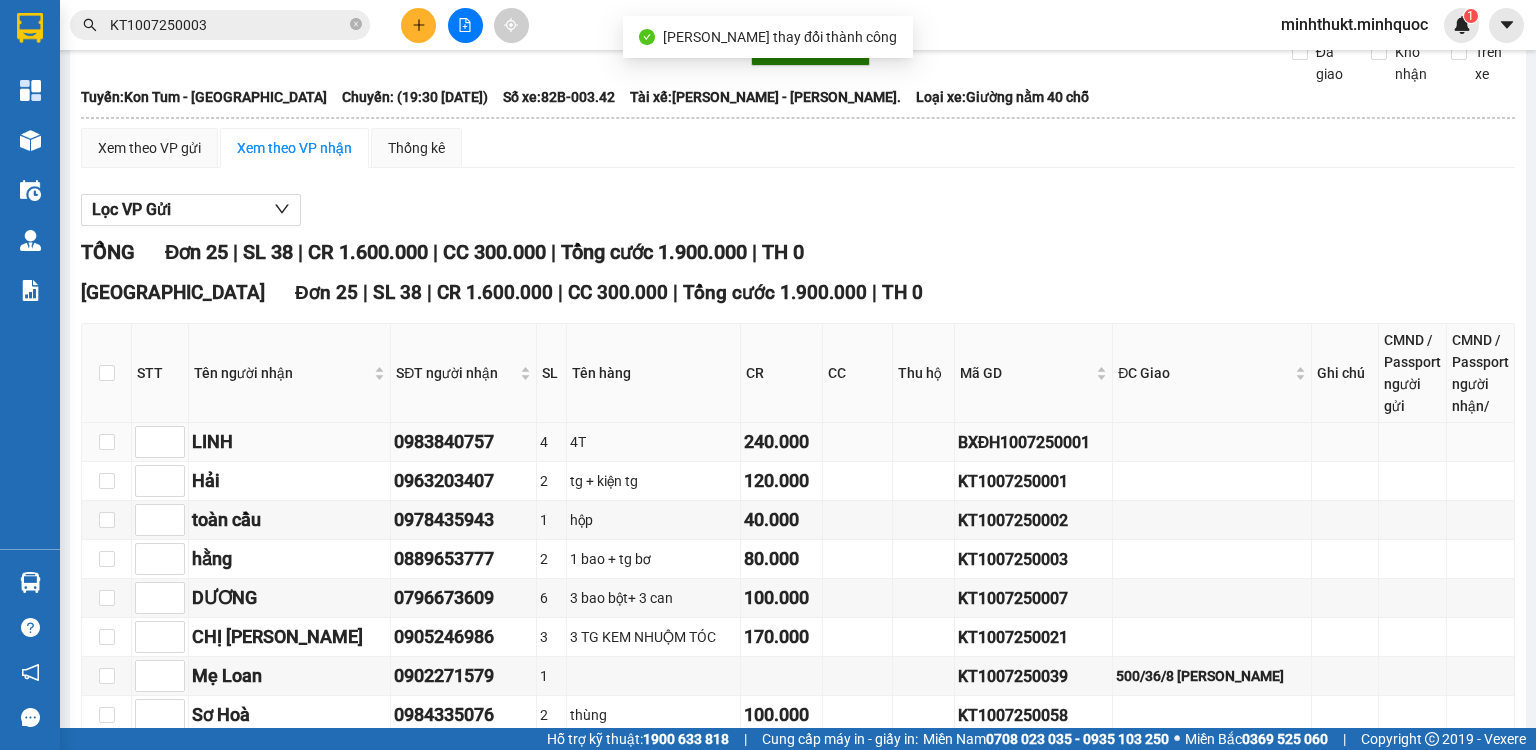 scroll, scrollTop: 400, scrollLeft: 0, axis: vertical 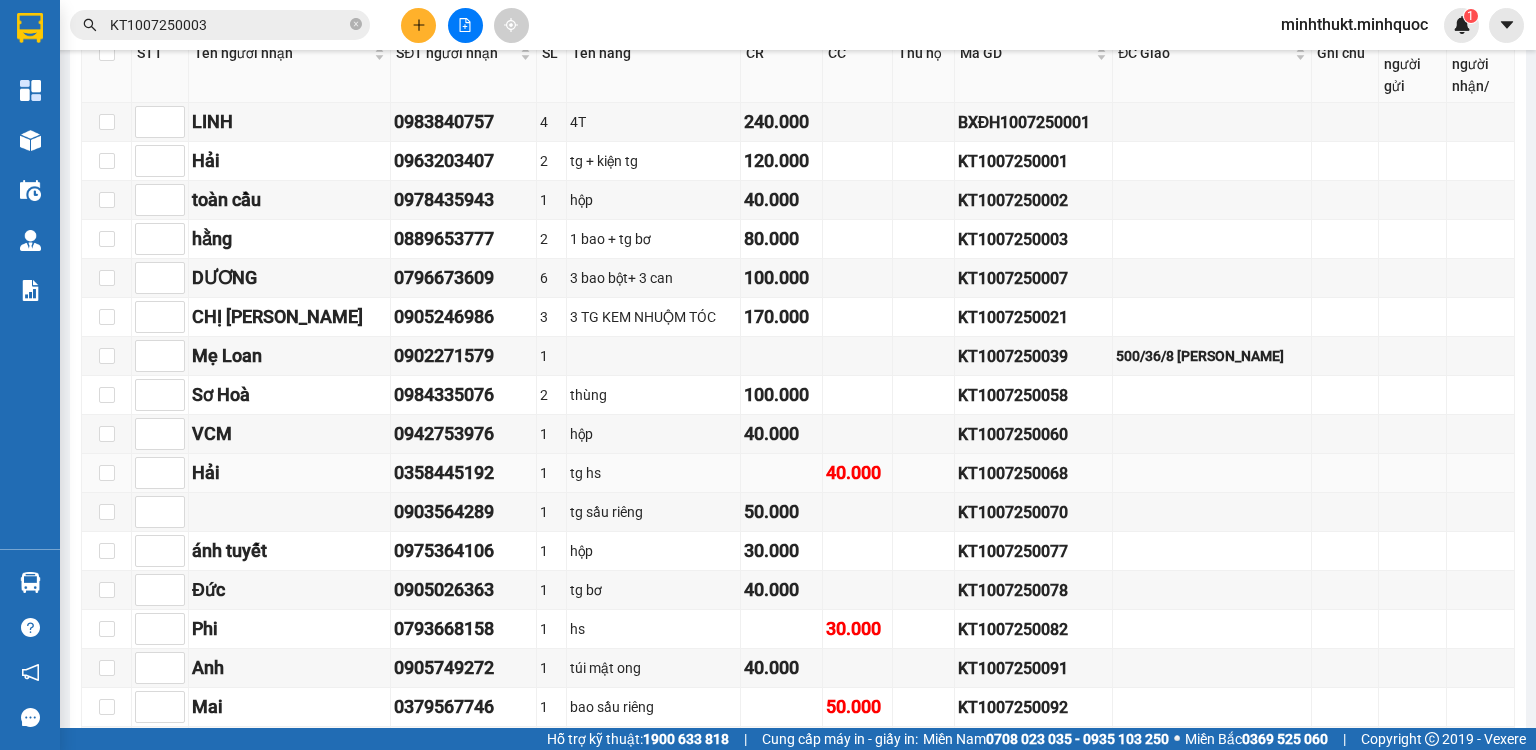 click on "KT1007250068" at bounding box center [1034, 473] 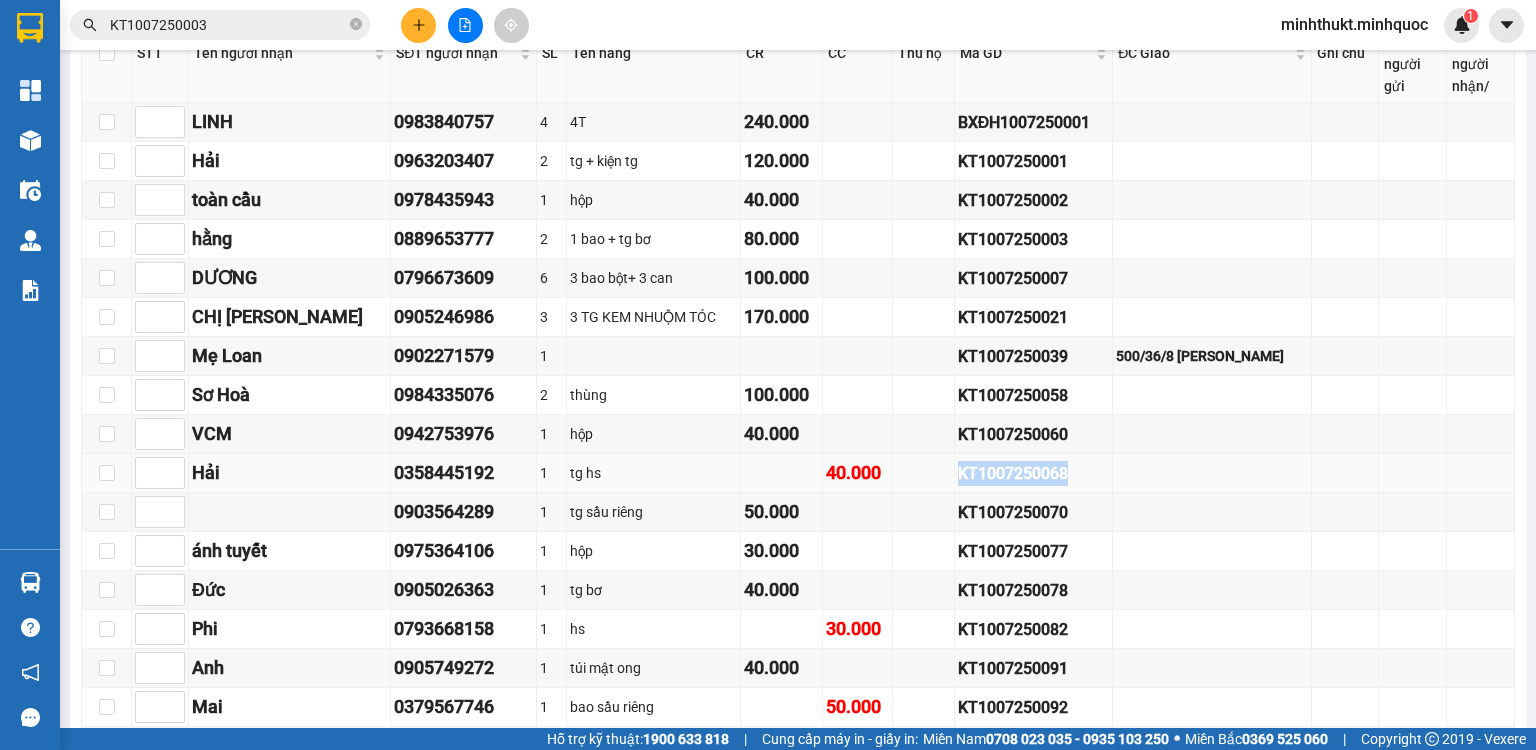click on "KT1007250068" at bounding box center [1034, 473] 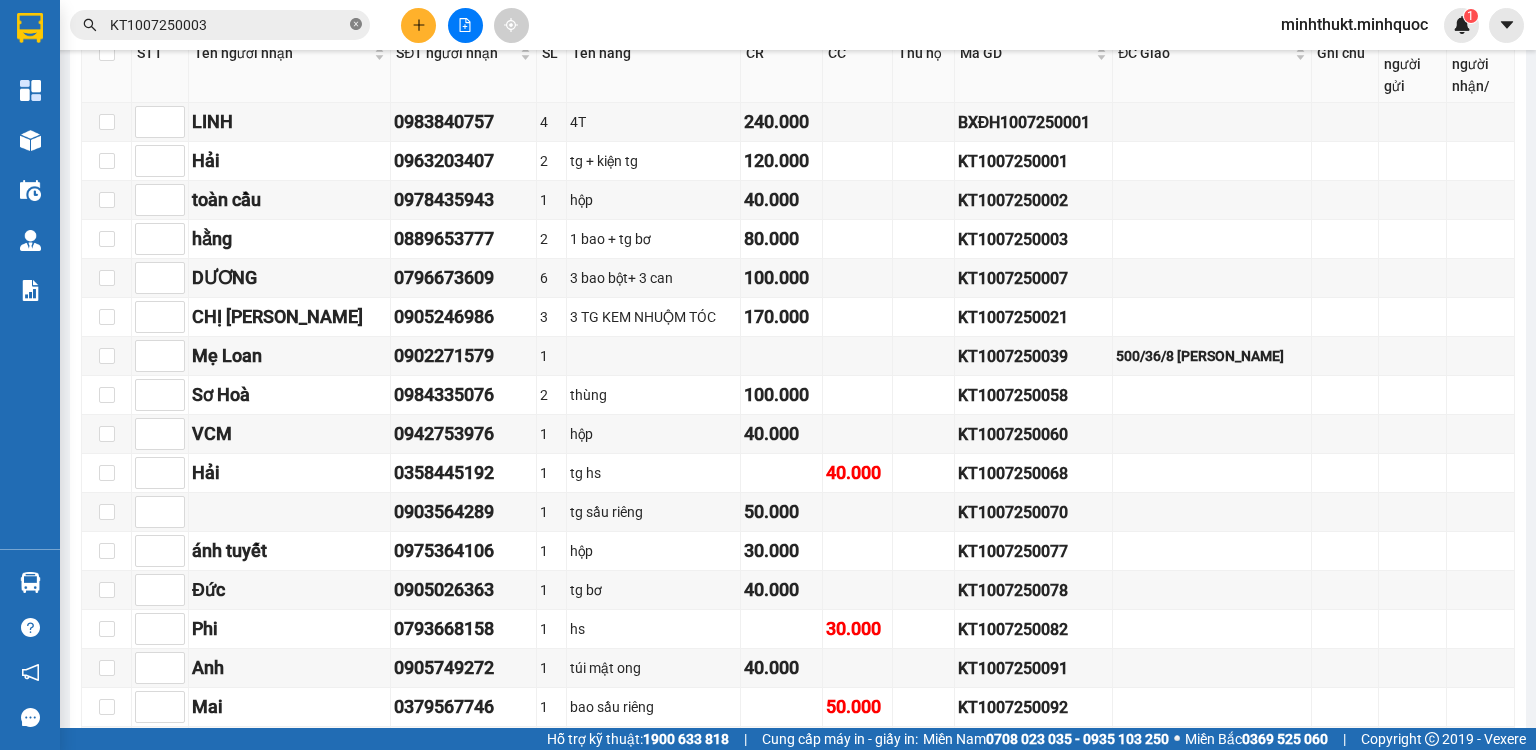 click 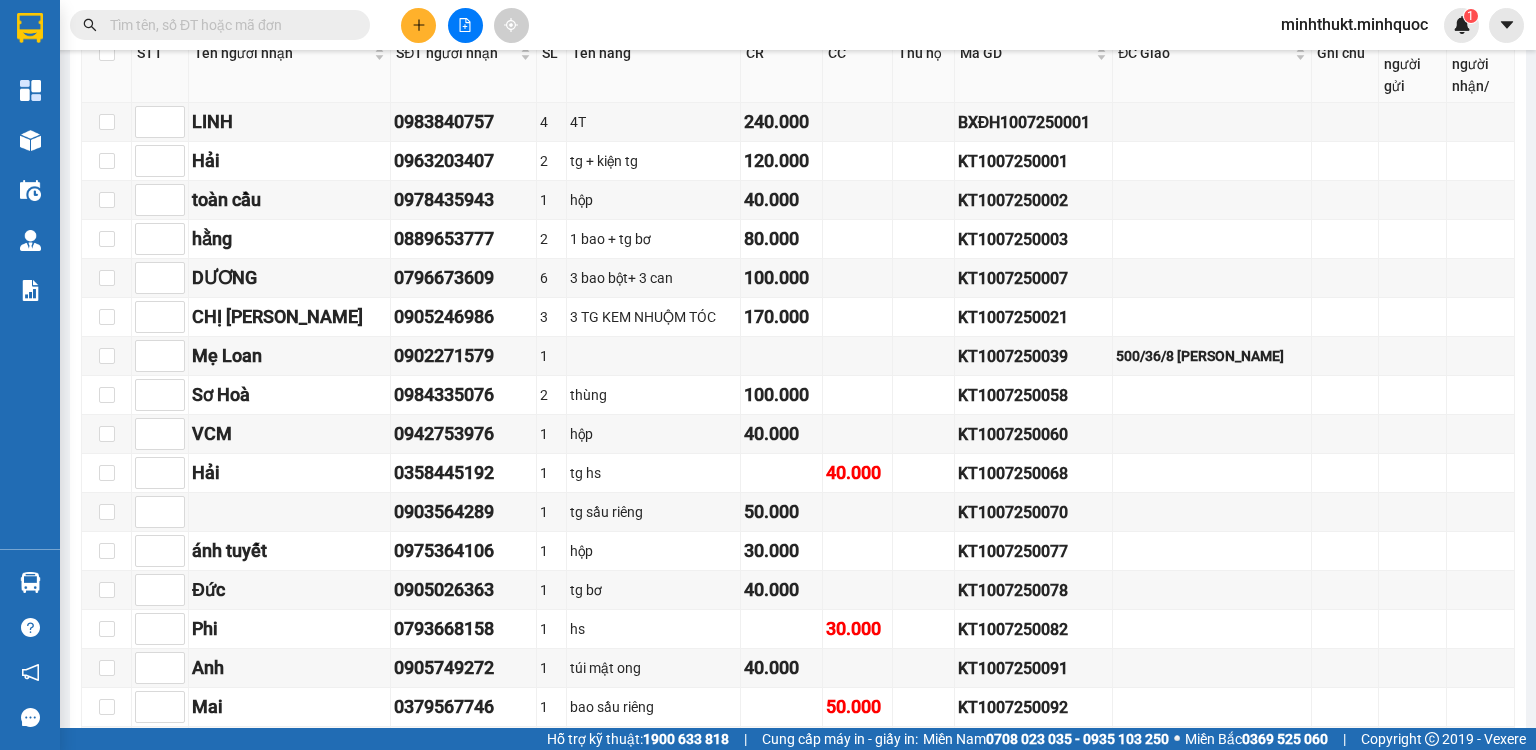paste on "KT1007250068" 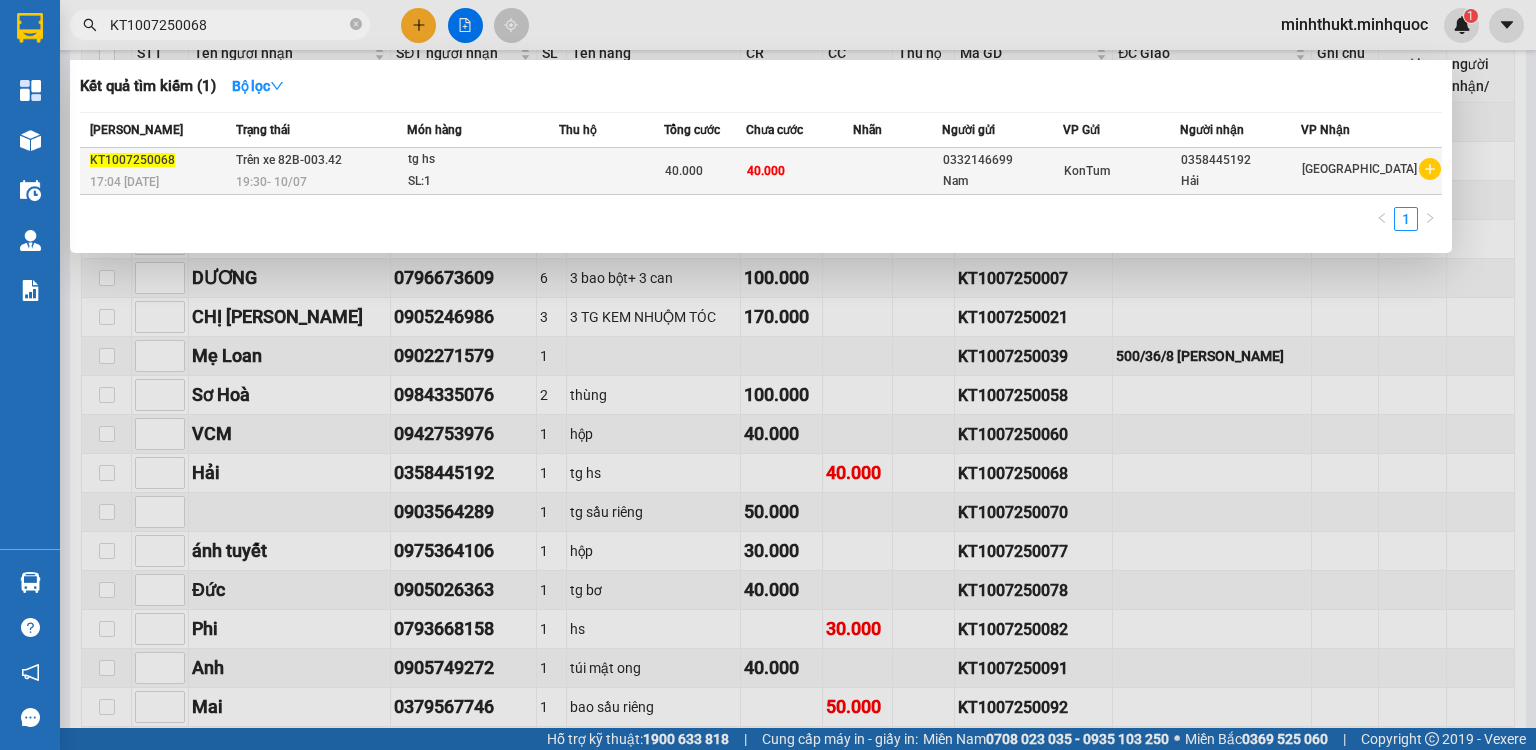 type on "KT1007250068" 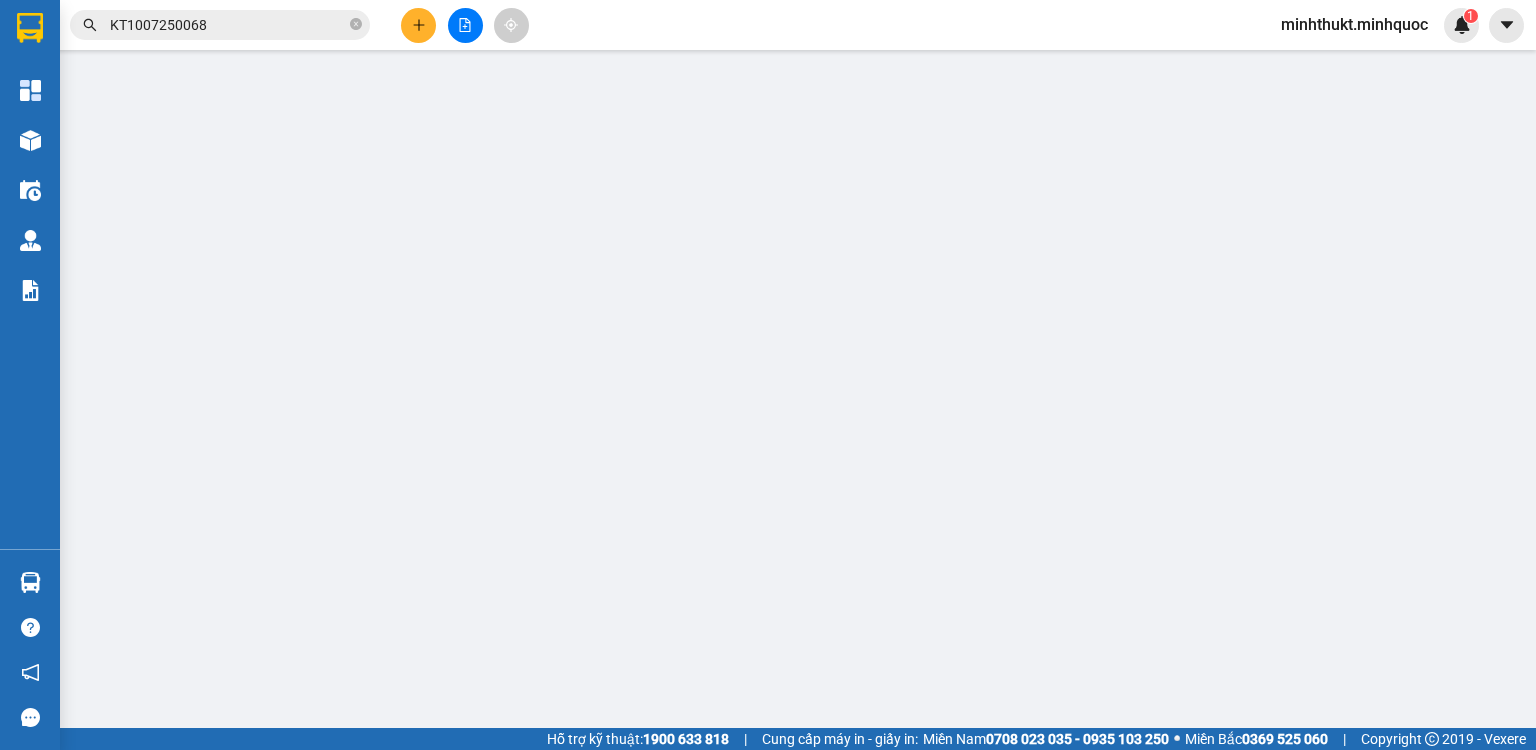 scroll, scrollTop: 0, scrollLeft: 0, axis: both 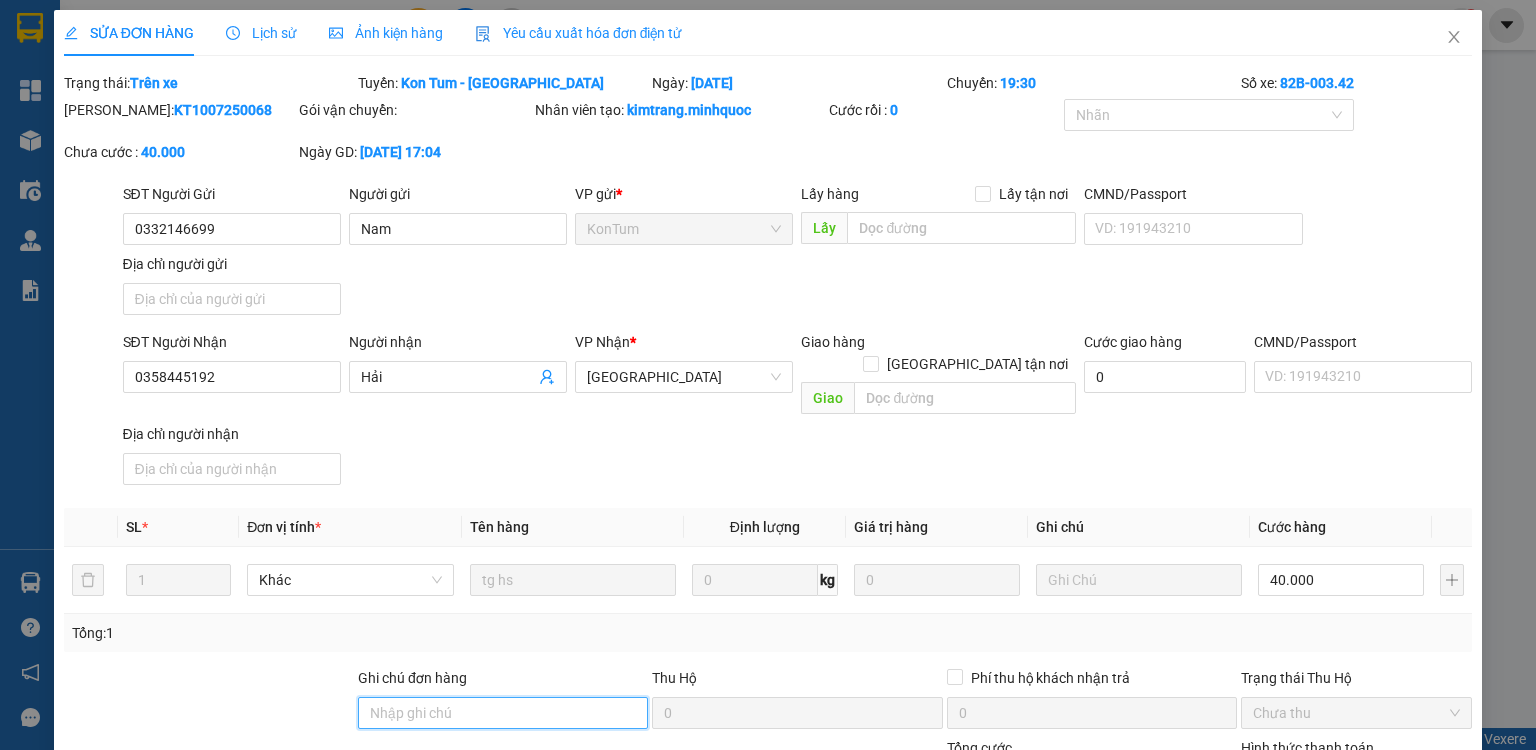 click on "Ghi chú đơn hàng" at bounding box center (503, 713) 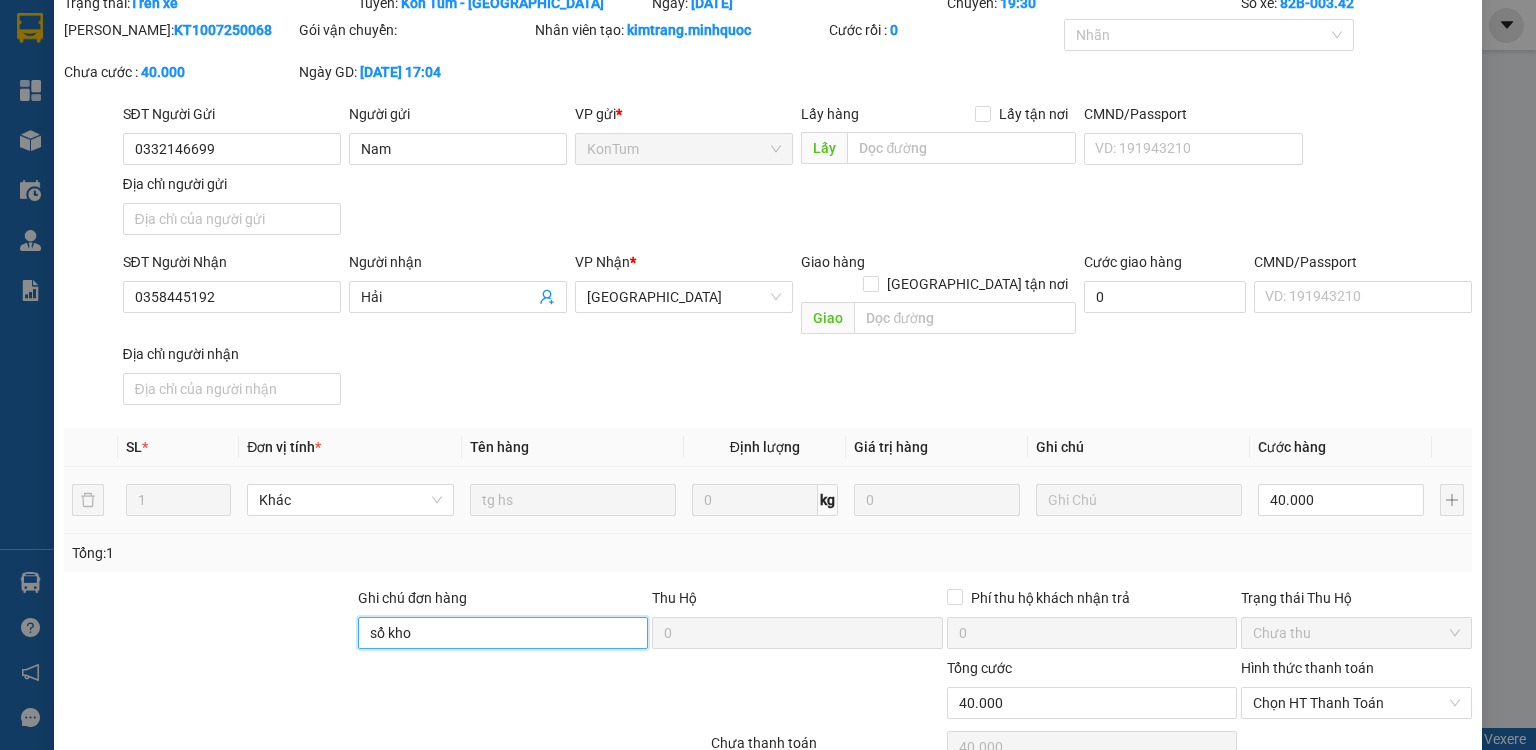 scroll, scrollTop: 160, scrollLeft: 0, axis: vertical 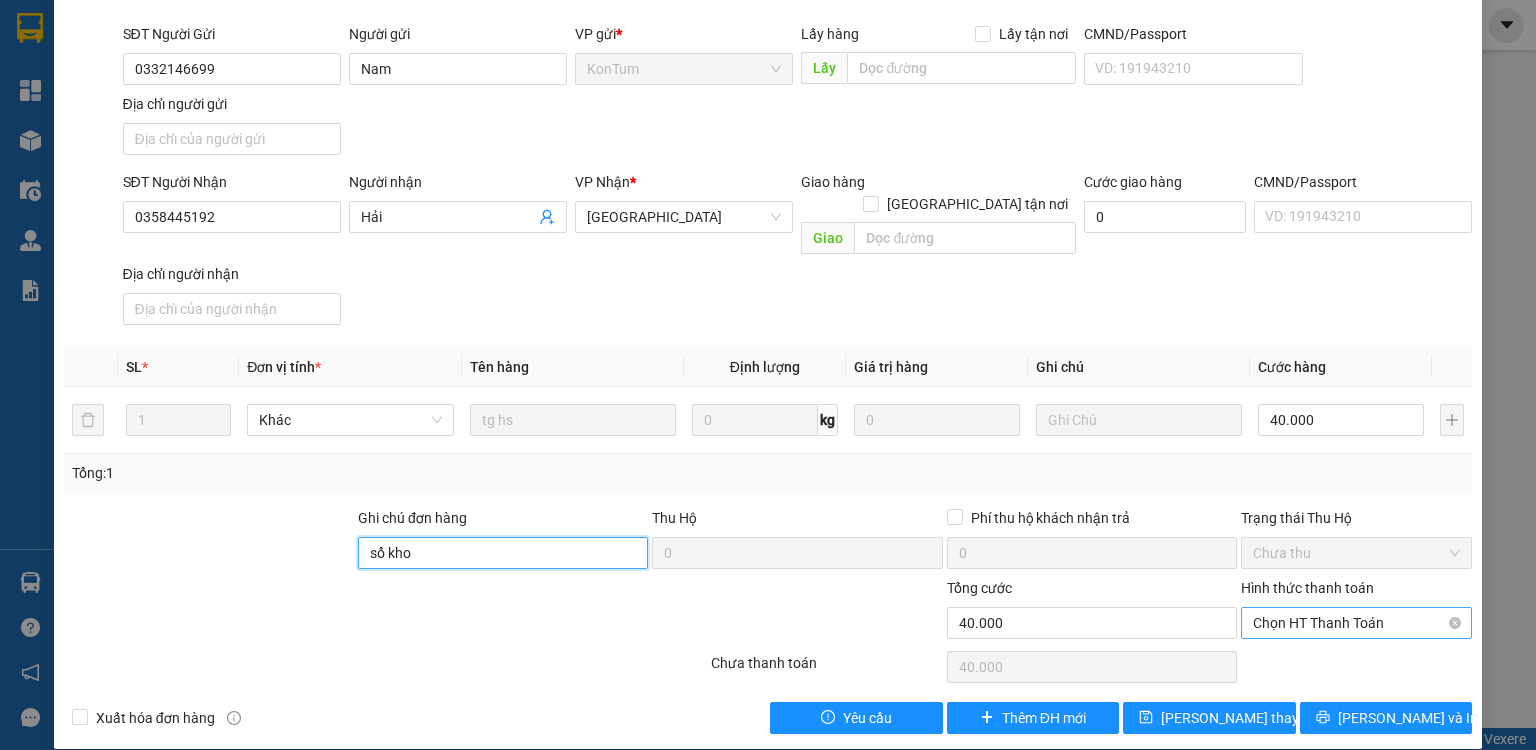 click on "Chọn HT Thanh Toán" at bounding box center [1356, 623] 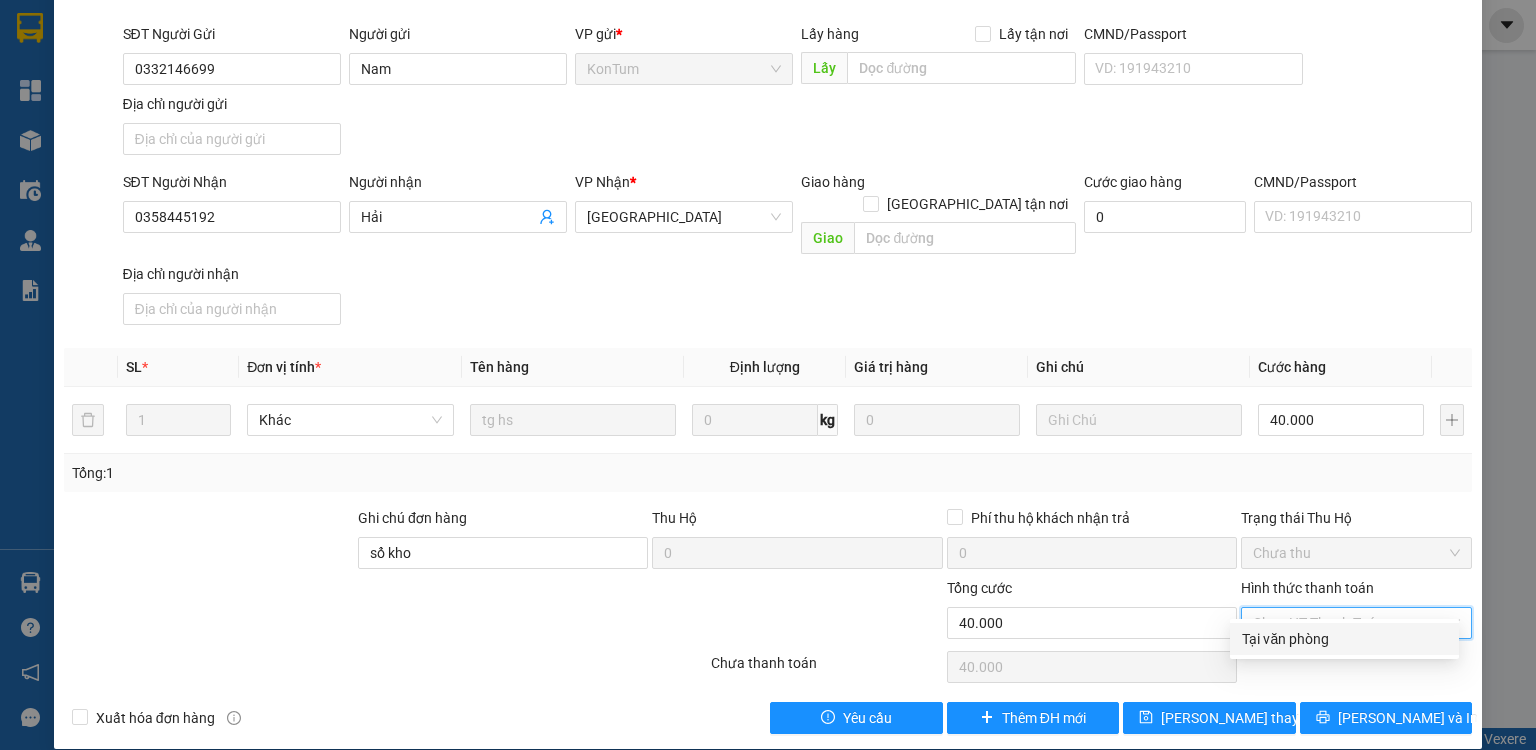 click on "Tại văn phòng" at bounding box center [1344, 639] 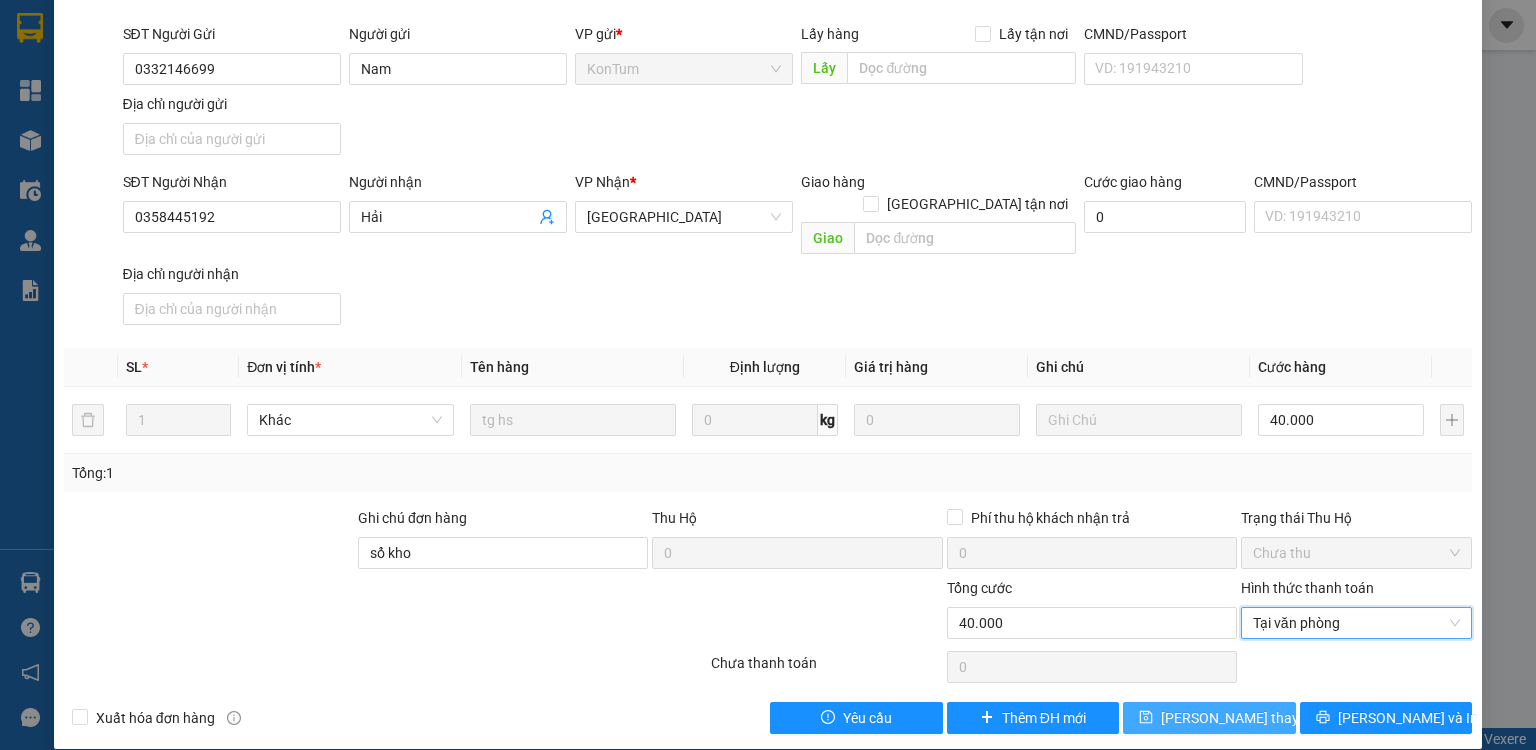 click on "[PERSON_NAME] thay đổi" at bounding box center [1241, 718] 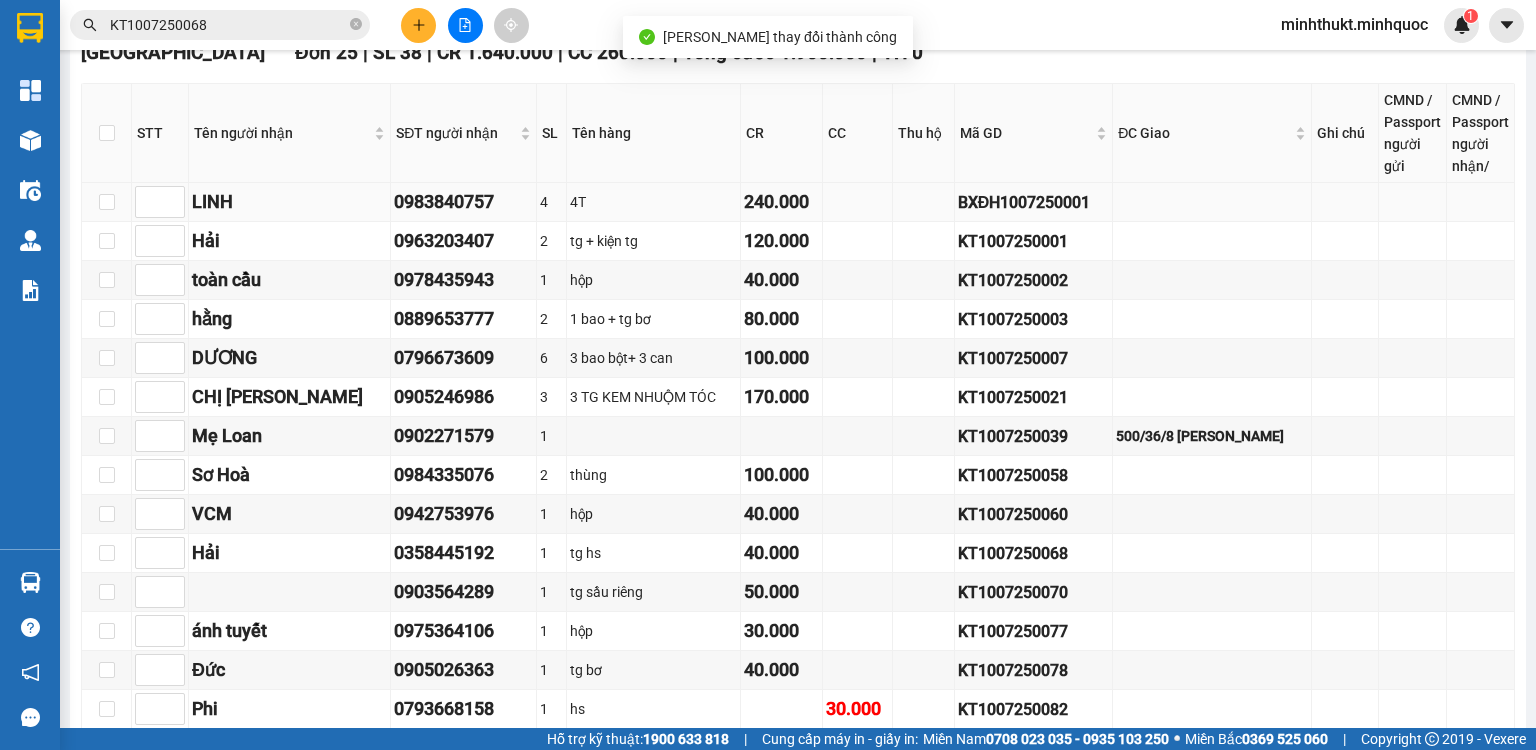 scroll, scrollTop: 400, scrollLeft: 0, axis: vertical 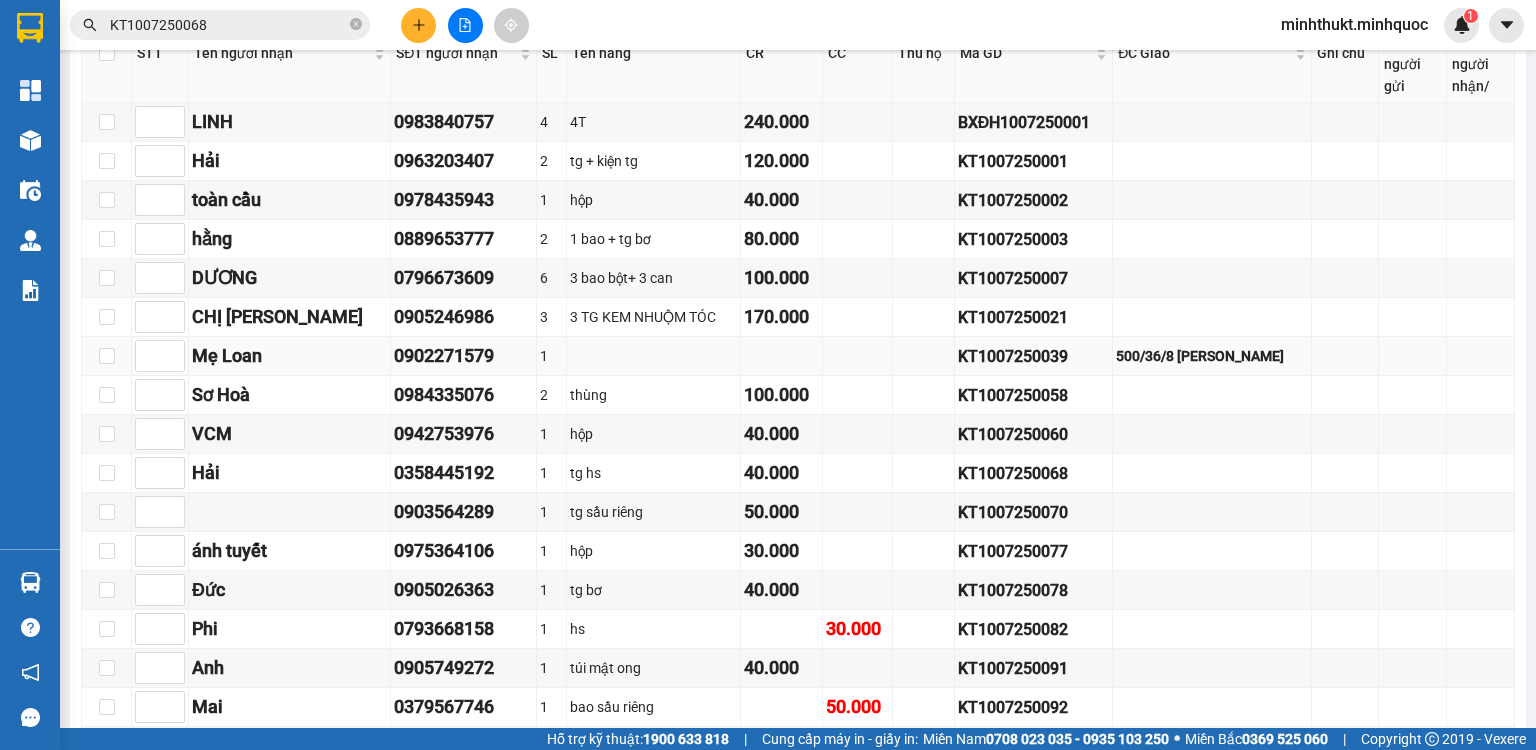 click on "KT1007250039" at bounding box center (1034, 356) 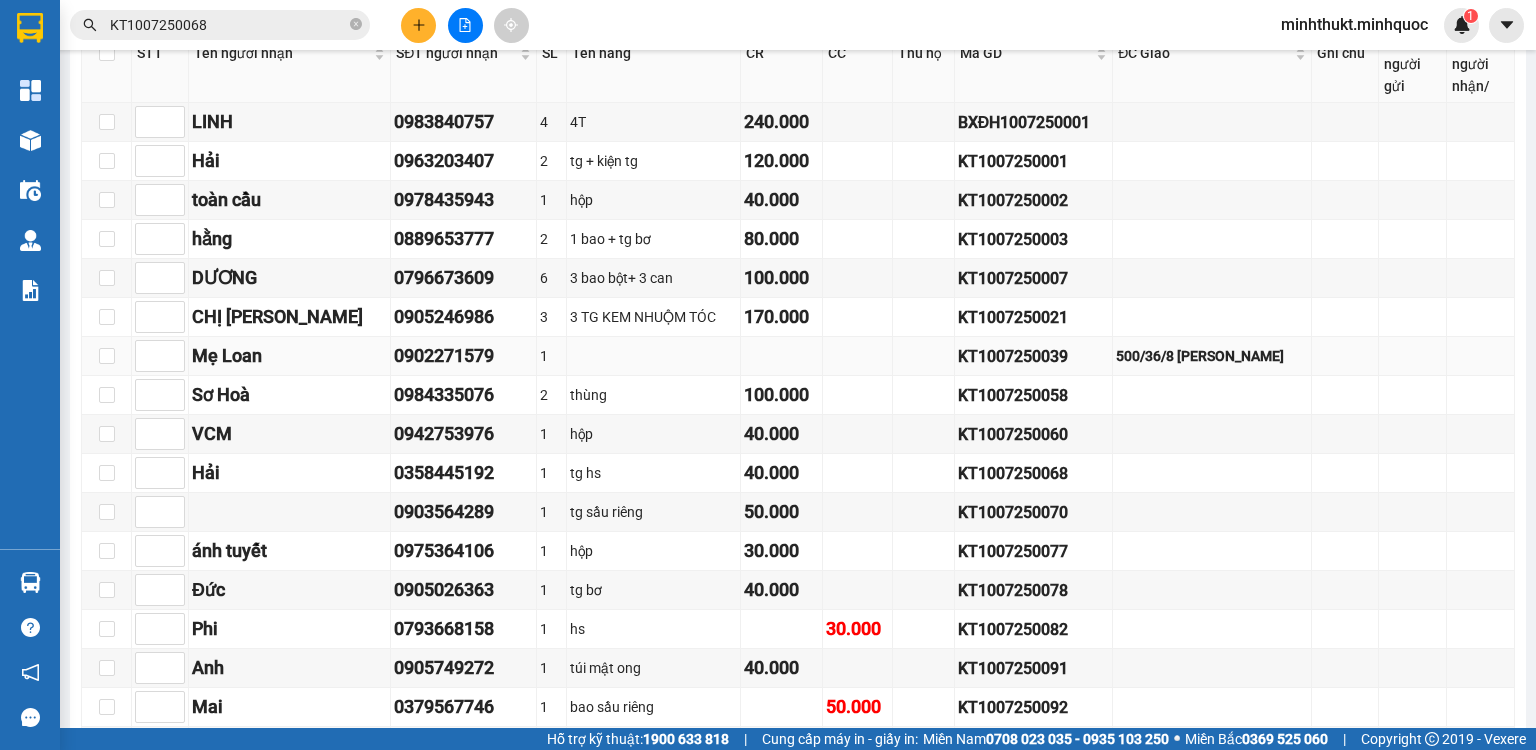 click on "KT1007250039" at bounding box center [1034, 356] 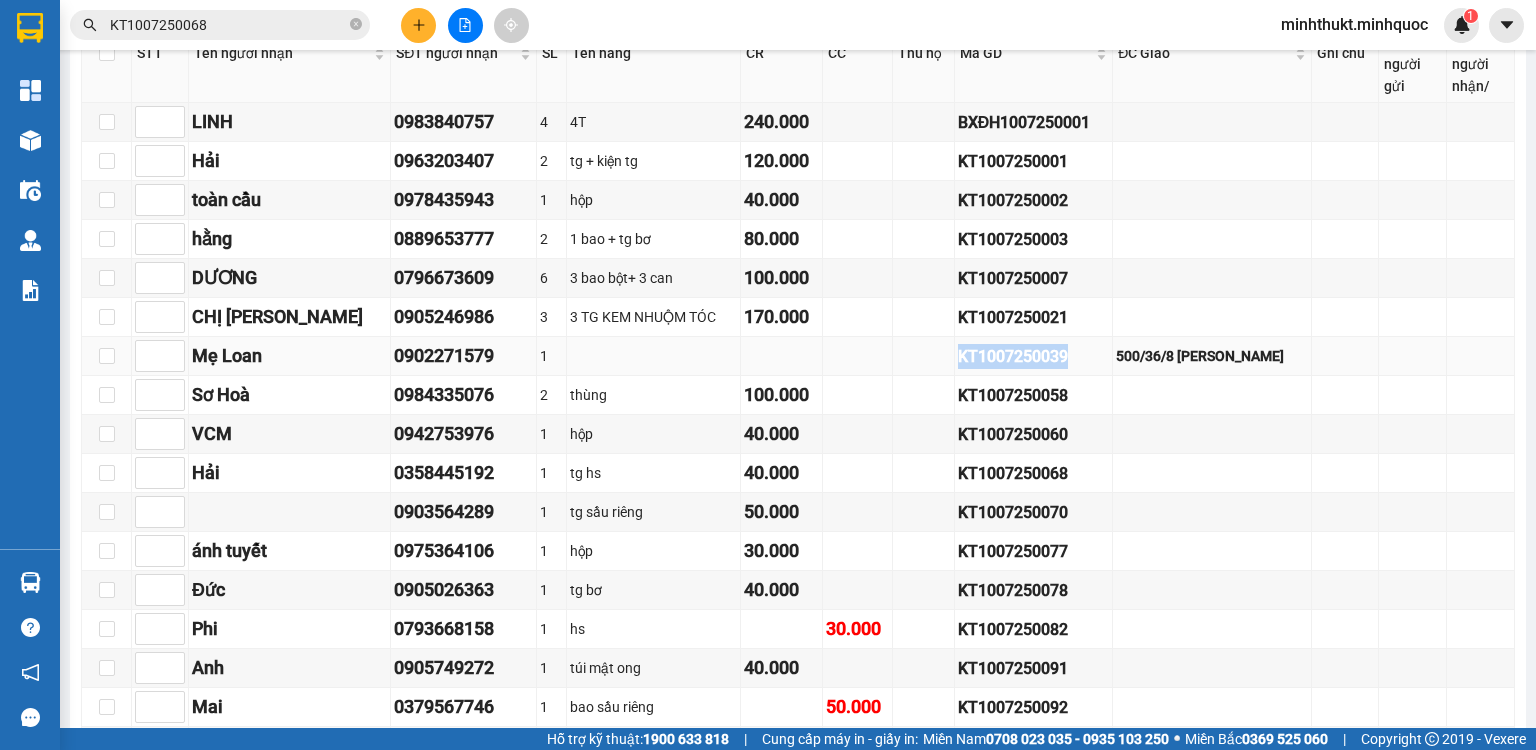 click on "KT1007250039" at bounding box center [1034, 356] 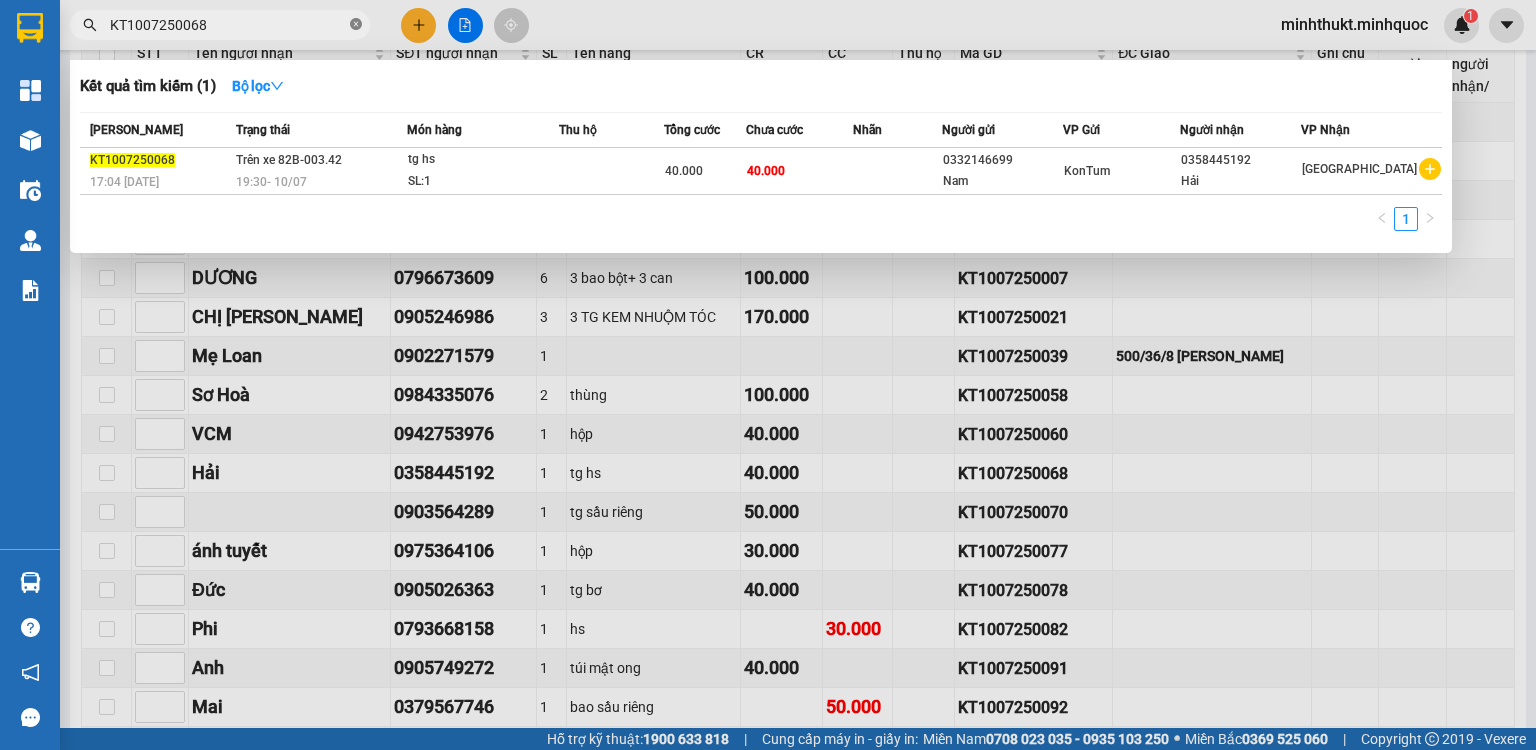click 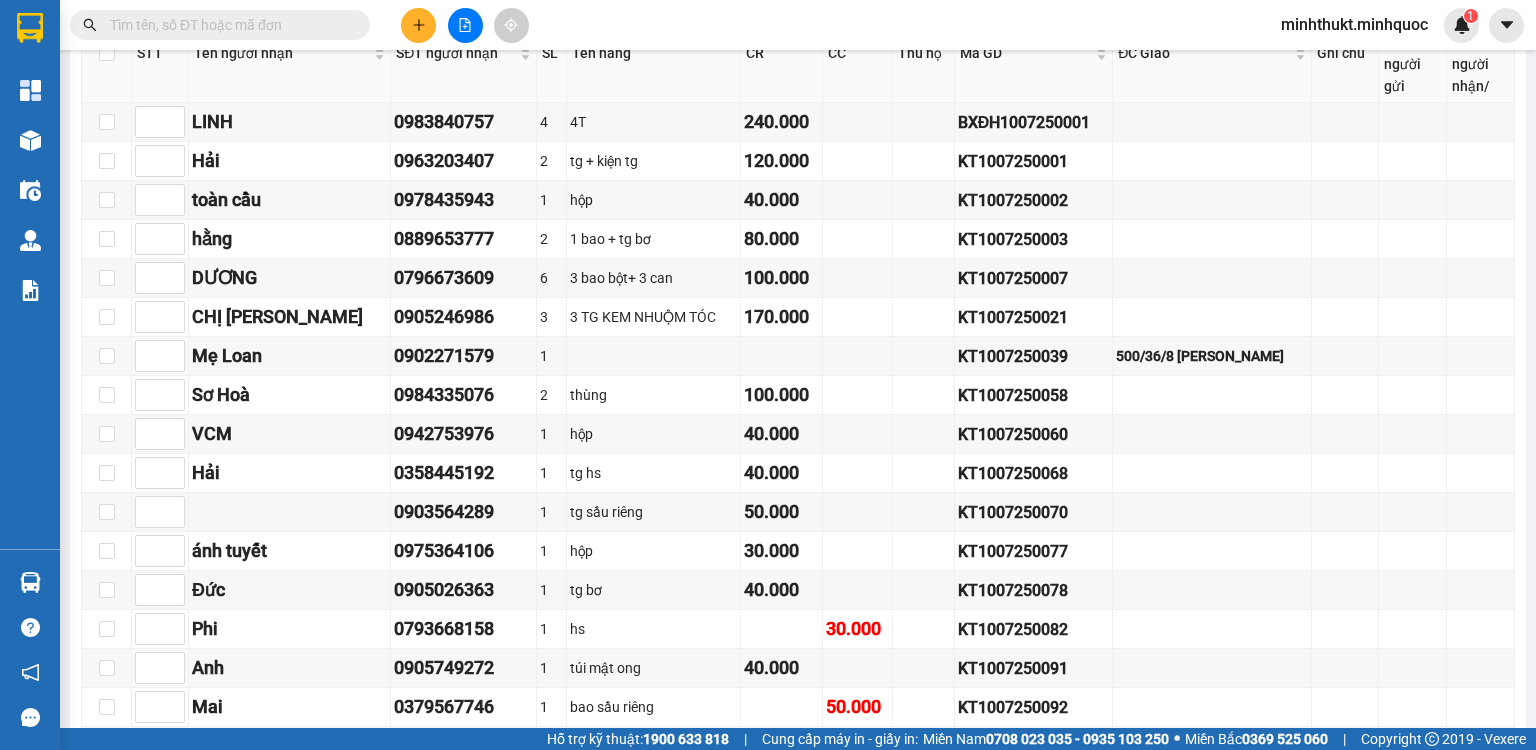 paste on "KT1007250039" 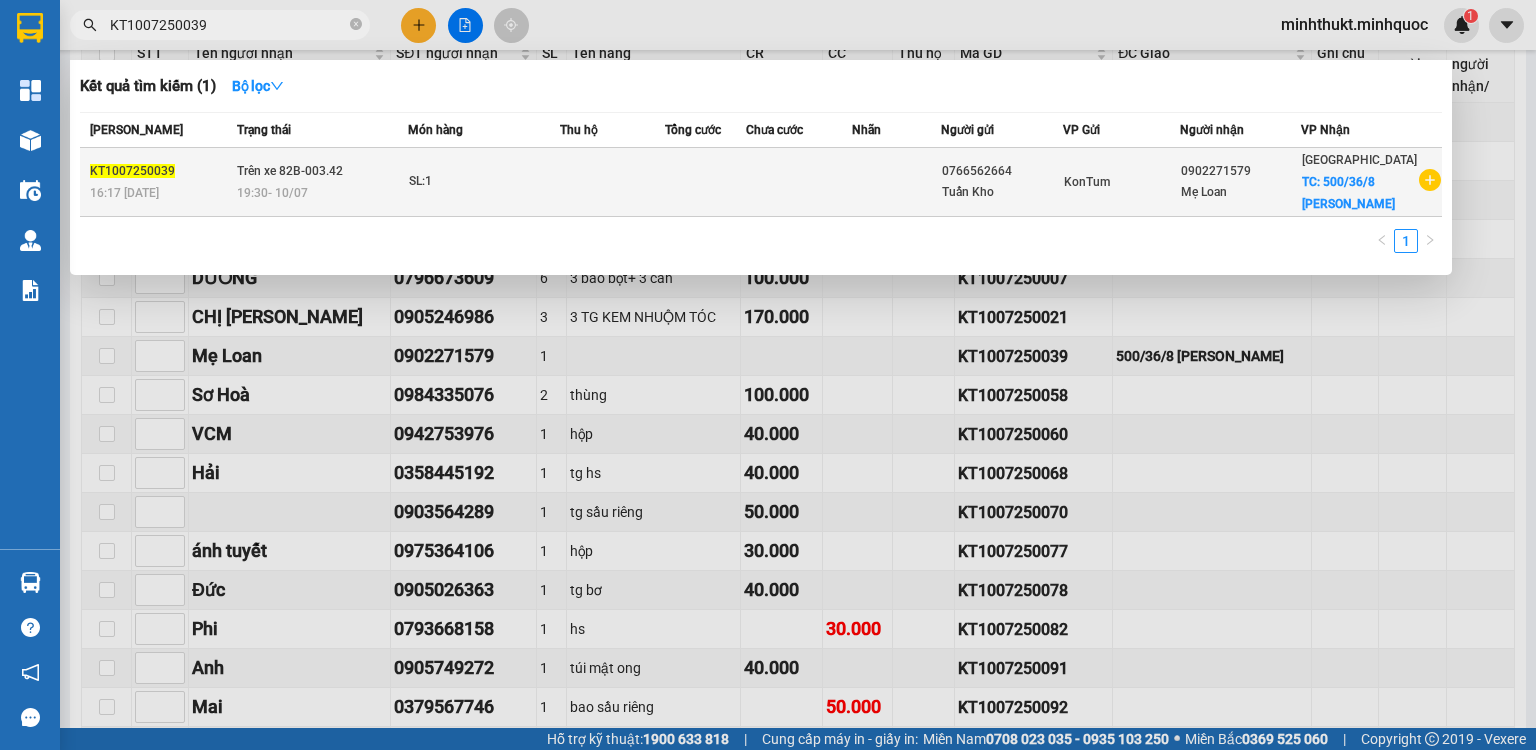 type on "KT1007250039" 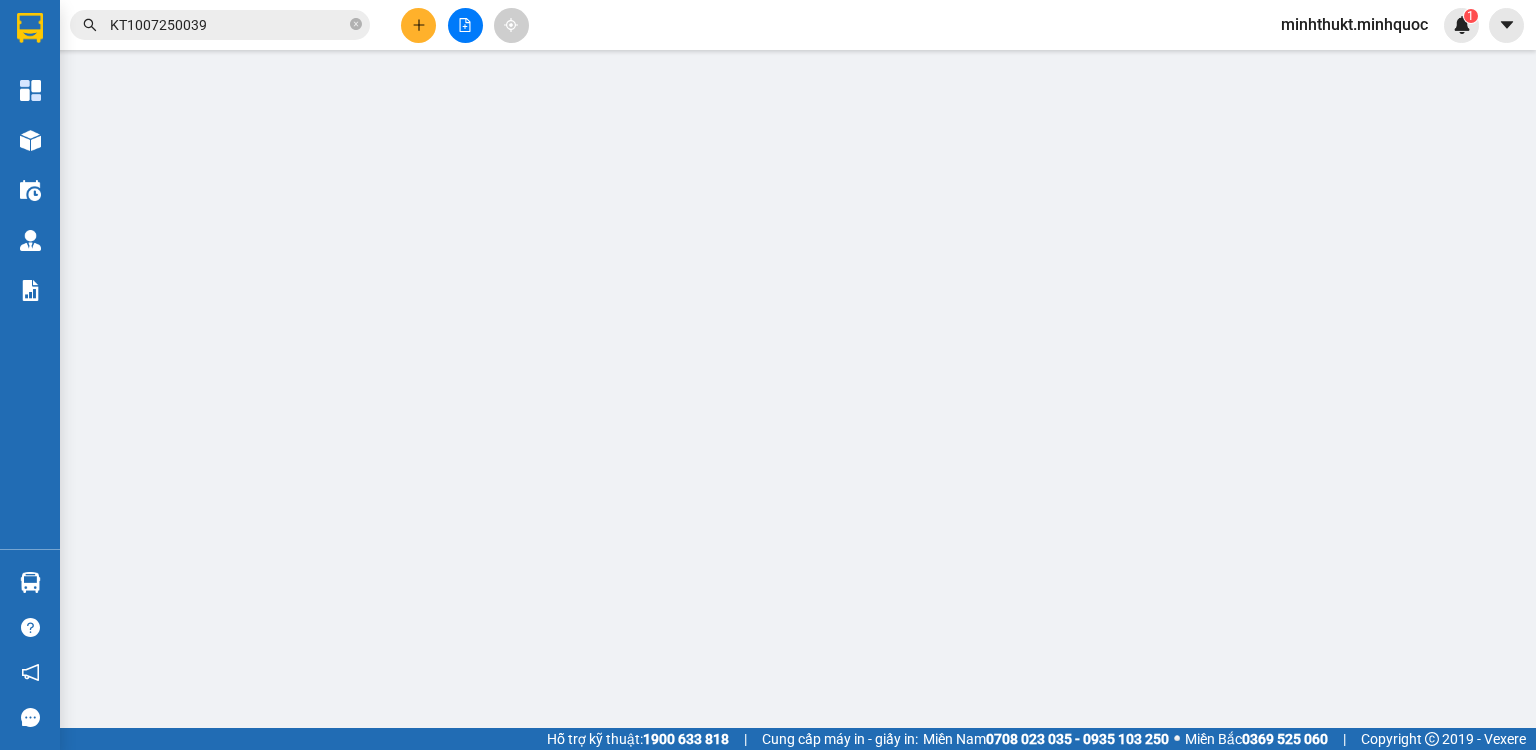 scroll, scrollTop: 0, scrollLeft: 0, axis: both 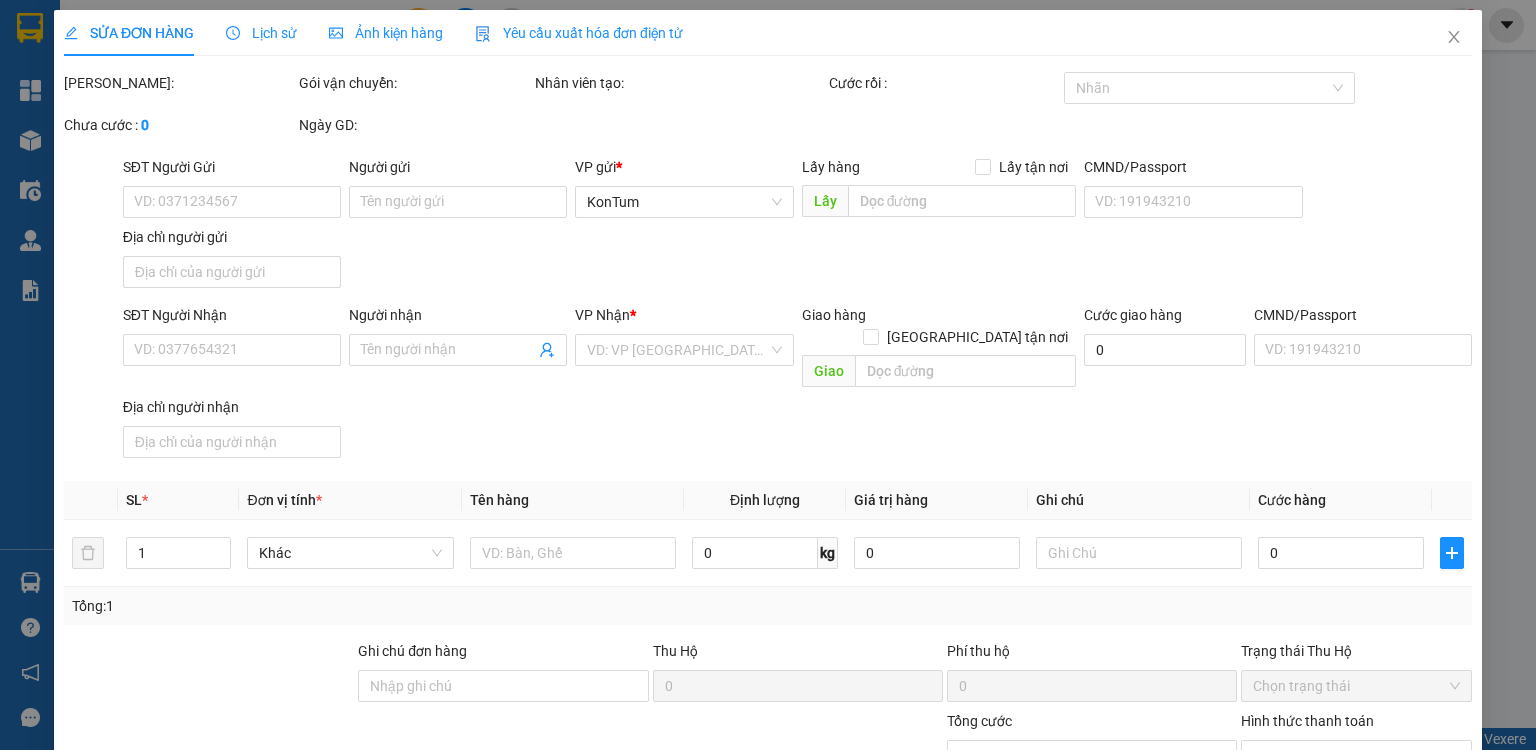 type on "0766562664" 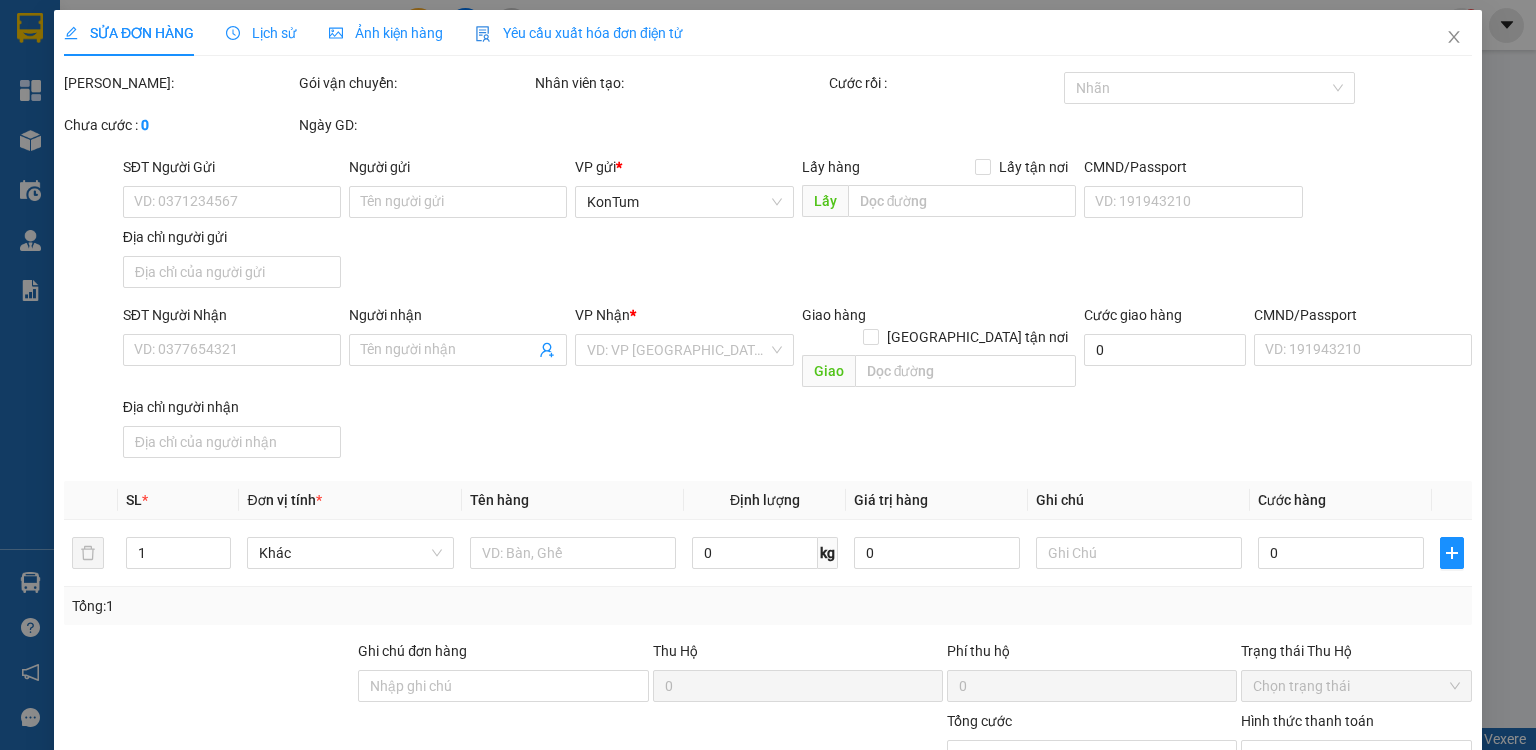 type on "Mẹ Loan" 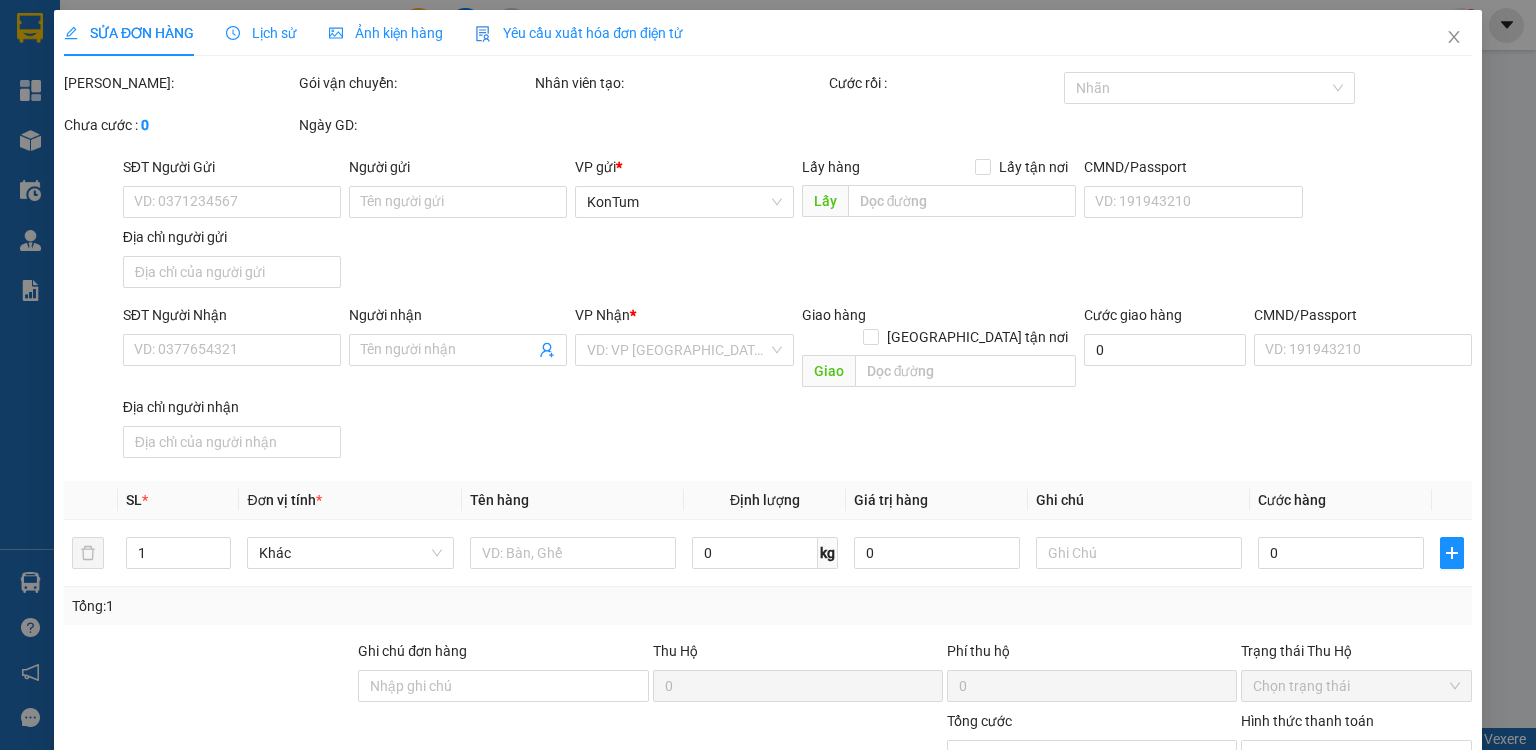 type on "500/36/8 [PERSON_NAME]" 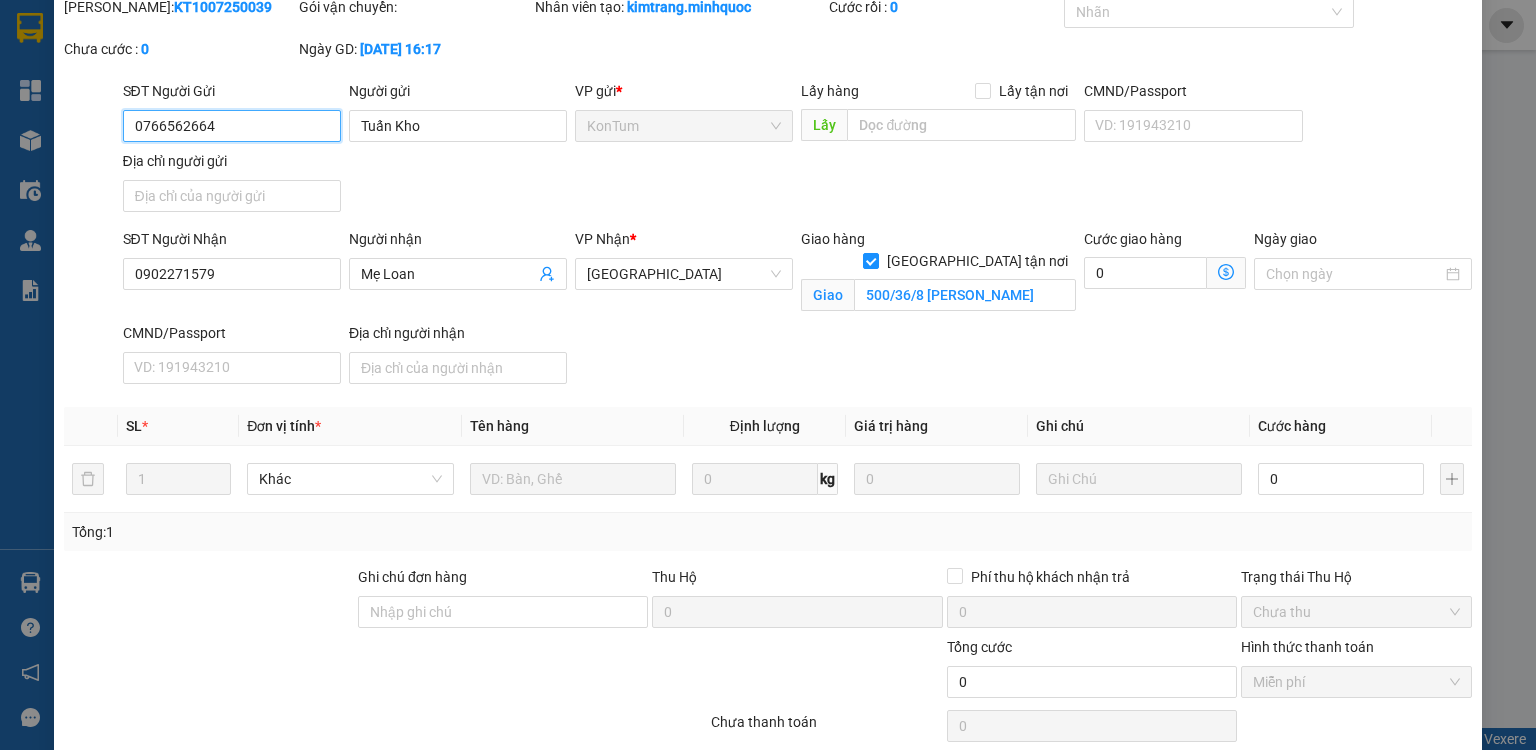 scroll, scrollTop: 0, scrollLeft: 0, axis: both 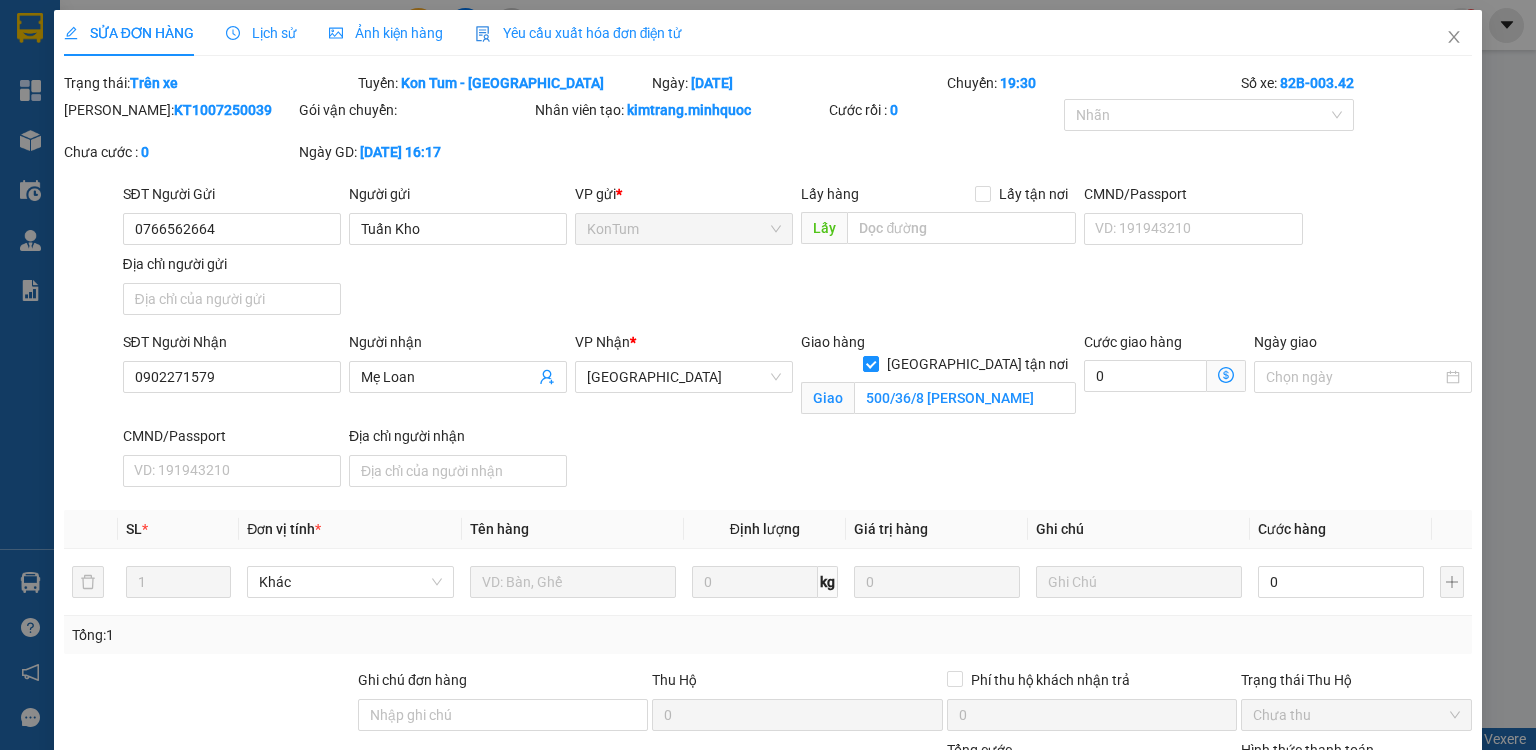 click on "Lịch sử" at bounding box center (261, 33) 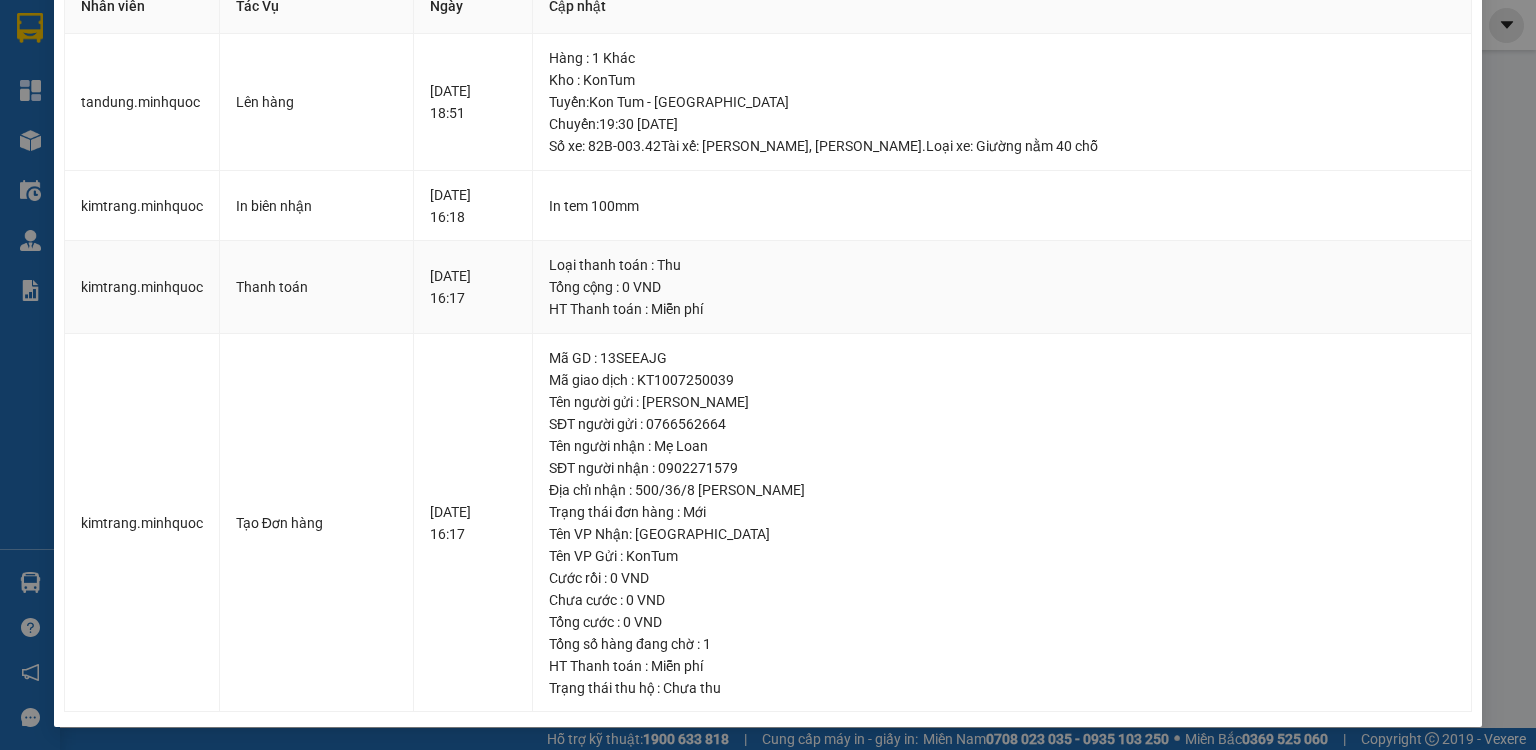 scroll, scrollTop: 0, scrollLeft: 0, axis: both 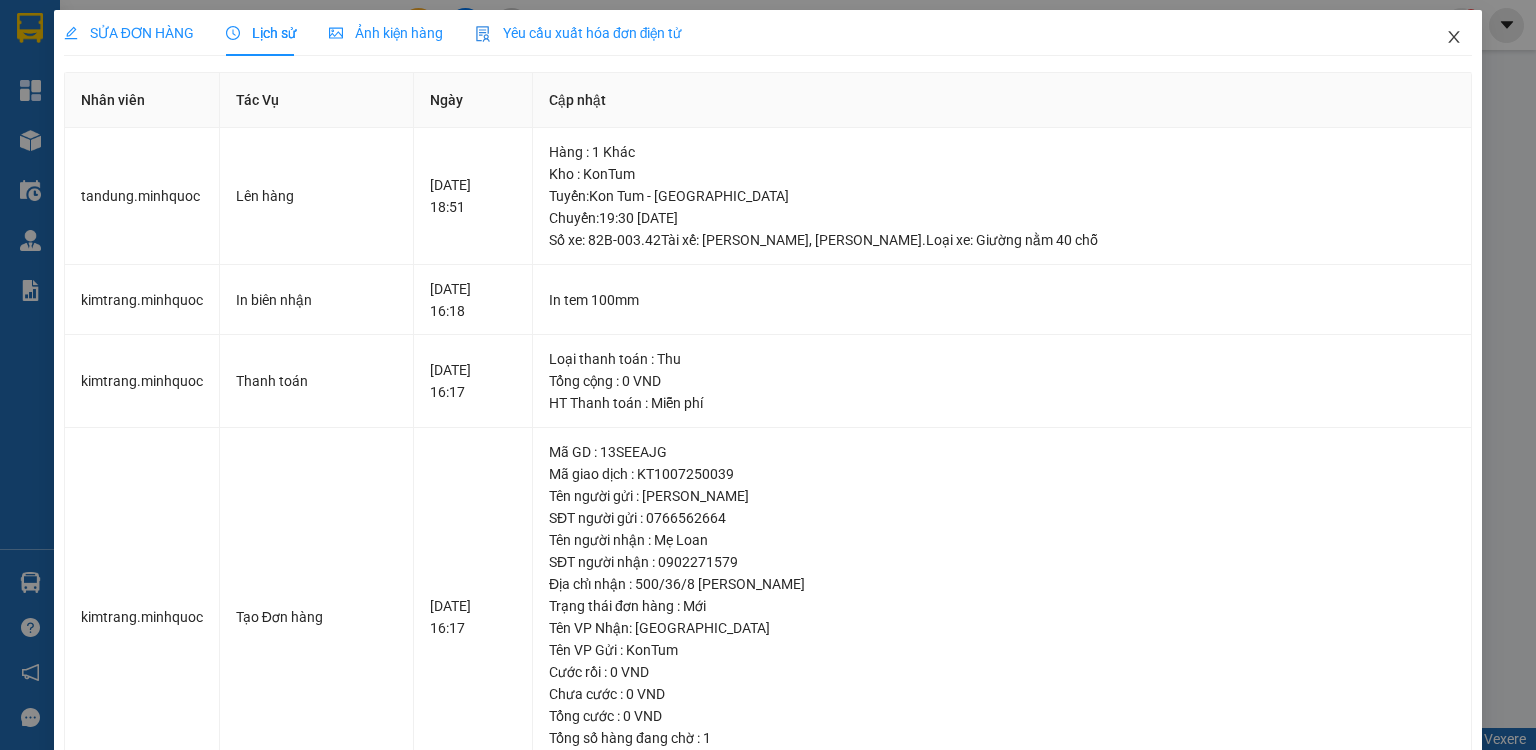 click 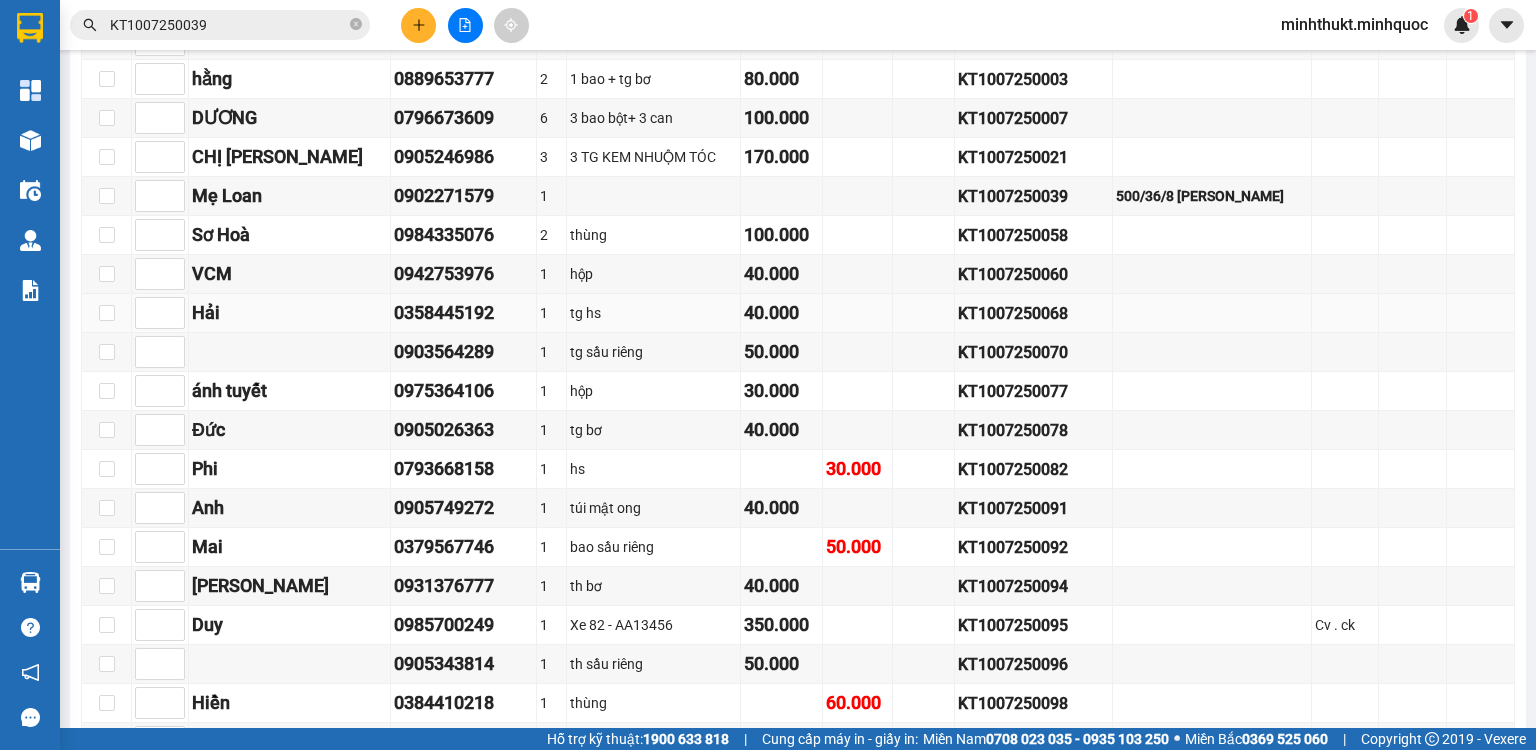 scroll, scrollTop: 800, scrollLeft: 0, axis: vertical 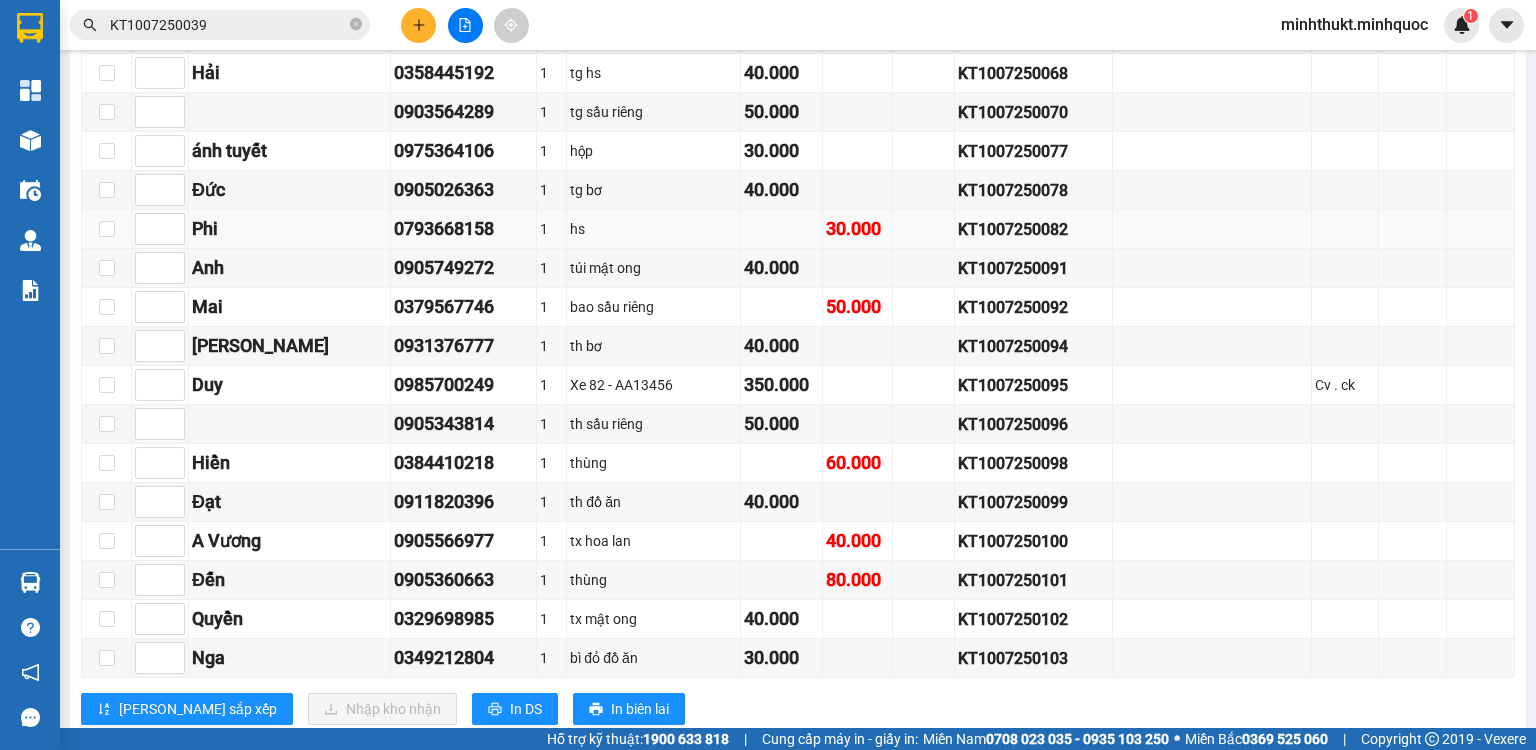 click on "KT1007250082" at bounding box center [1034, 229] 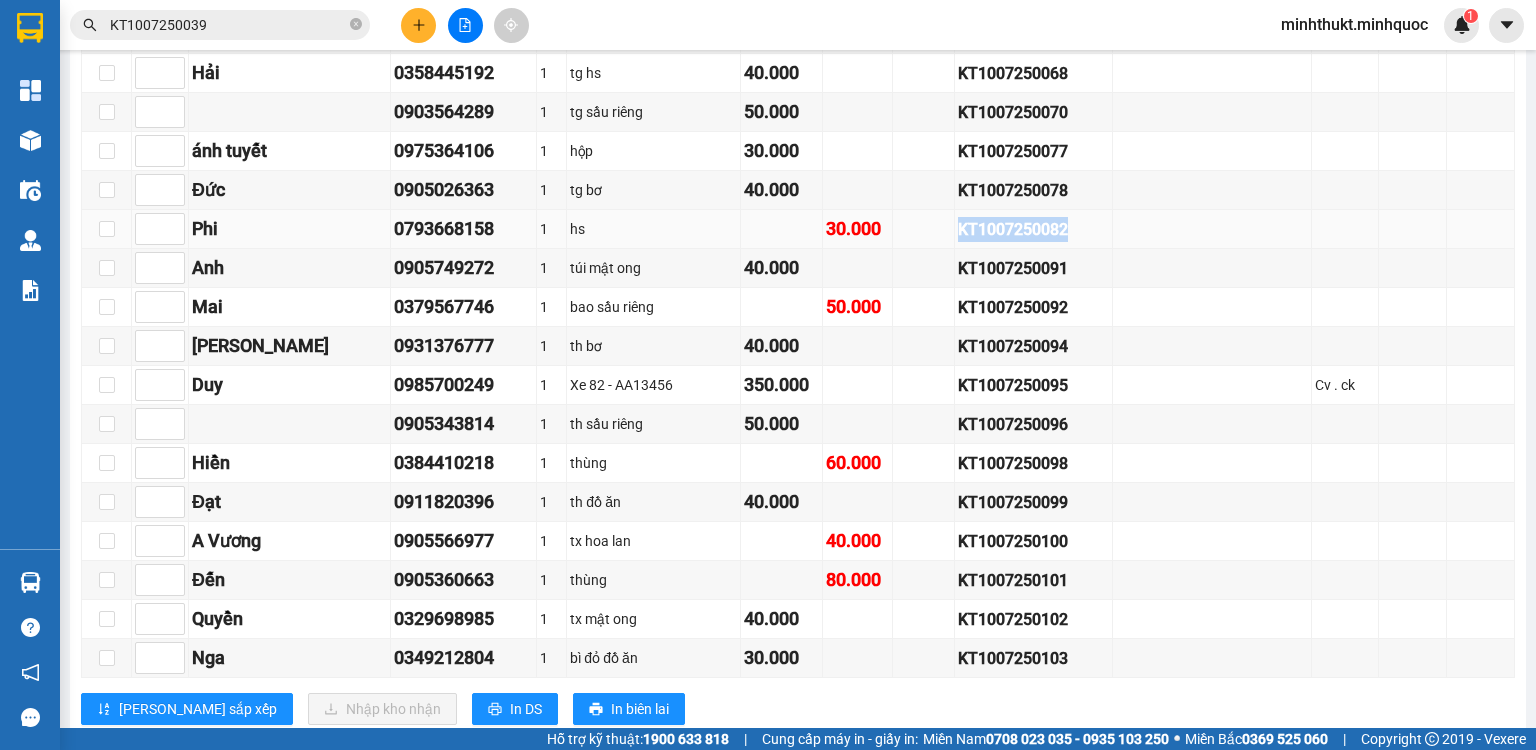 click on "KT1007250082" at bounding box center (1034, 229) 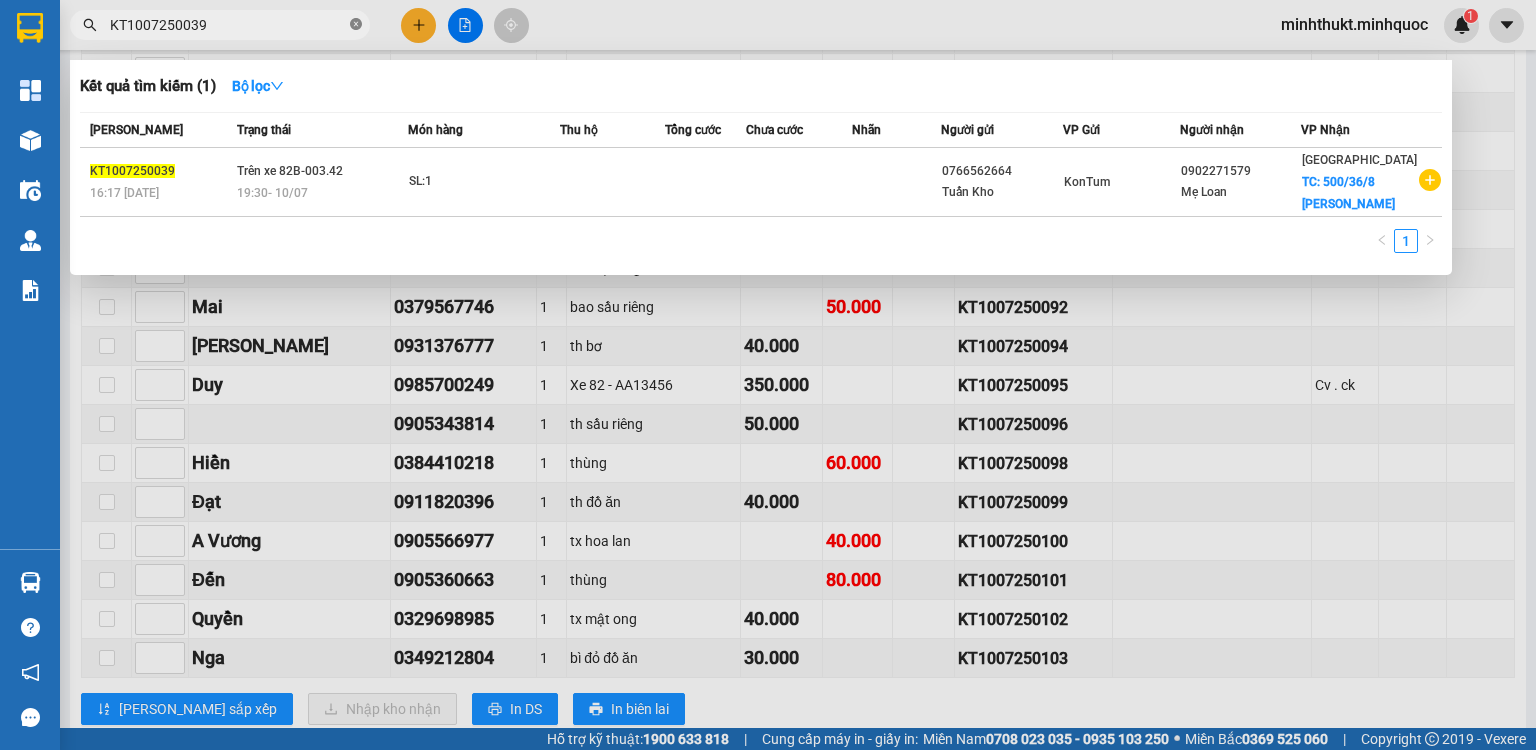 click 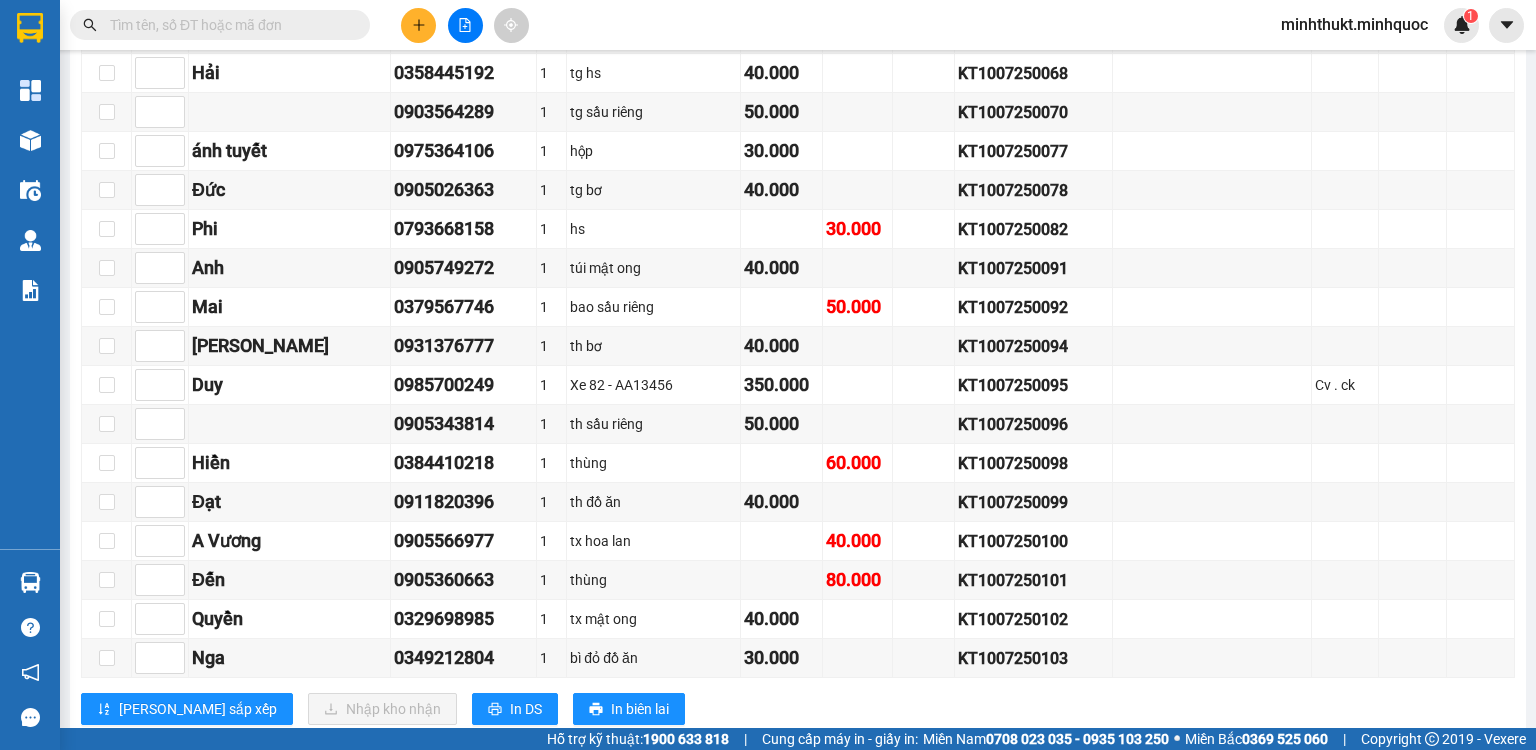 paste on "KT1007250082" 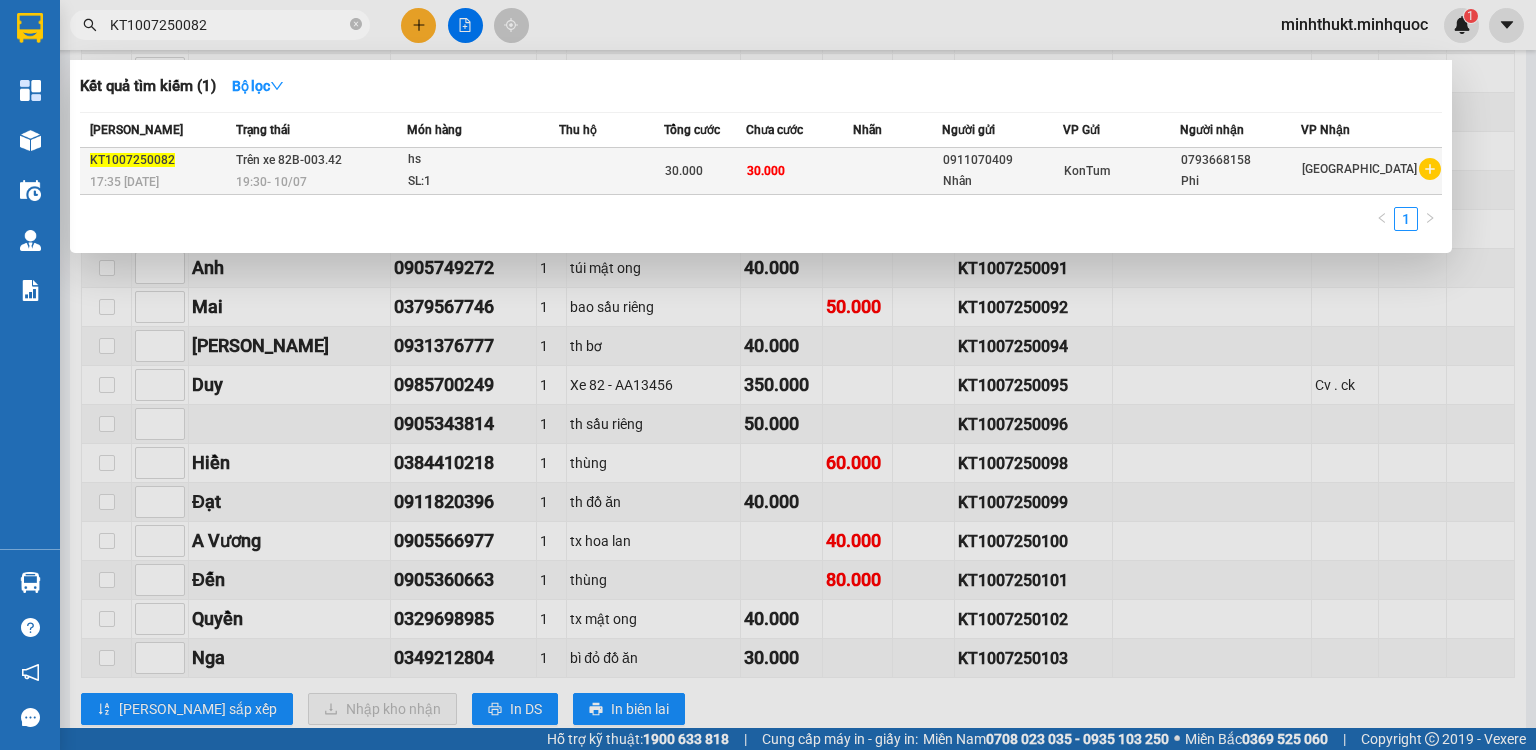 type on "KT1007250082" 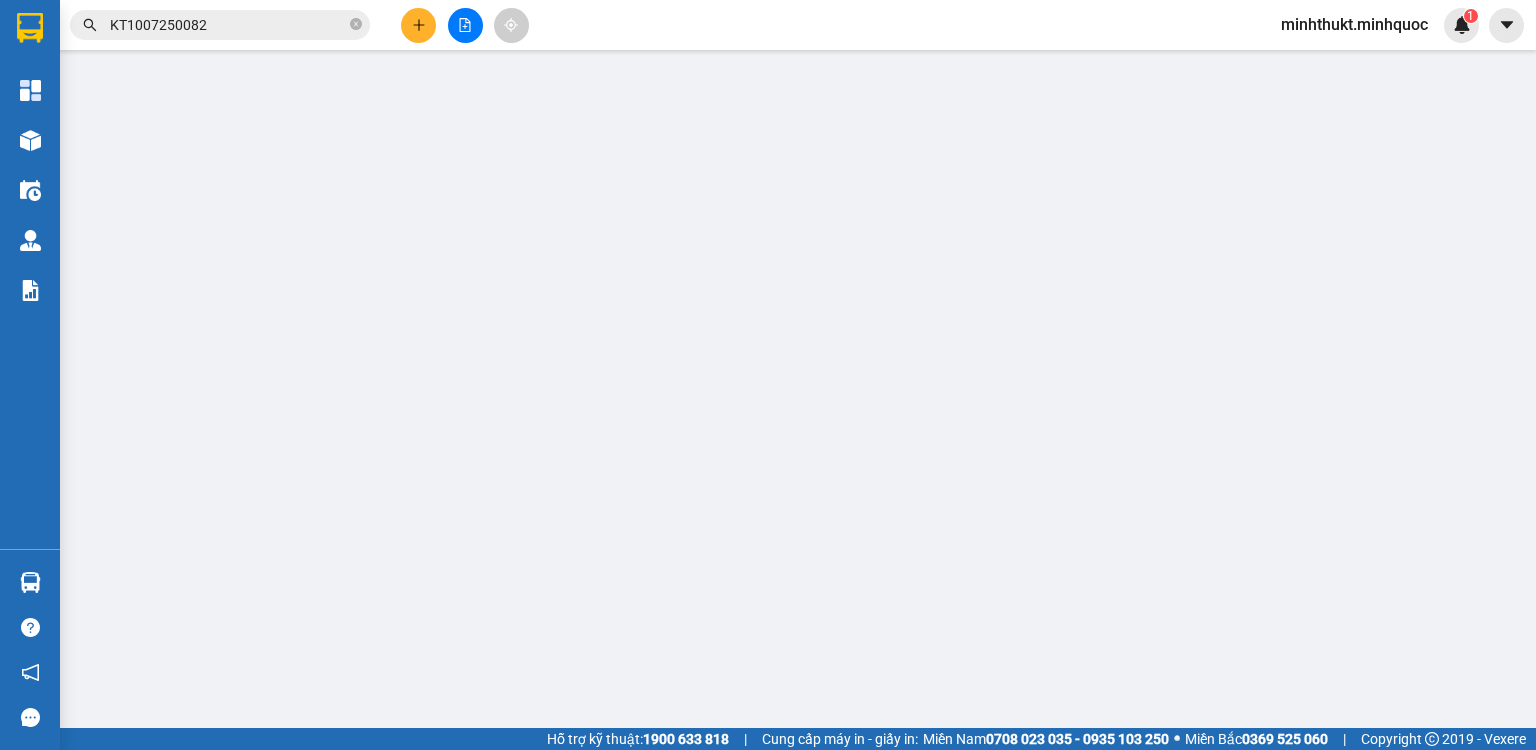 scroll, scrollTop: 0, scrollLeft: 0, axis: both 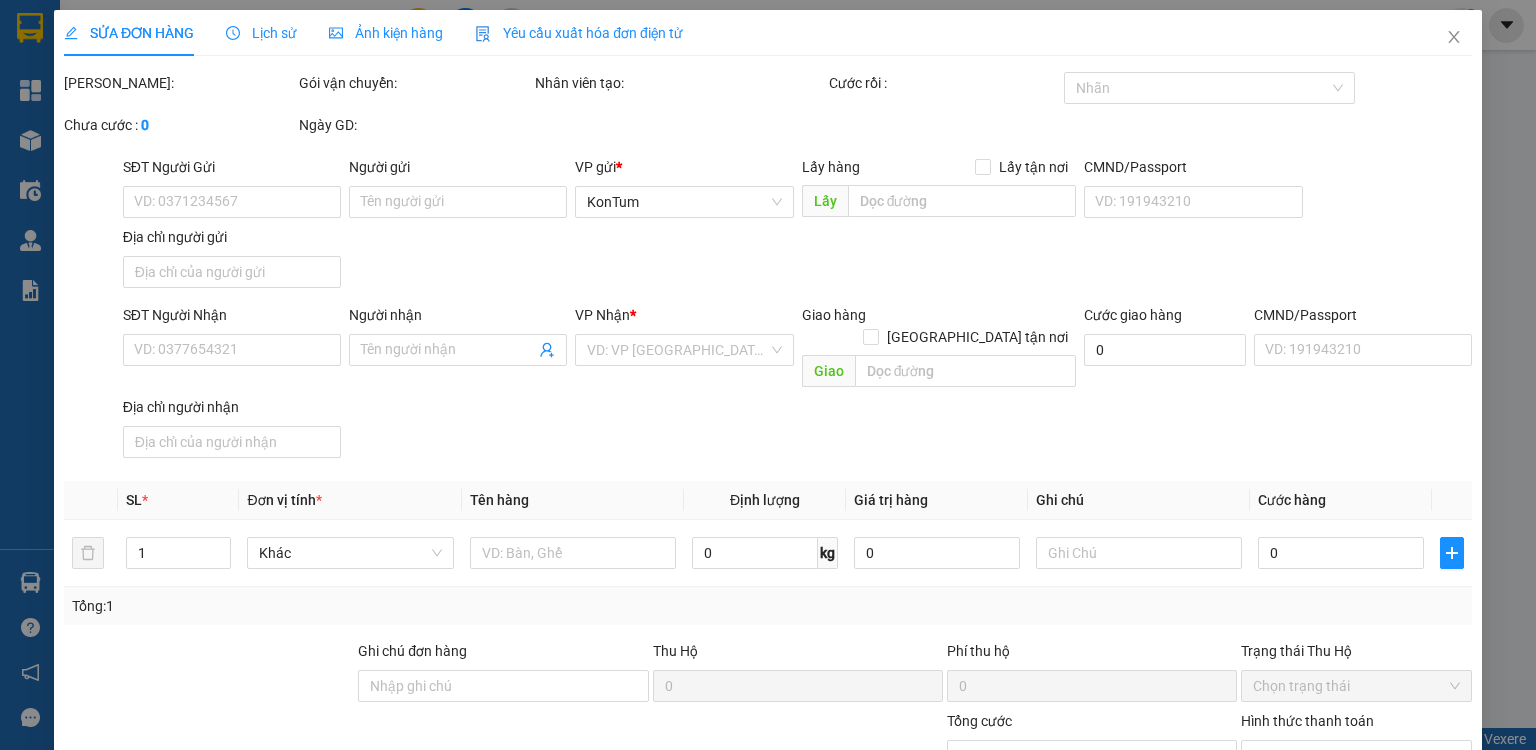 type on "0911070409" 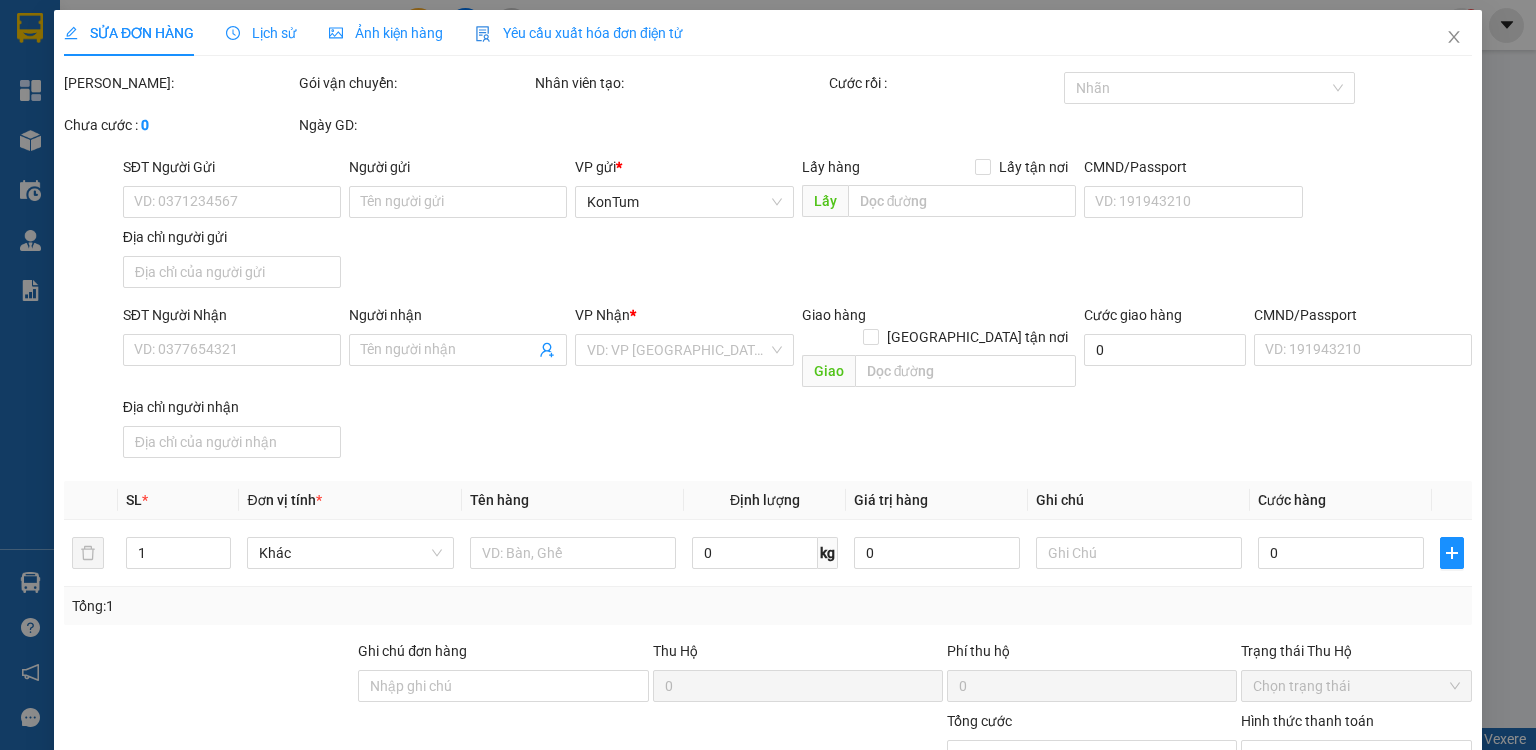 type on "Phi" 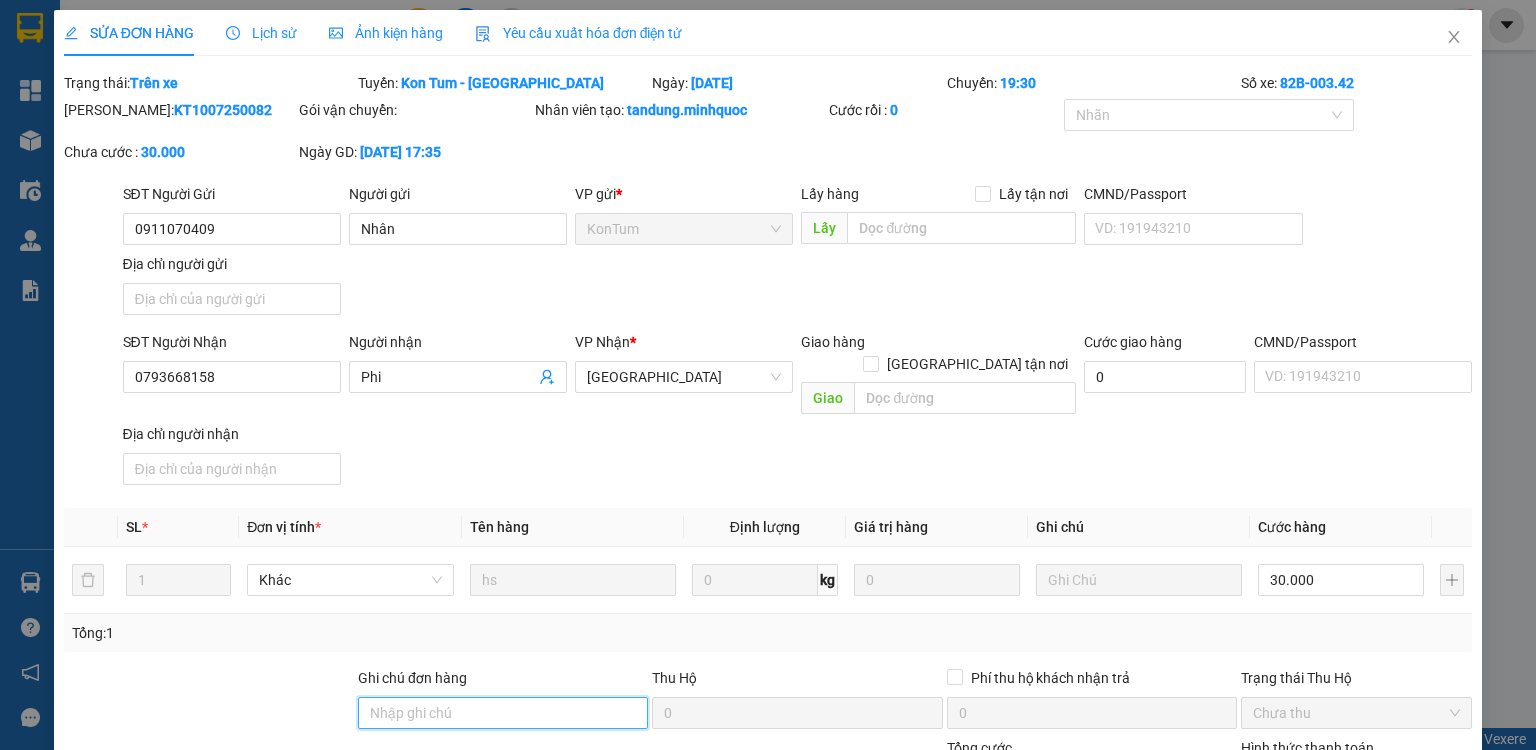click on "Ghi chú đơn hàng" at bounding box center (503, 713) 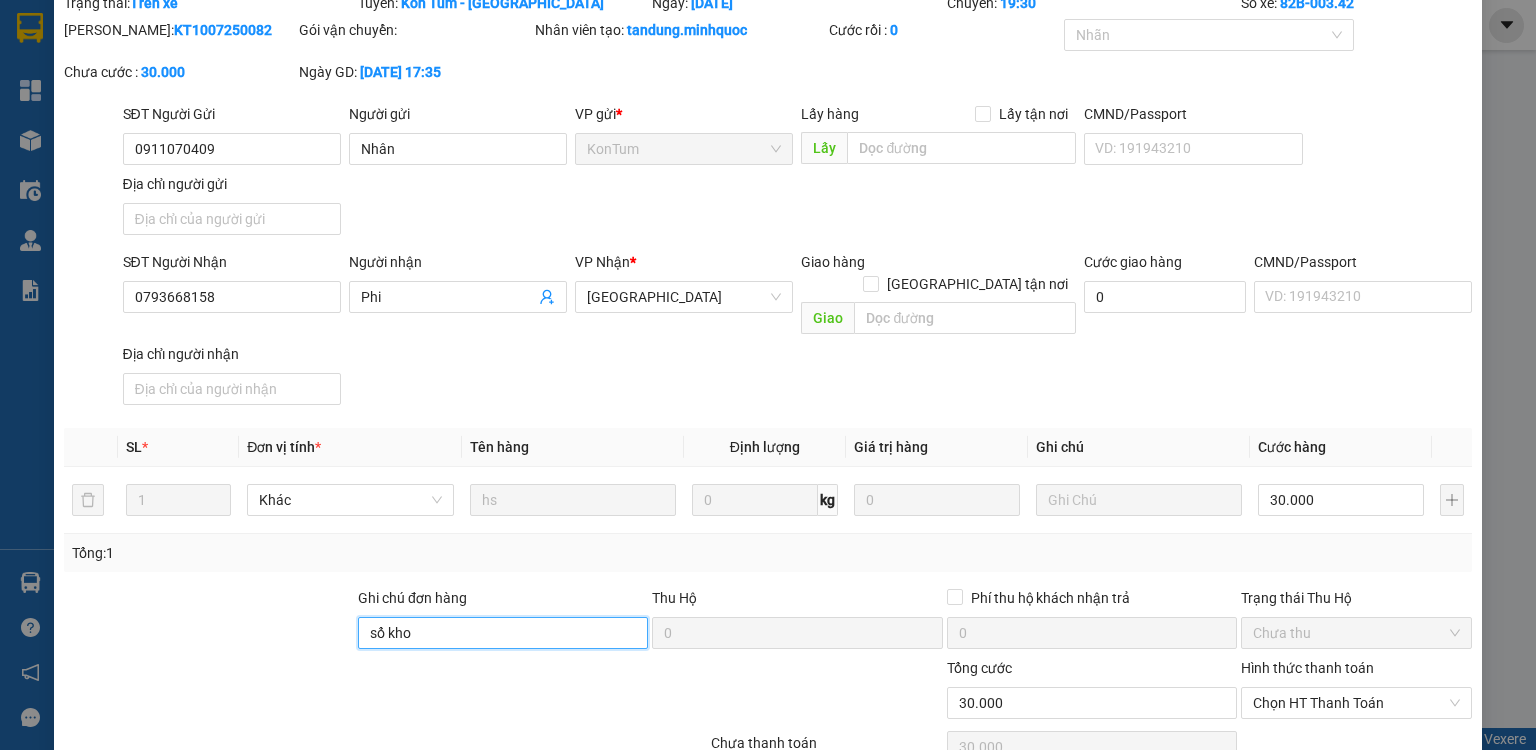 scroll, scrollTop: 160, scrollLeft: 0, axis: vertical 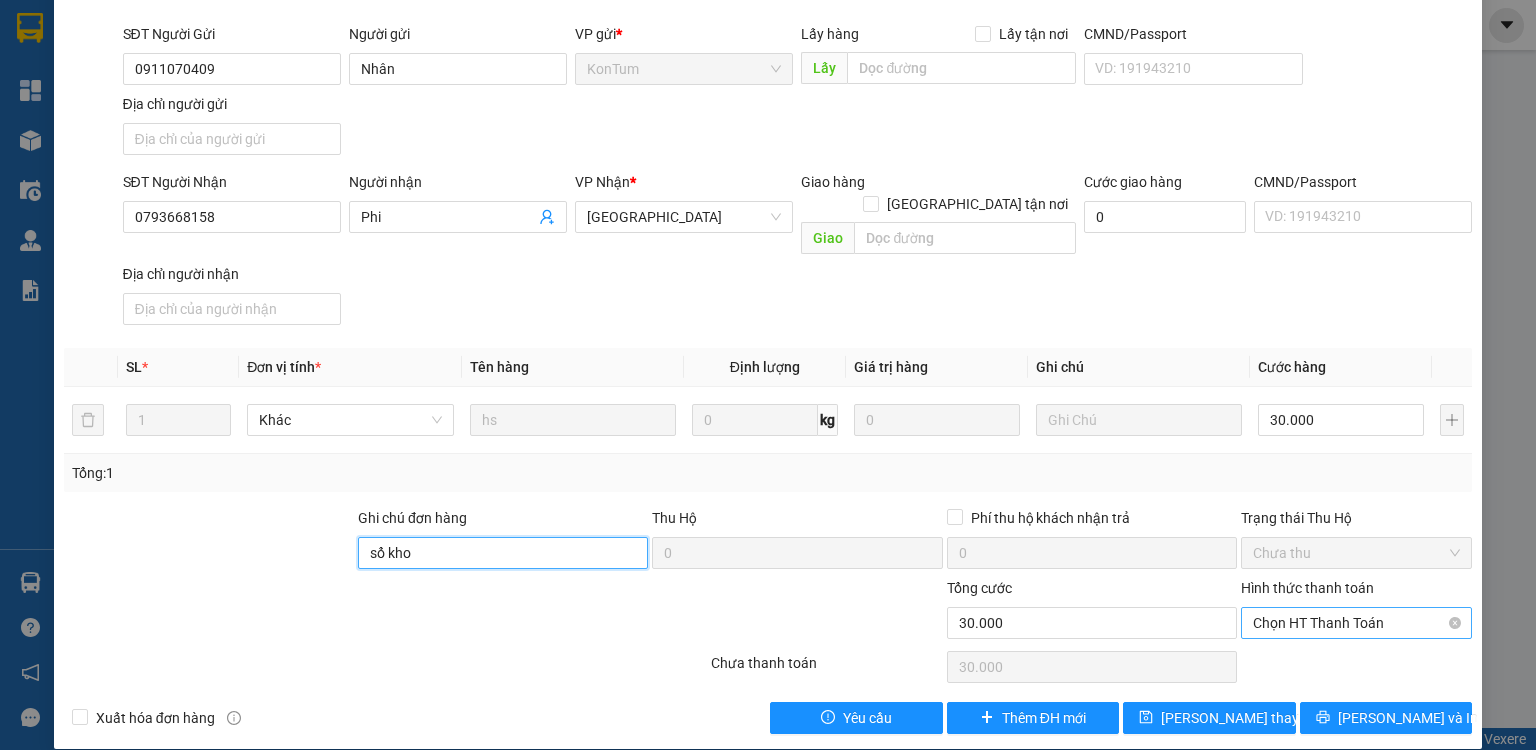 click on "Chọn HT Thanh Toán" at bounding box center (1356, 623) 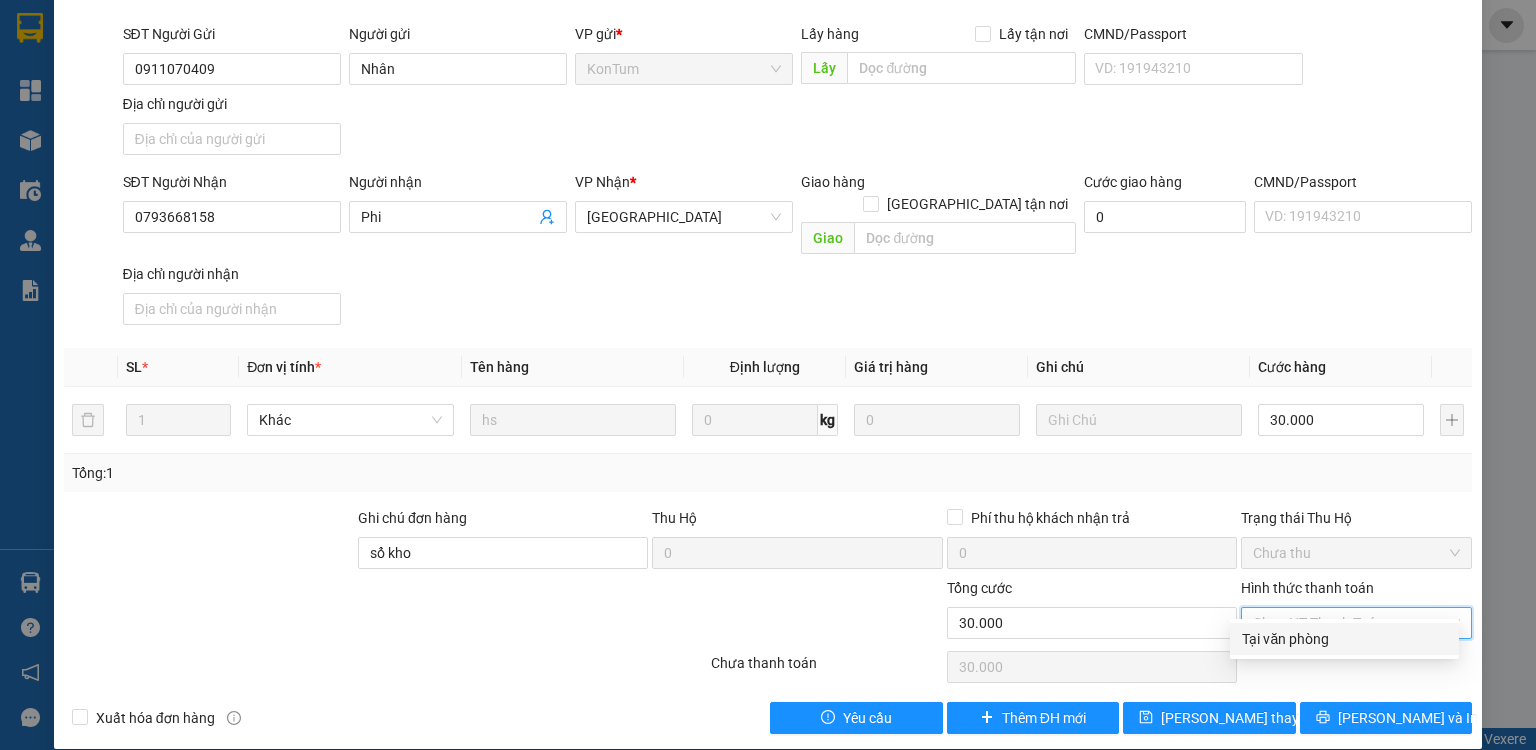 click on "Tại văn phòng" at bounding box center (1344, 639) 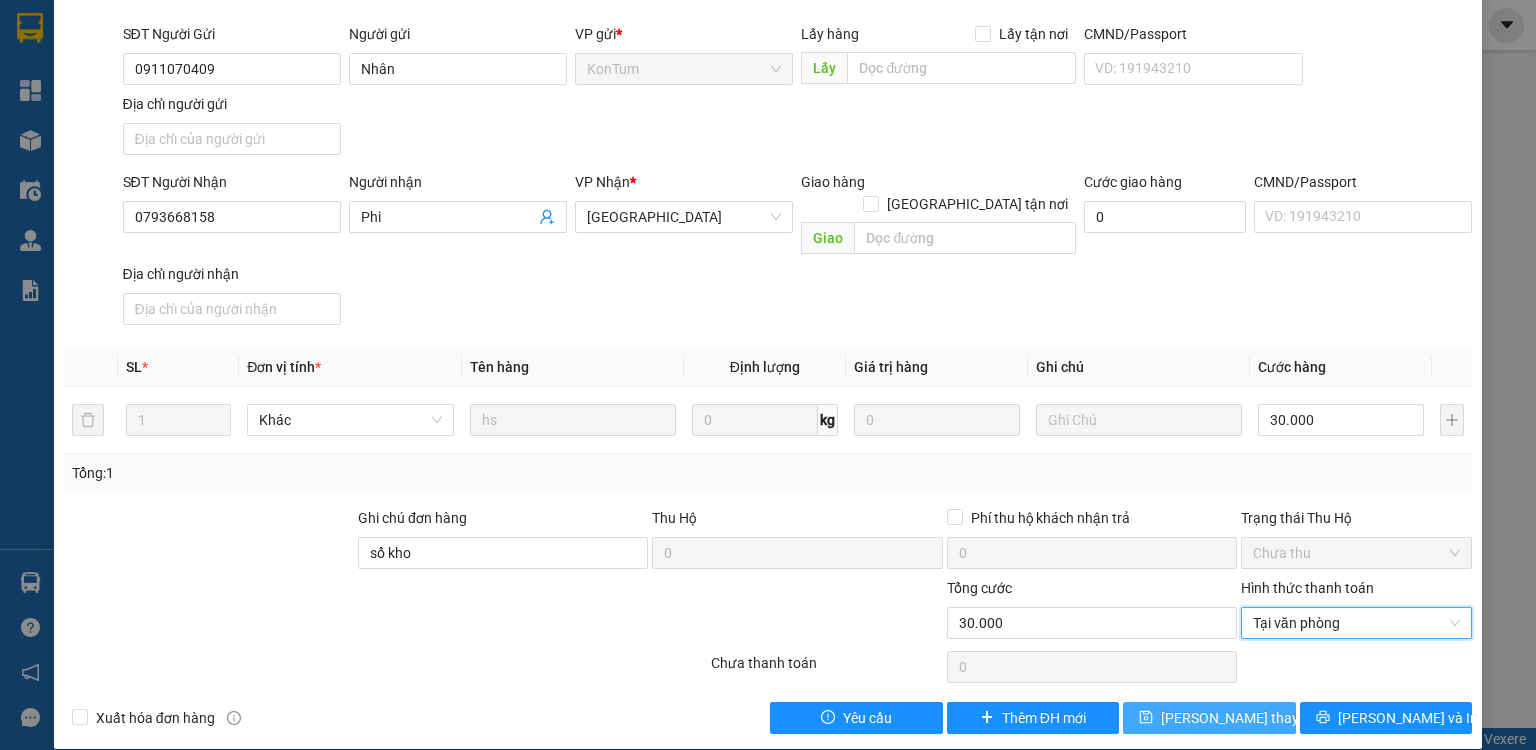 click on "[PERSON_NAME] thay đổi" at bounding box center [1241, 718] 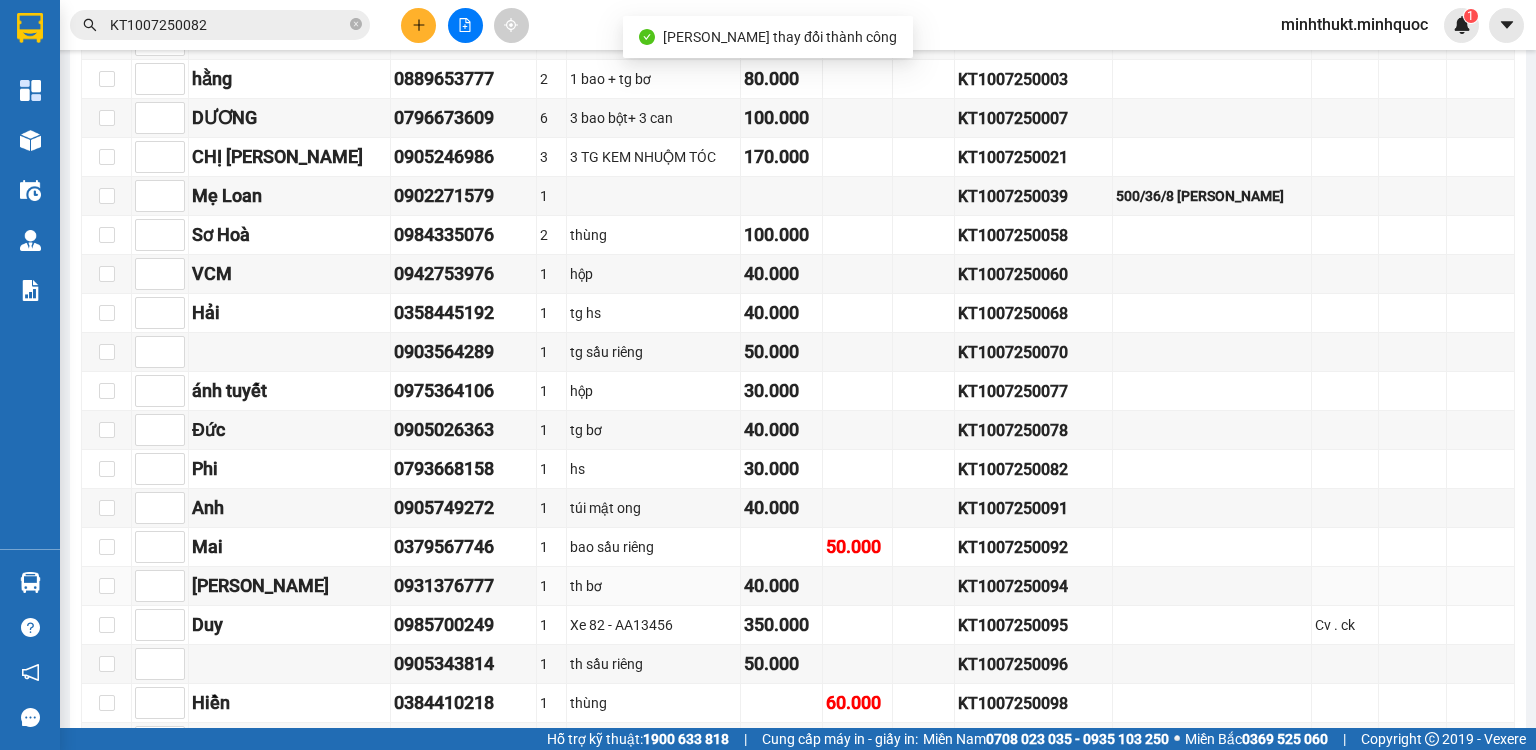 scroll, scrollTop: 852, scrollLeft: 0, axis: vertical 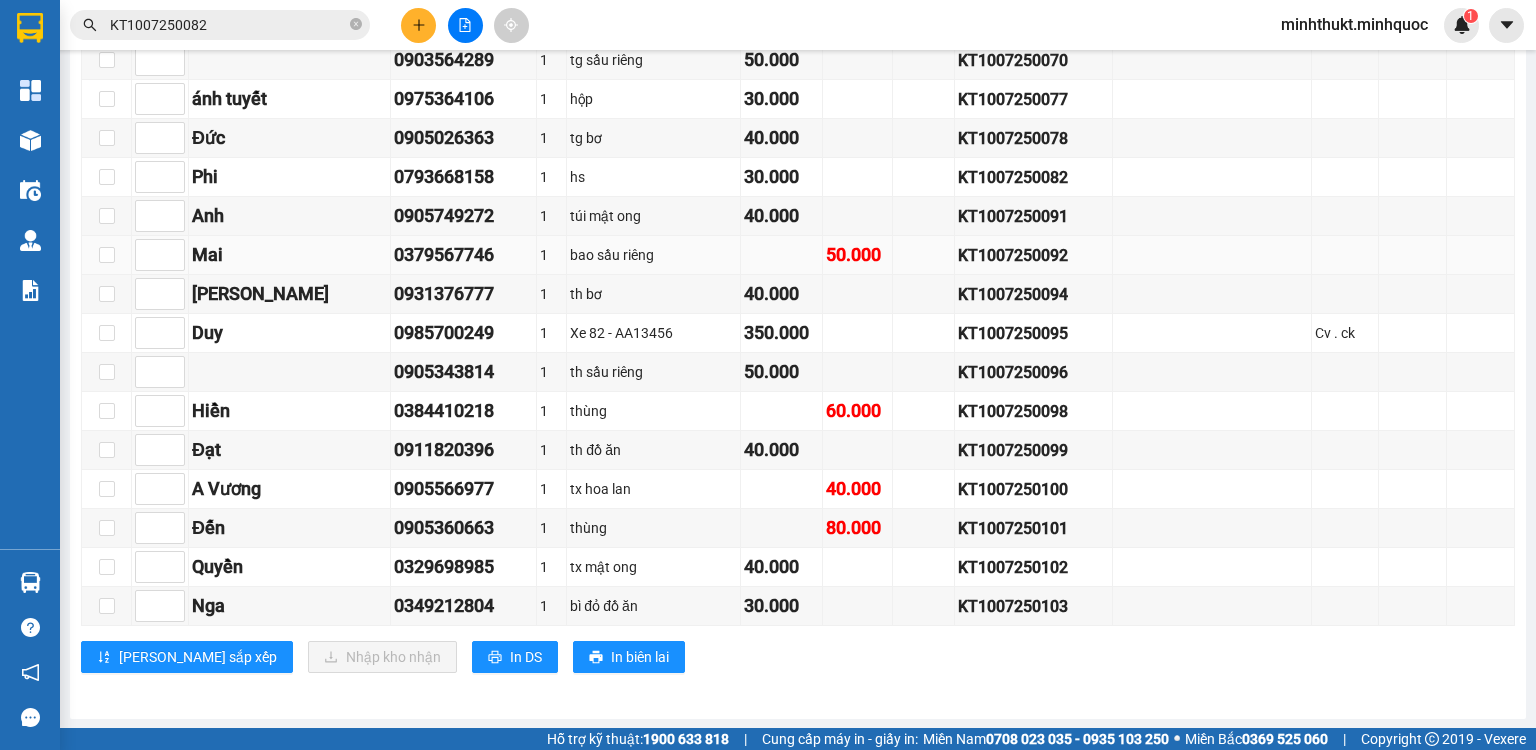 click on "KT1007250092" at bounding box center [1034, 255] 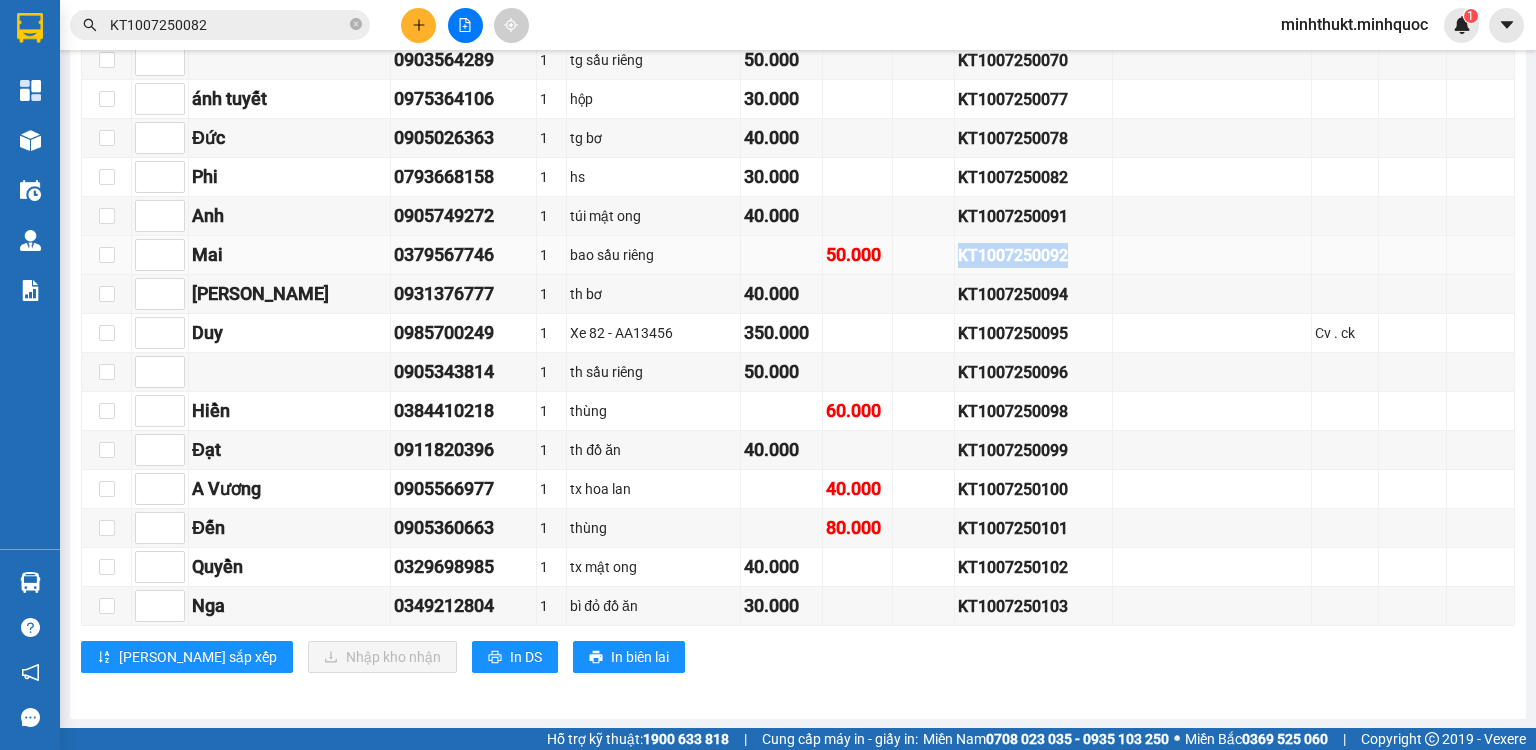 click on "KT1007250092" at bounding box center [1034, 255] 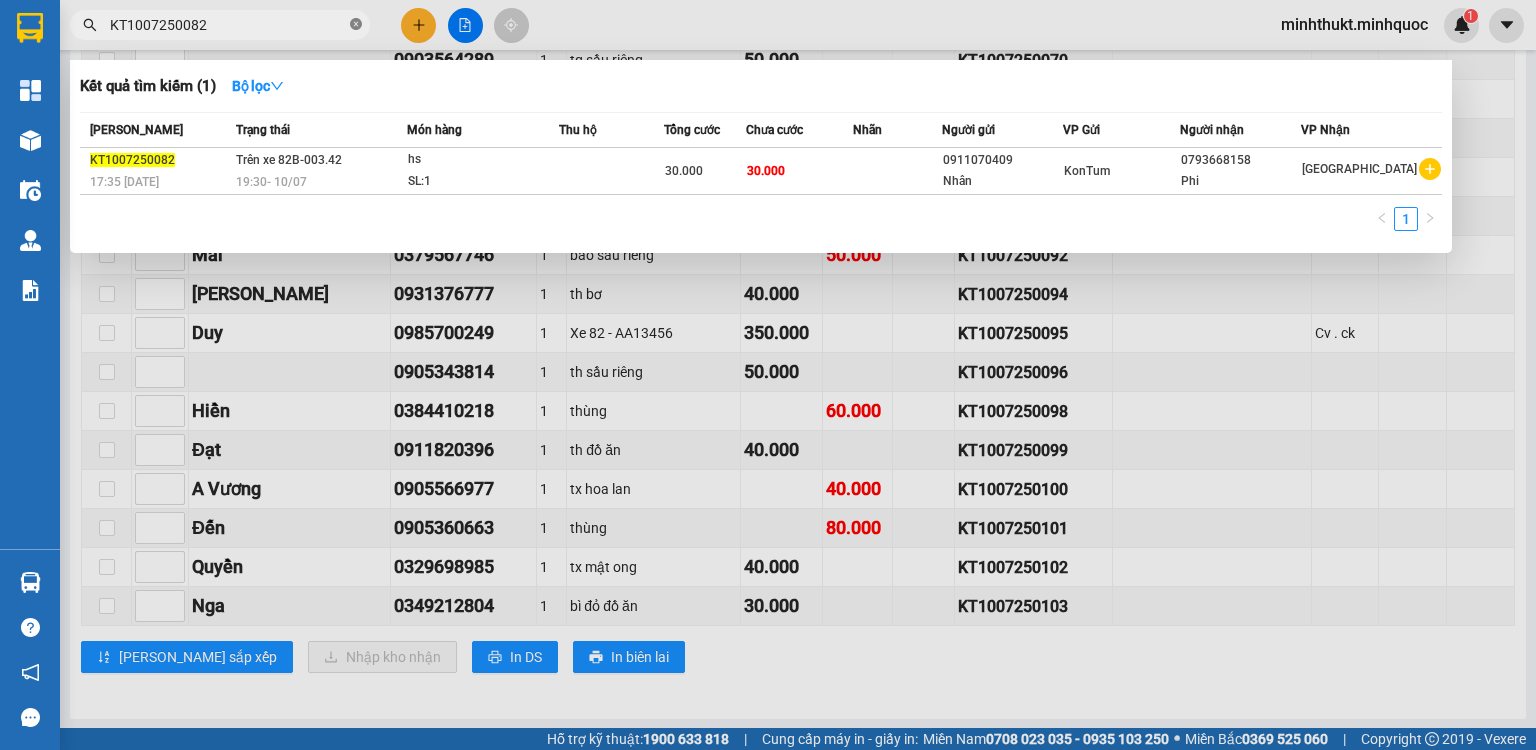 click 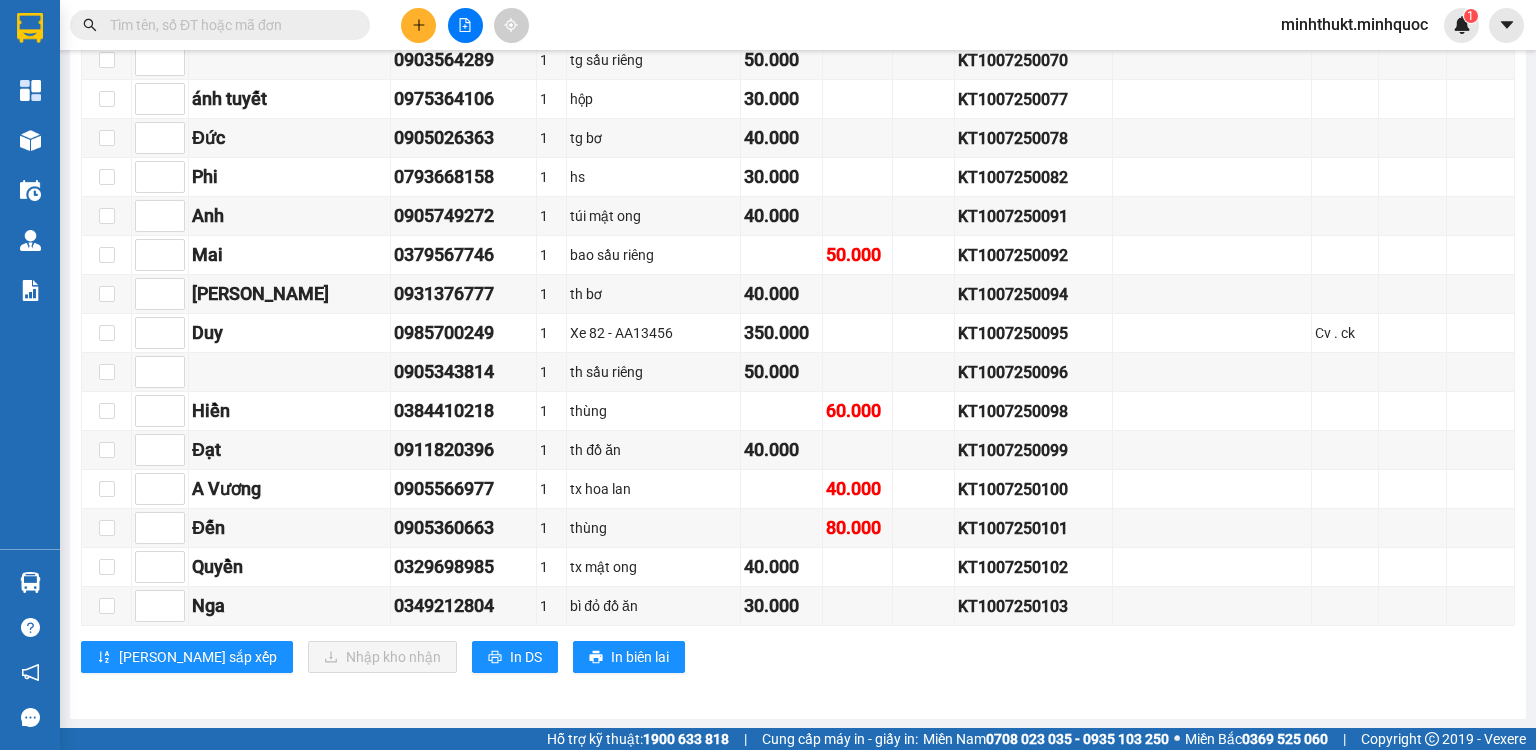 paste on "KT1007250092" 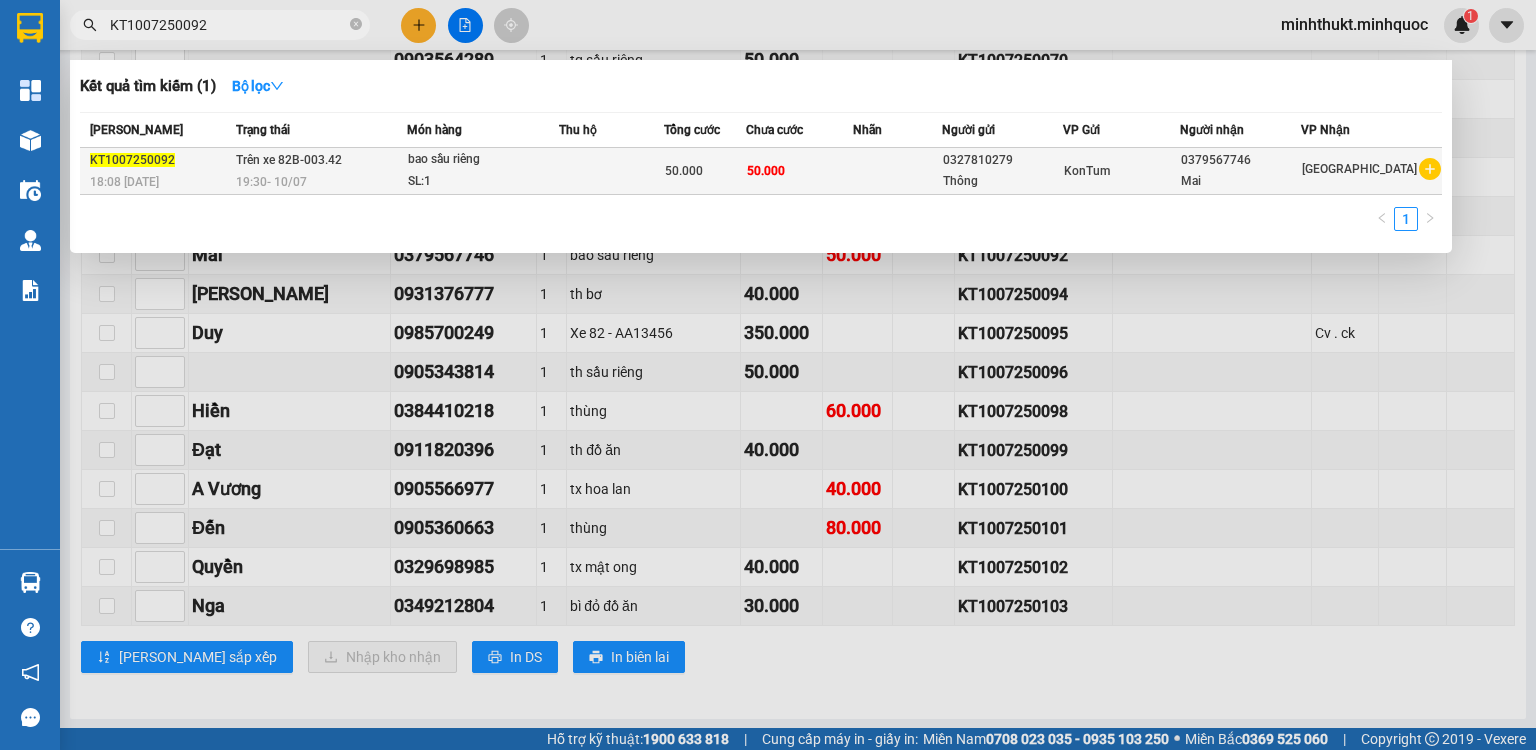 type on "KT1007250092" 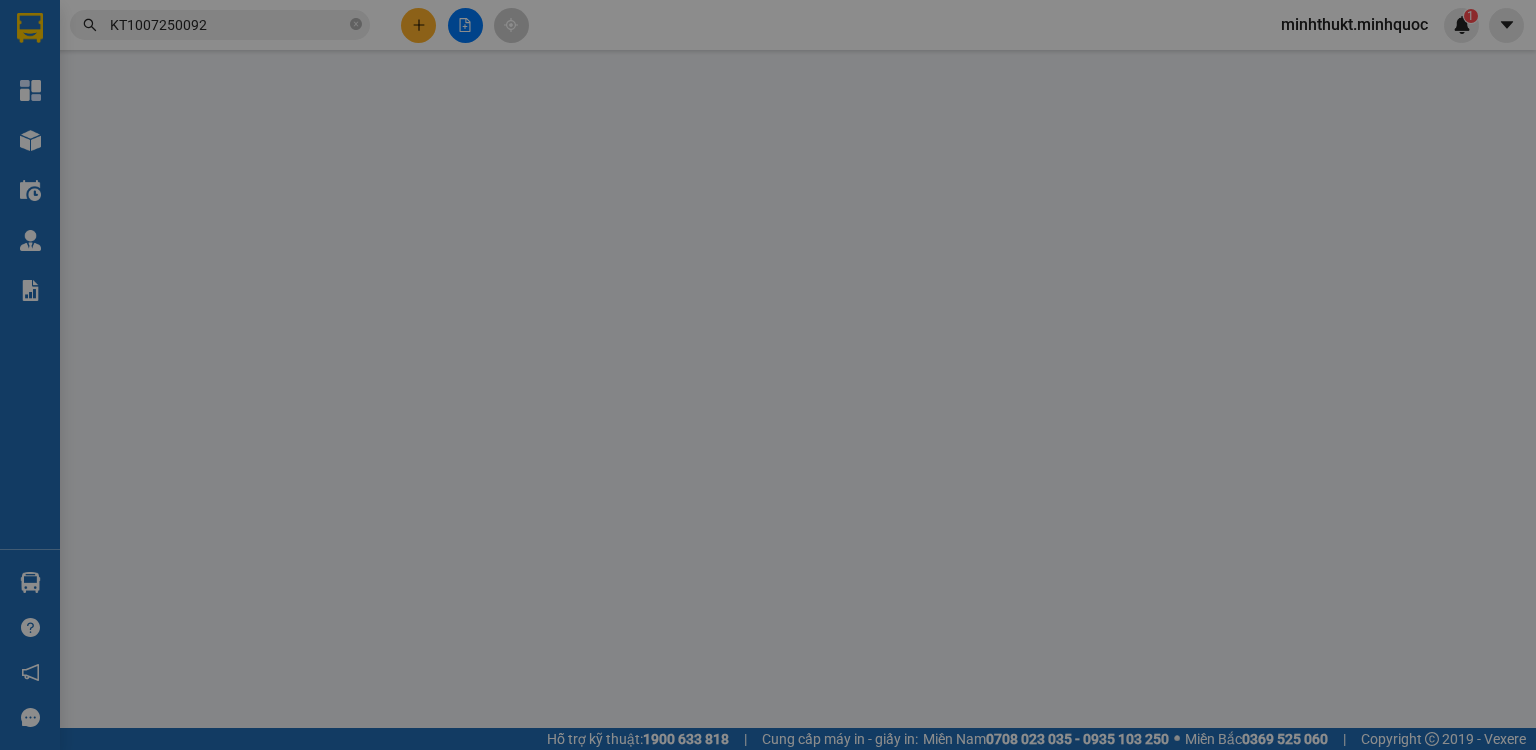 scroll, scrollTop: 0, scrollLeft: 0, axis: both 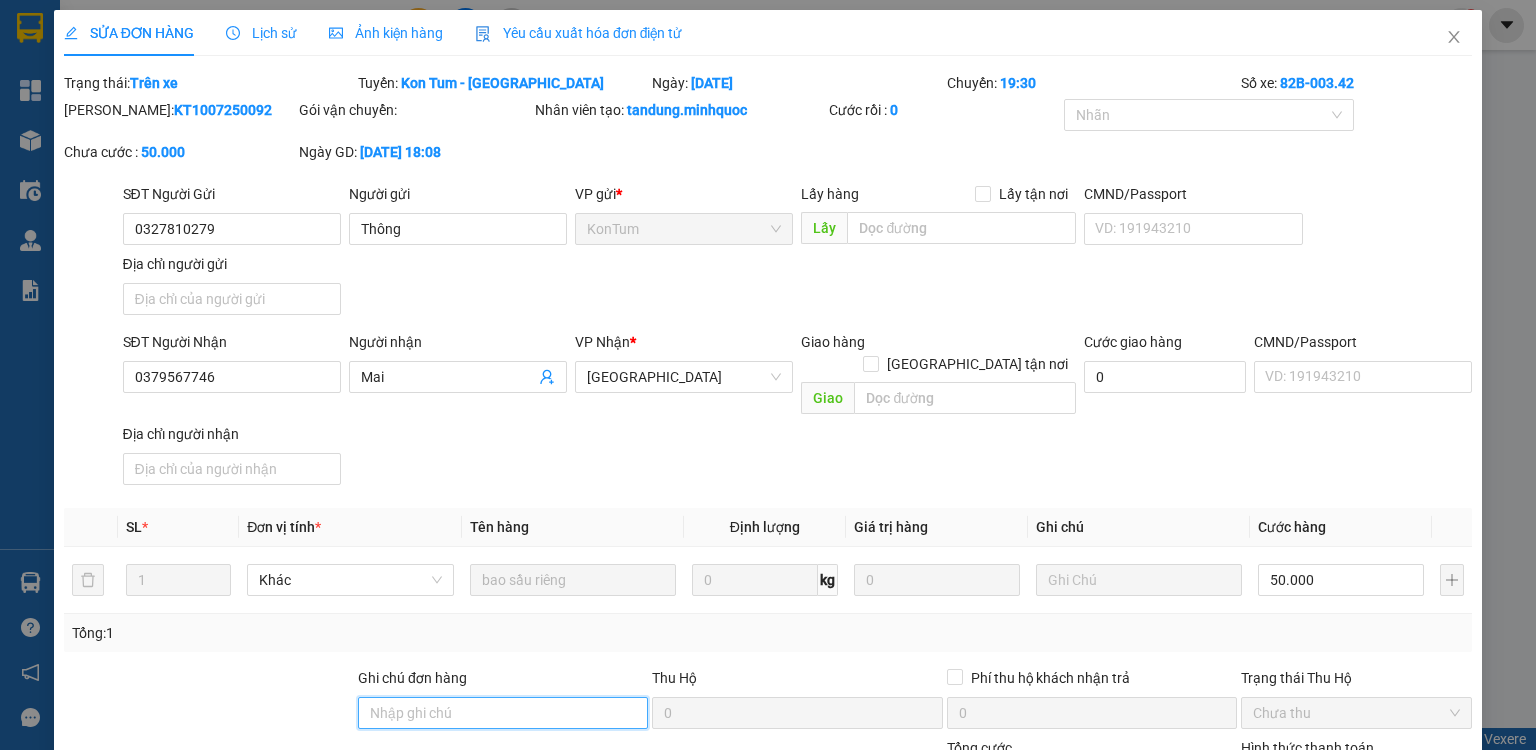 click on "Ghi chú đơn hàng" at bounding box center (503, 713) 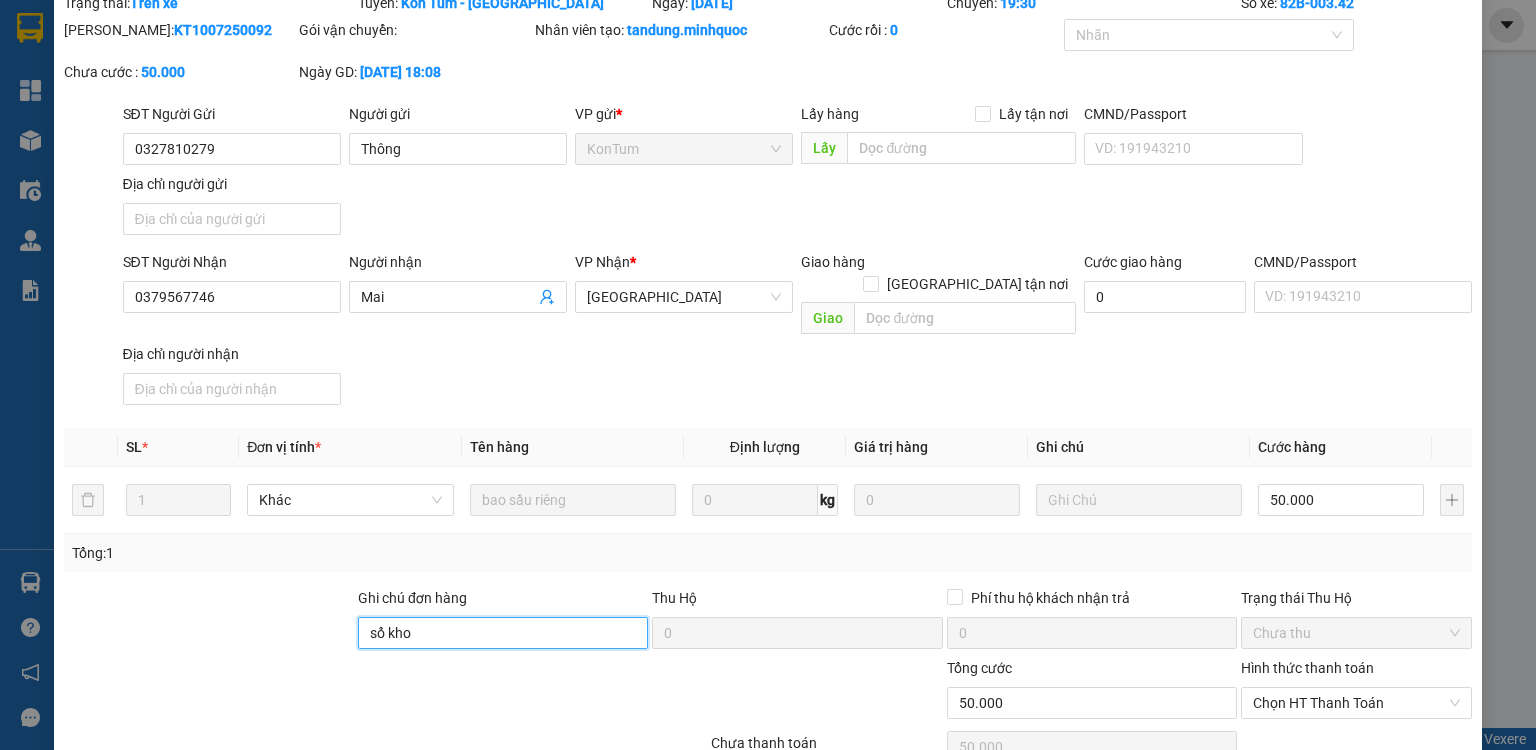 scroll, scrollTop: 160, scrollLeft: 0, axis: vertical 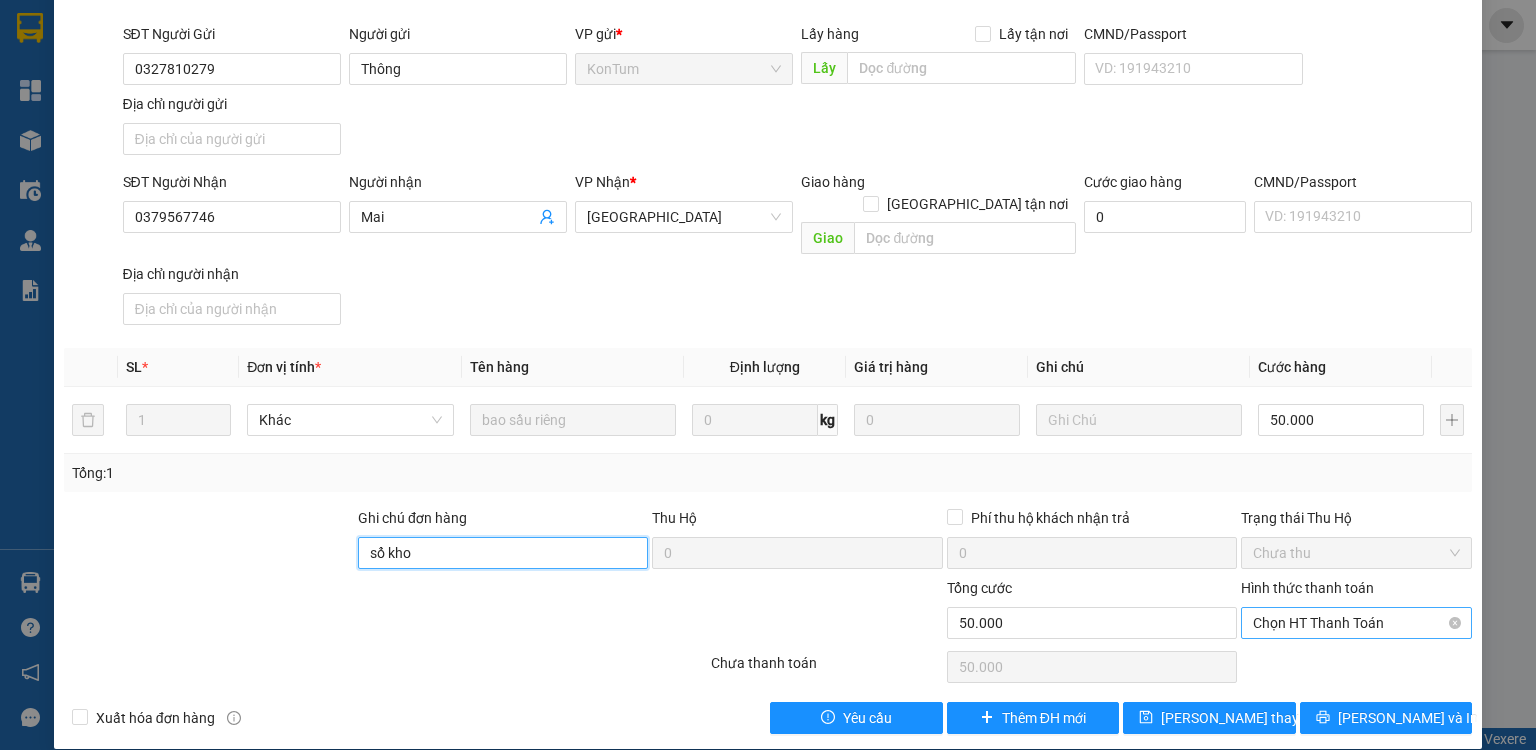 click on "Chọn HT Thanh Toán" at bounding box center (1356, 623) 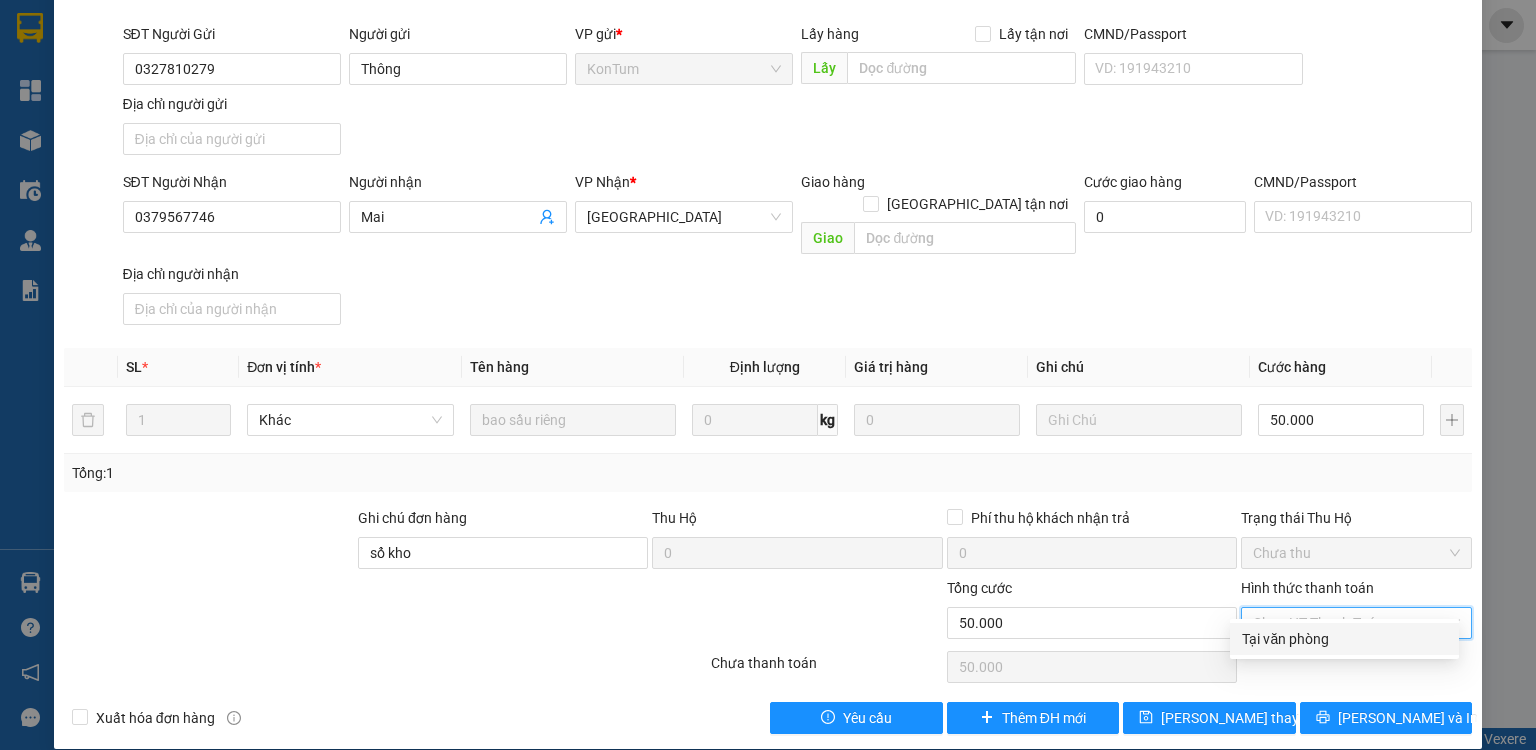 click on "Tại văn phòng" at bounding box center (1344, 639) 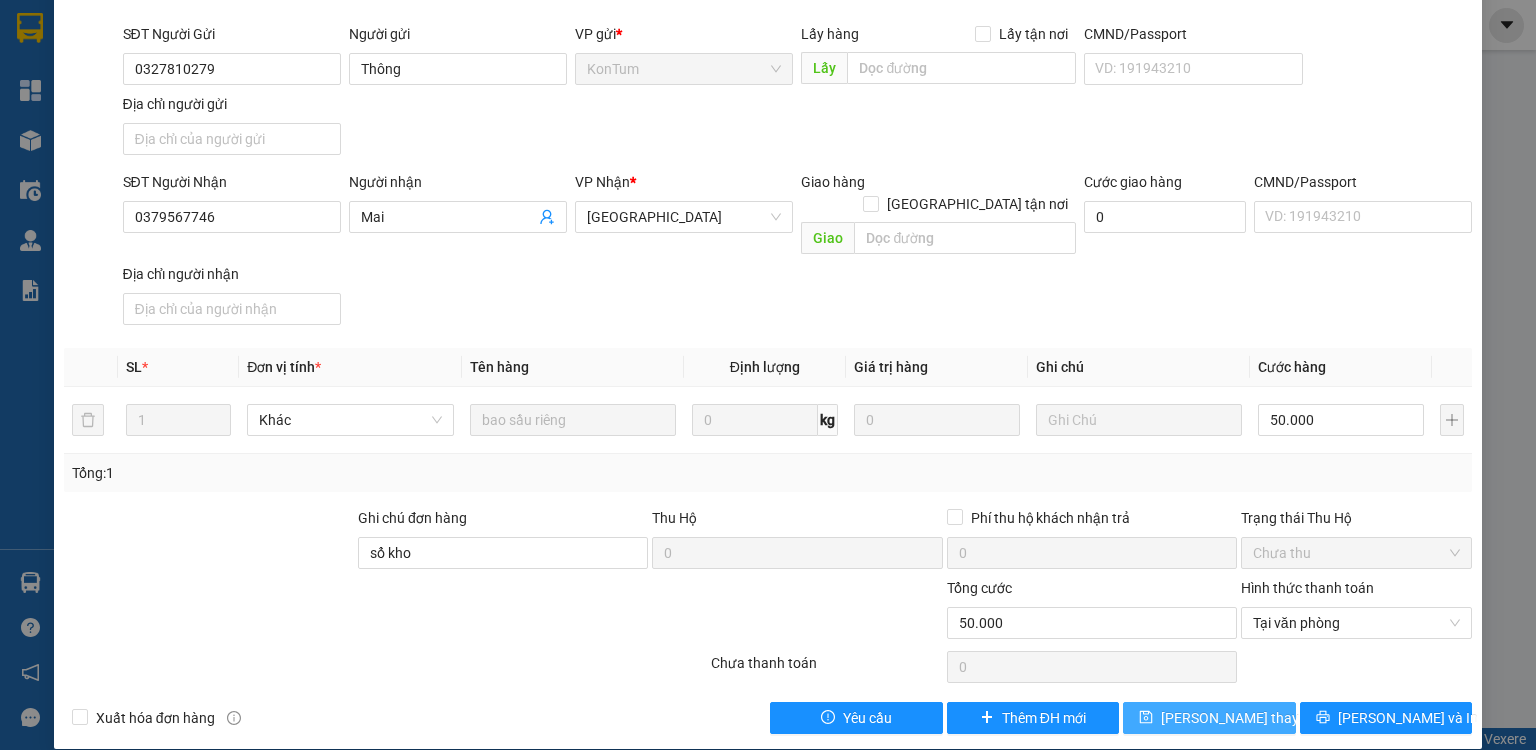 click on "[PERSON_NAME] thay đổi" at bounding box center (1241, 718) 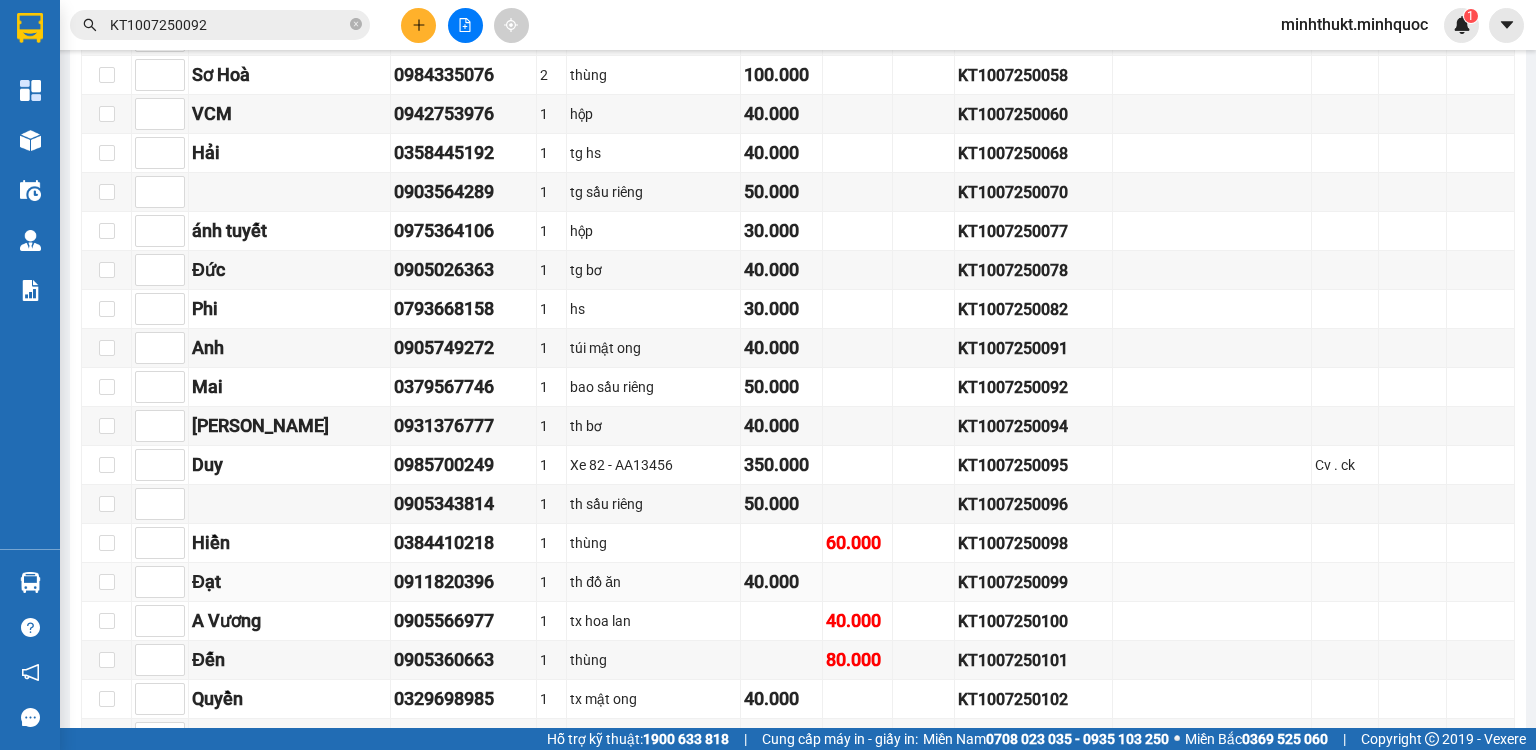 scroll, scrollTop: 772, scrollLeft: 0, axis: vertical 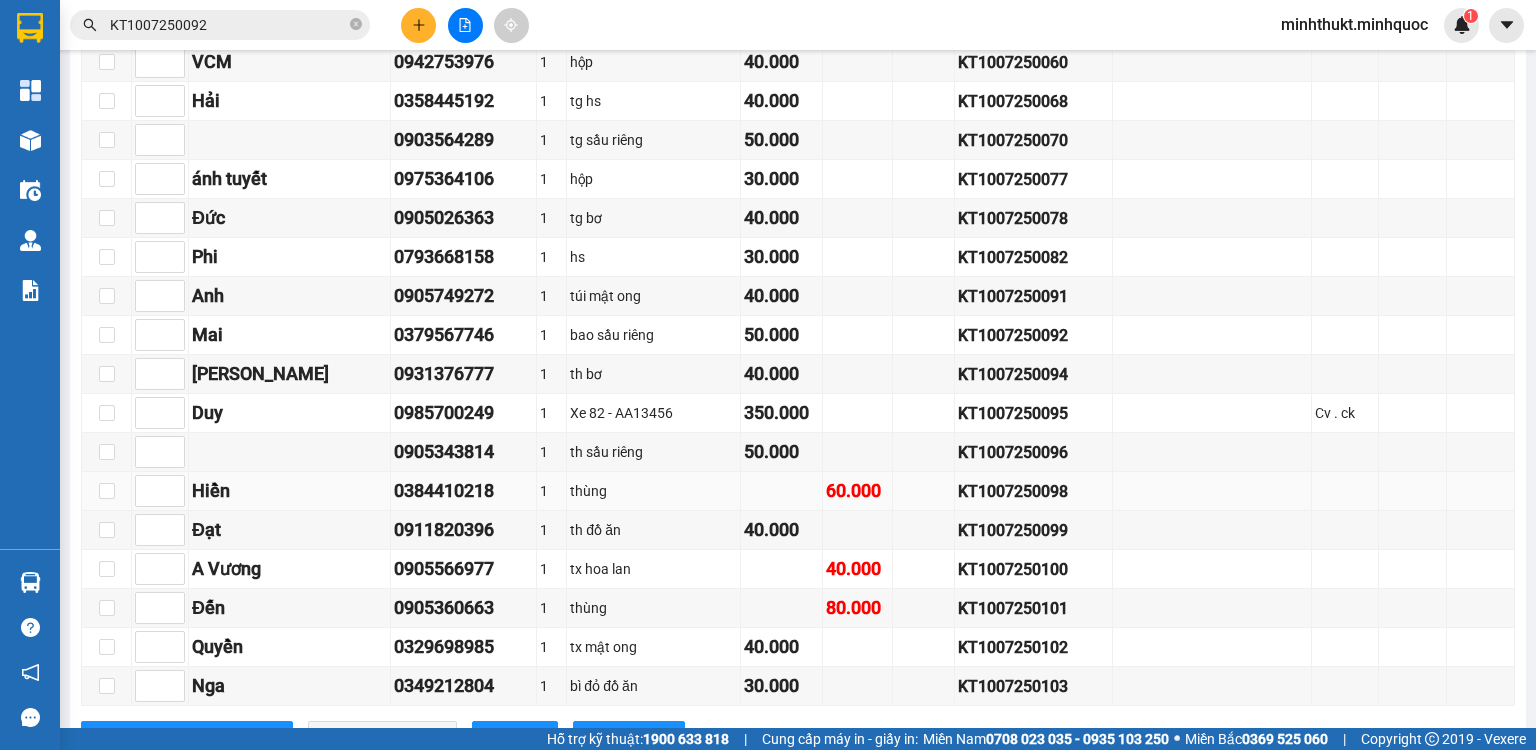 click on "KT1007250098" at bounding box center (1034, 491) 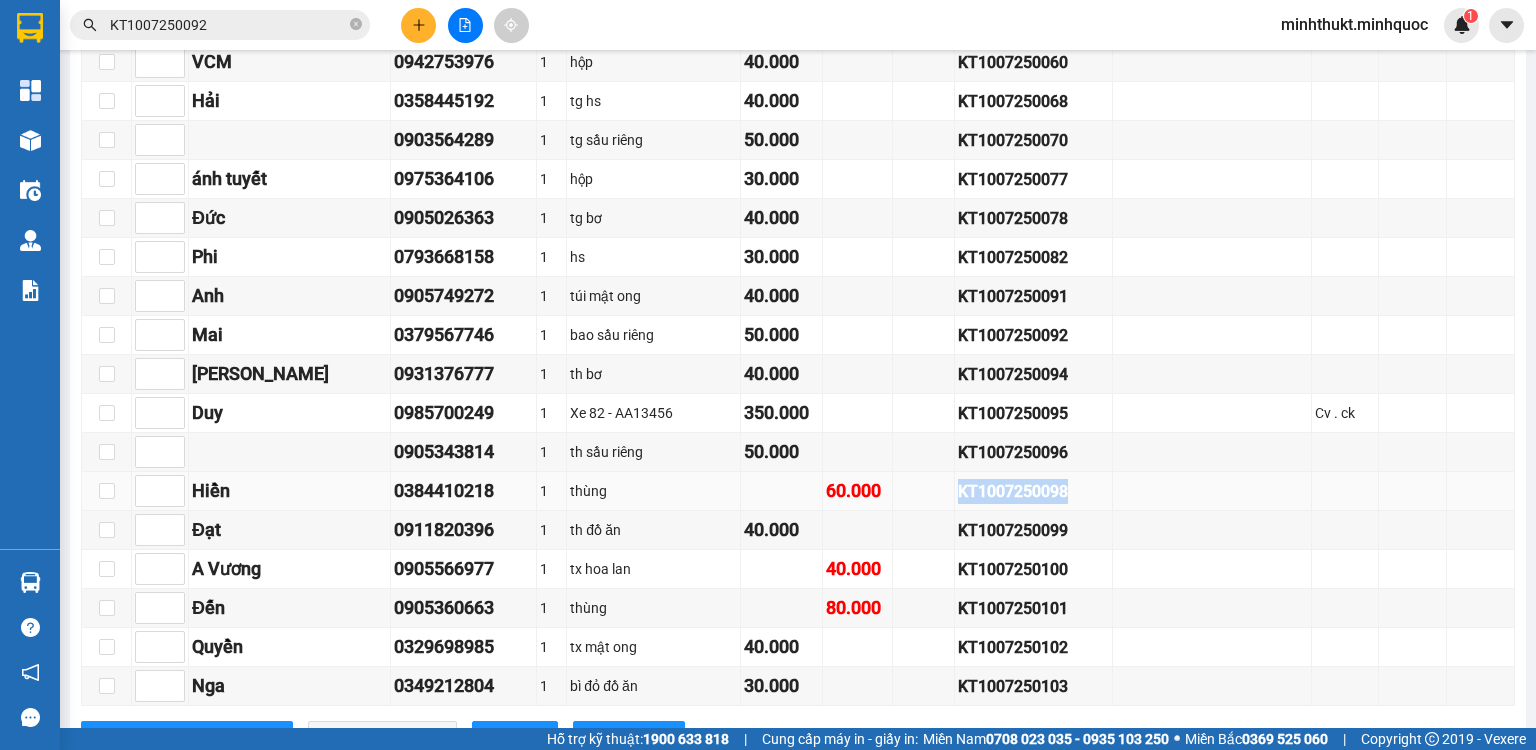click on "KT1007250098" at bounding box center (1034, 491) 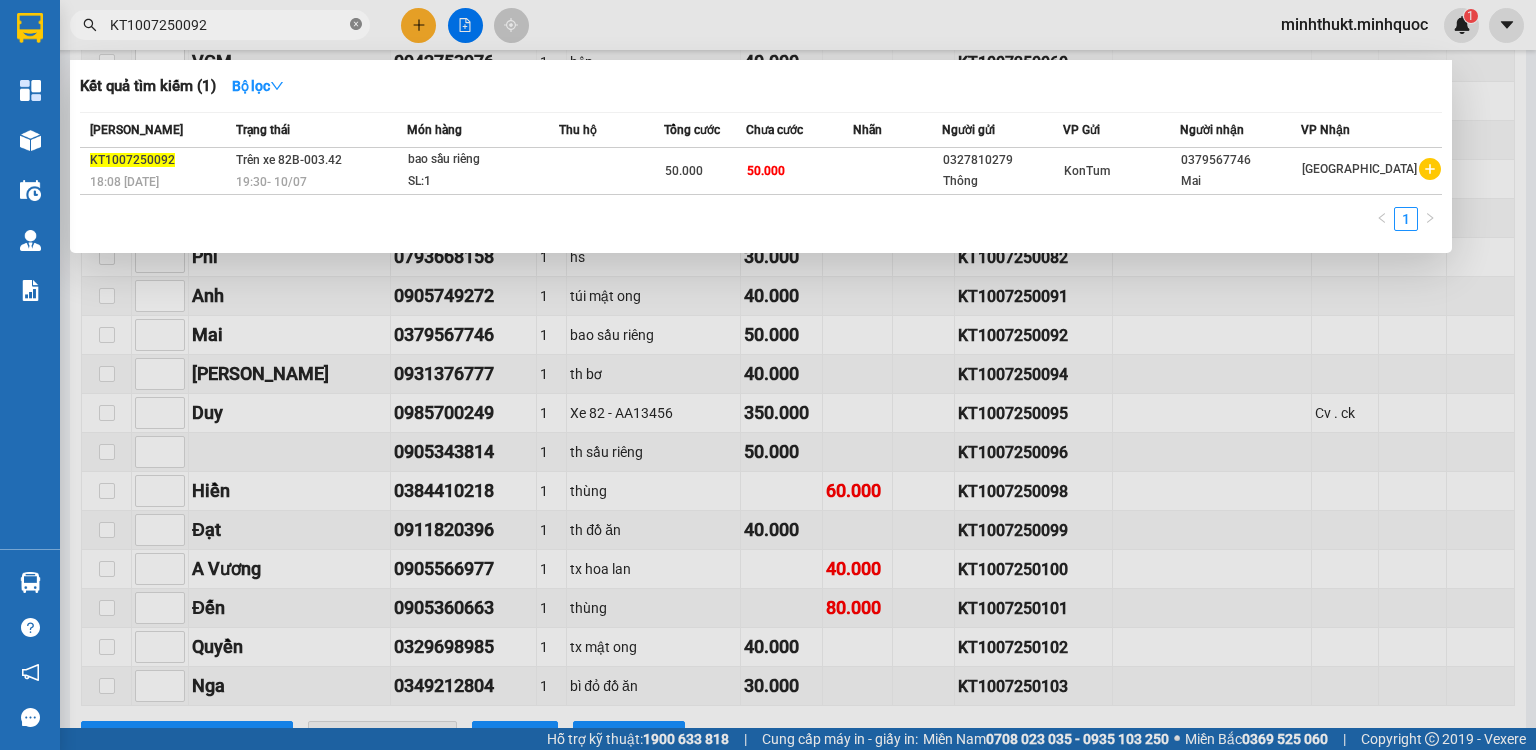 click 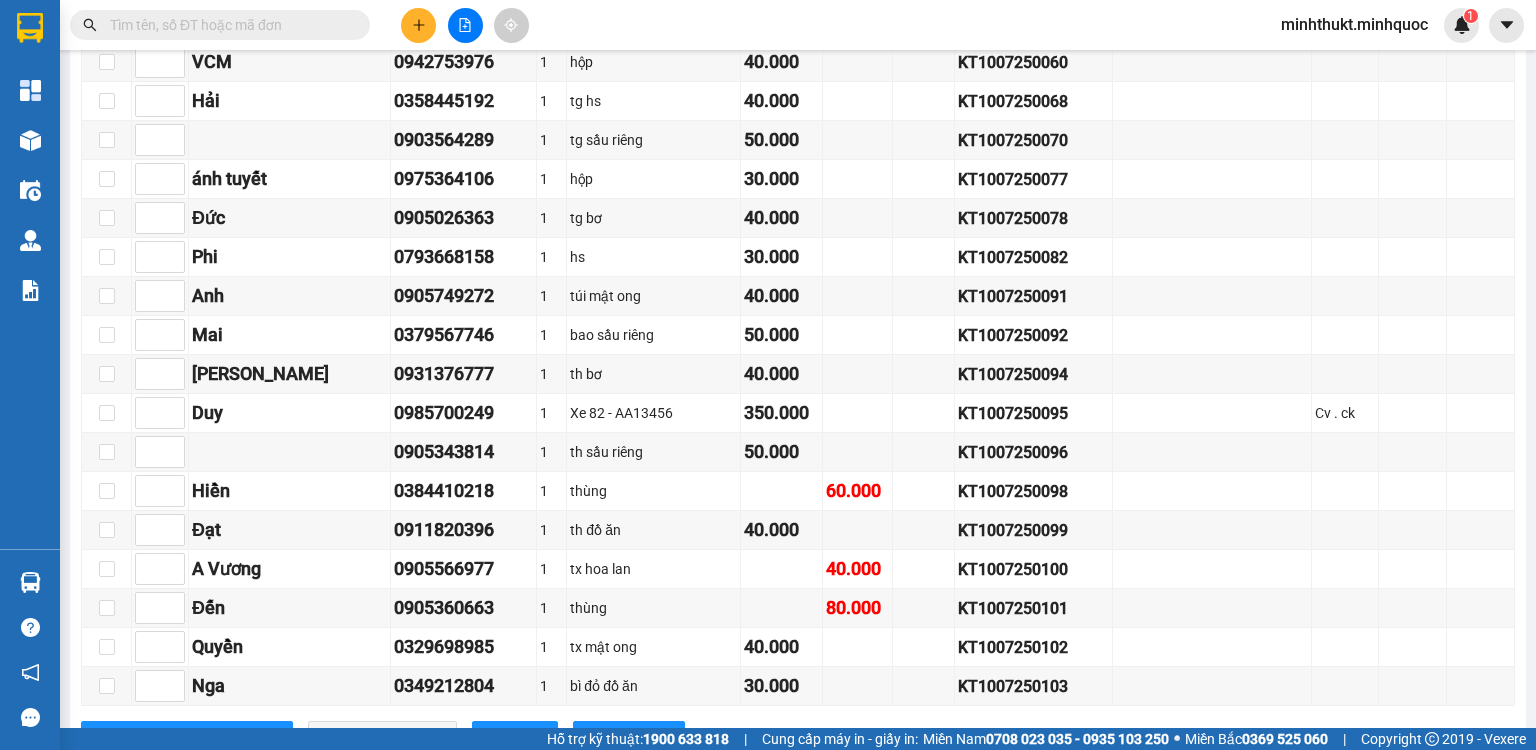 paste on "KT1007250098" 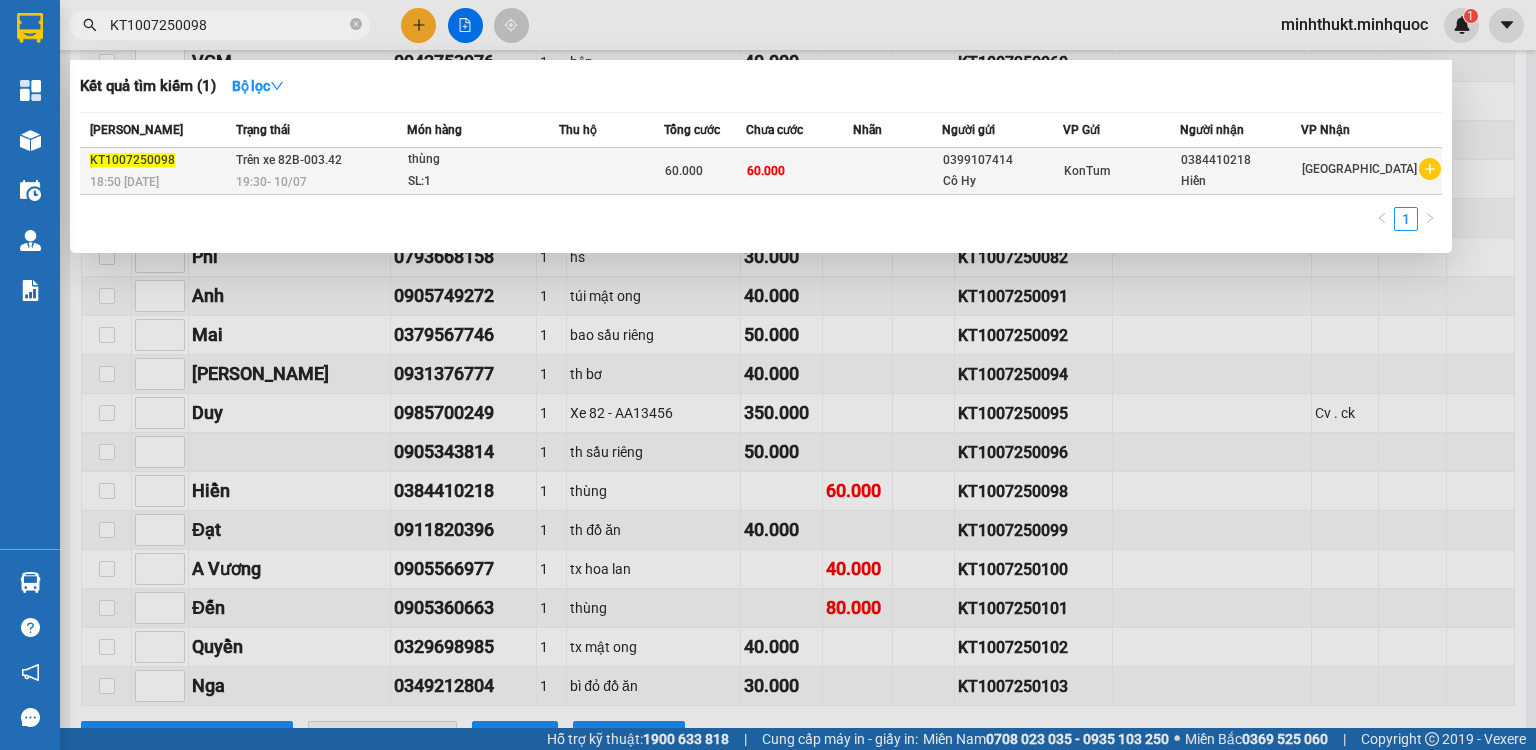 type on "KT1007250098" 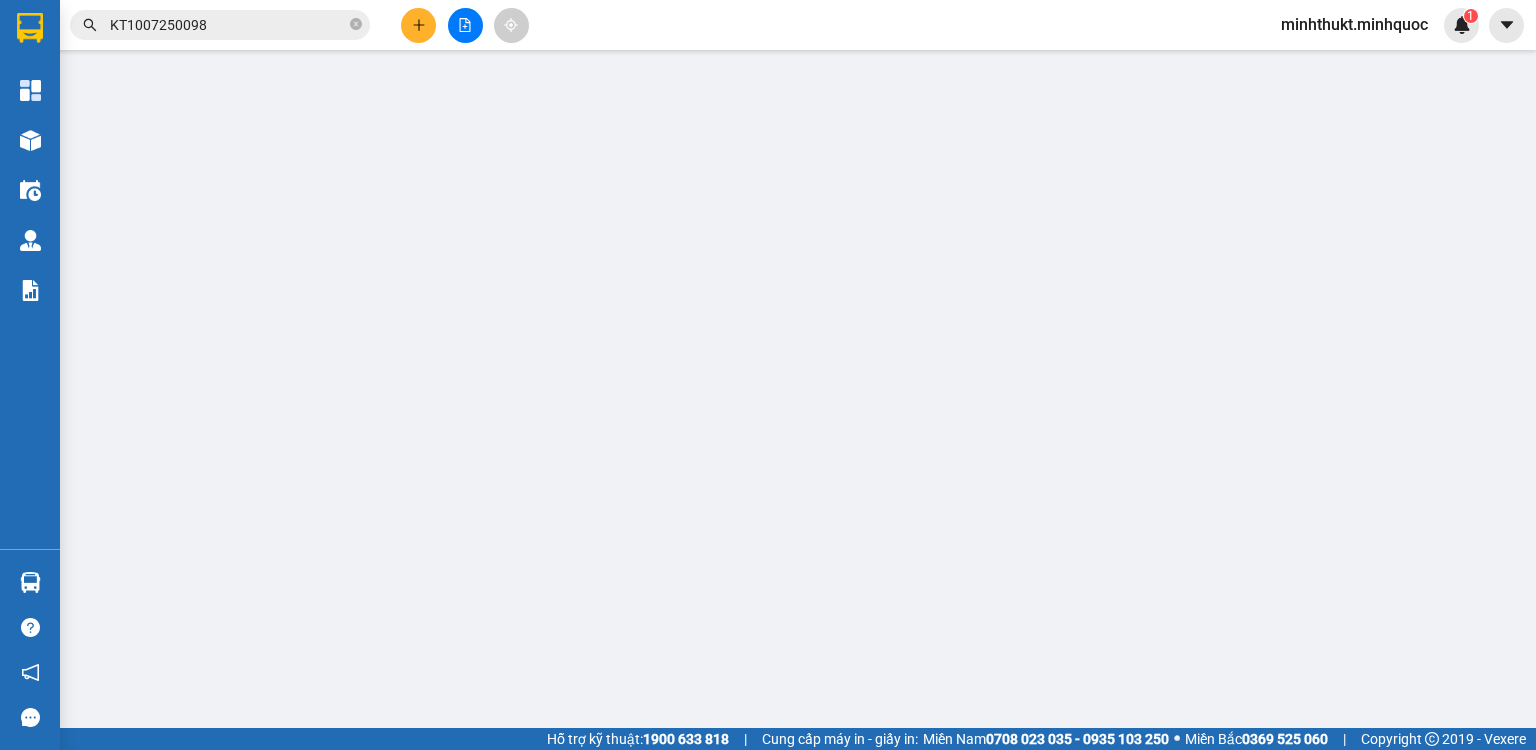 scroll, scrollTop: 0, scrollLeft: 0, axis: both 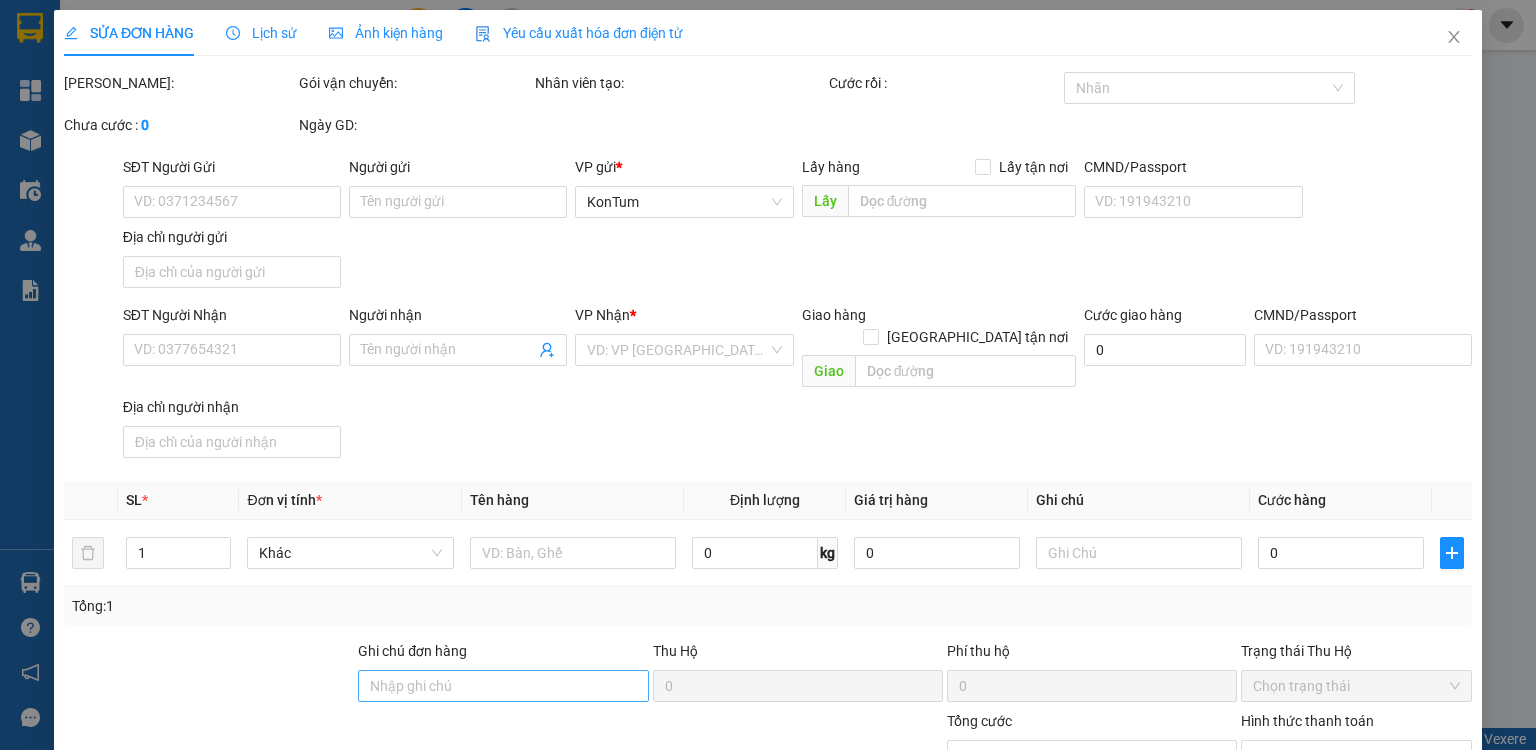 type on "0399107414" 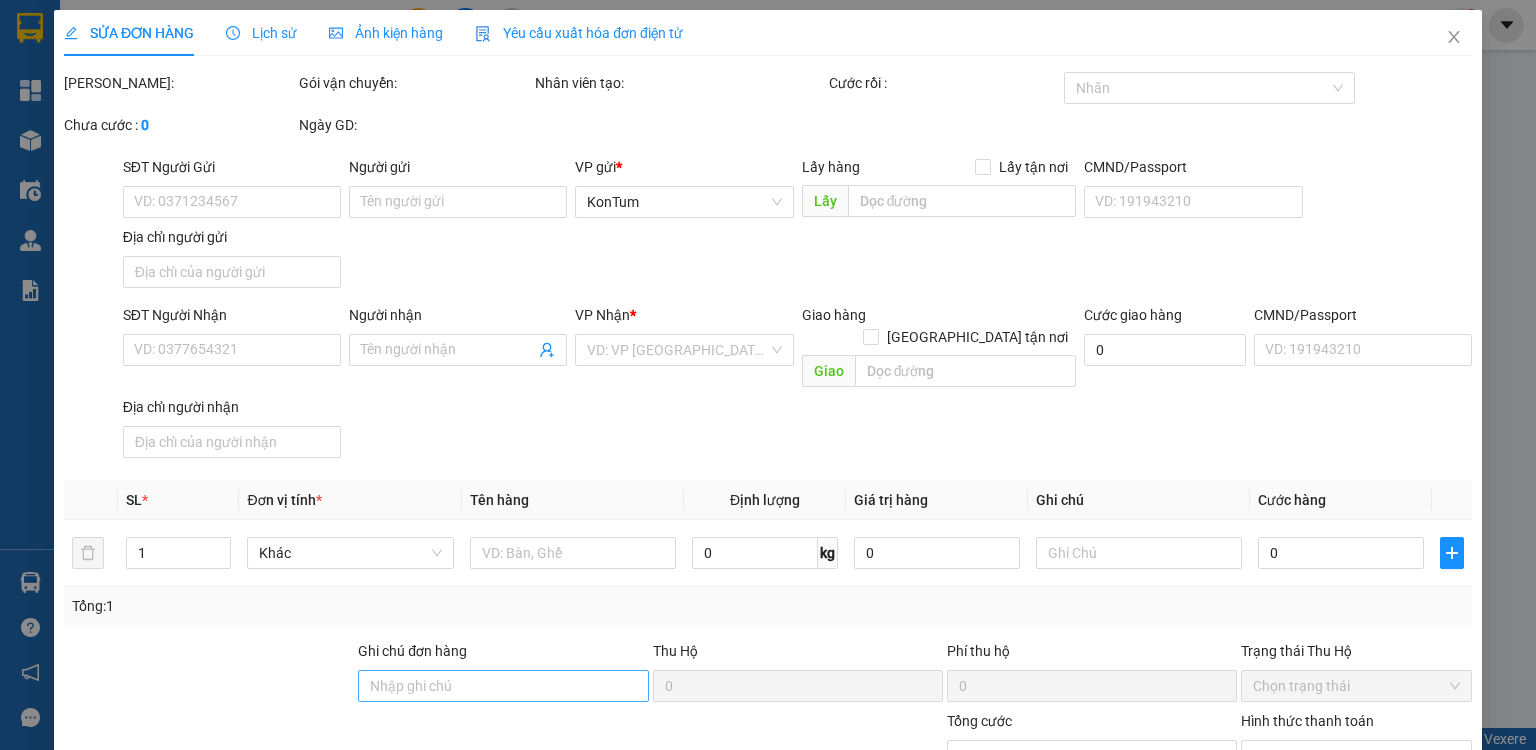 type on "Cô Hy" 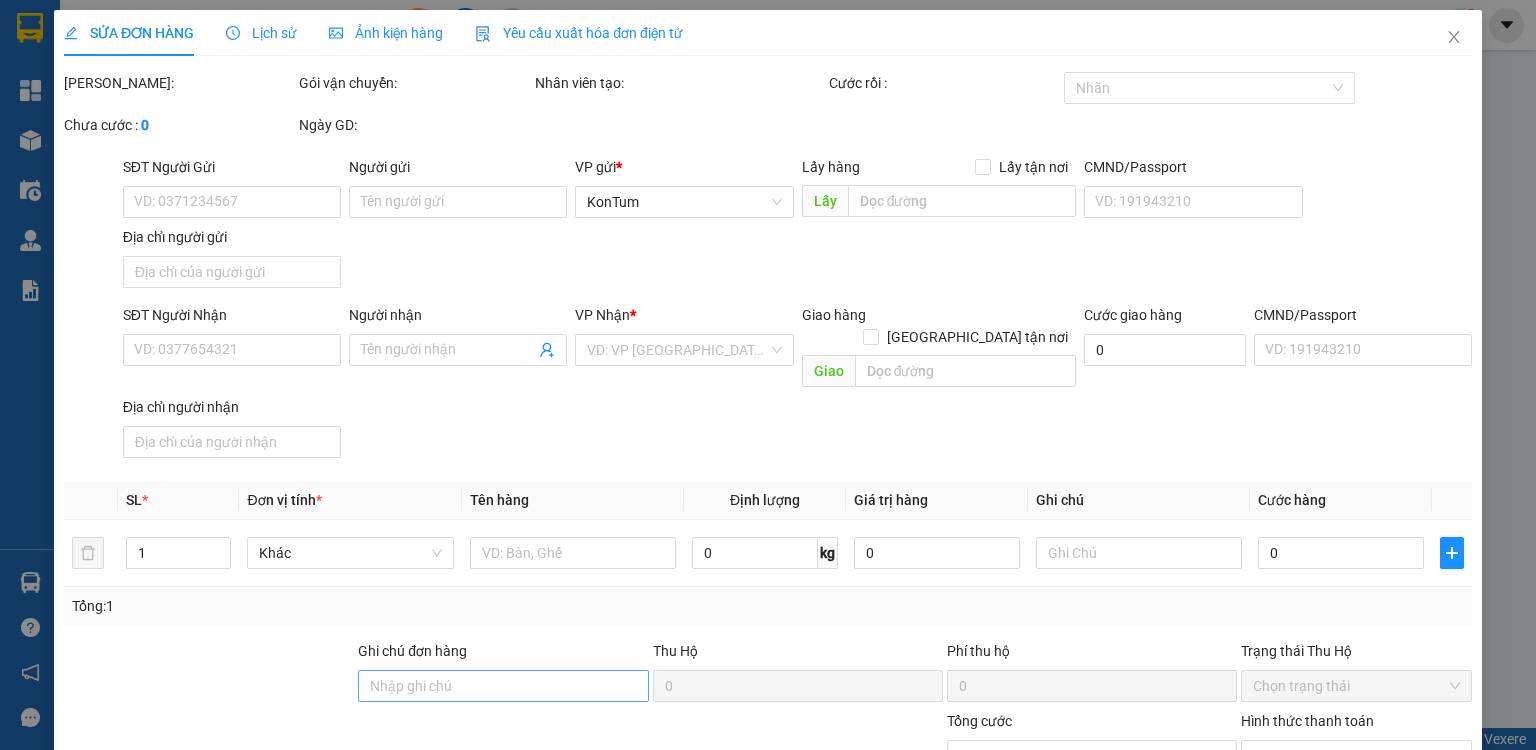 type on "0384410218" 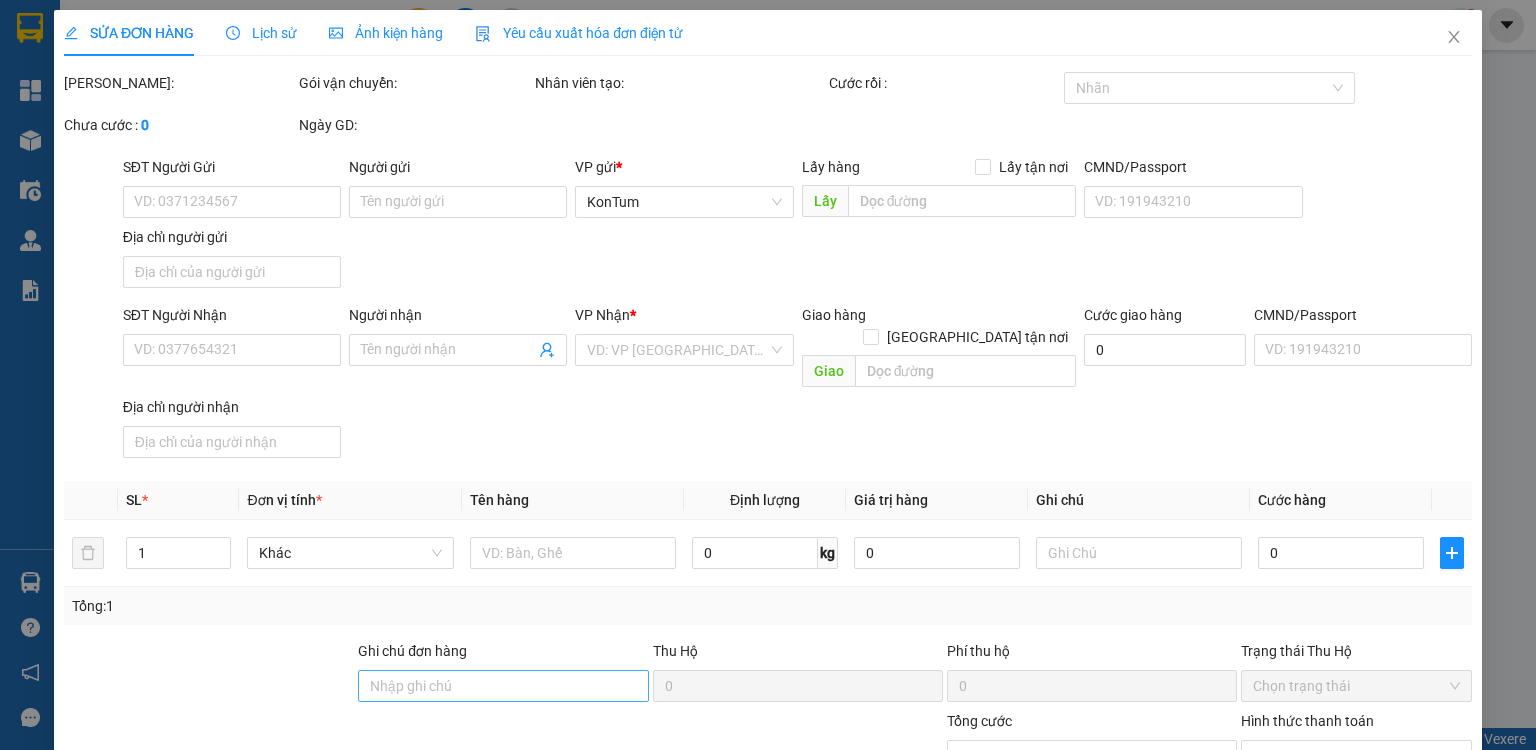 type on "Hiền" 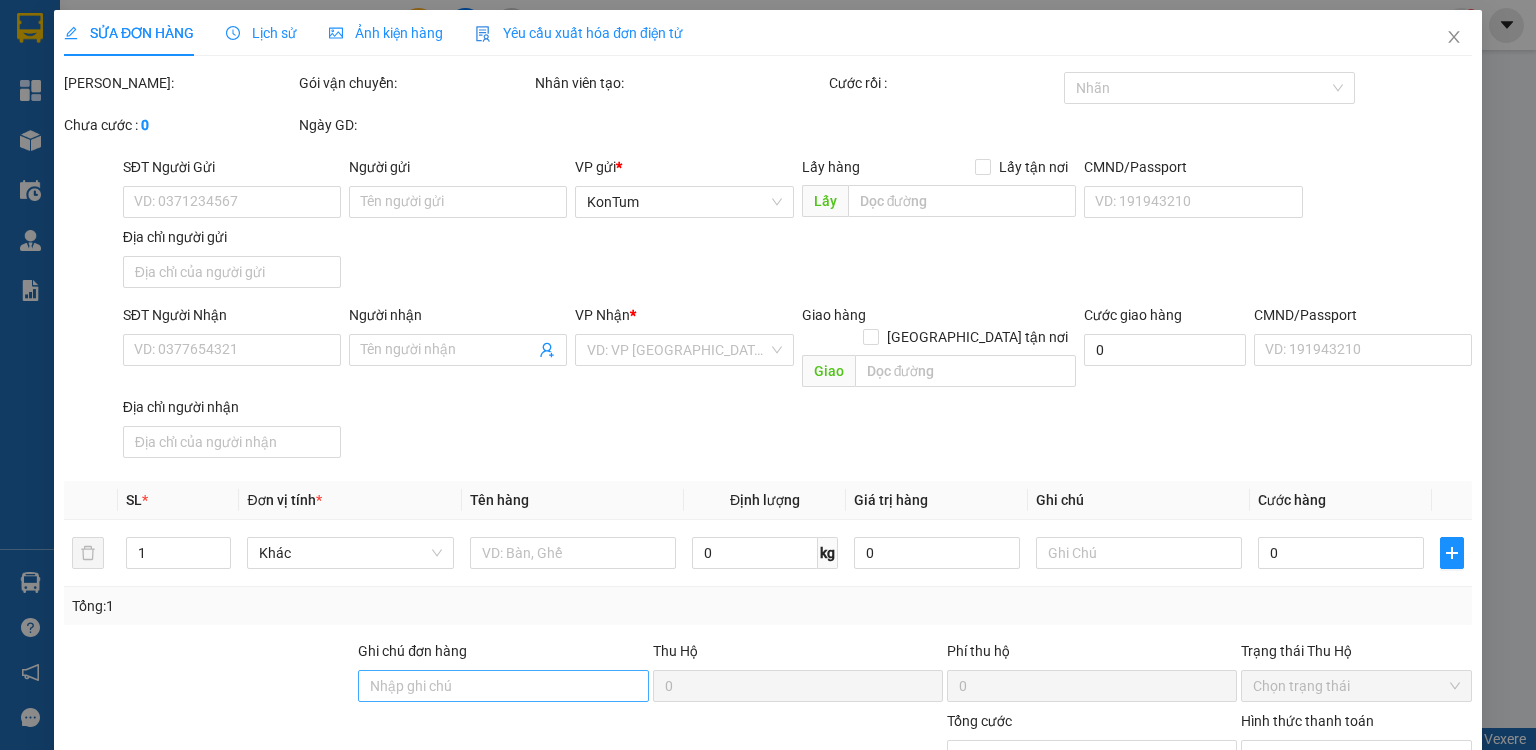 type on "60.000" 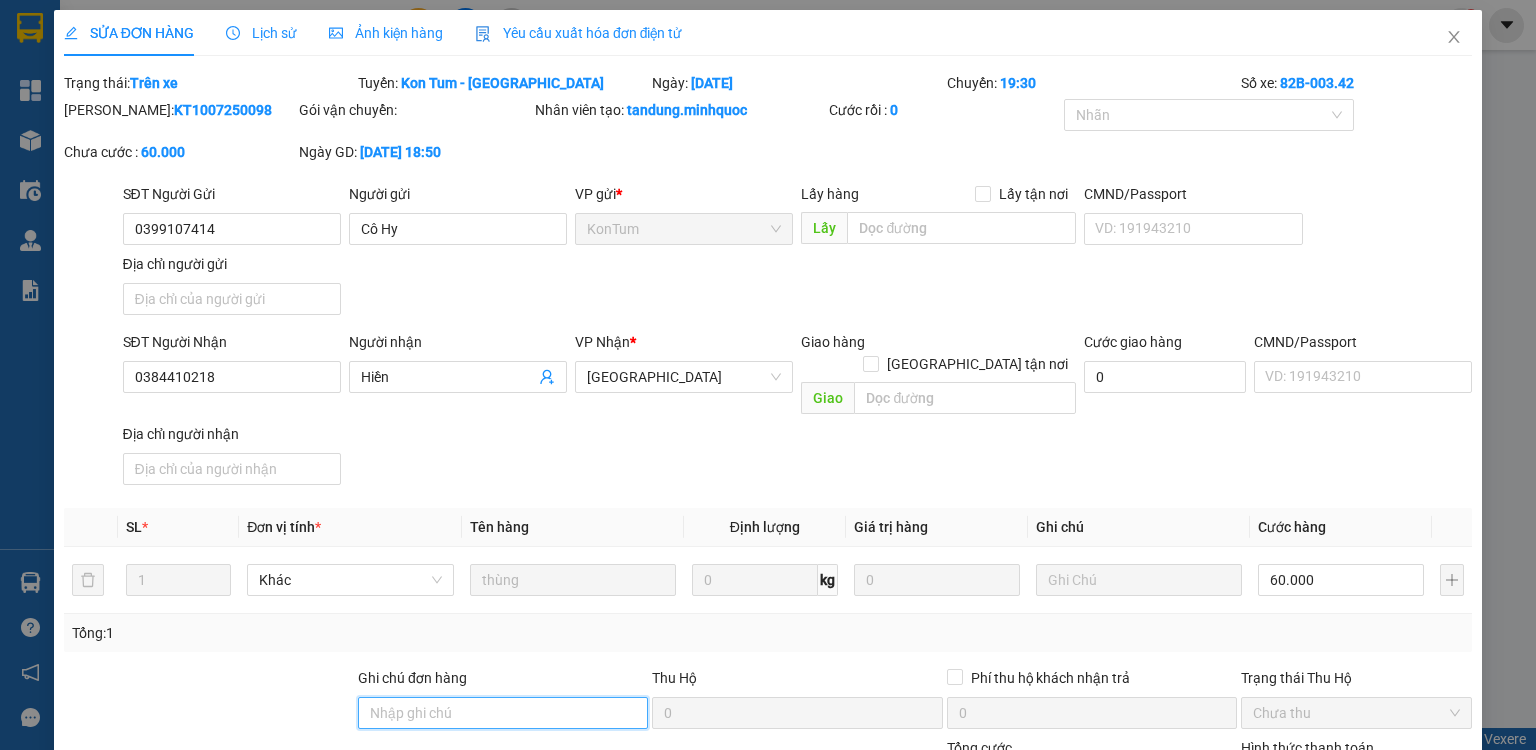 click on "Ghi chú đơn hàng" at bounding box center (503, 713) 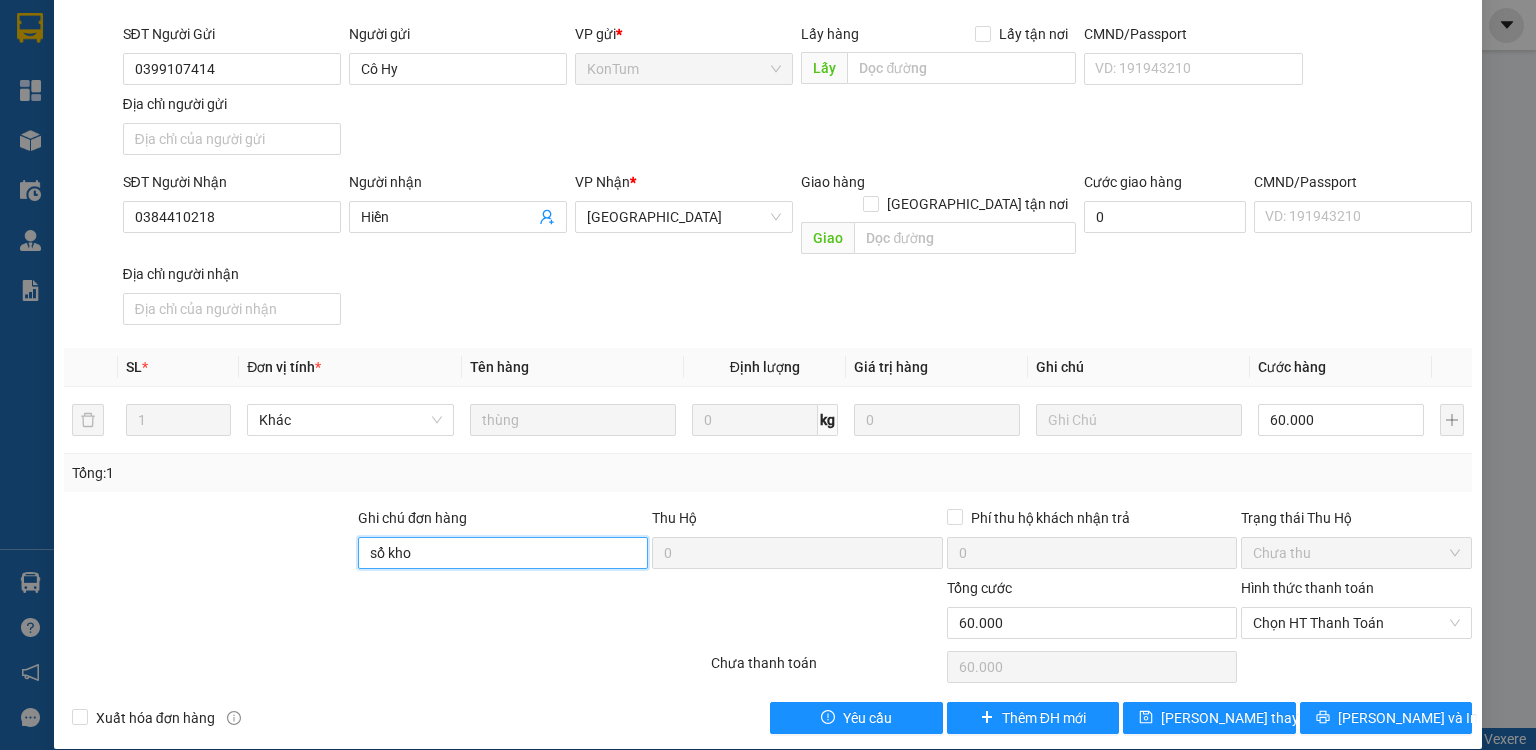 scroll, scrollTop: 160, scrollLeft: 0, axis: vertical 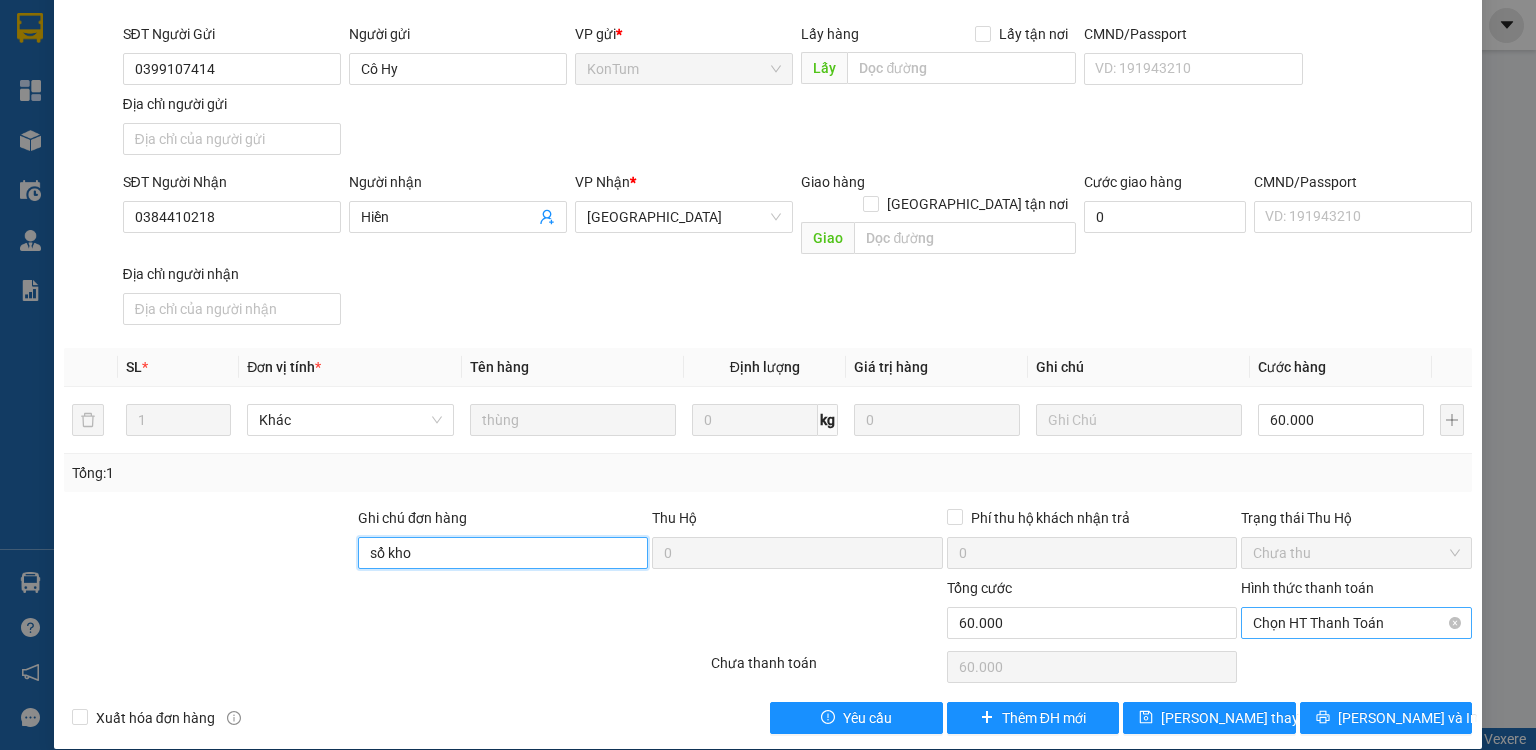 click on "Chọn HT Thanh Toán" at bounding box center (1356, 623) 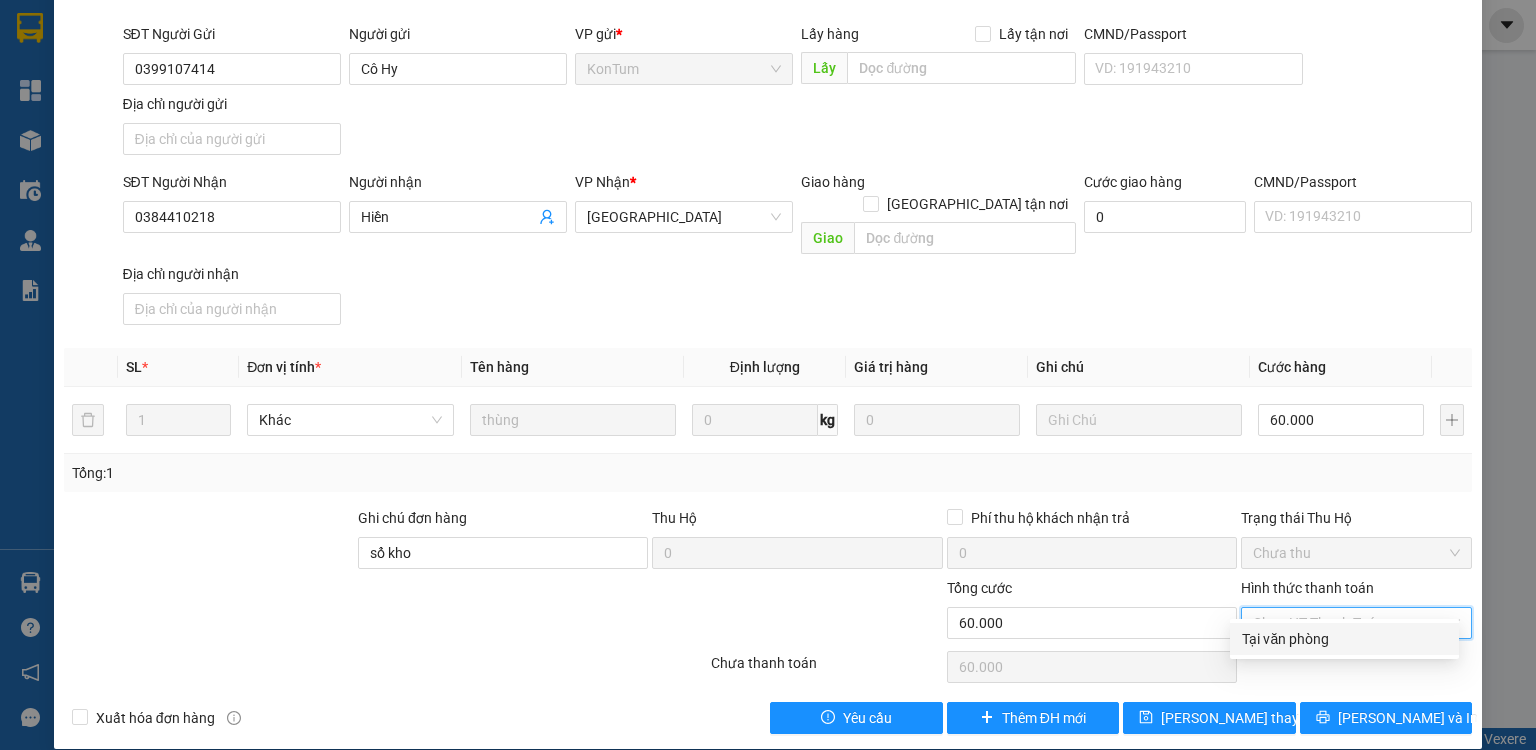 click on "Tại văn phòng" at bounding box center [1344, 639] 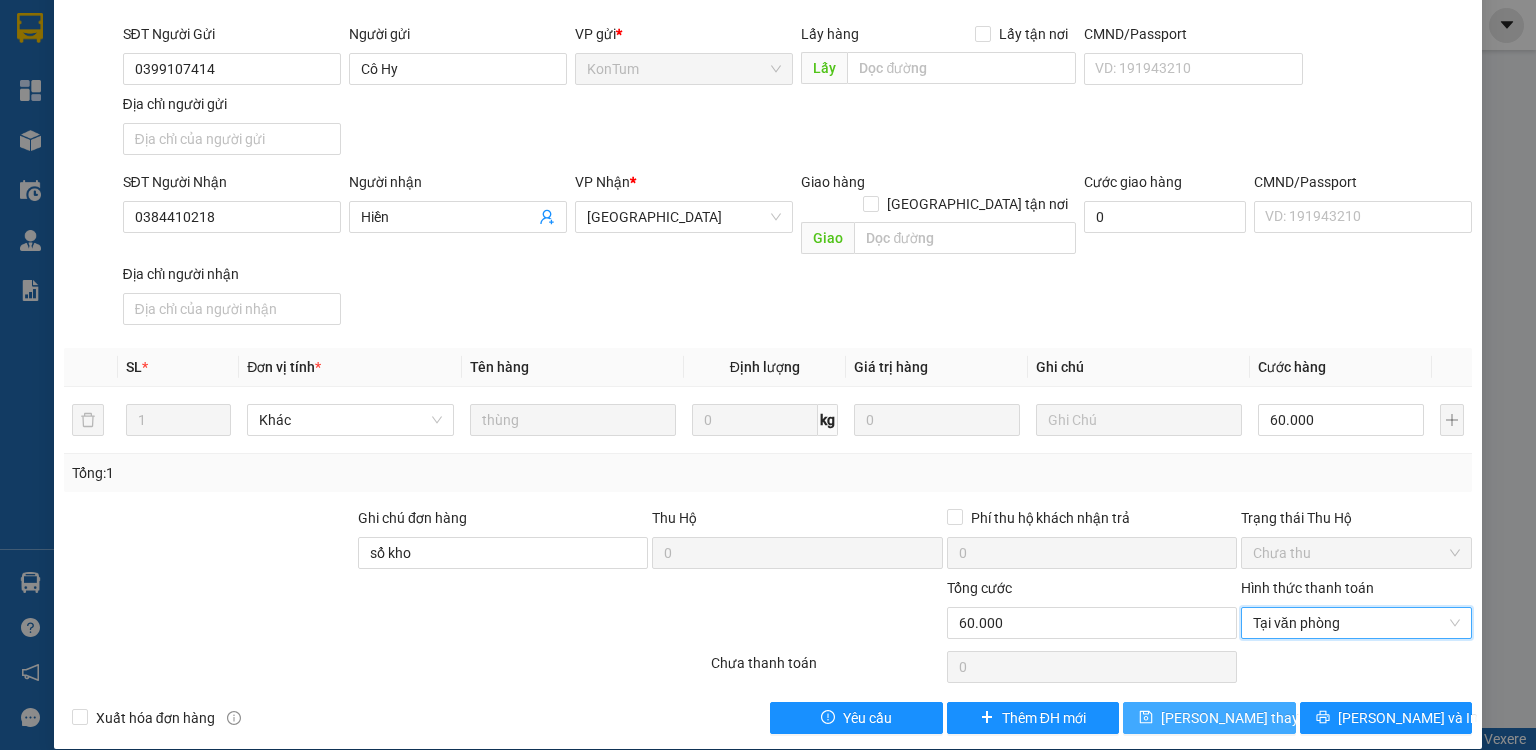 click on "[PERSON_NAME] thay đổi" at bounding box center [1241, 718] 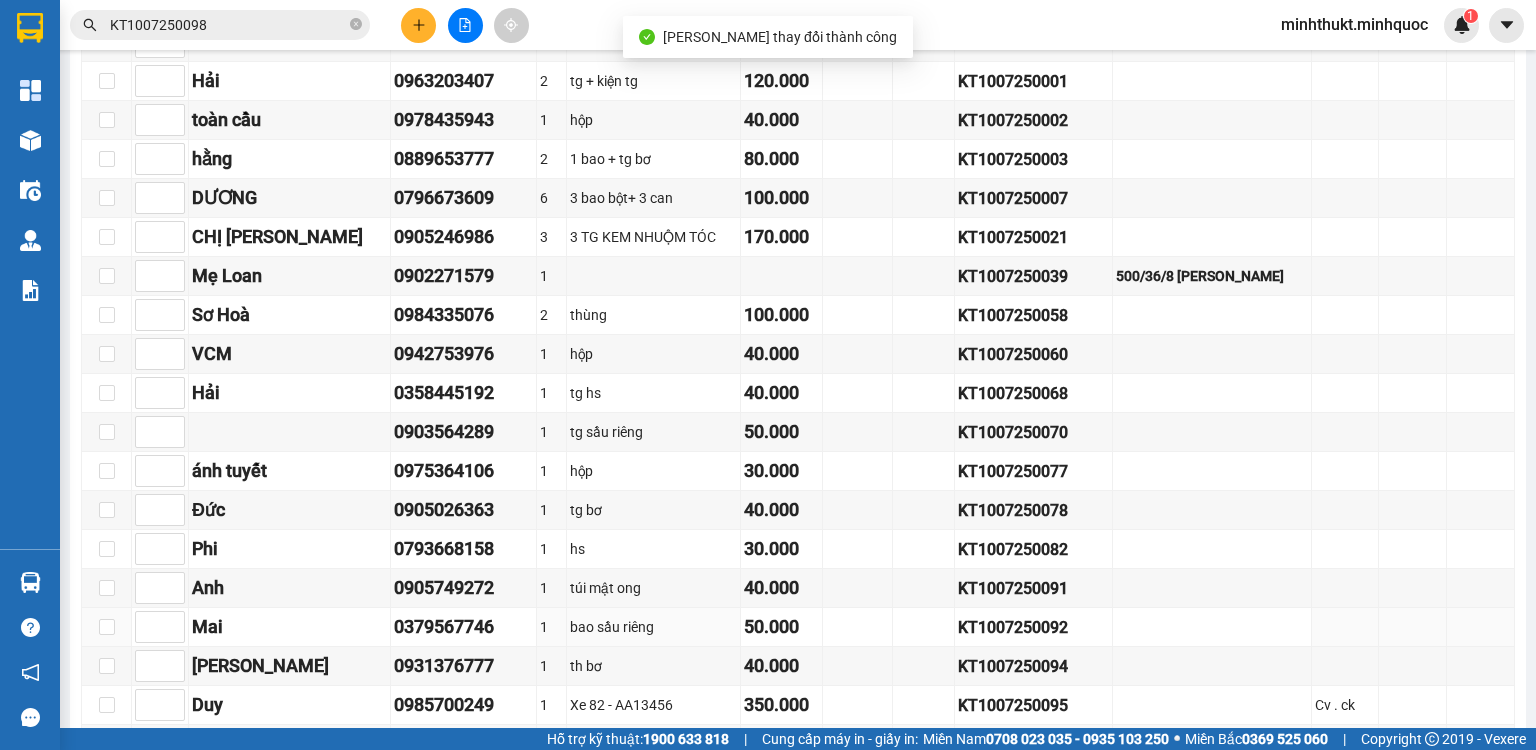scroll, scrollTop: 852, scrollLeft: 0, axis: vertical 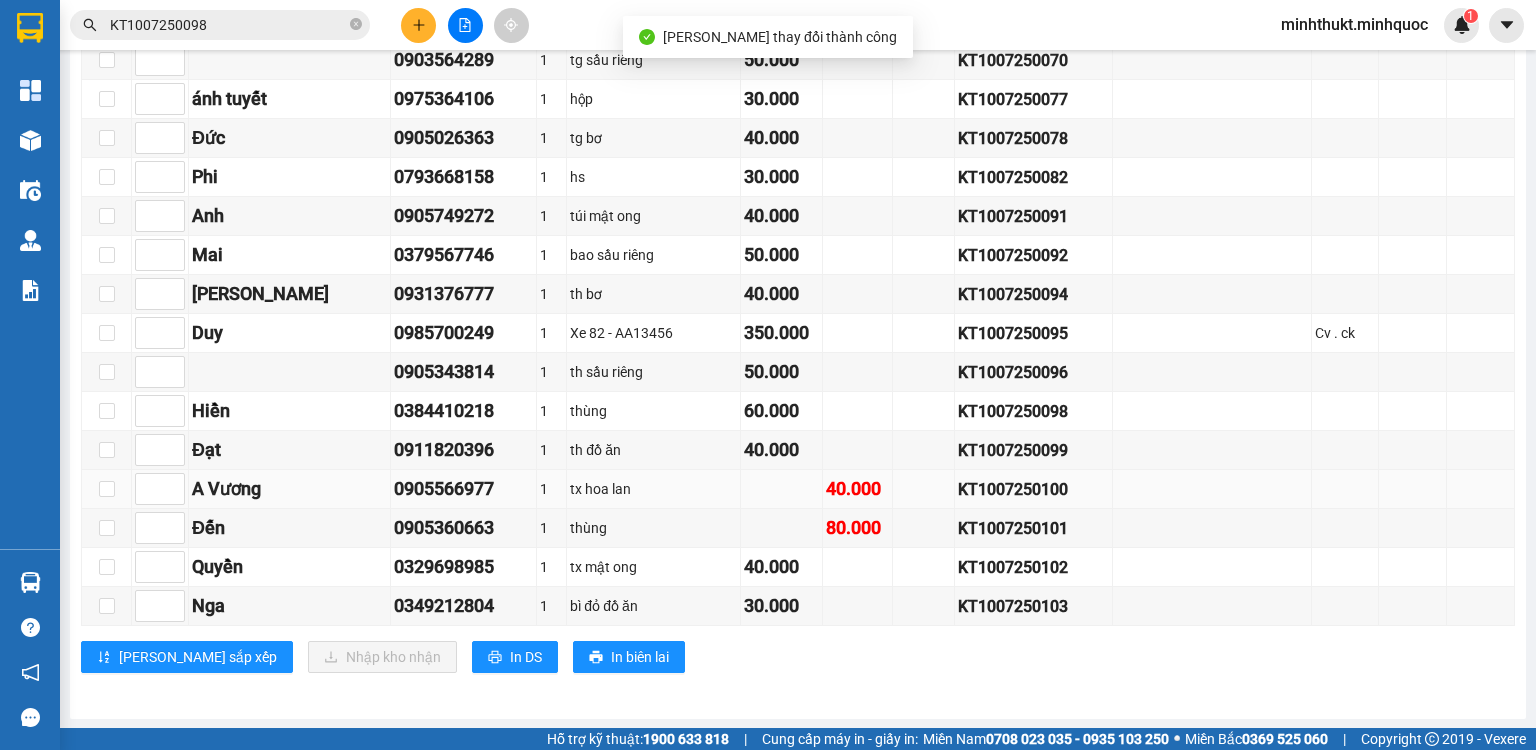 click on "KT1007250100" at bounding box center [1034, 489] 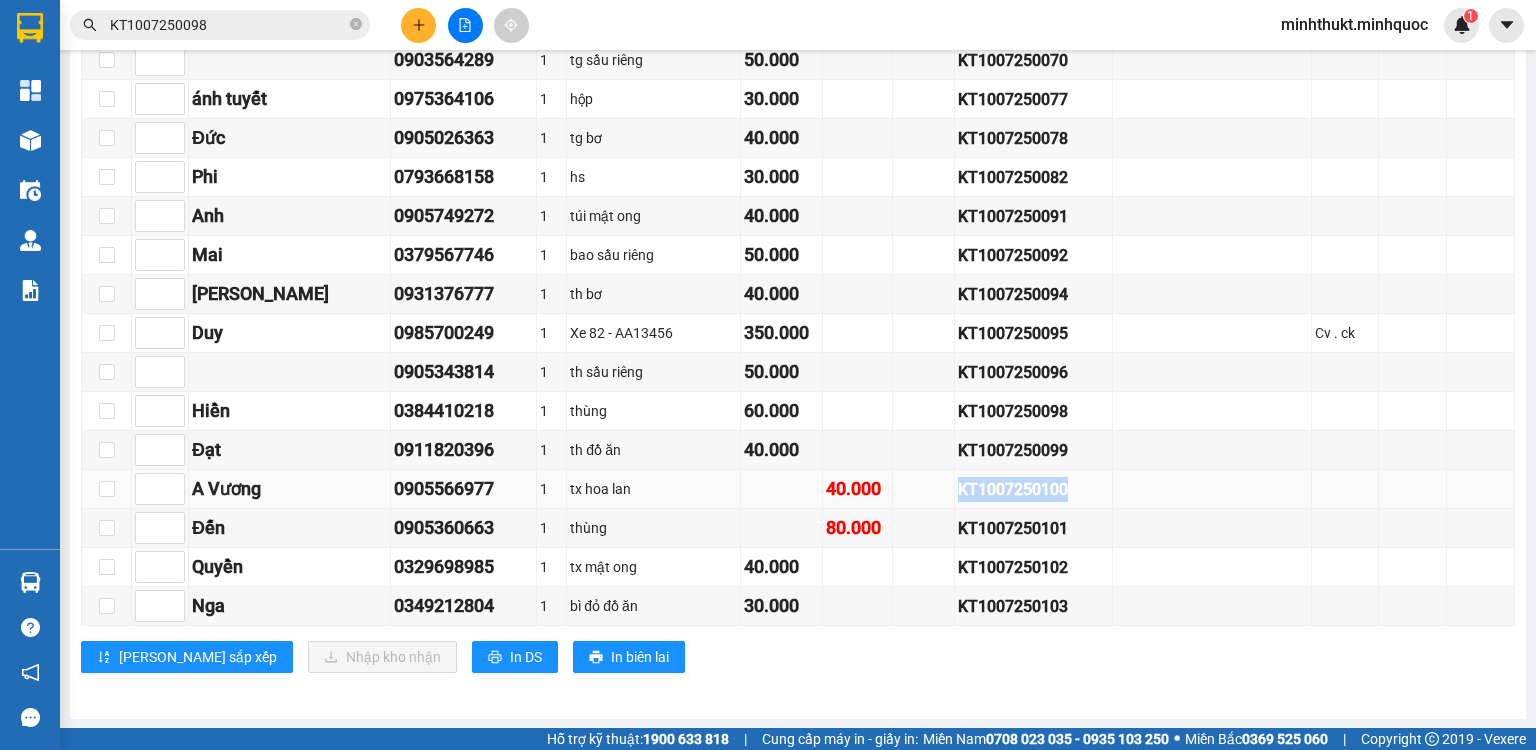 click on "KT1007250100" at bounding box center (1034, 489) 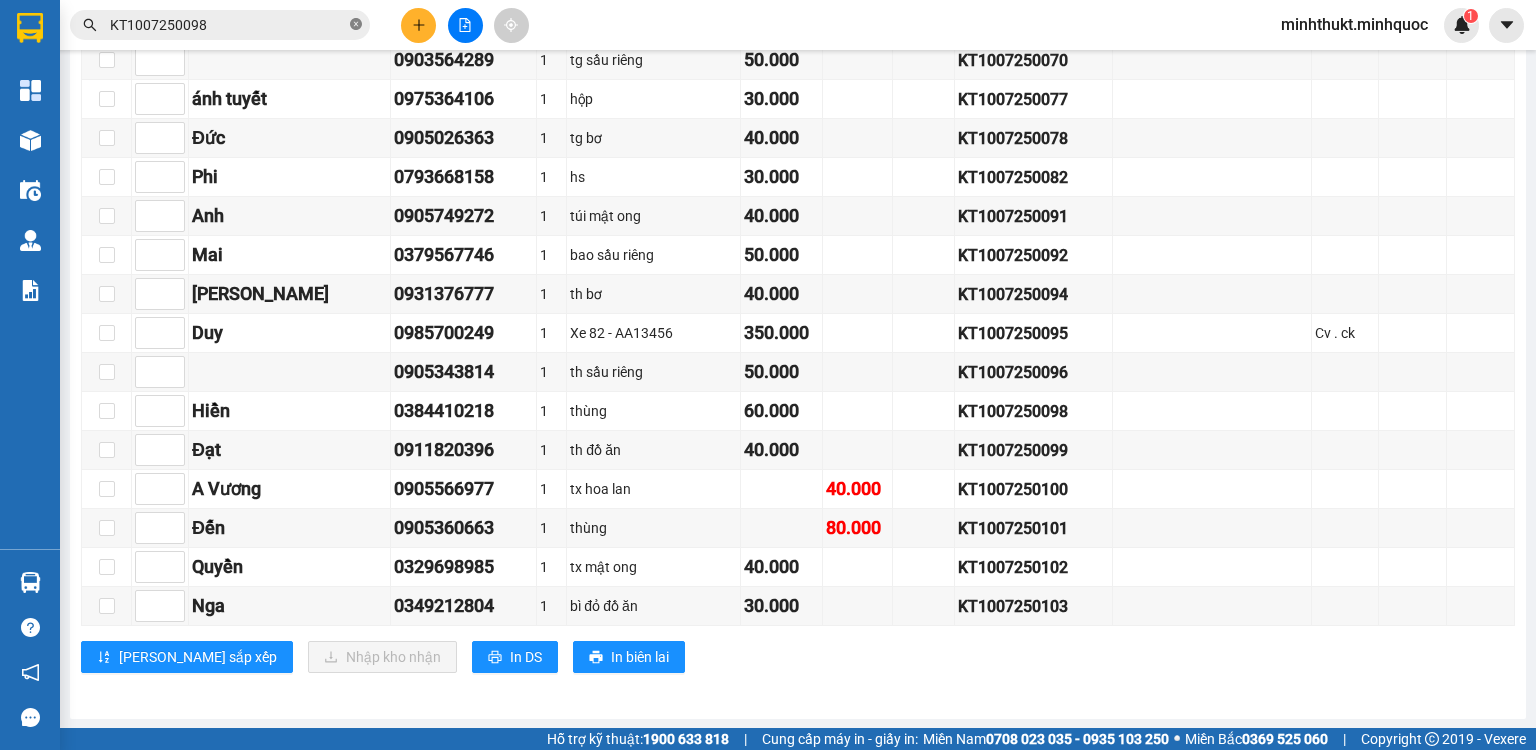 click 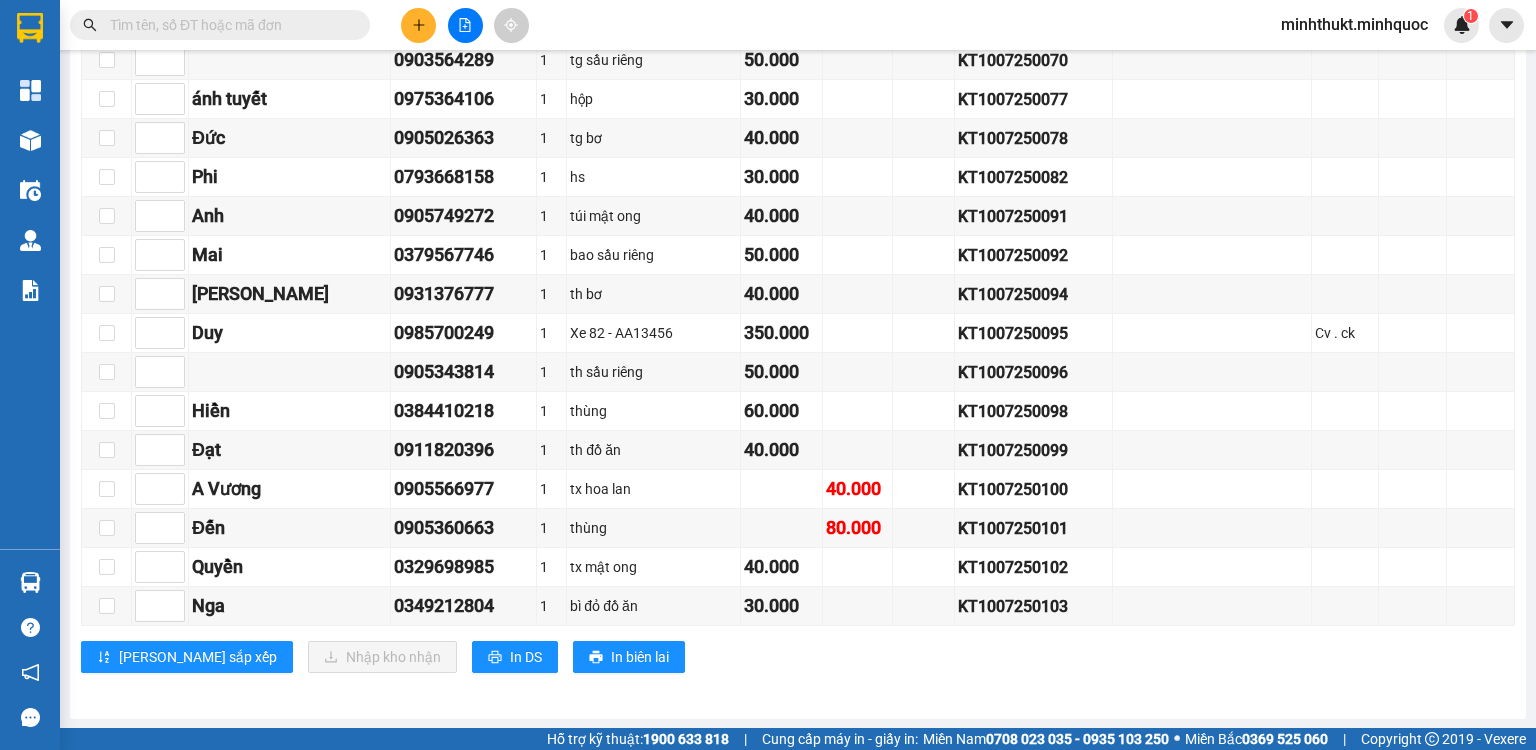 paste on "KT1007250100" 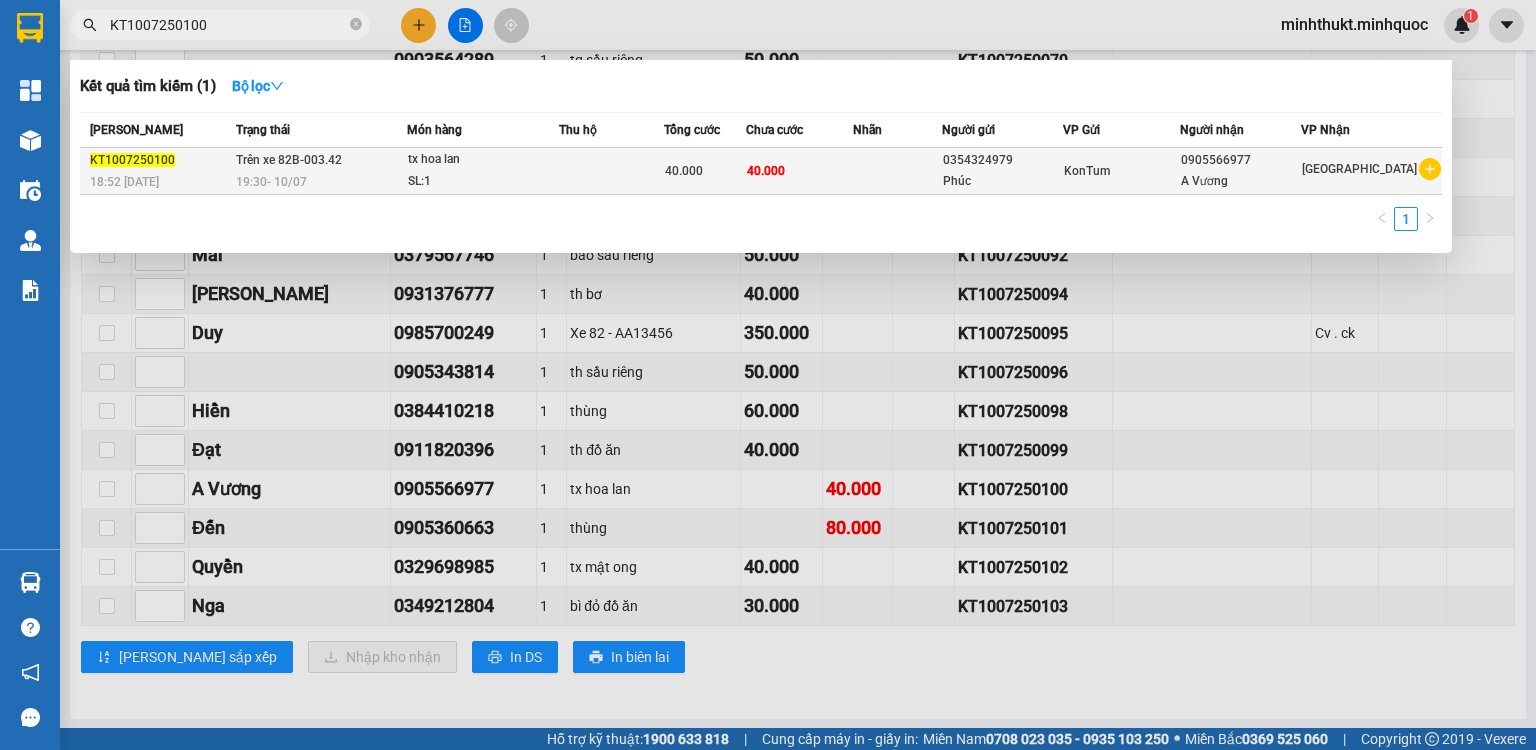 type on "KT1007250100" 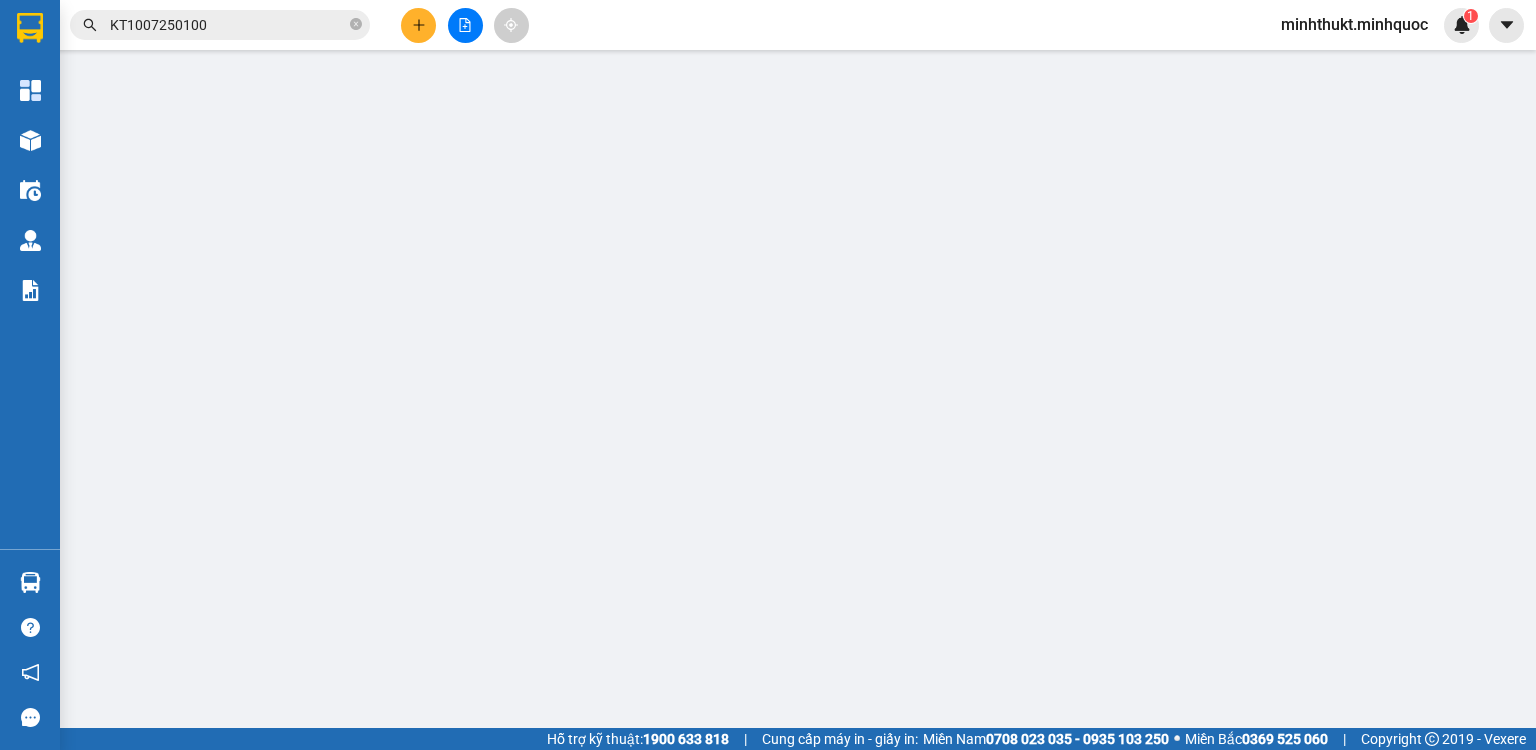 scroll, scrollTop: 0, scrollLeft: 0, axis: both 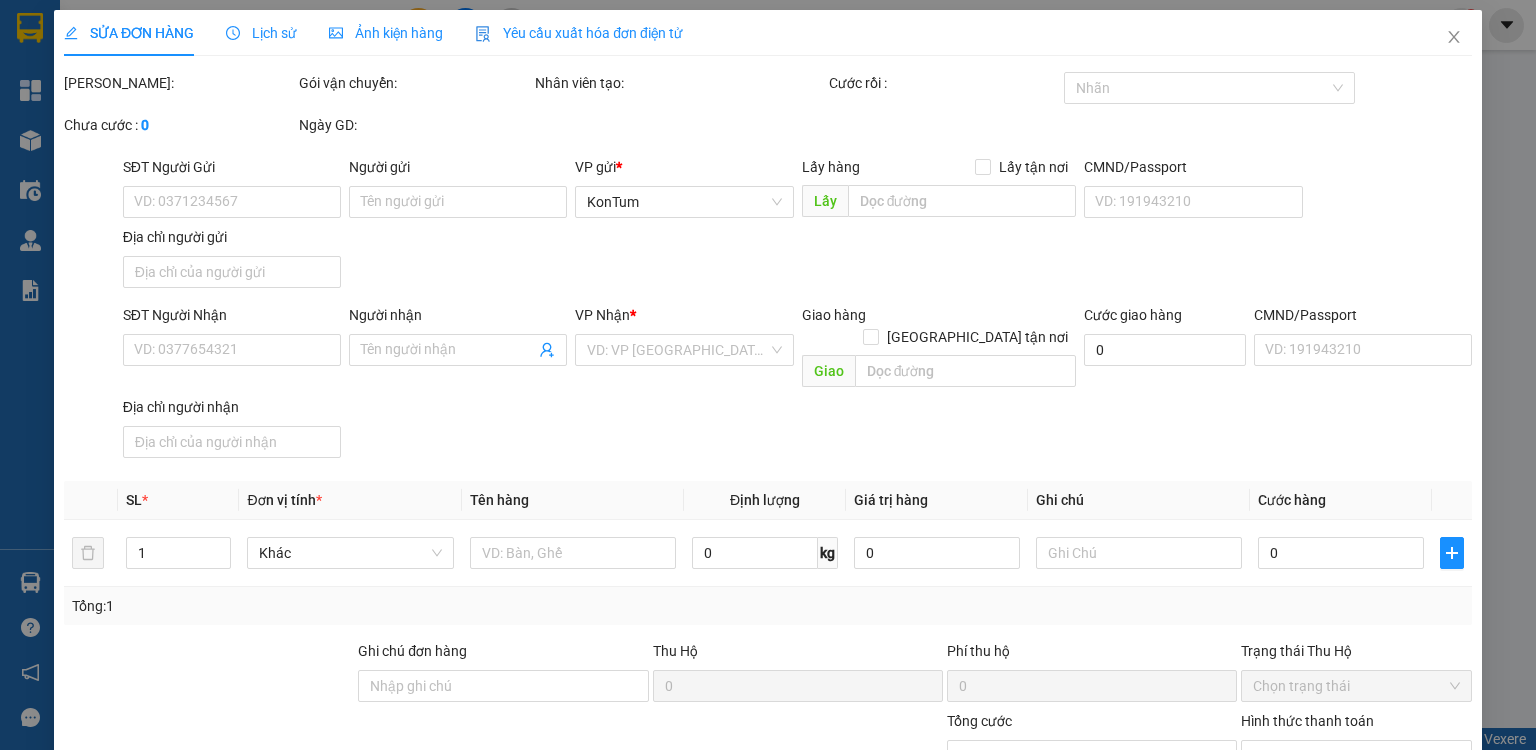 type on "0354324979" 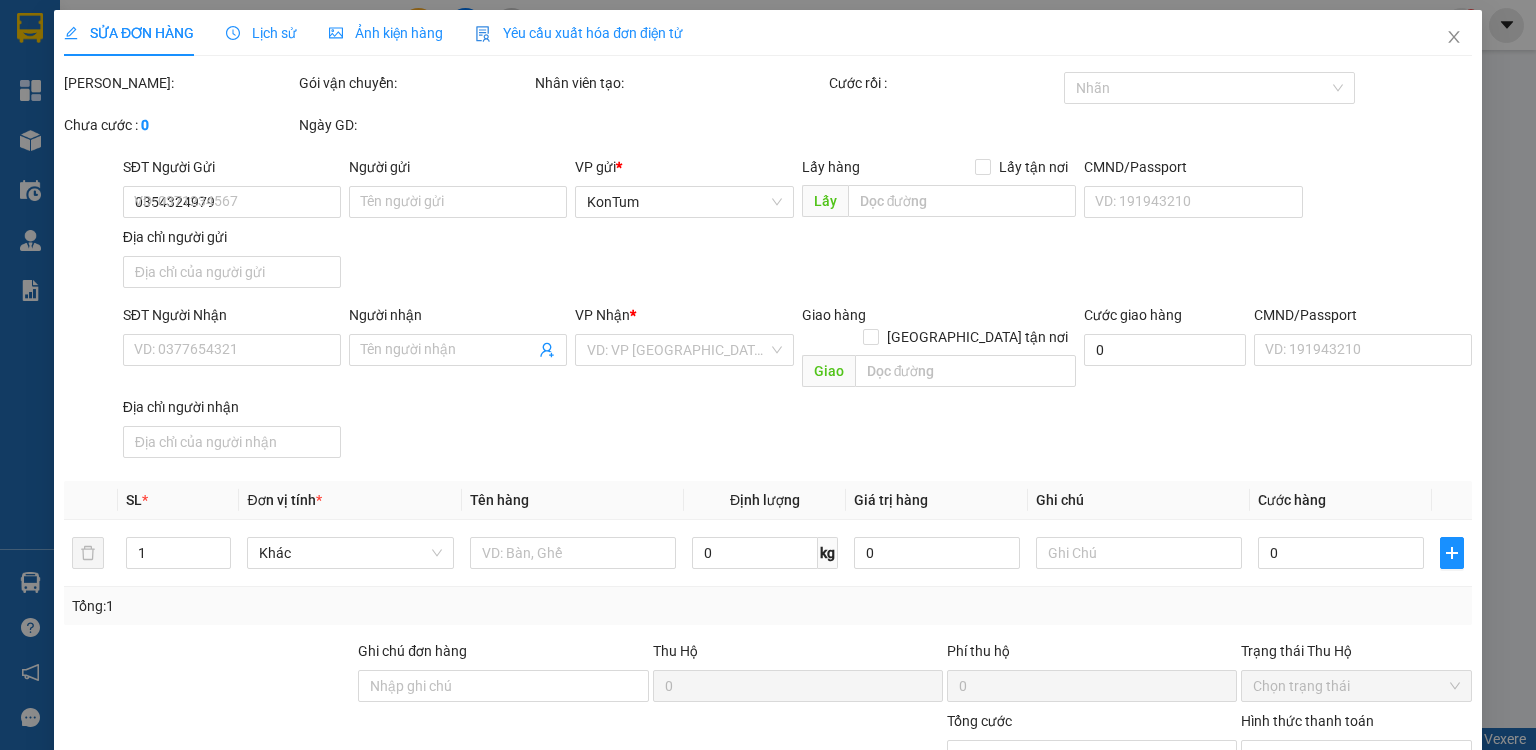 type on "Phúc" 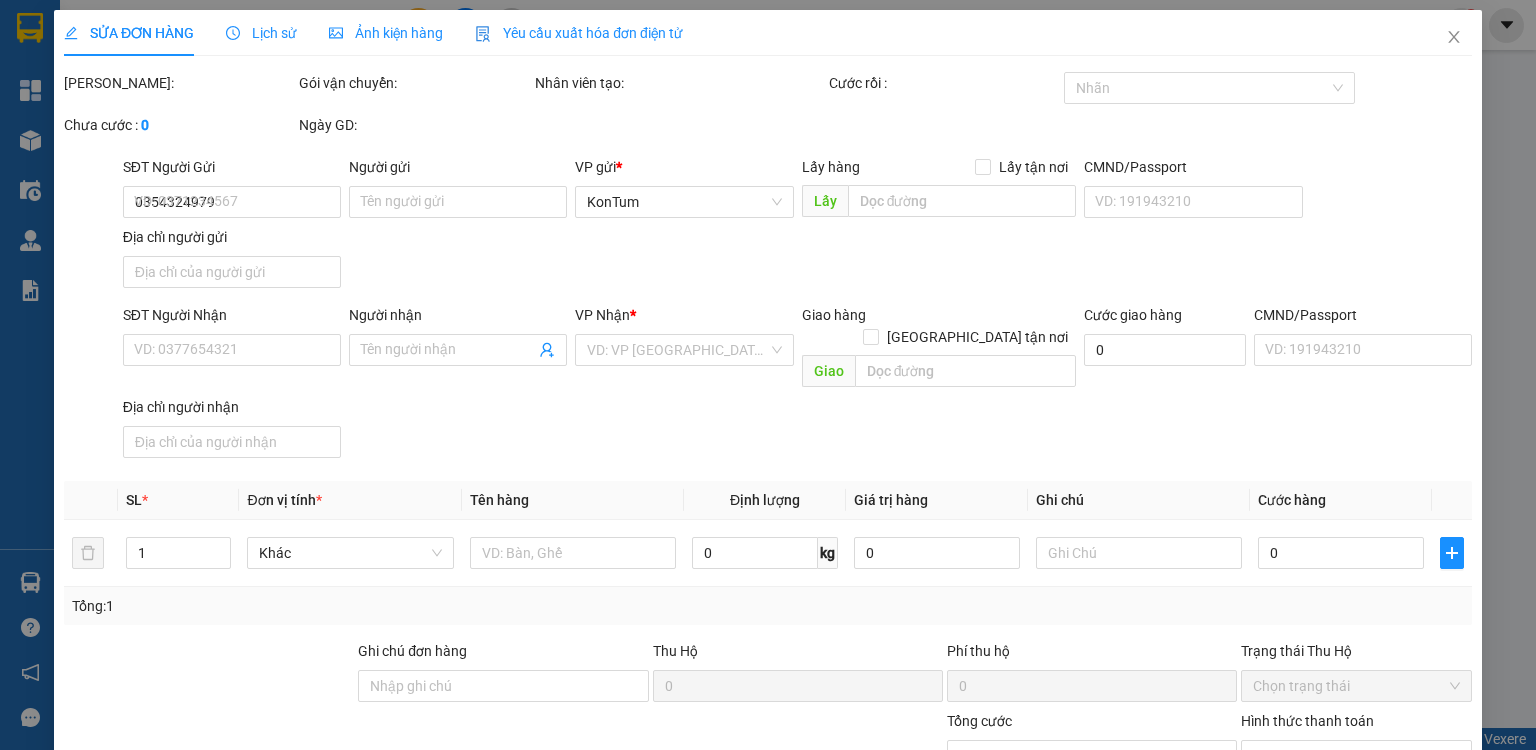 type on "0905566977" 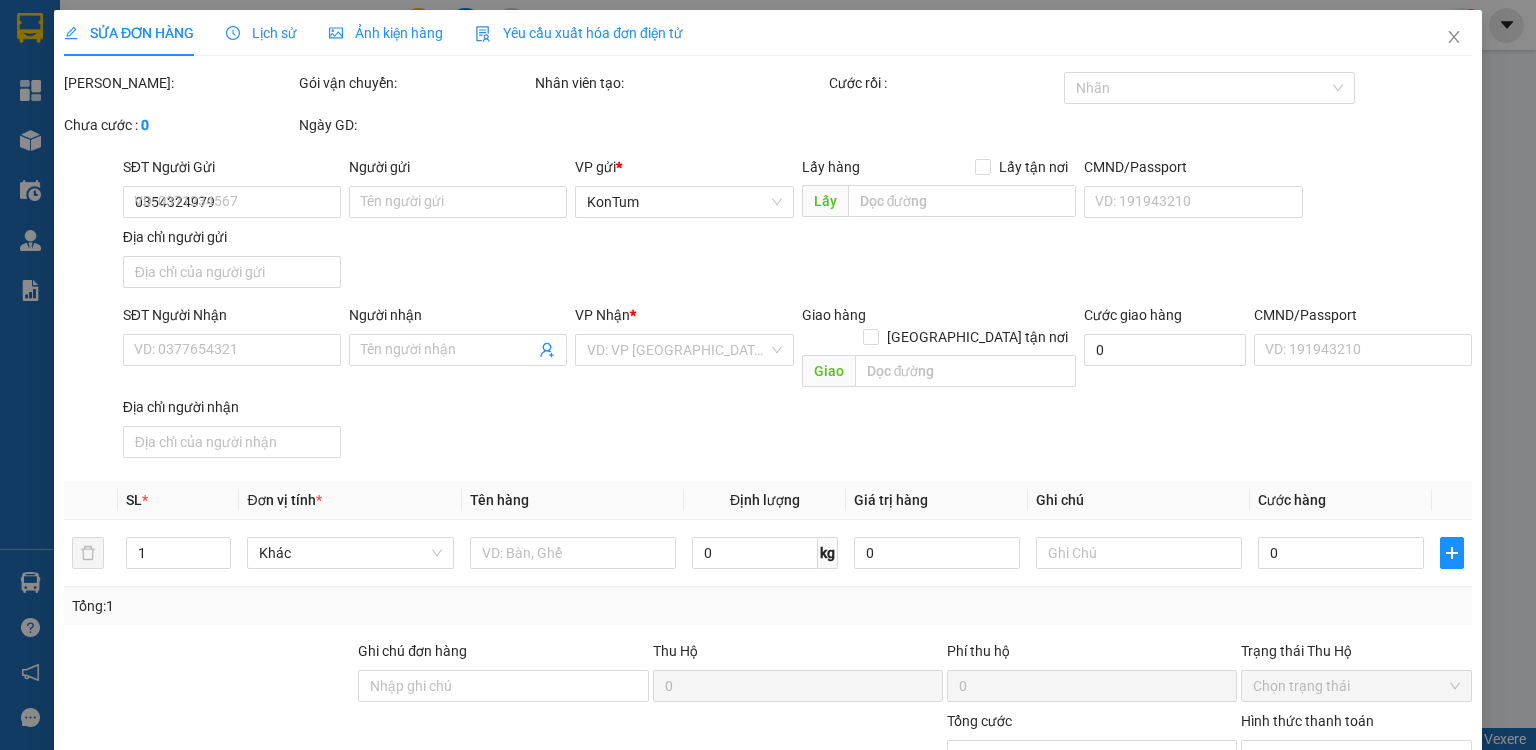 type on "A Vương" 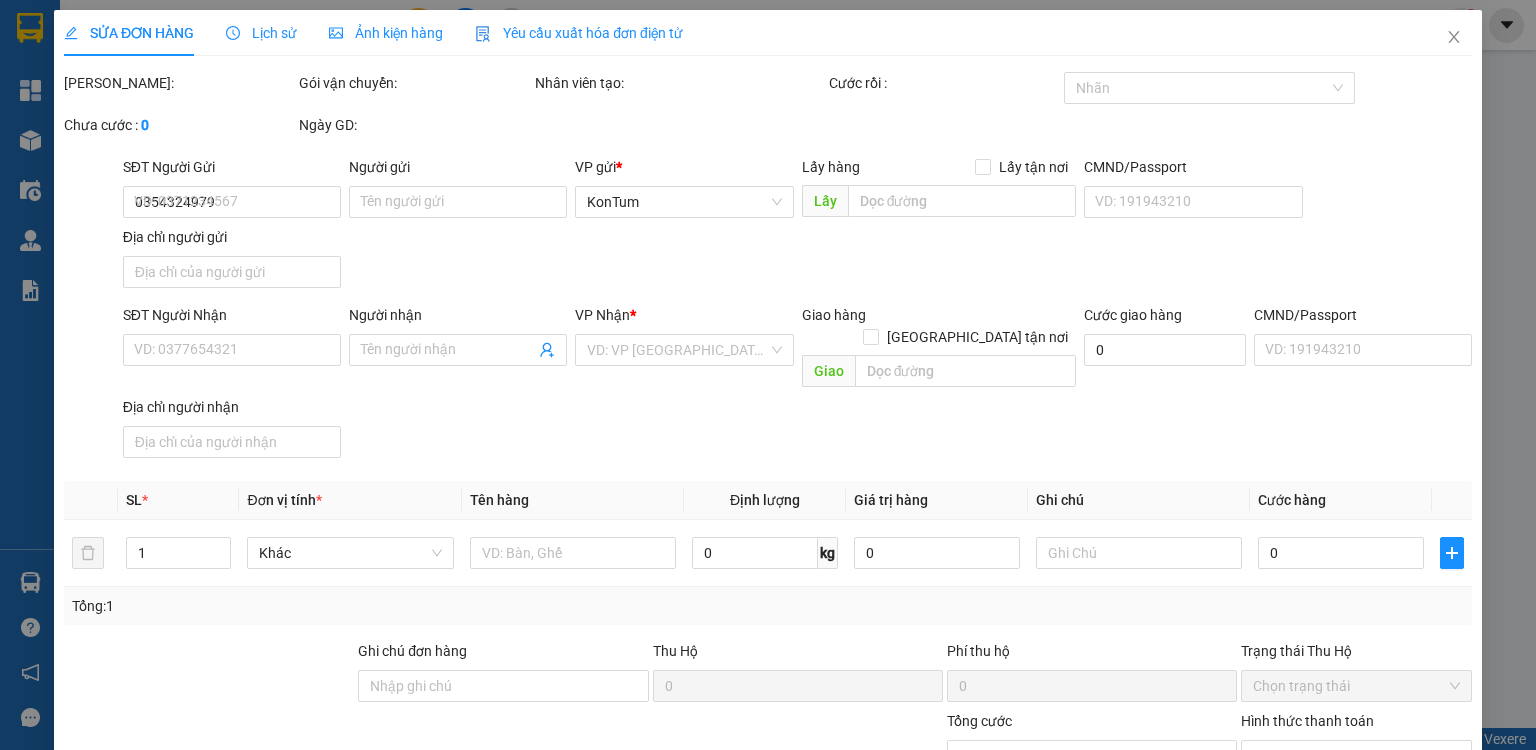 type on "40.000" 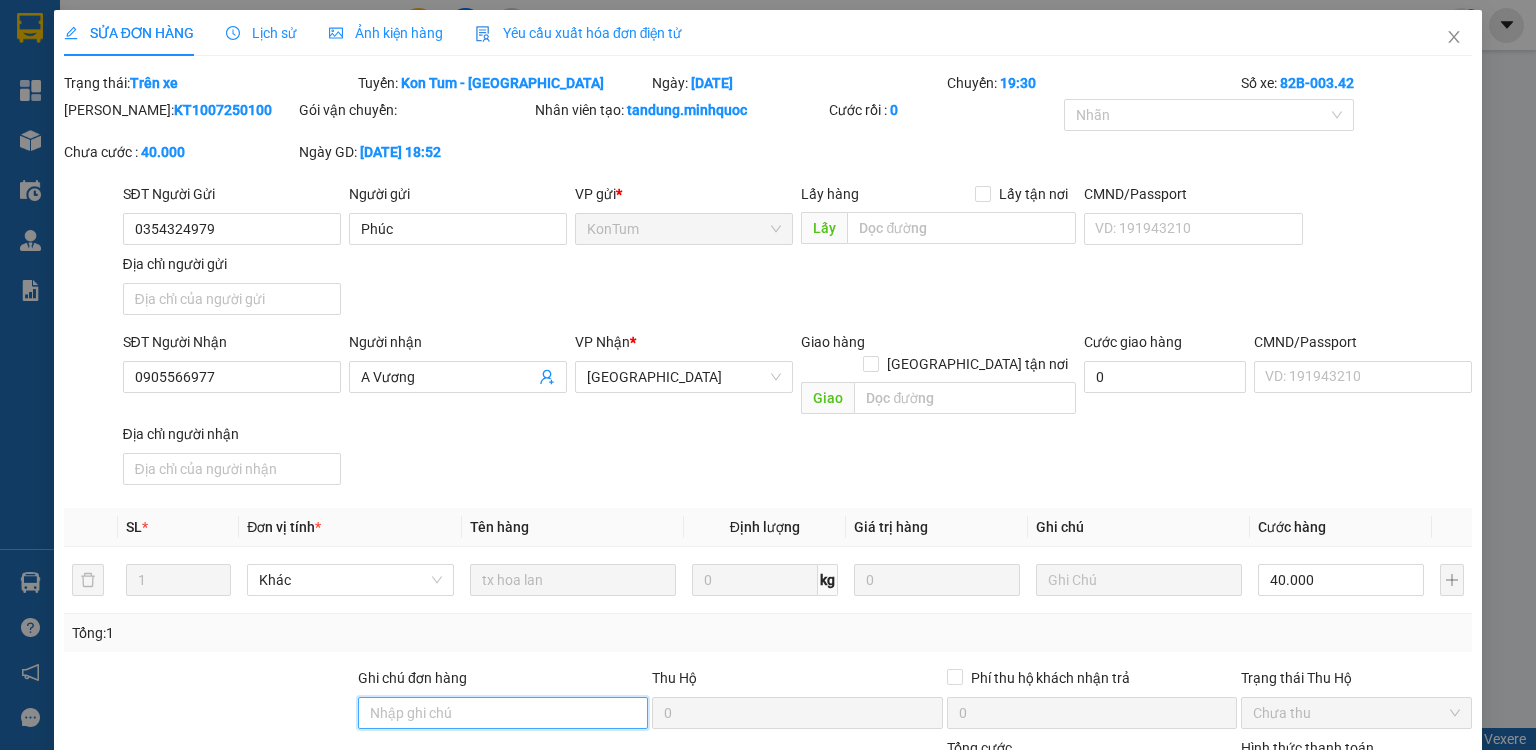 click on "Ghi chú đơn hàng" at bounding box center (503, 713) 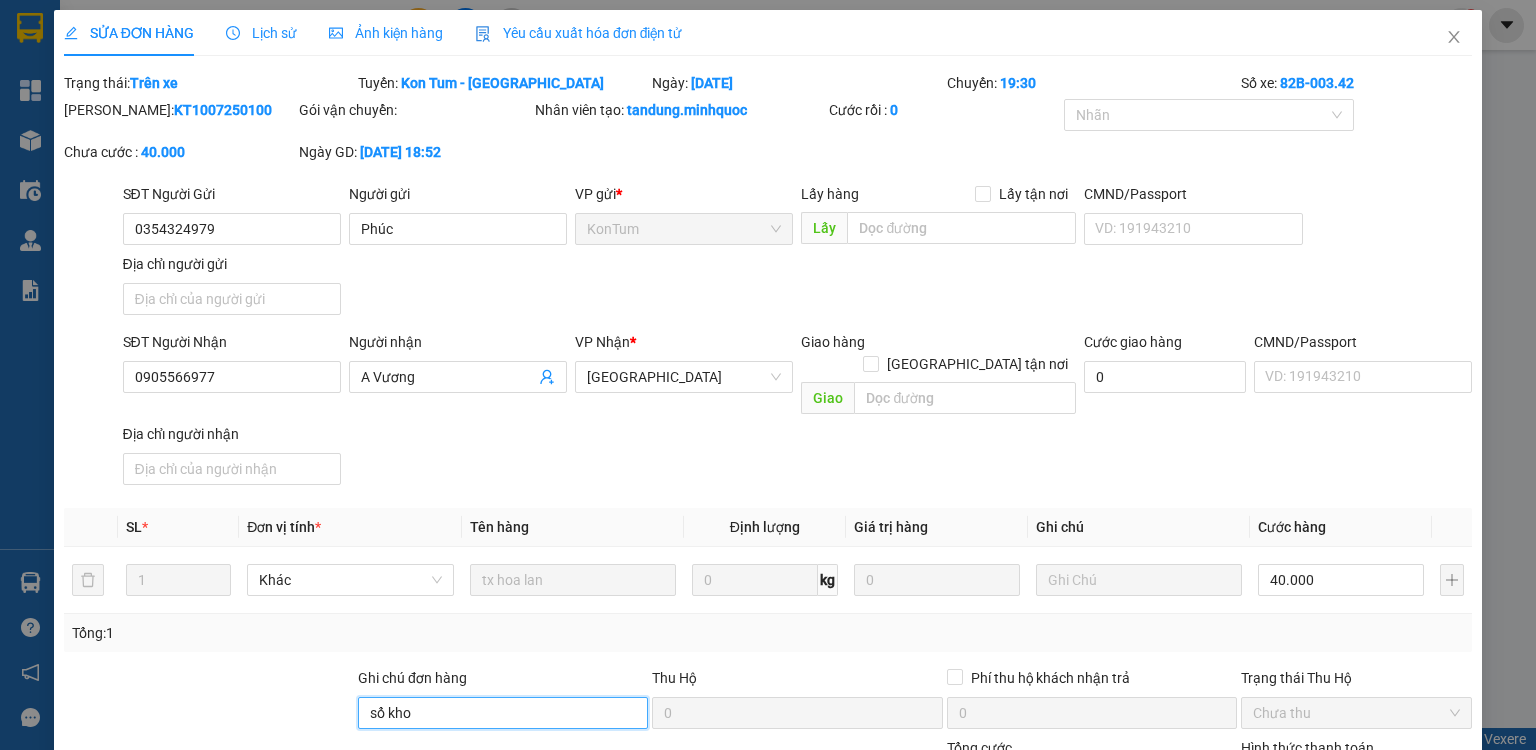 scroll, scrollTop: 80, scrollLeft: 0, axis: vertical 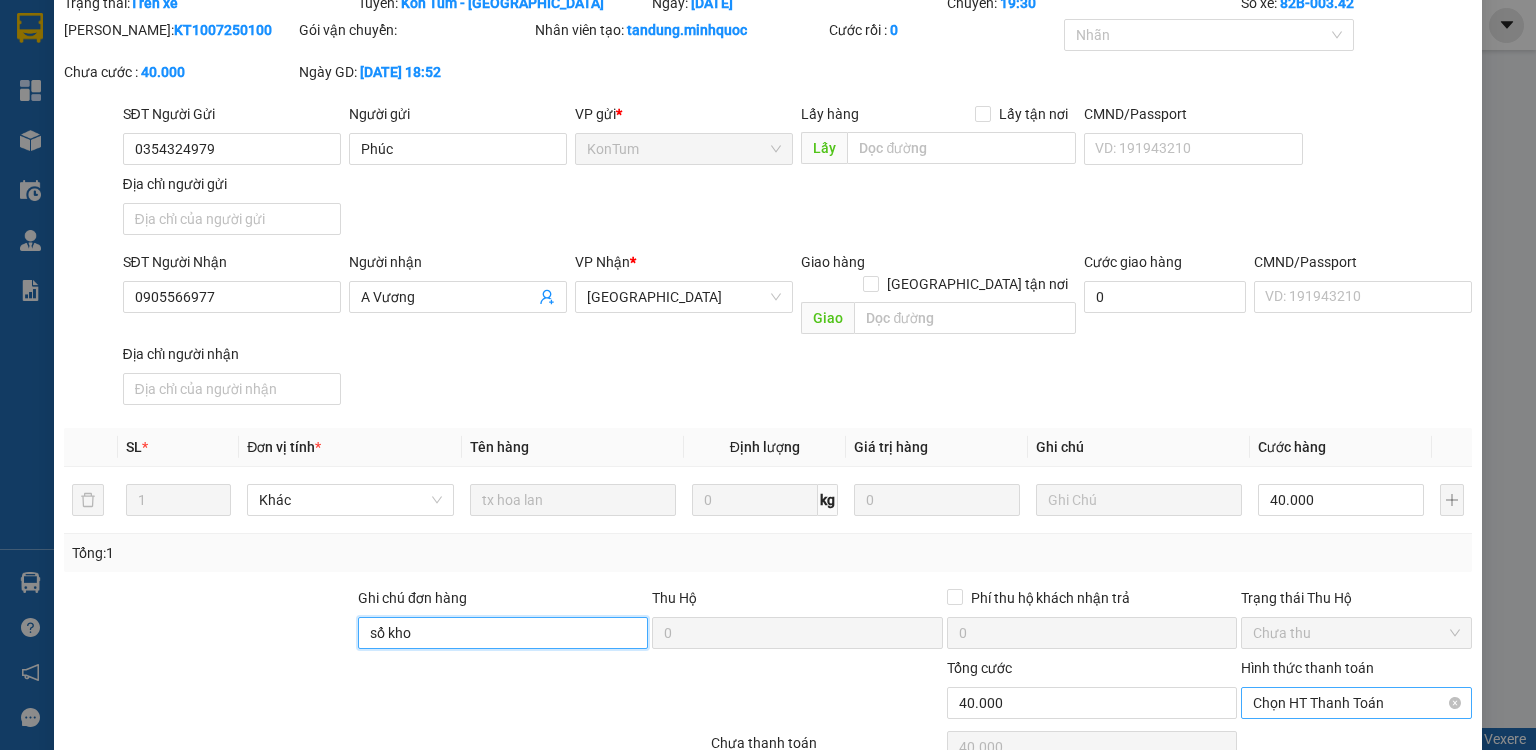 click on "Chọn HT Thanh Toán" at bounding box center [1356, 703] 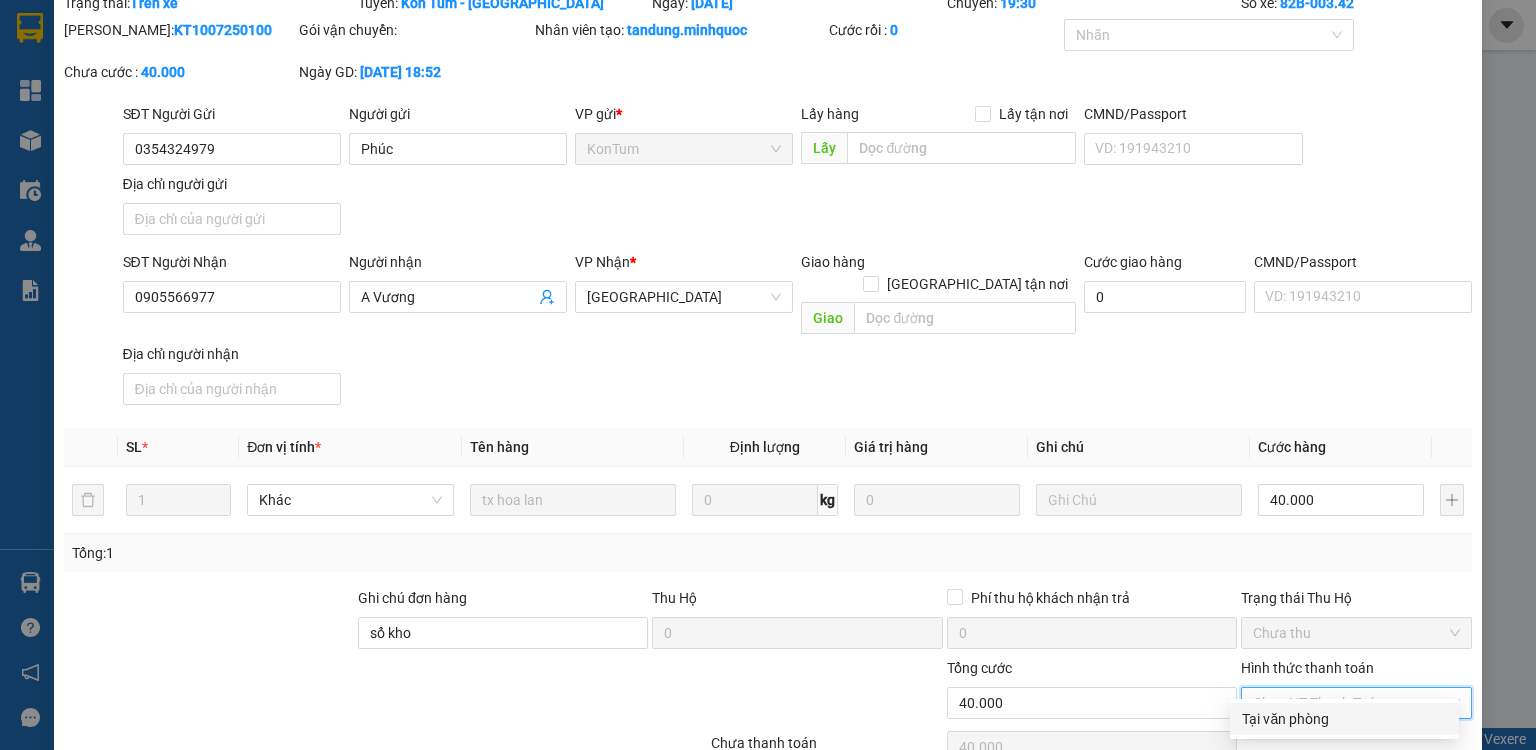 click on "Tại văn phòng" at bounding box center [1344, 719] 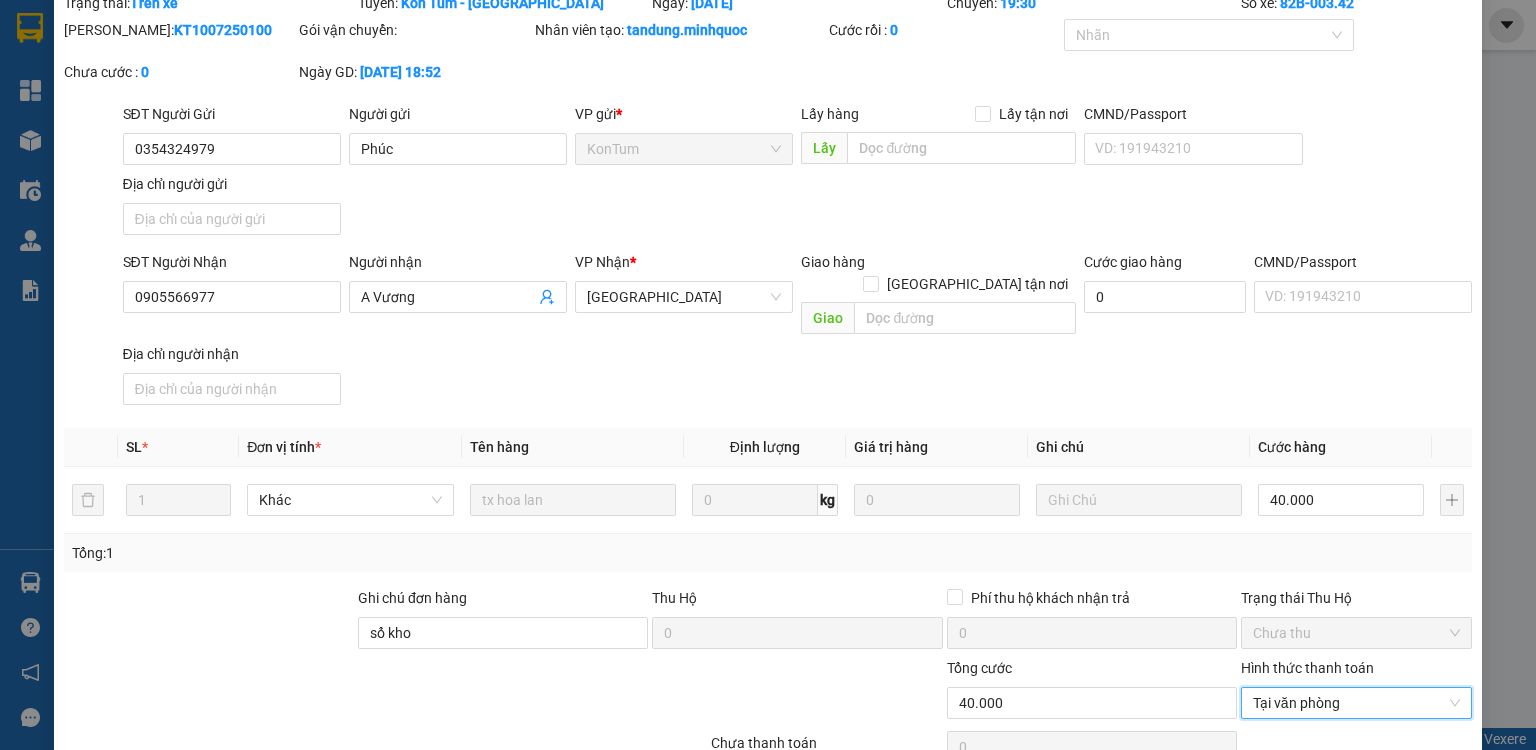 scroll, scrollTop: 160, scrollLeft: 0, axis: vertical 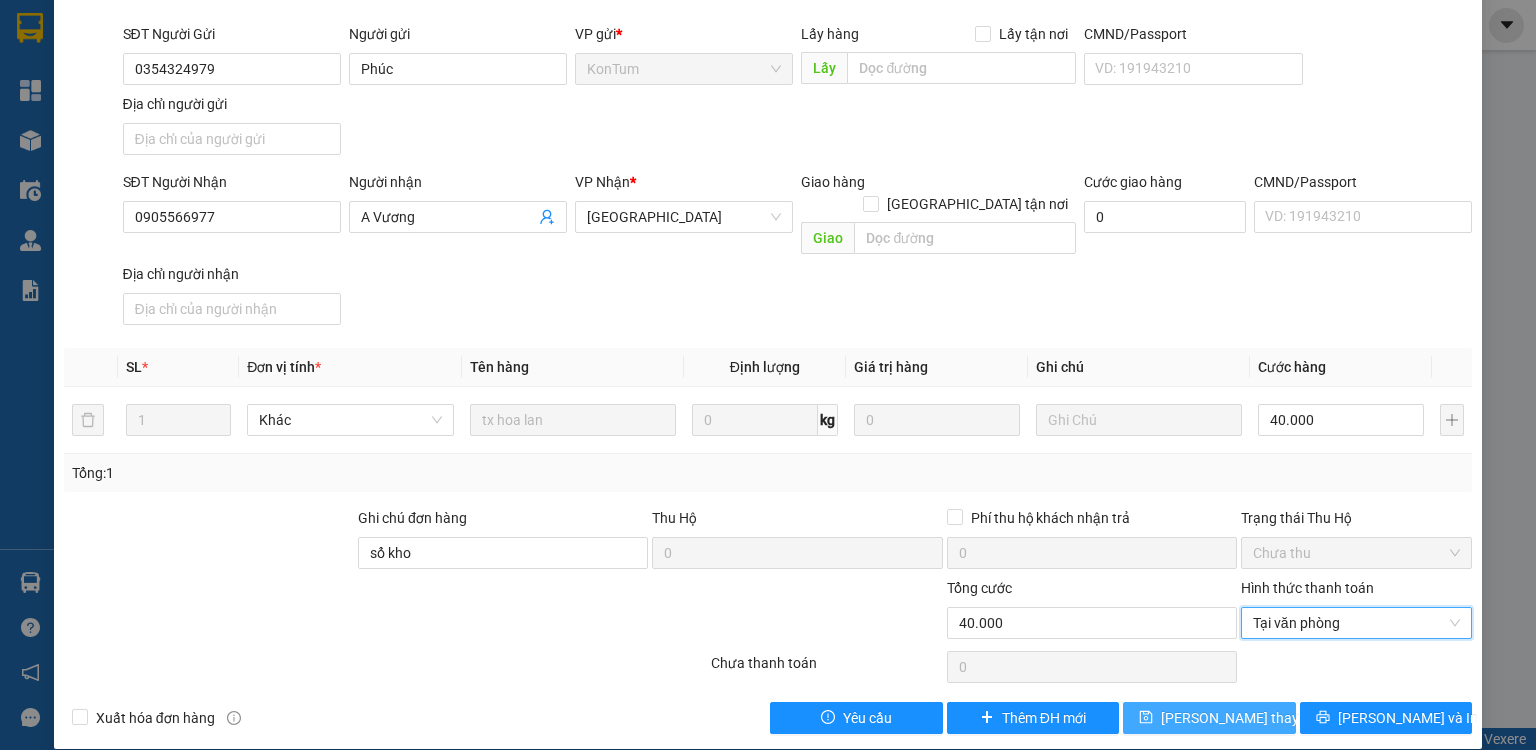 click on "[PERSON_NAME] thay đổi" at bounding box center [1241, 718] 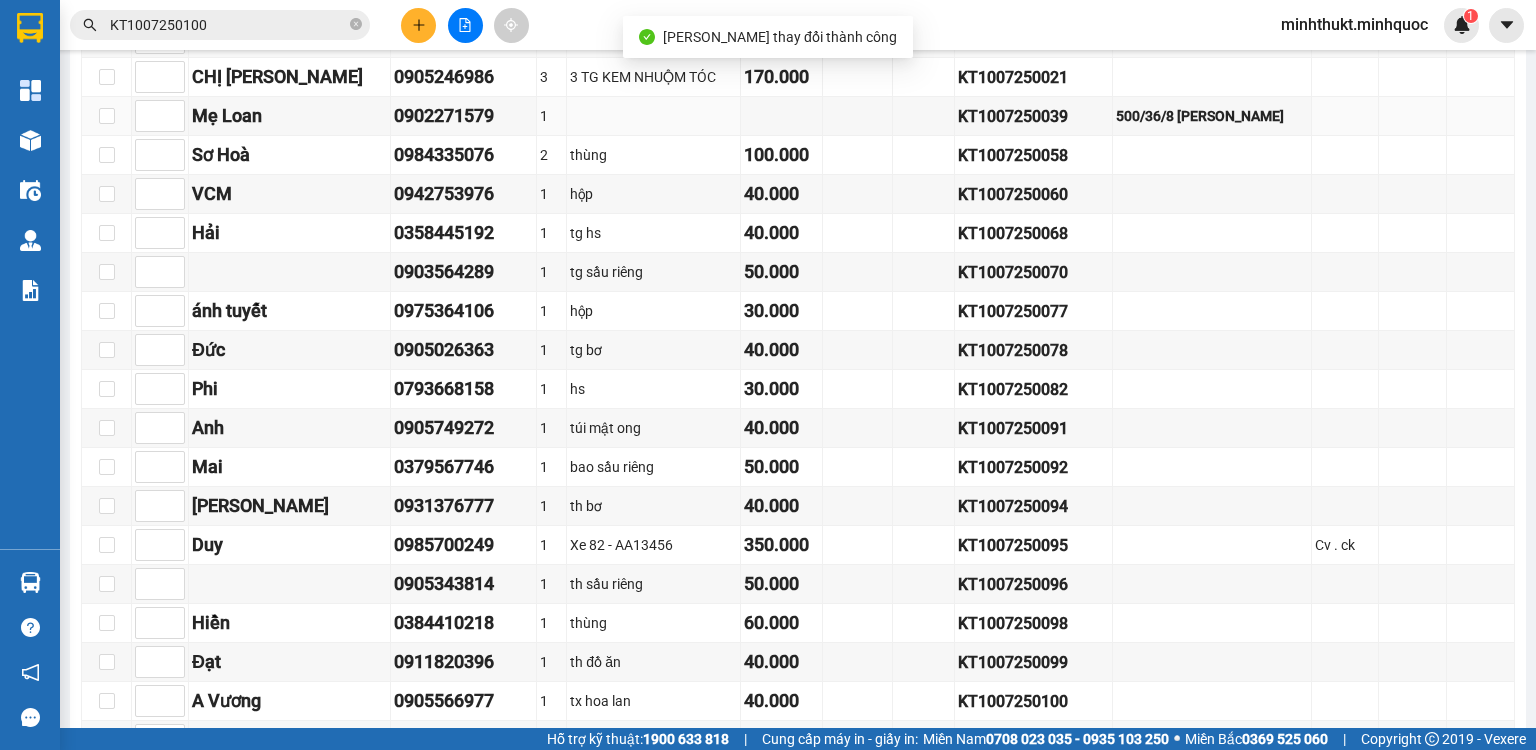 scroll, scrollTop: 852, scrollLeft: 0, axis: vertical 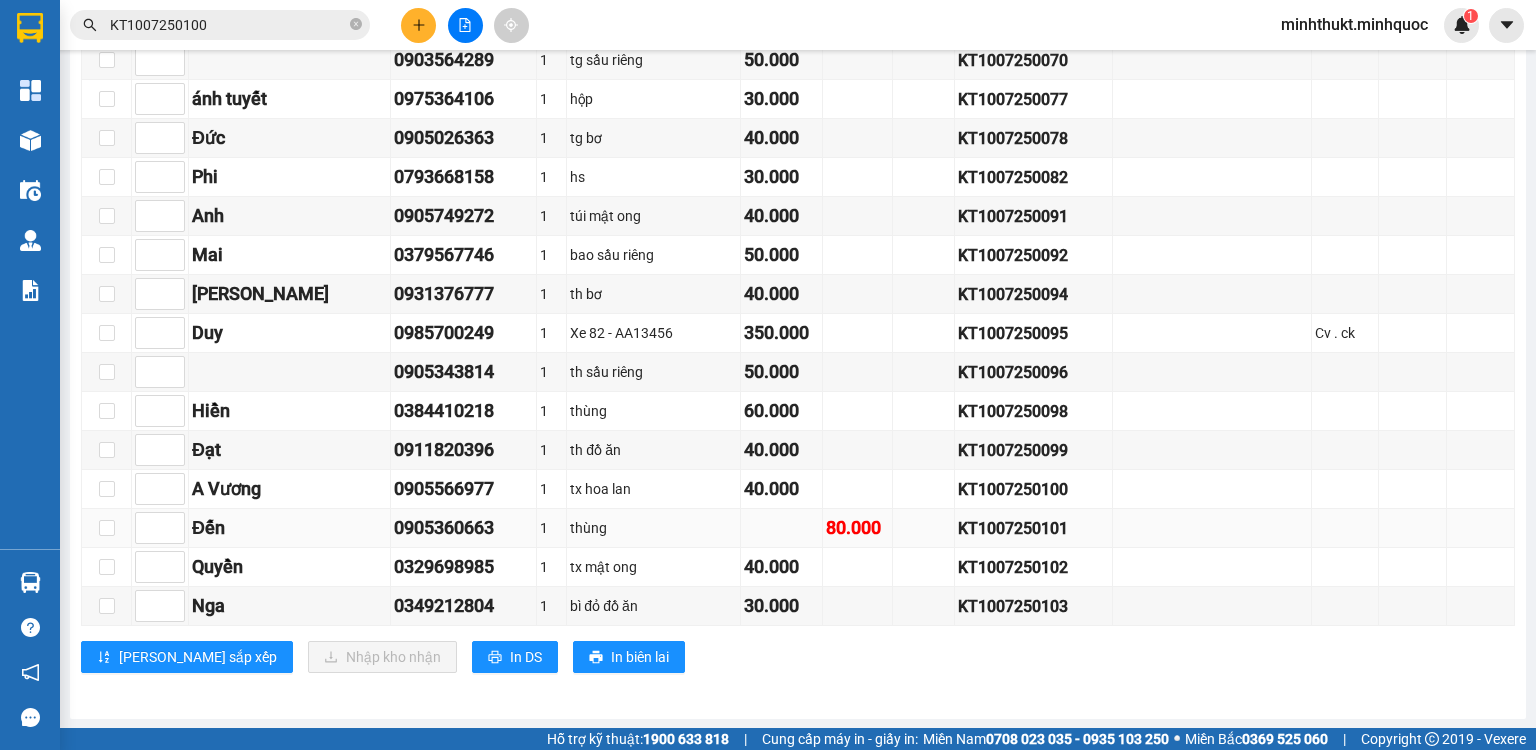 click on "KT1007250101" at bounding box center (1034, 528) 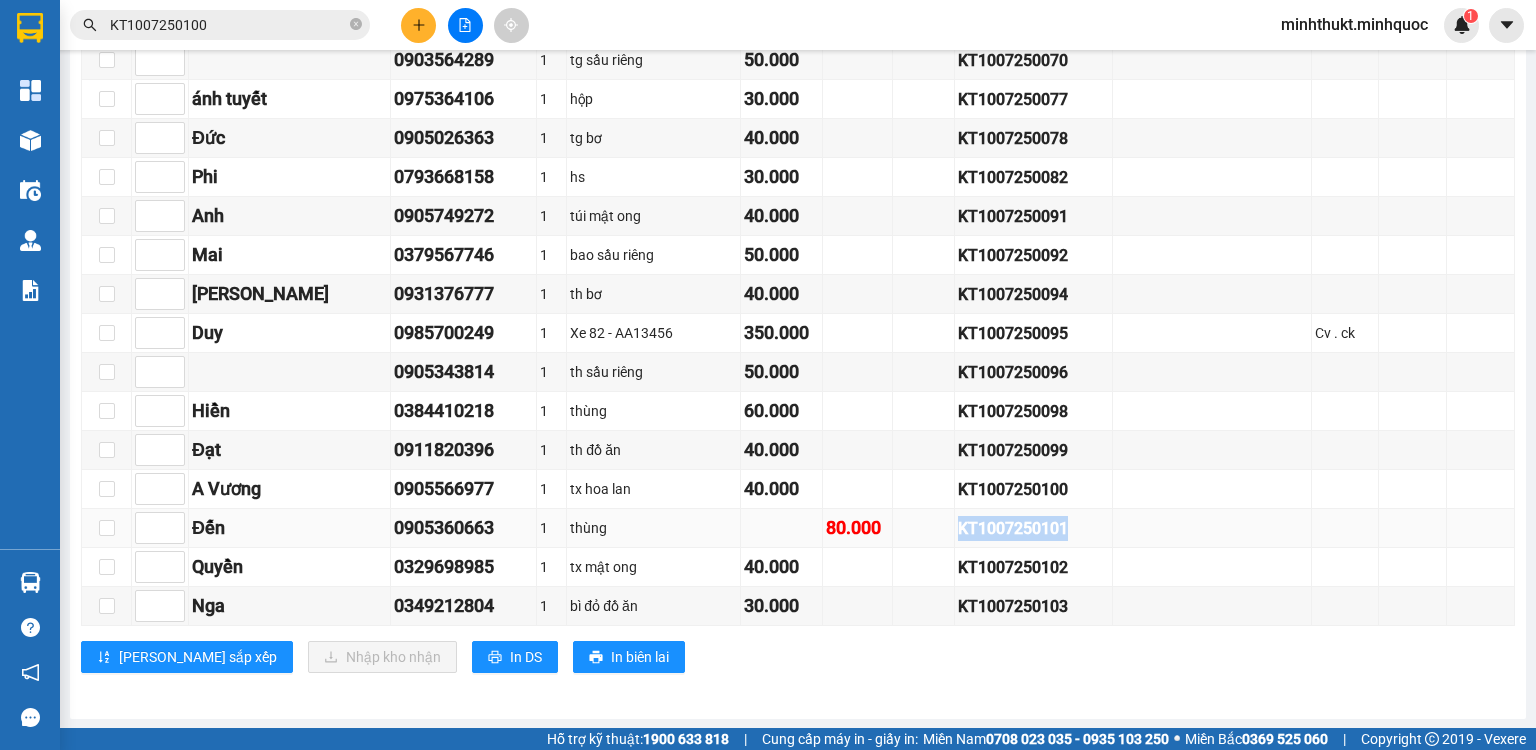 click on "KT1007250101" at bounding box center [1034, 528] 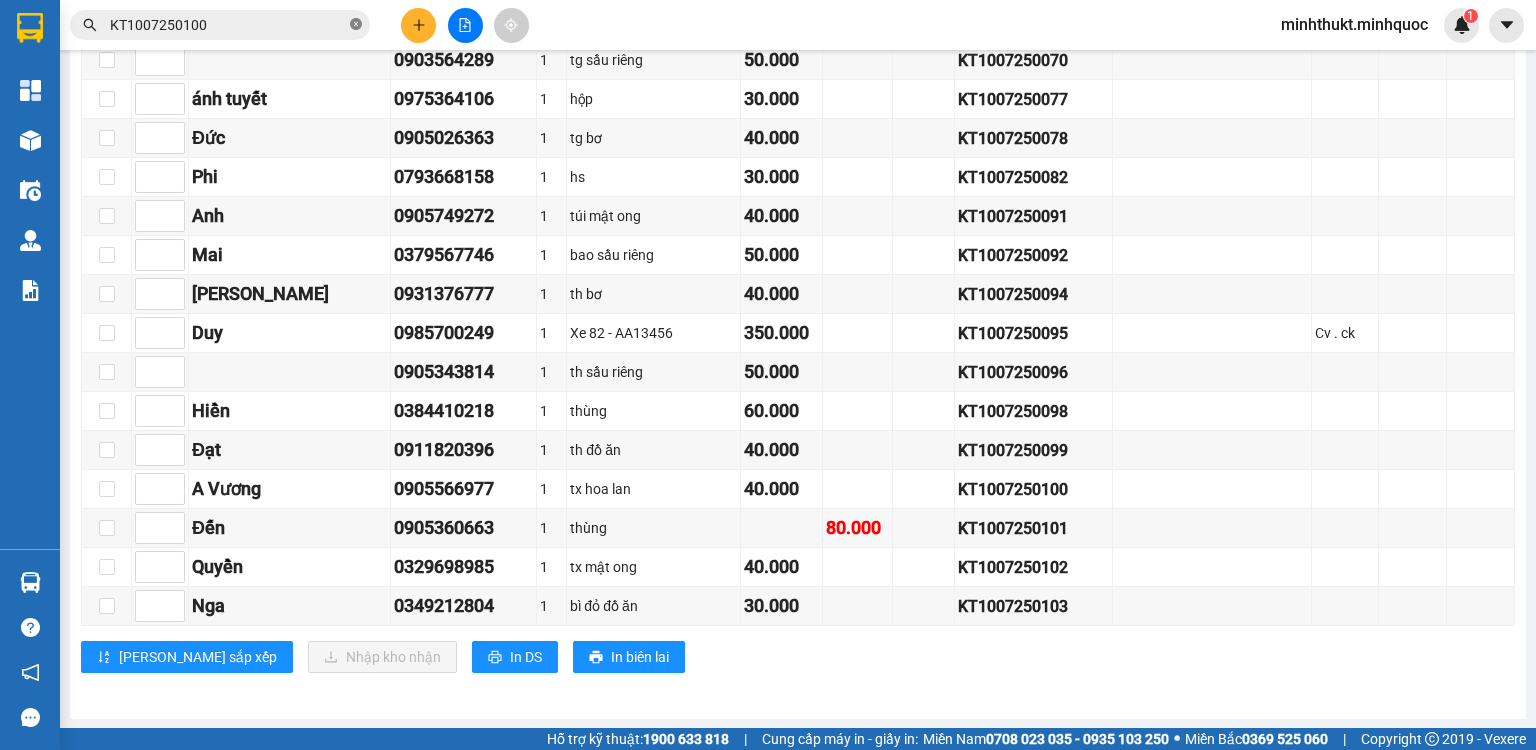 click 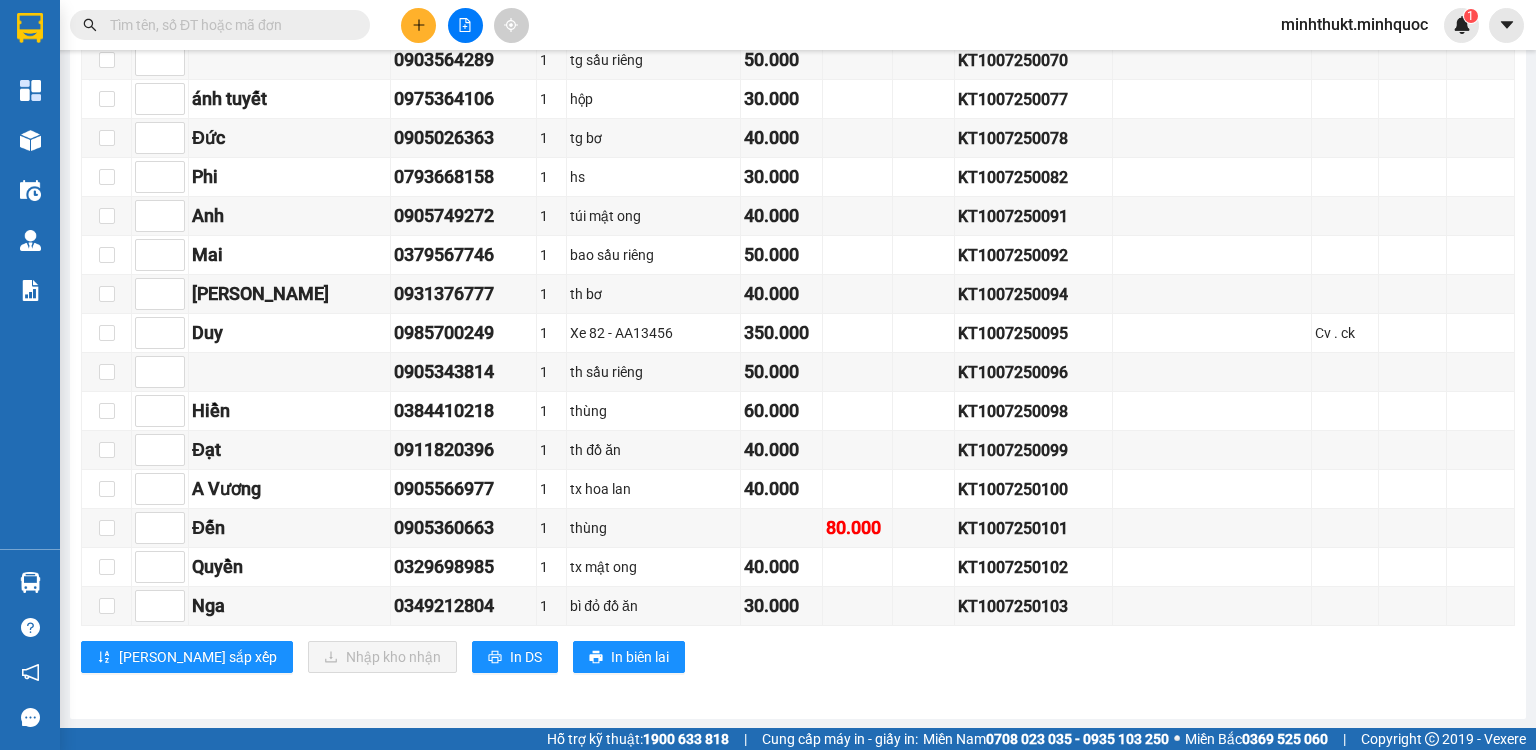 paste on "KT1007250101" 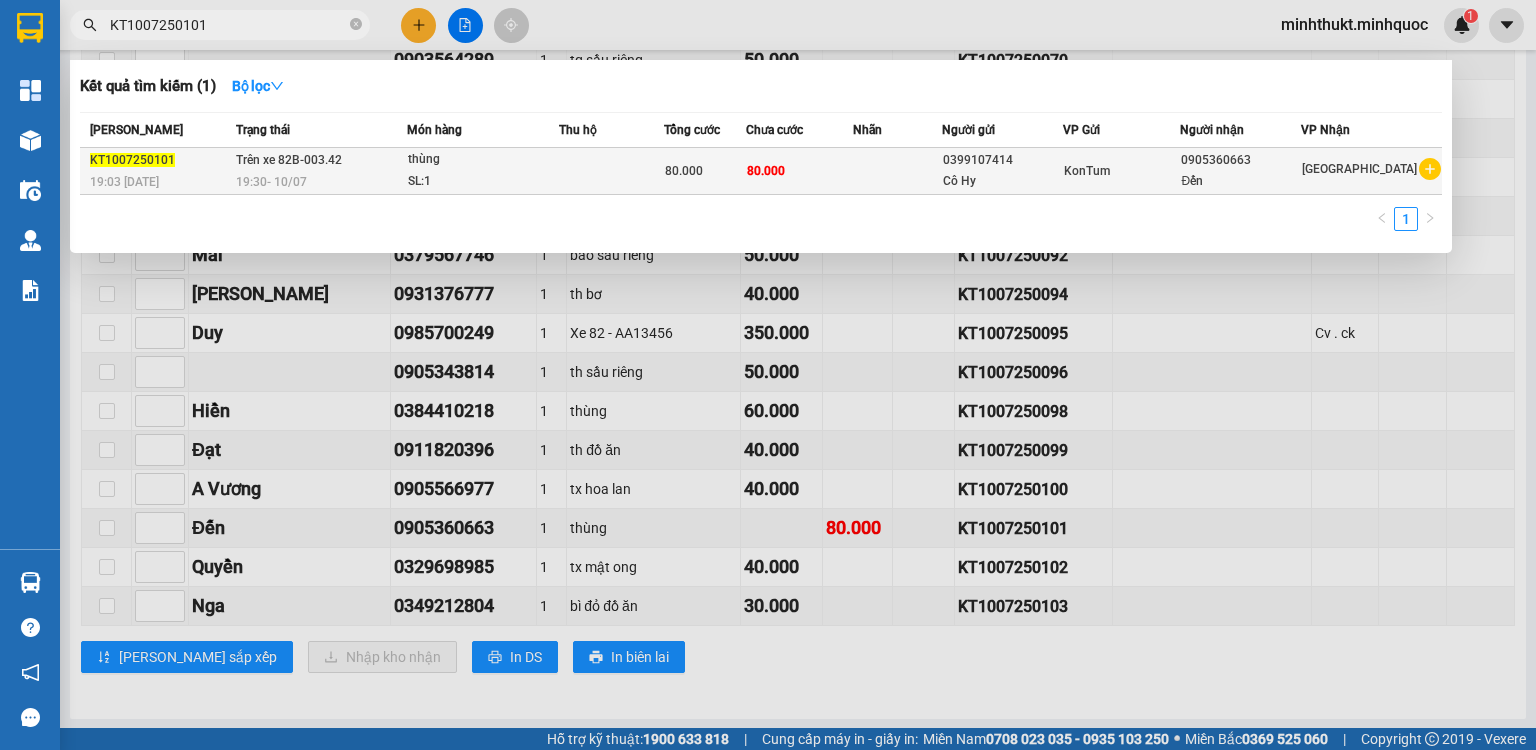 type on "KT1007250101" 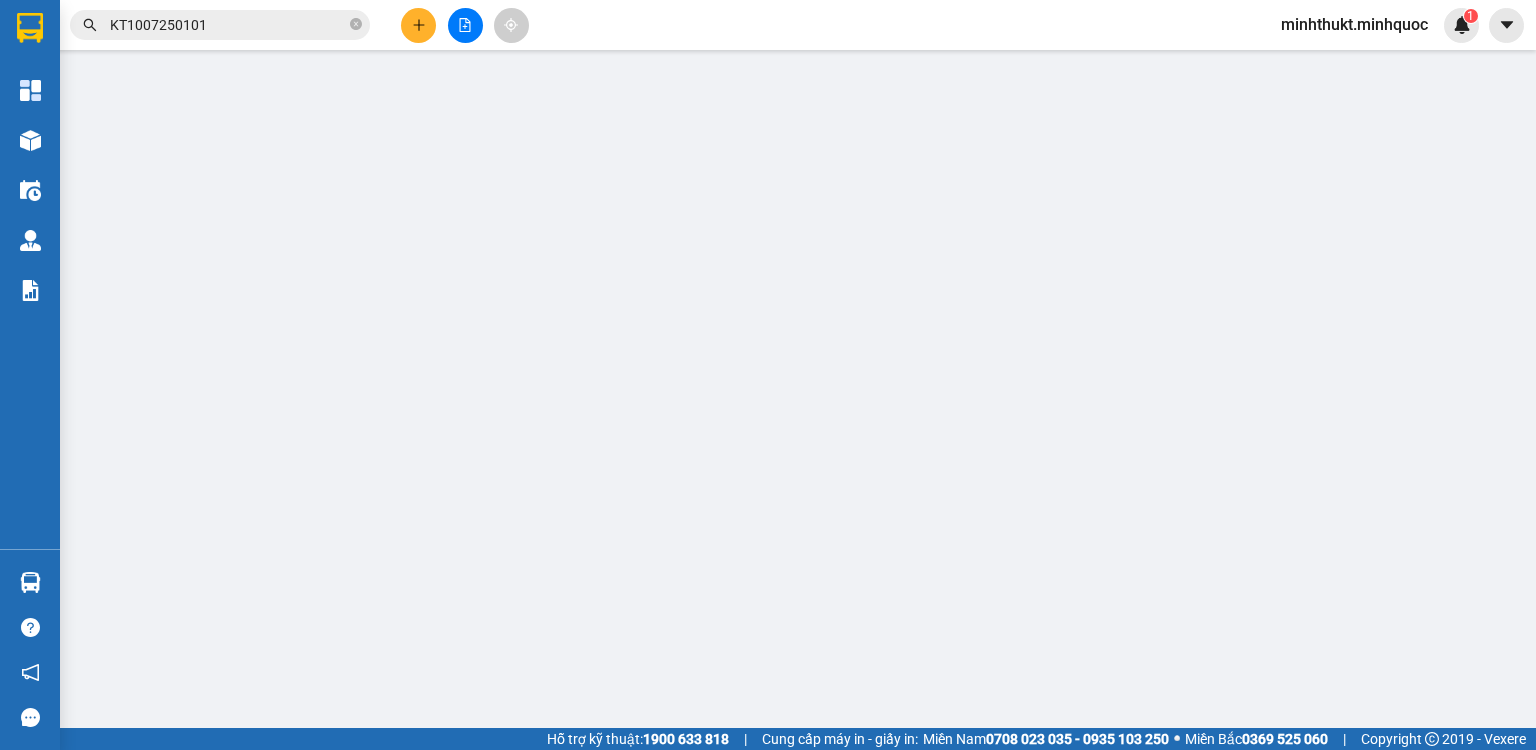scroll, scrollTop: 0, scrollLeft: 0, axis: both 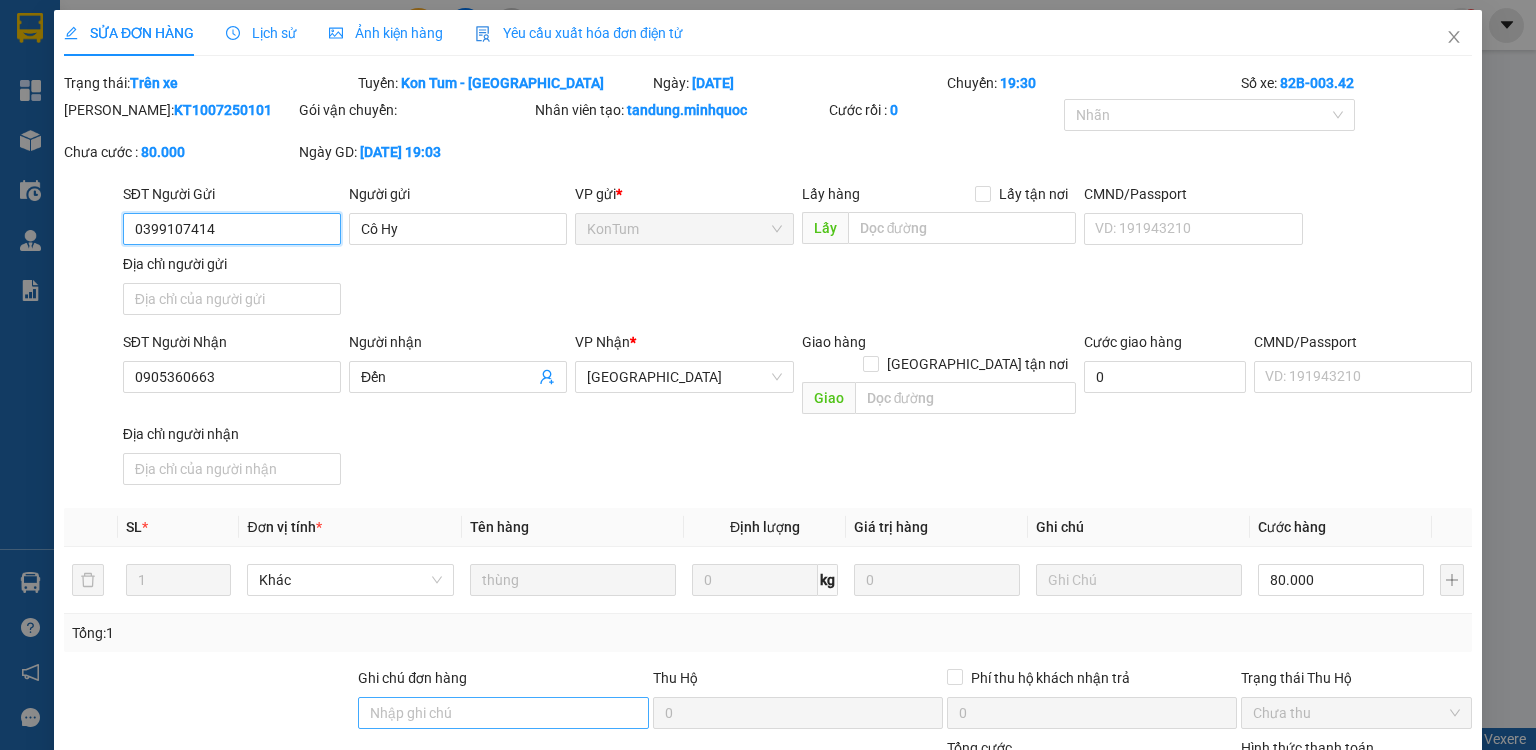 type on "0399107414" 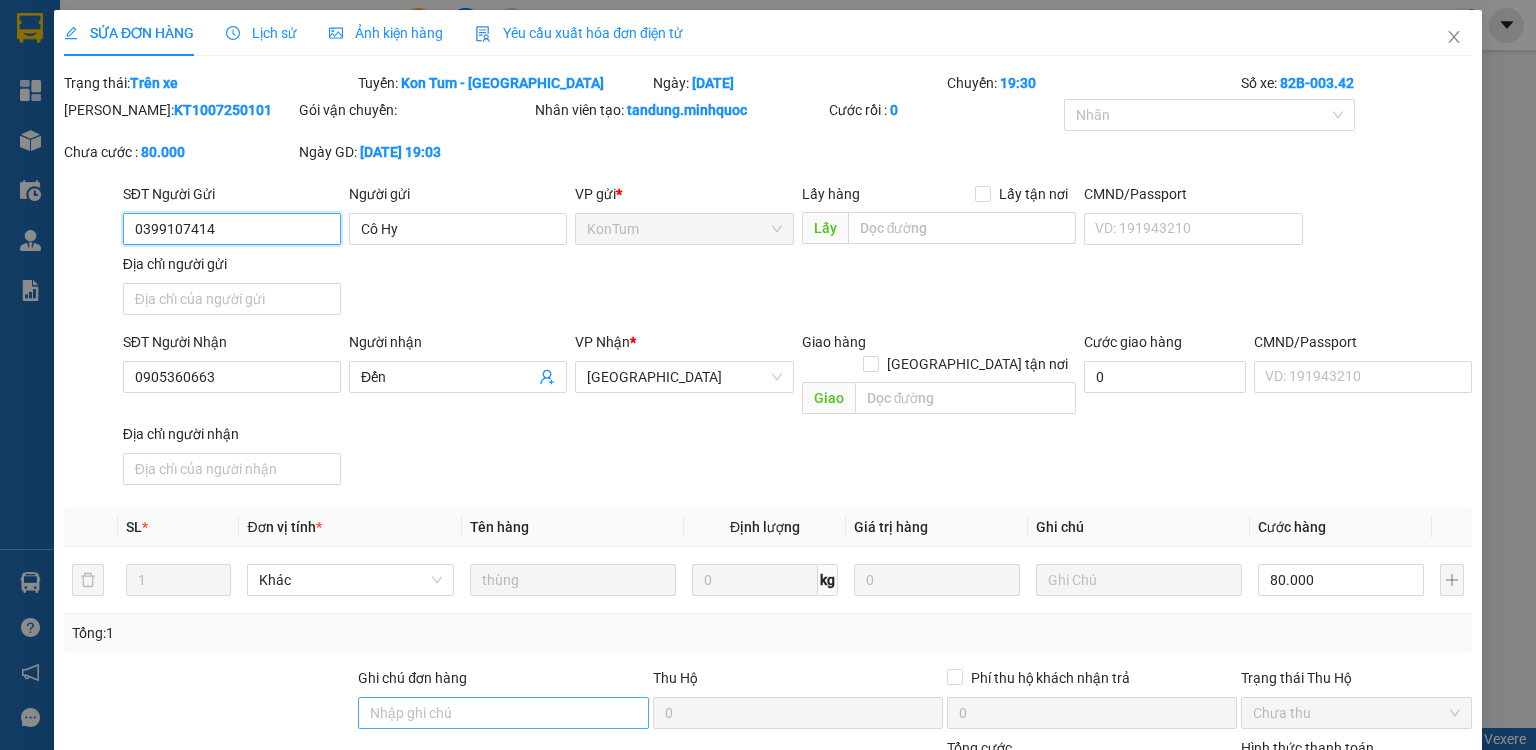 type on "0905360663" 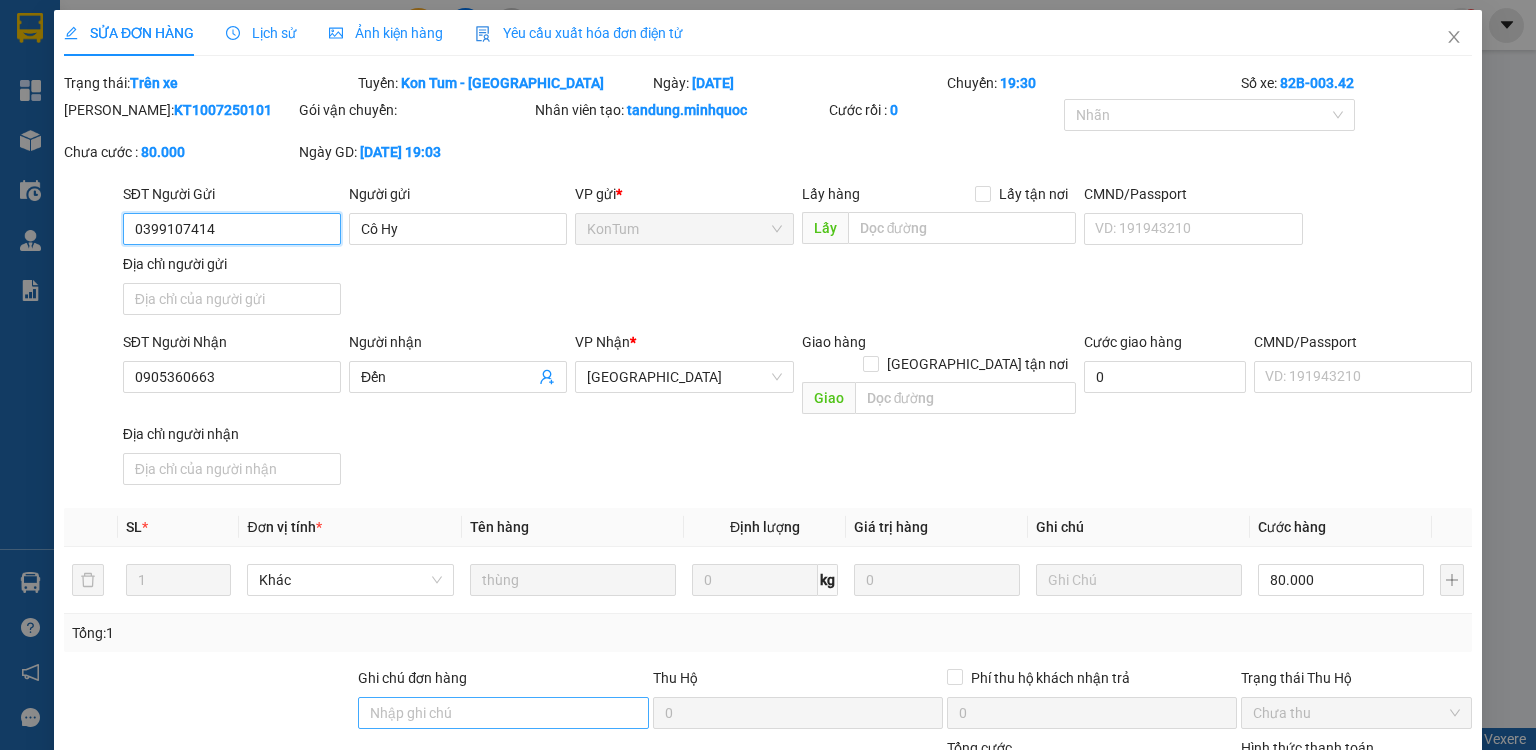 type on "Đến" 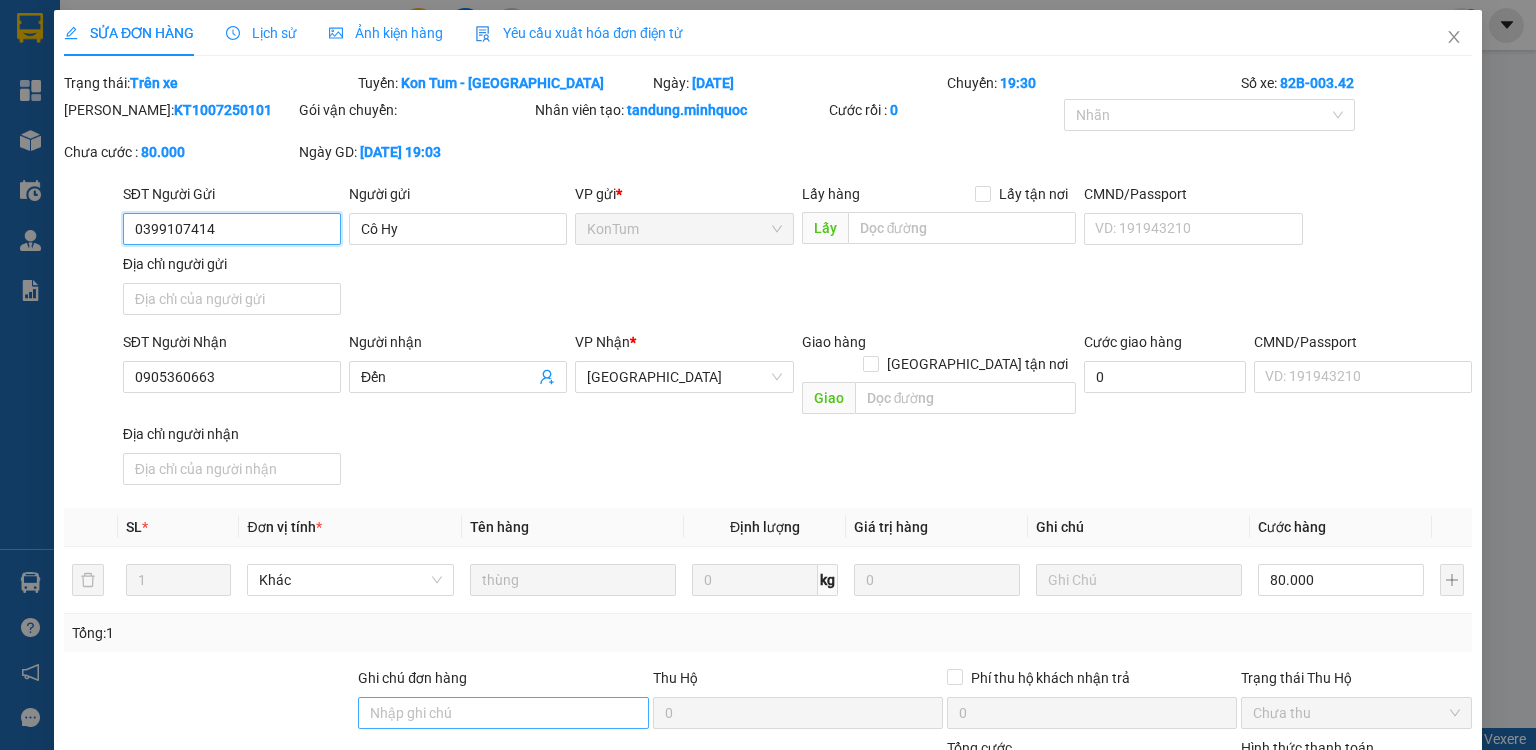 type on "80.000" 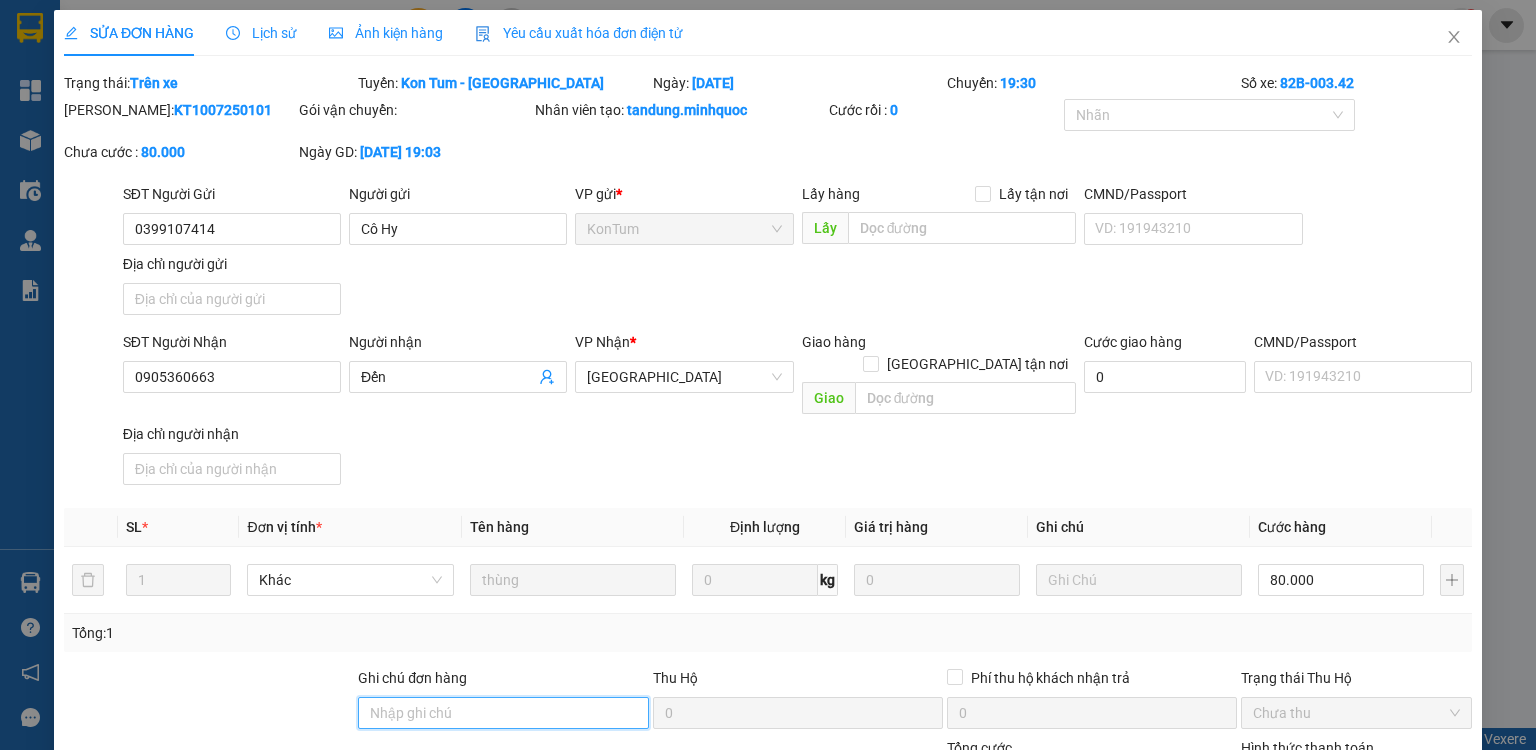 click on "Ghi chú đơn hàng" at bounding box center (503, 713) 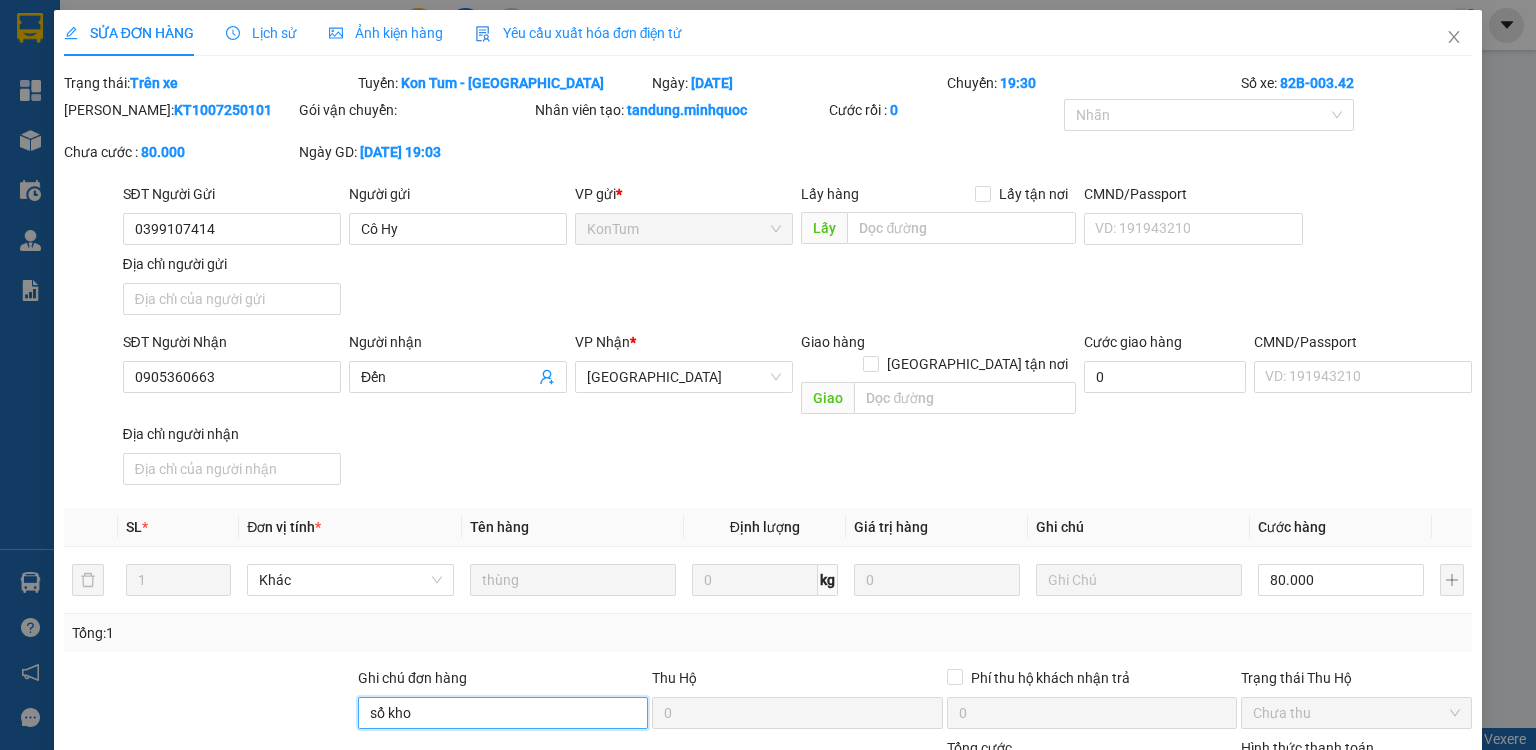 scroll, scrollTop: 160, scrollLeft: 0, axis: vertical 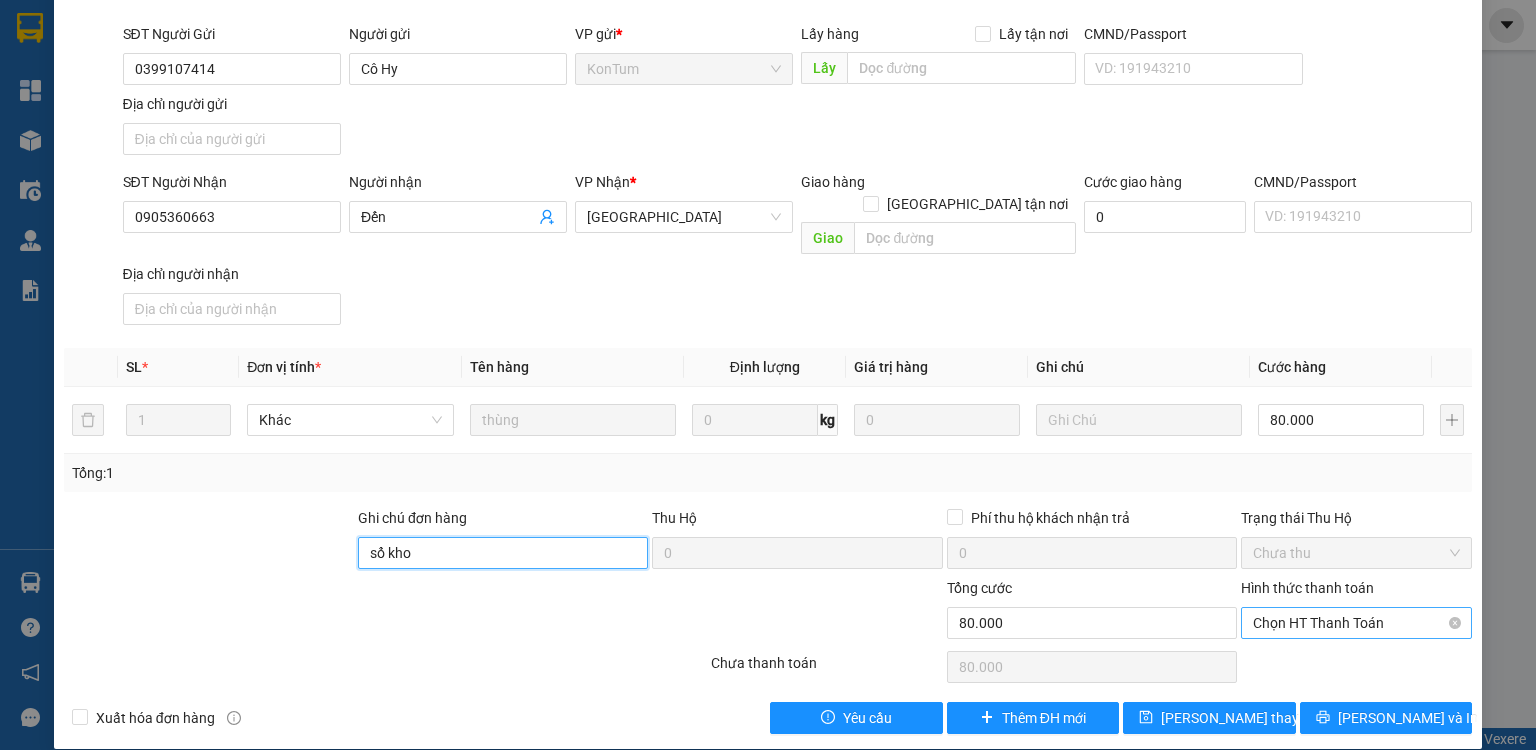 click on "Chọn HT Thanh Toán" at bounding box center [1356, 623] 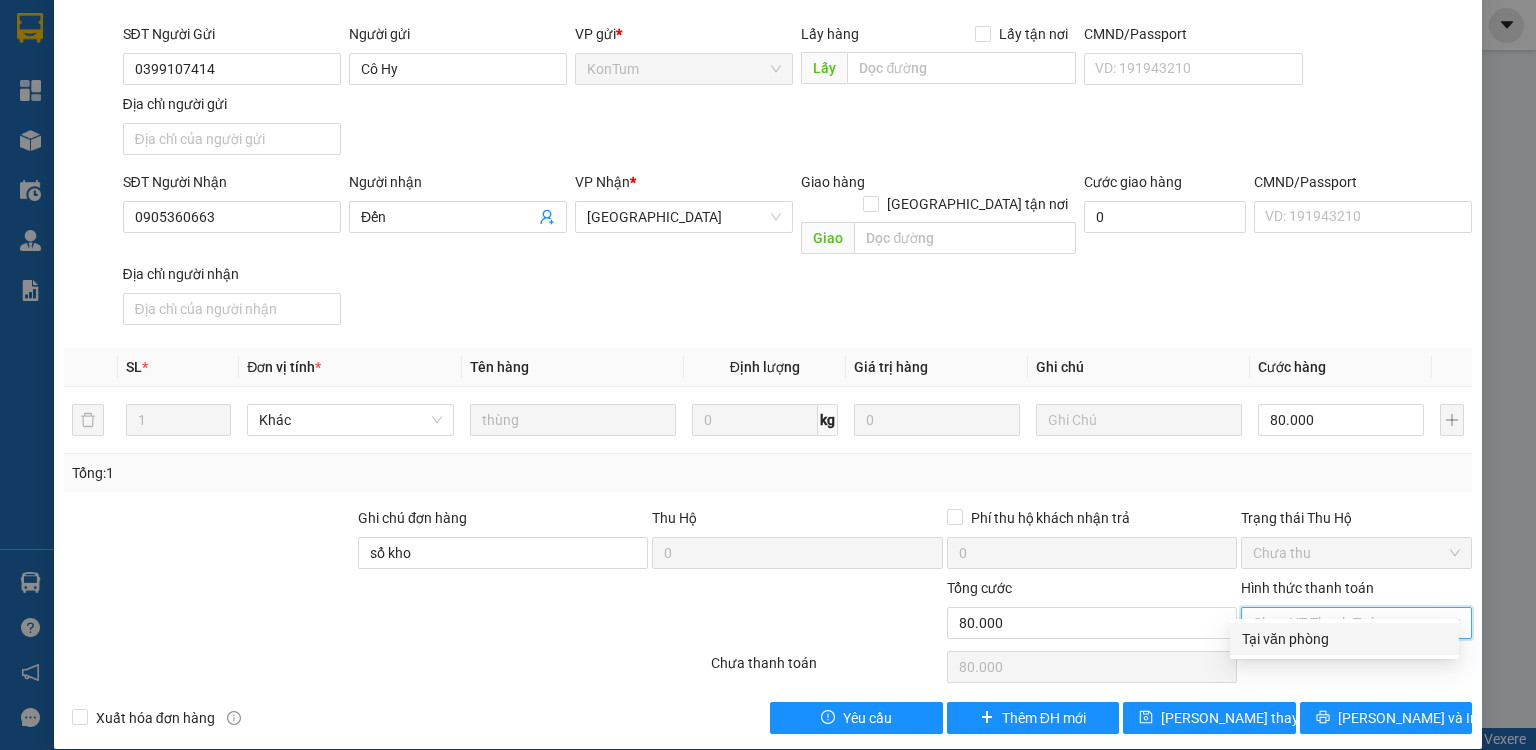 click on "Tại văn phòng" at bounding box center (1344, 639) 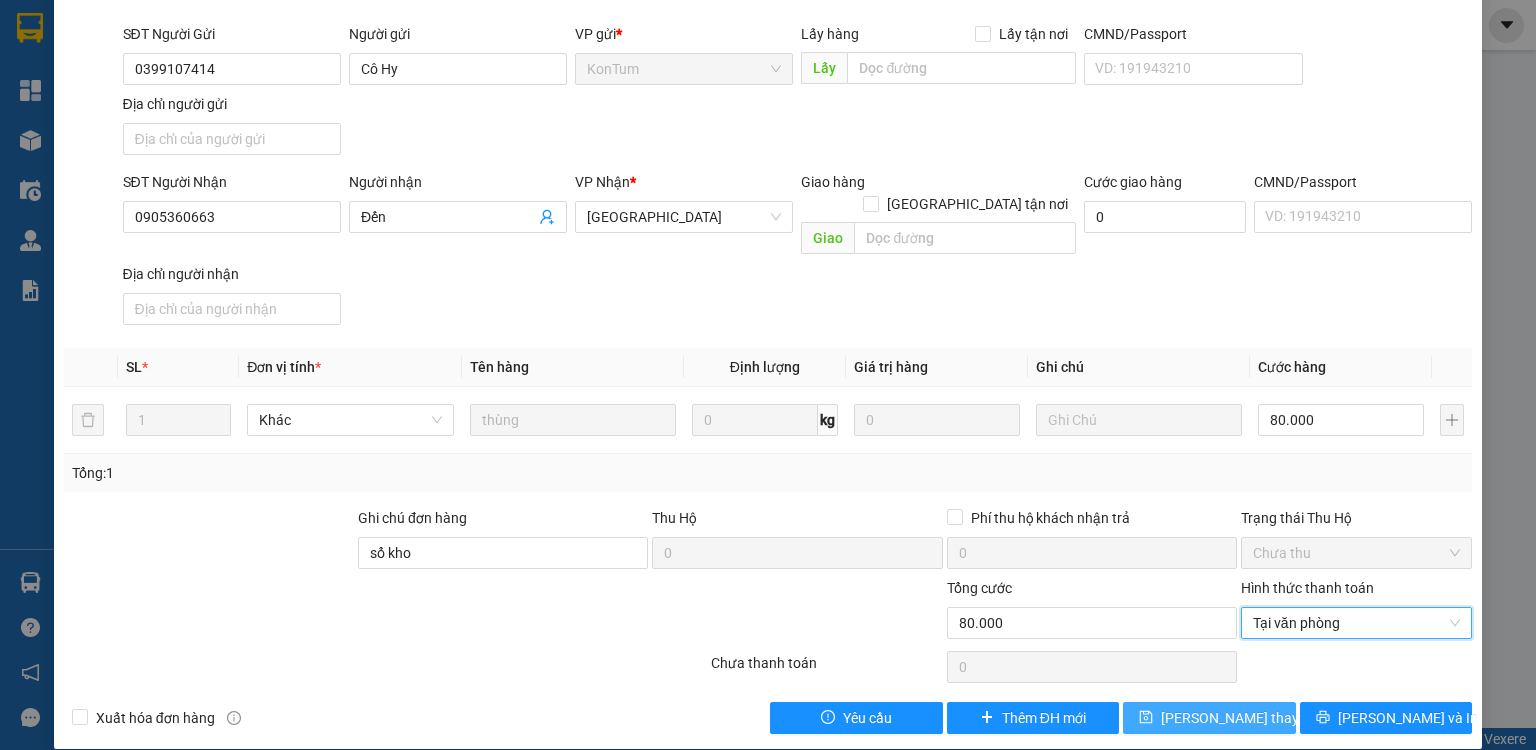 click on "[PERSON_NAME] thay đổi" at bounding box center [1241, 718] 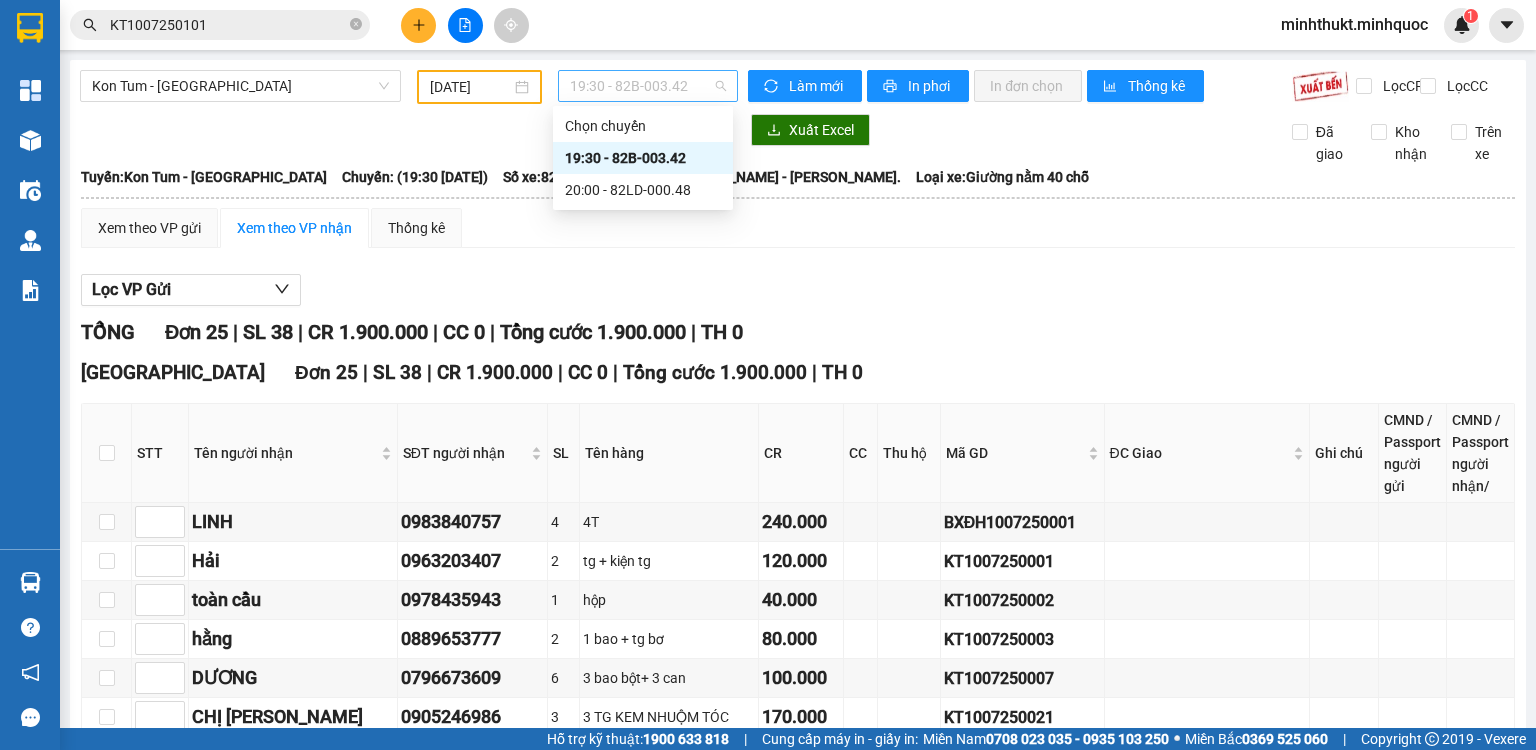 click on "19:30     - 82B-003.42" at bounding box center (648, 86) 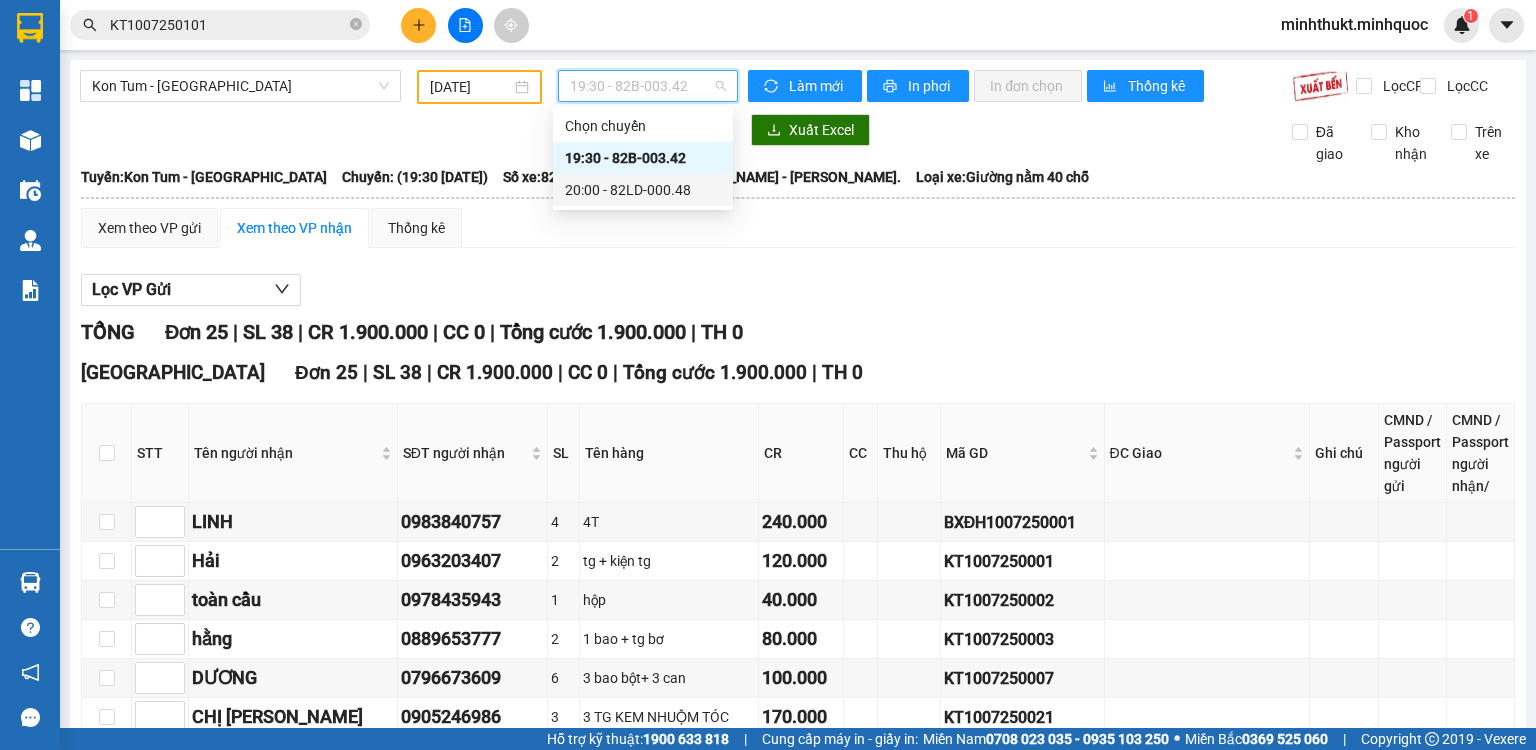 click on "20:00     - 82LD-000.48" at bounding box center [643, 190] 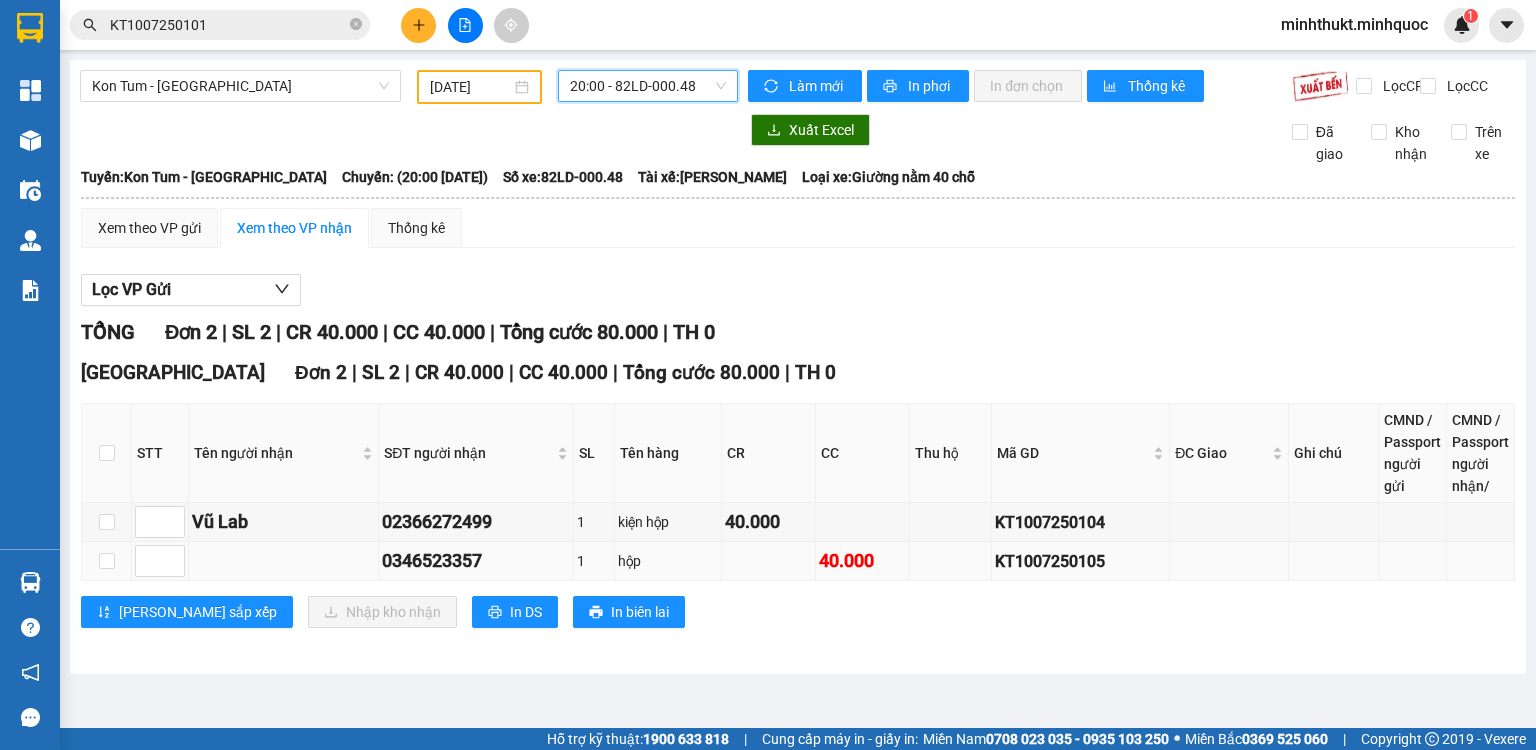 click on "KT1007250105" at bounding box center (1080, 561) 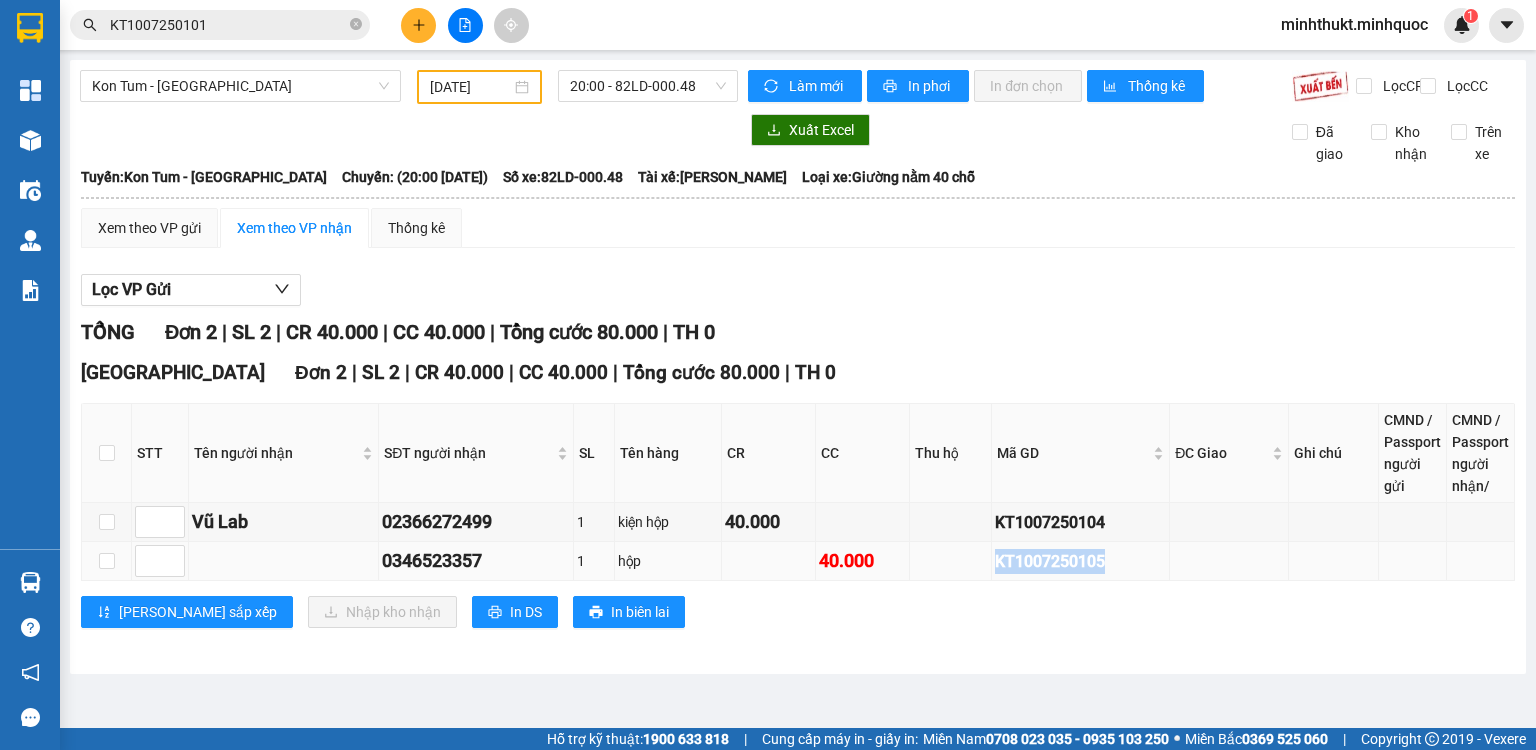 click on "KT1007250105" at bounding box center [1080, 561] 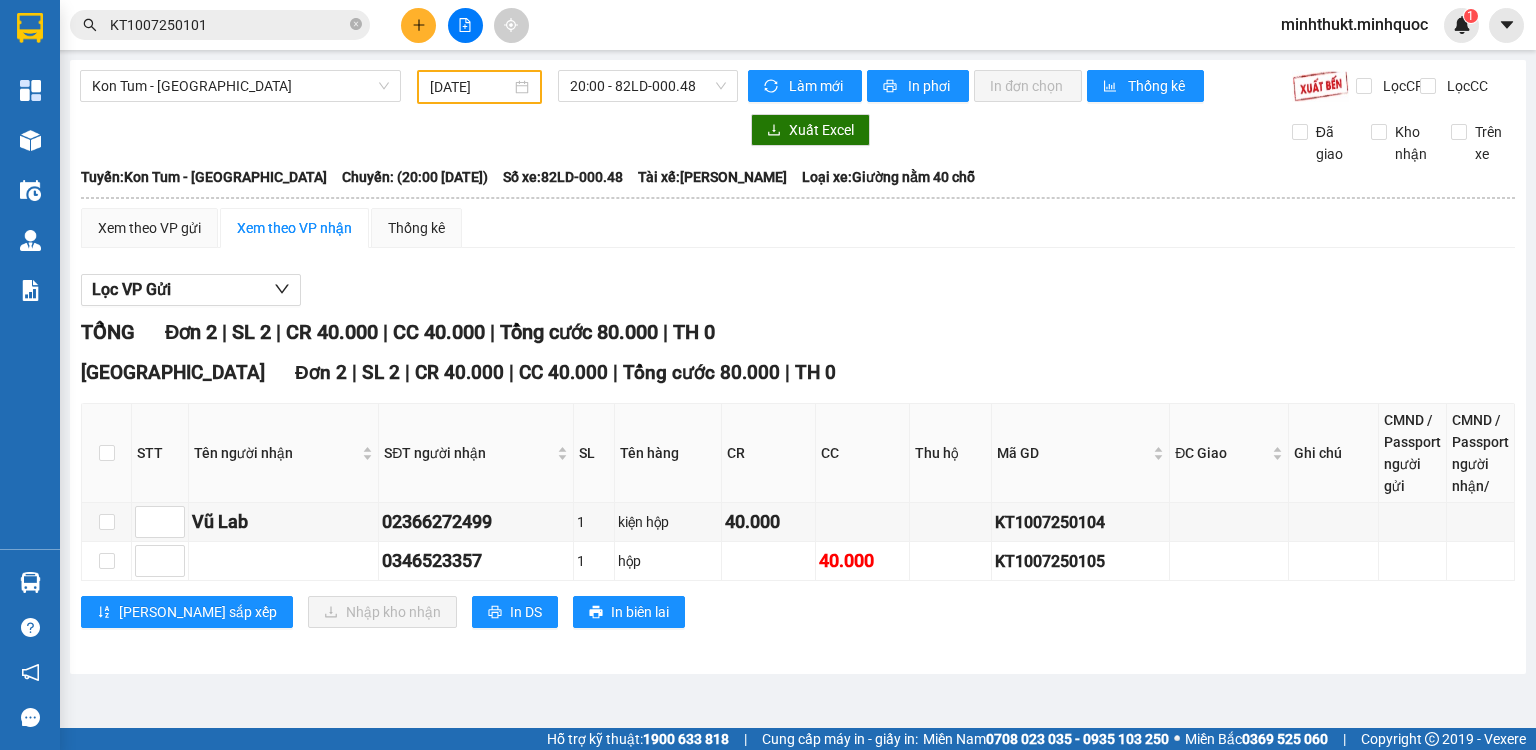 click on "KT1007250101" at bounding box center [228, 25] 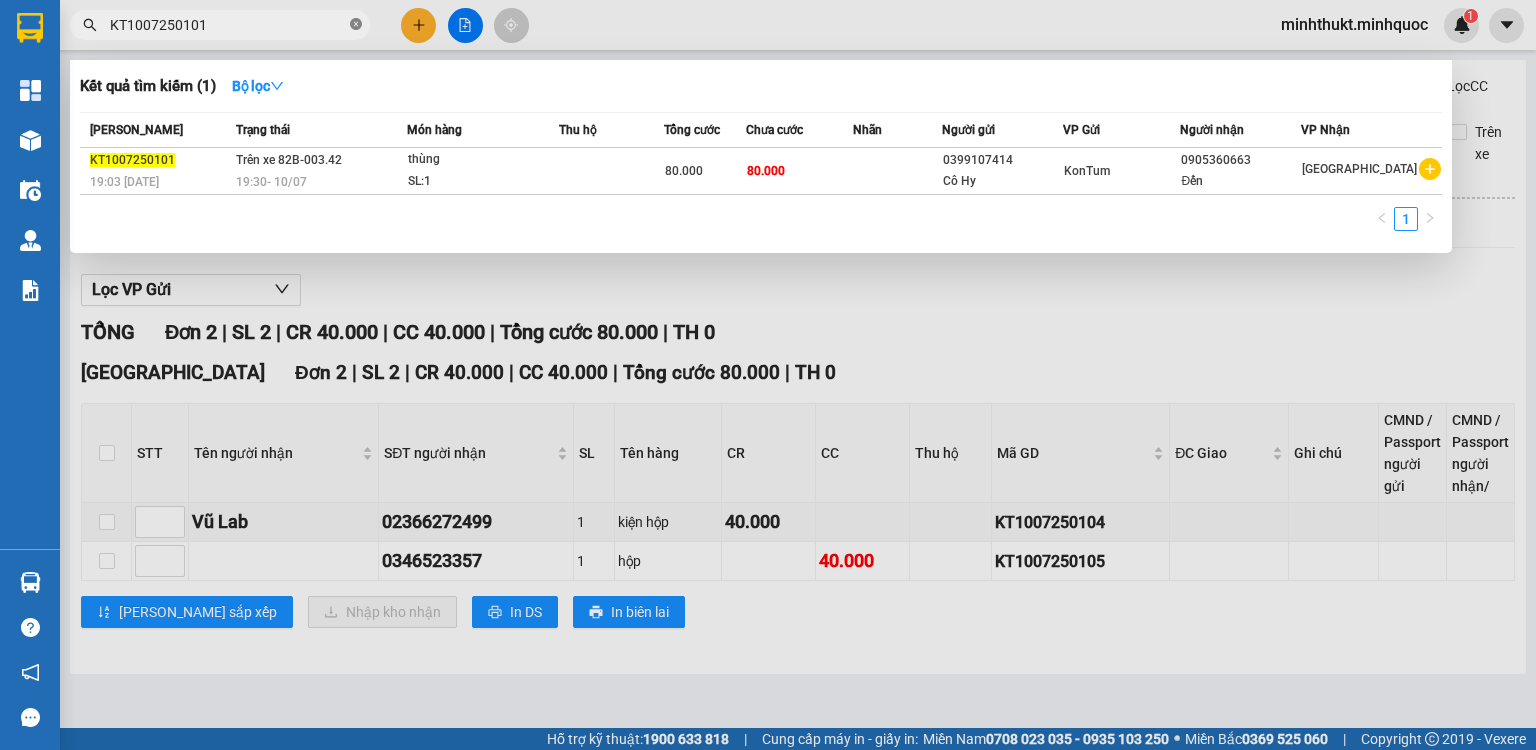 click 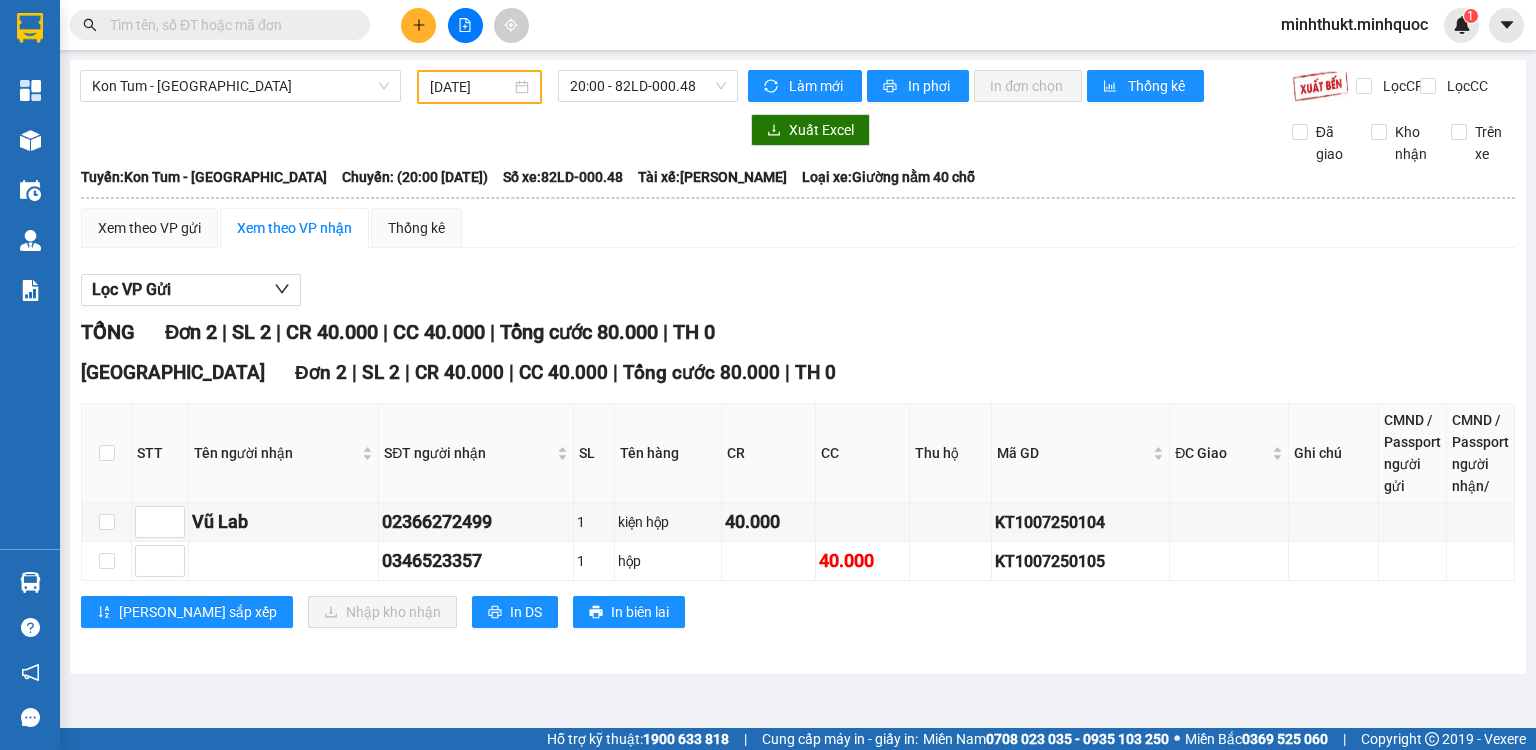 paste on "KT1007250105" 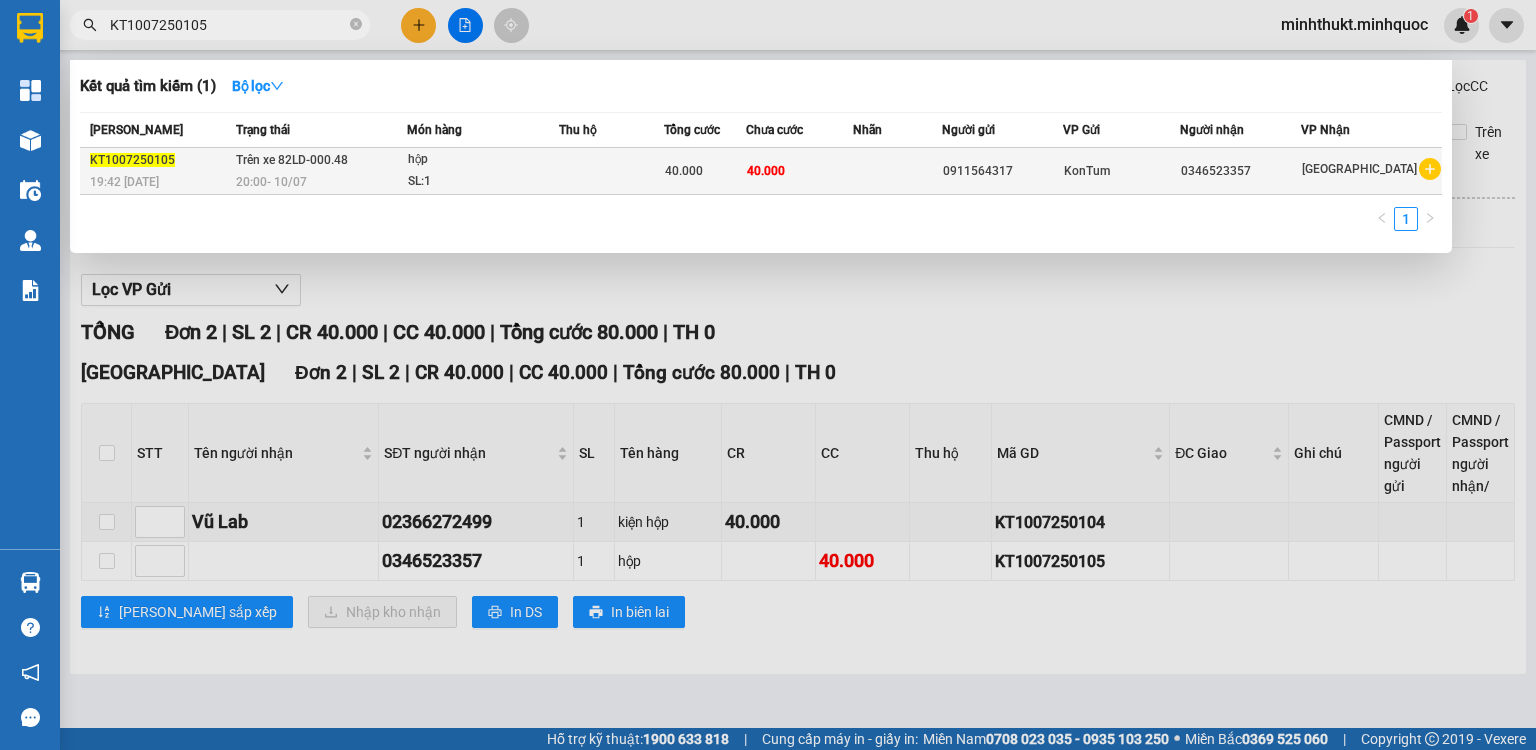 type on "KT1007250105" 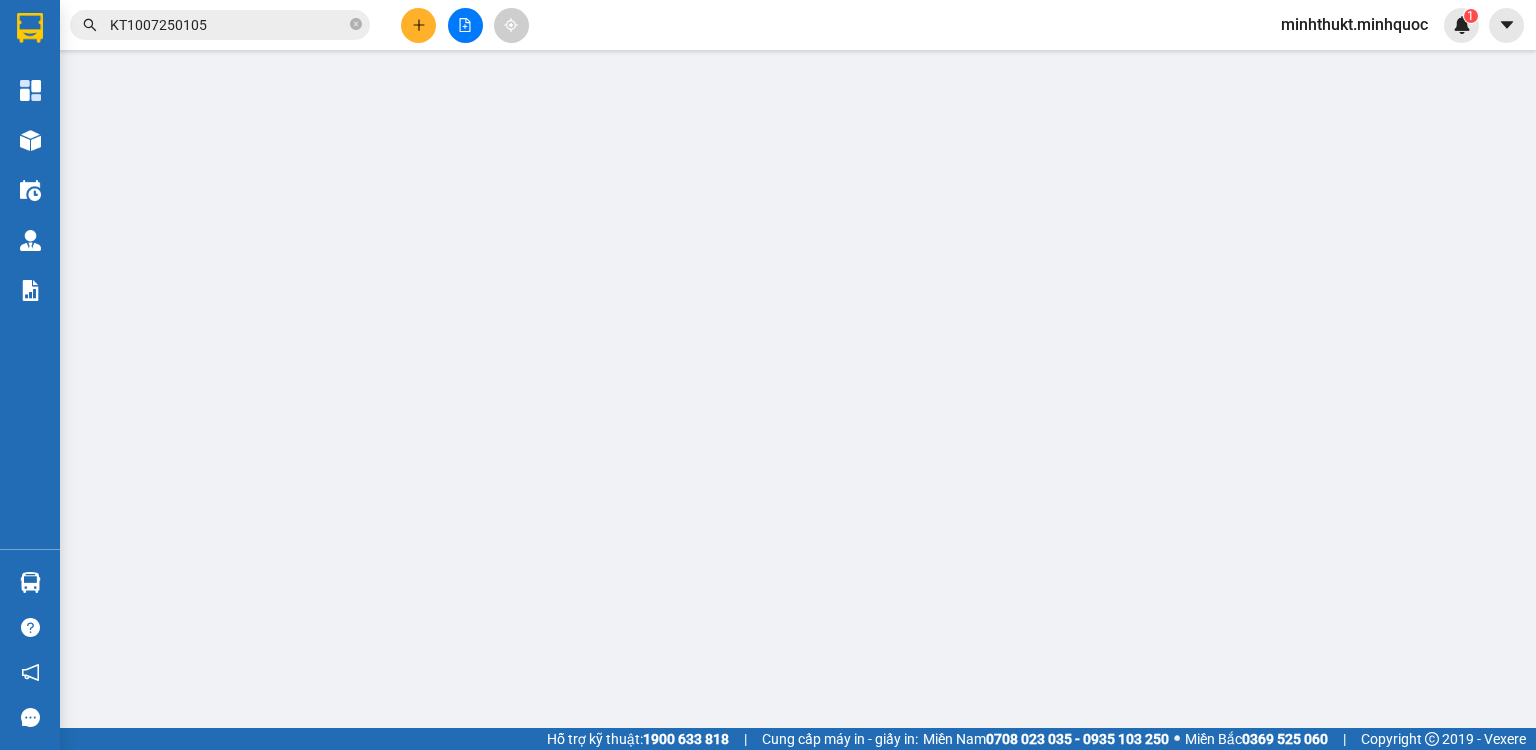 type on "0911564317" 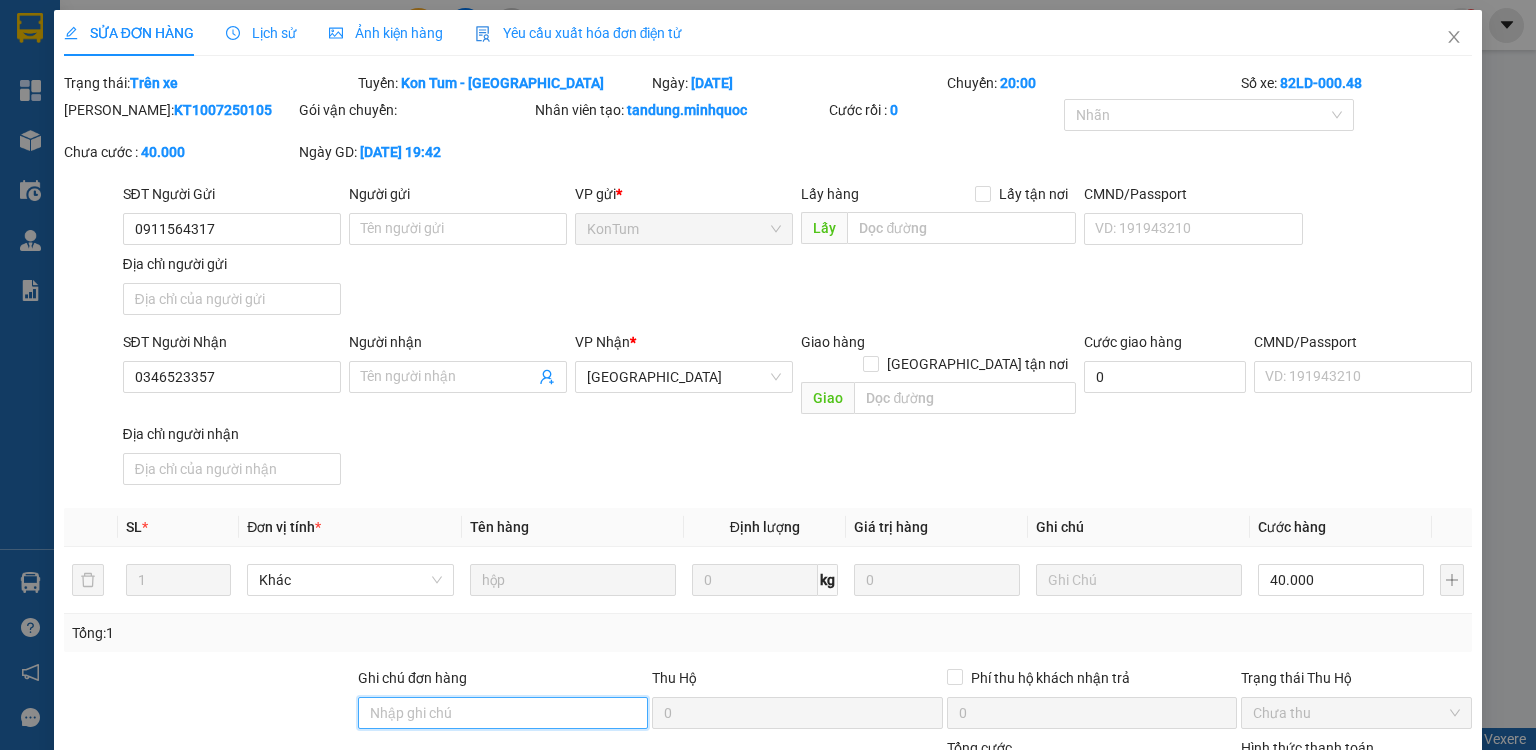 click on "Ghi chú đơn hàng" at bounding box center [503, 713] 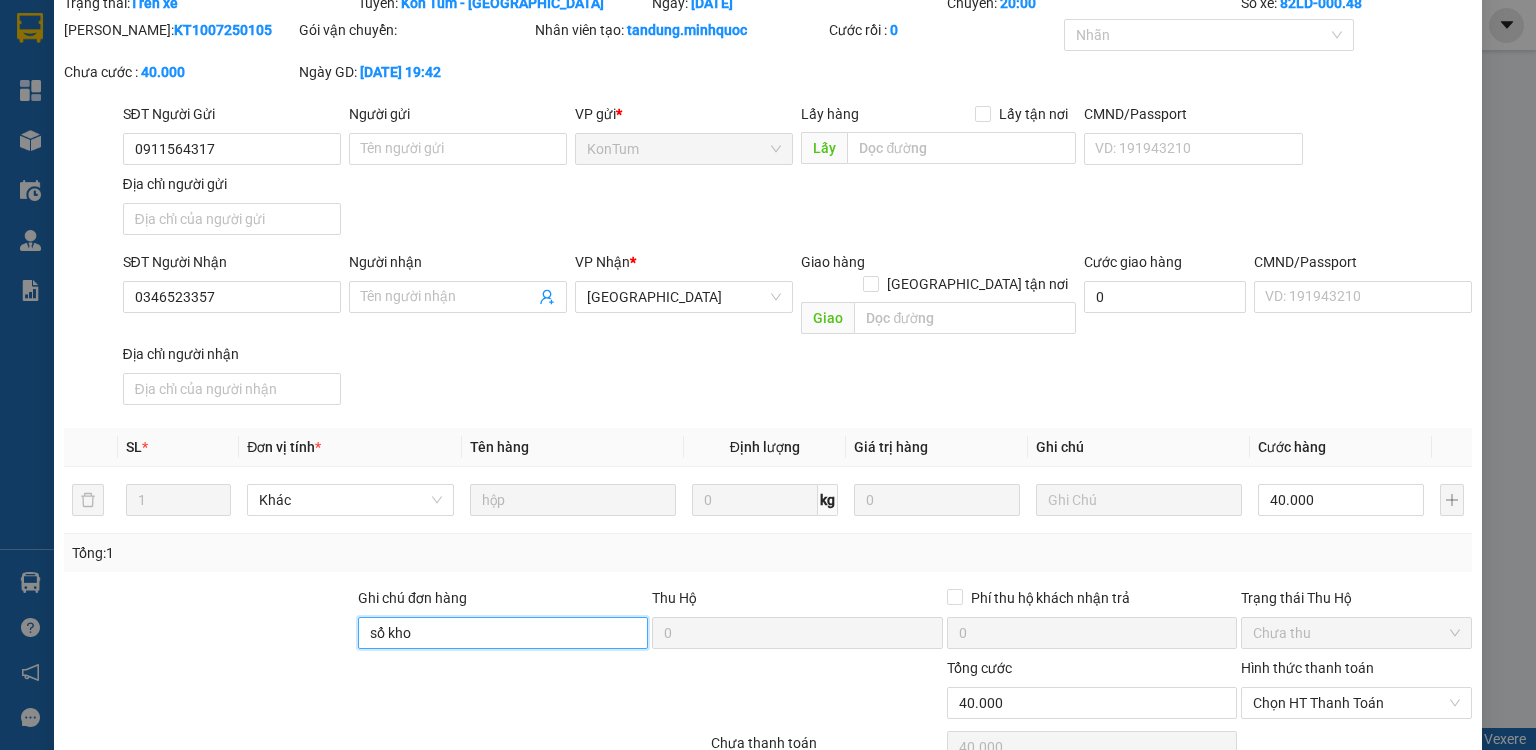 scroll, scrollTop: 160, scrollLeft: 0, axis: vertical 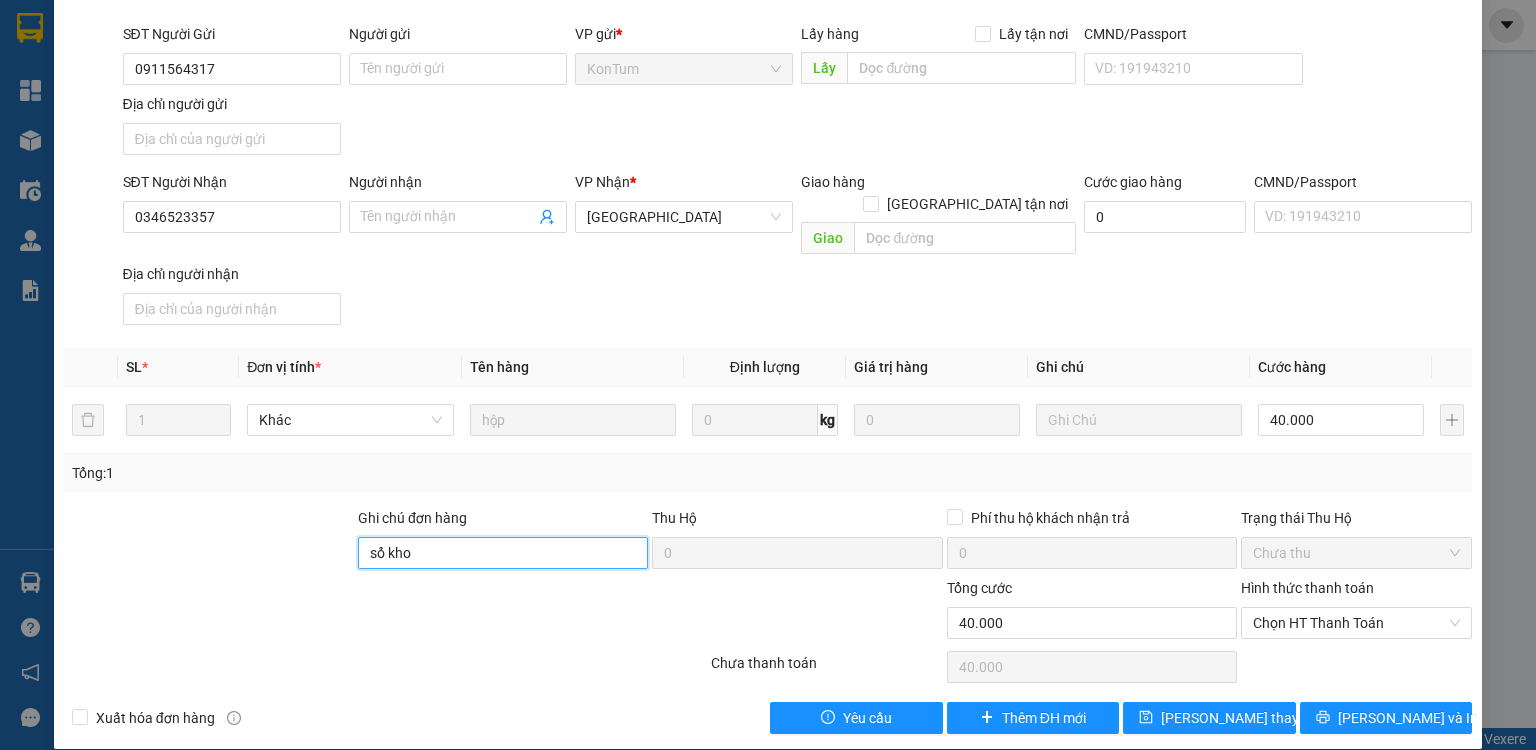 type on "sổ kho" 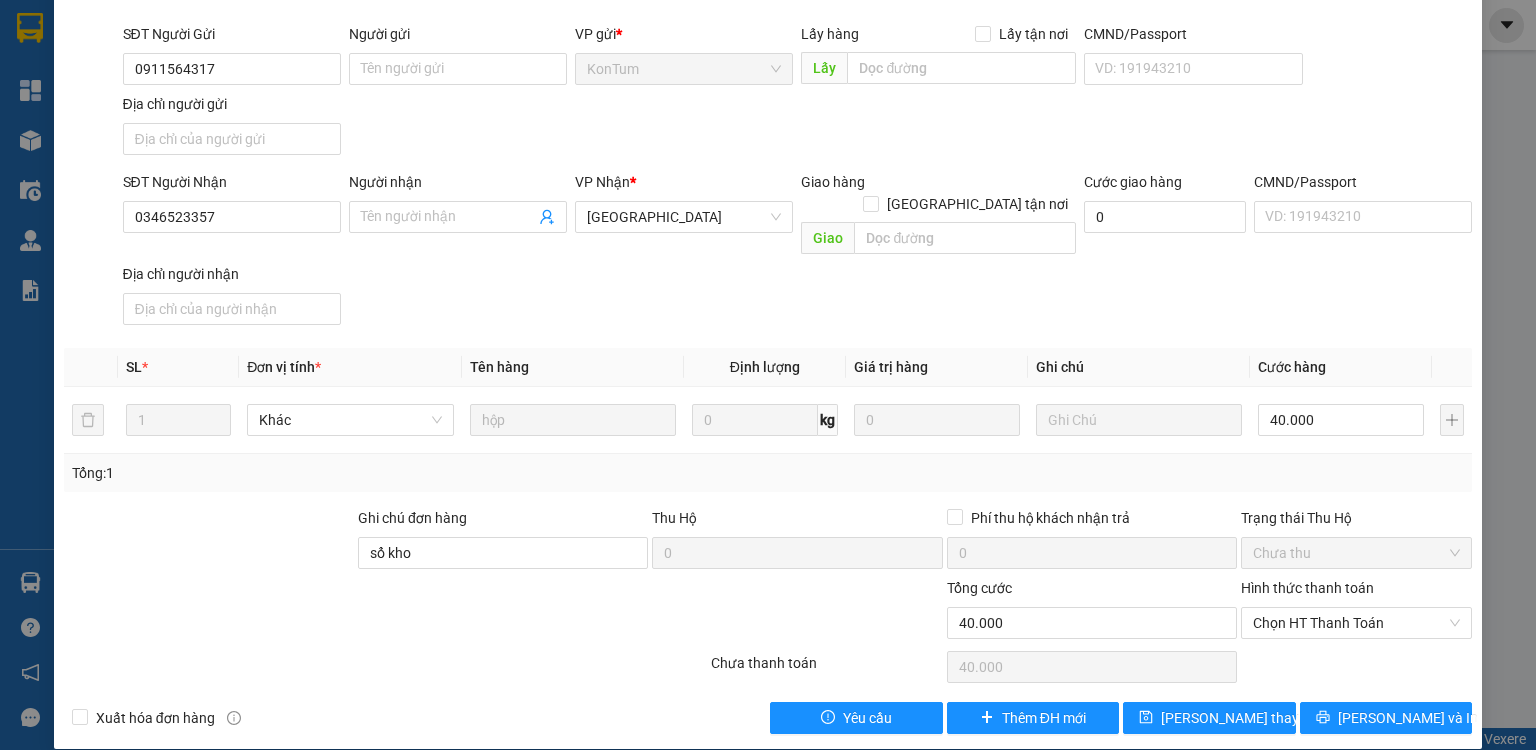 click on "Hình thức thanh toán Chọn HT Thanh Toán" at bounding box center [1356, 612] 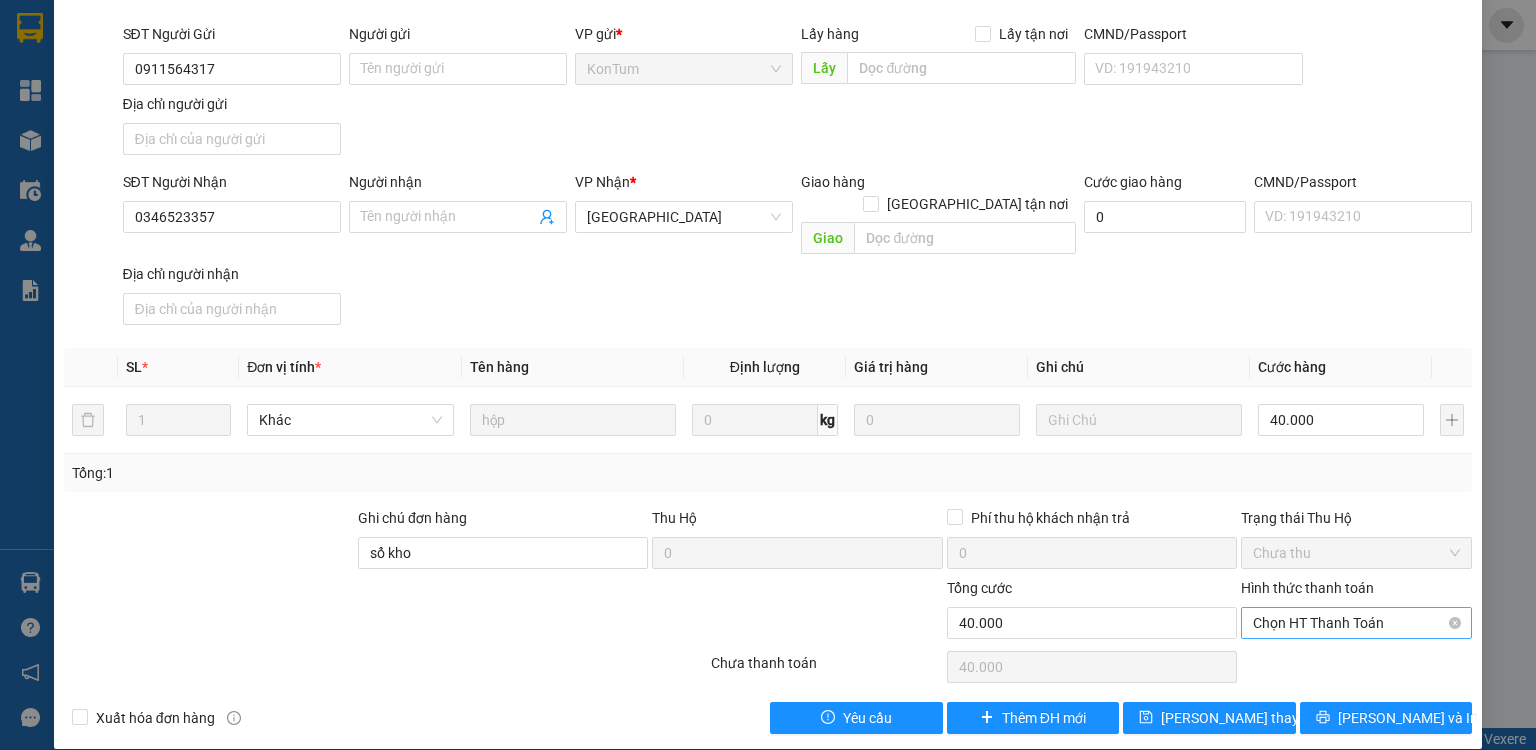 click on "Chọn HT Thanh Toán" at bounding box center [1356, 623] 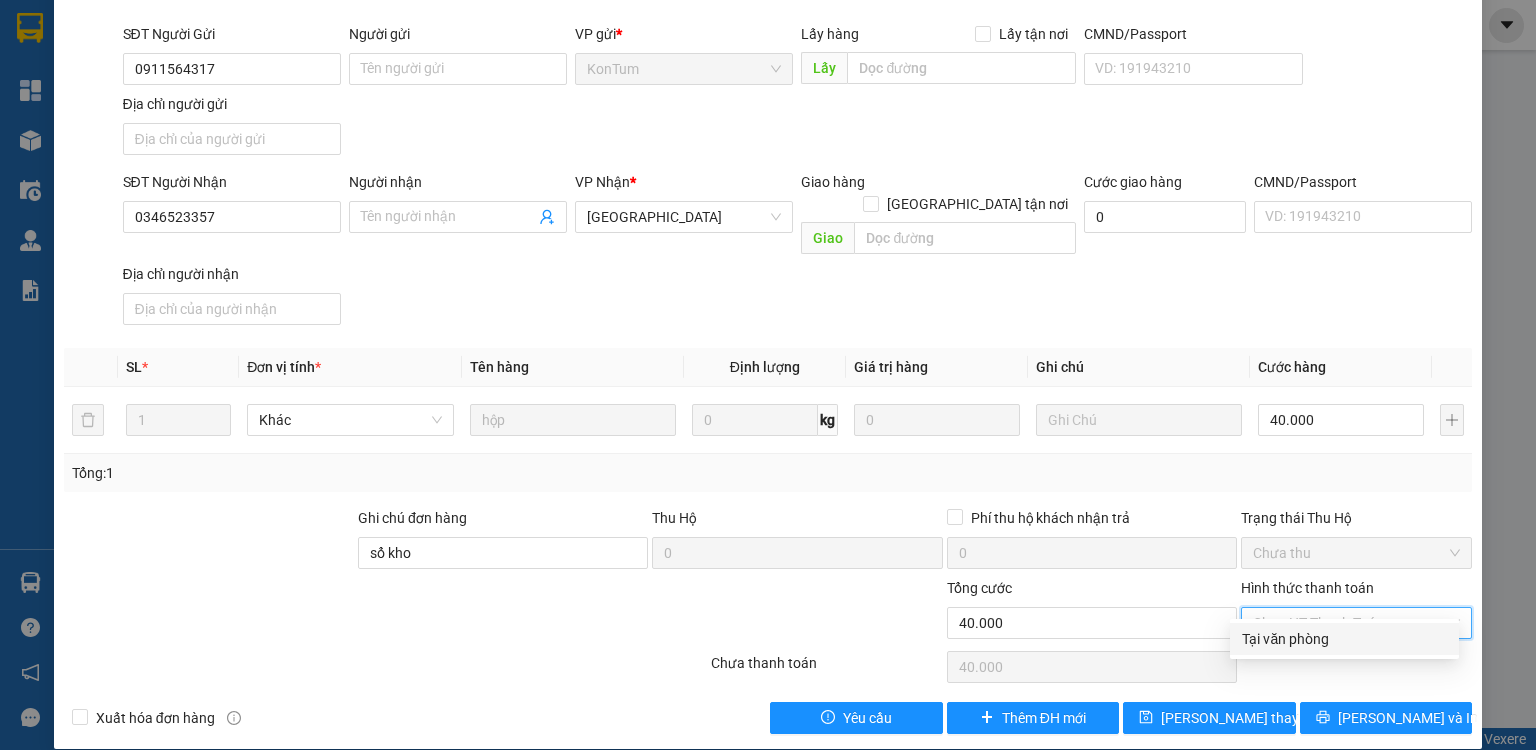 click on "Tại văn phòng" at bounding box center (1344, 639) 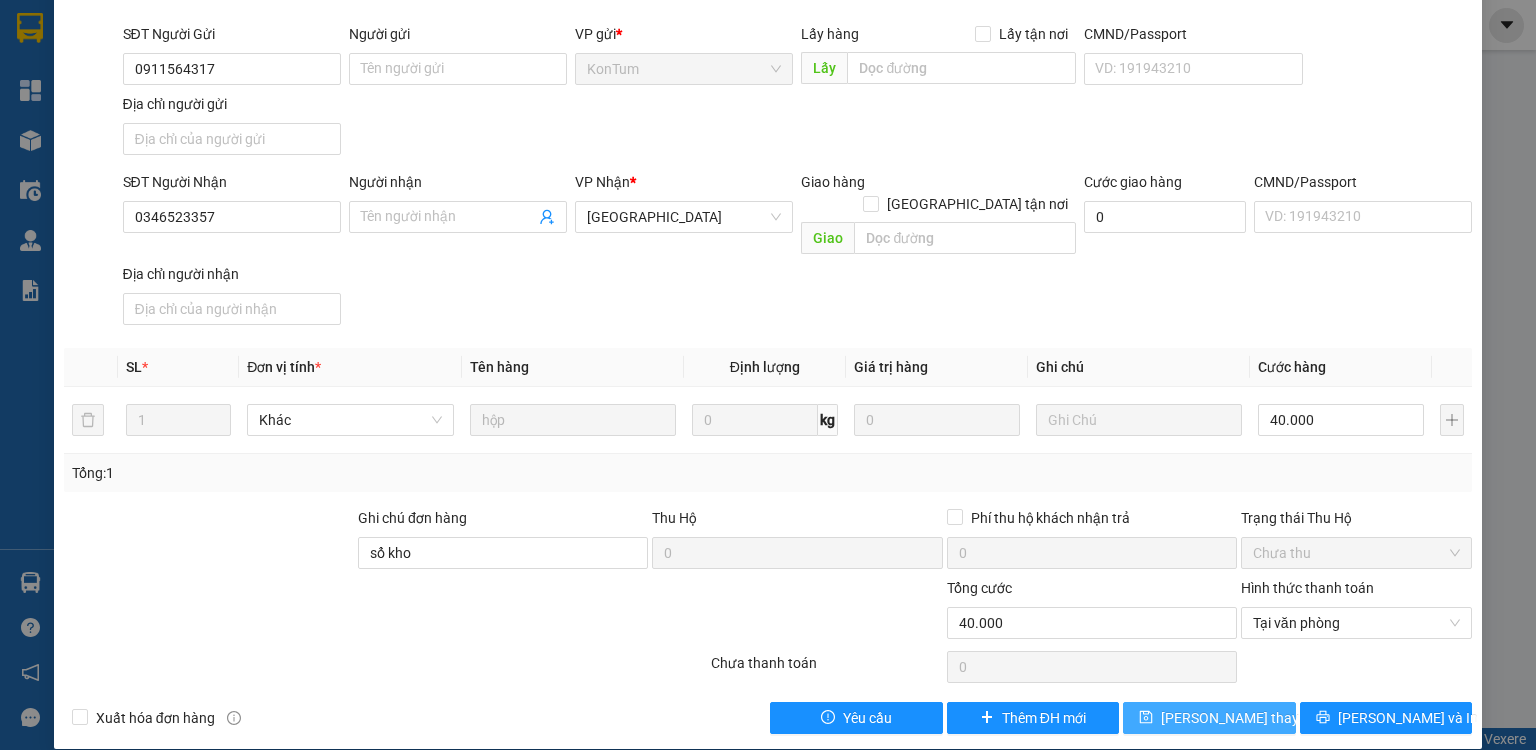 click on "[PERSON_NAME] thay đổi" at bounding box center (1241, 718) 